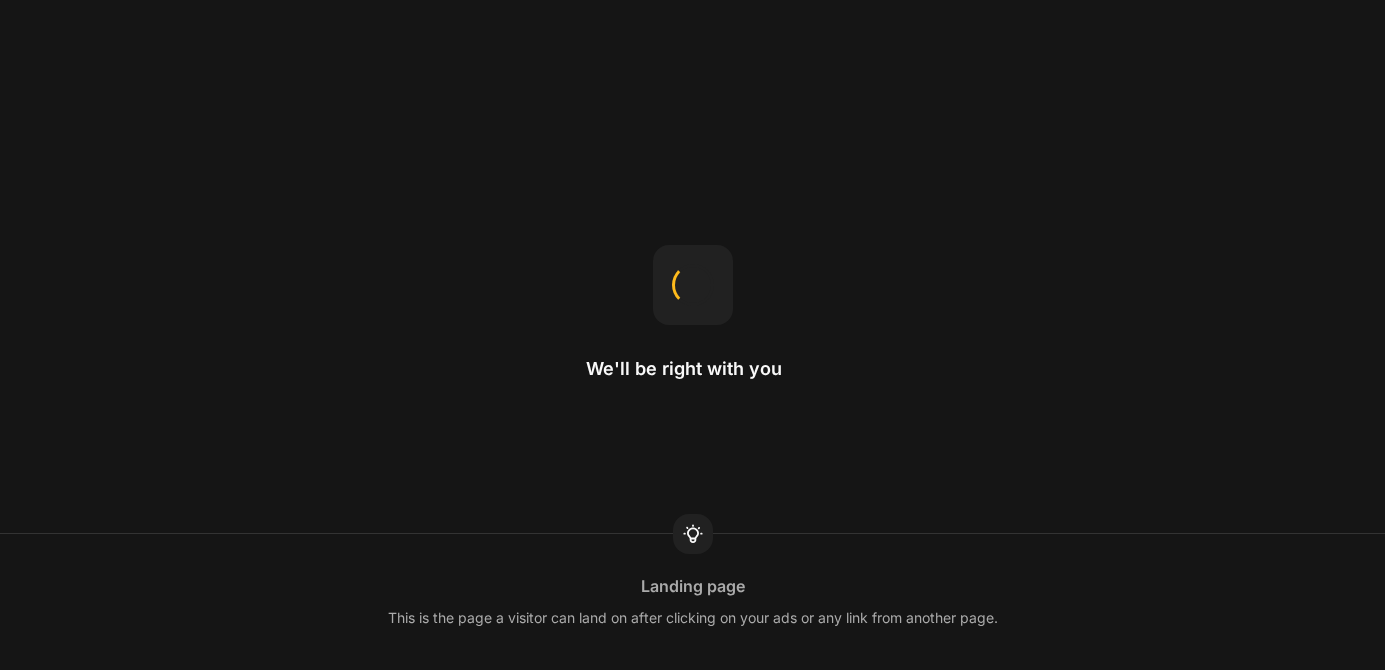 scroll, scrollTop: 0, scrollLeft: 0, axis: both 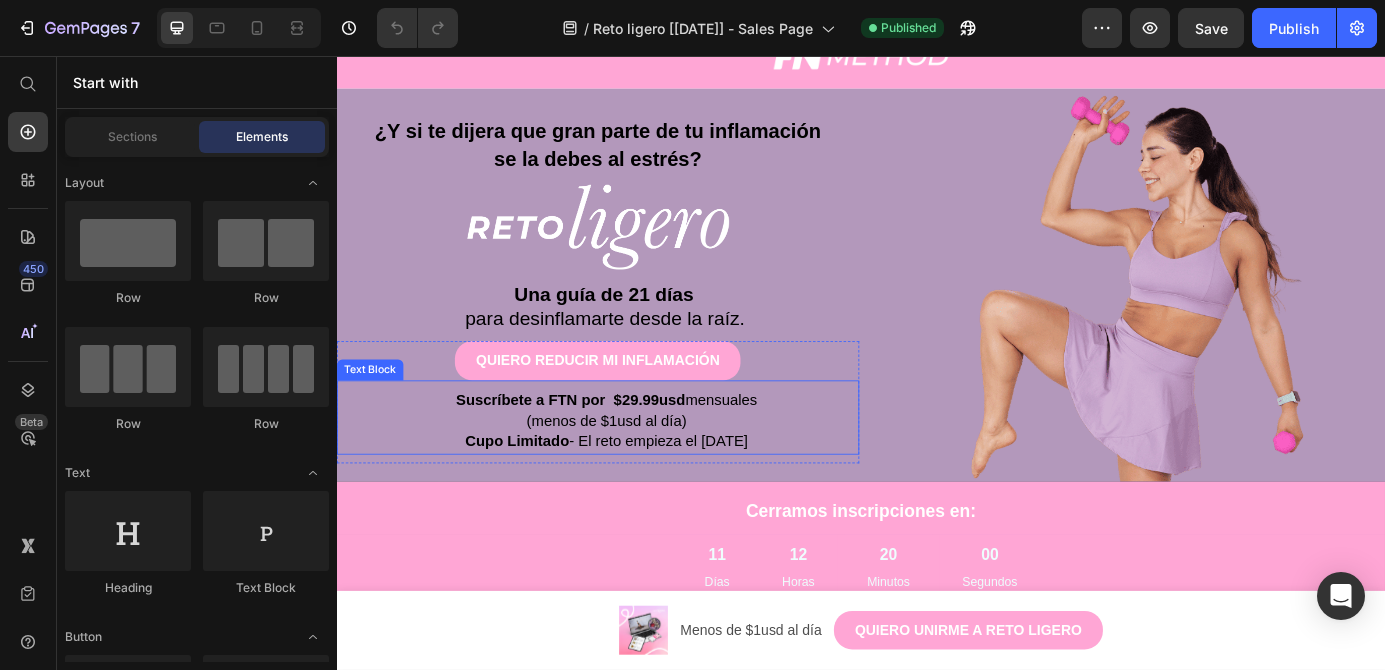 click on "Suscríbete a FTN por  $29.99usd  mensuales" at bounding box center [646, 452] 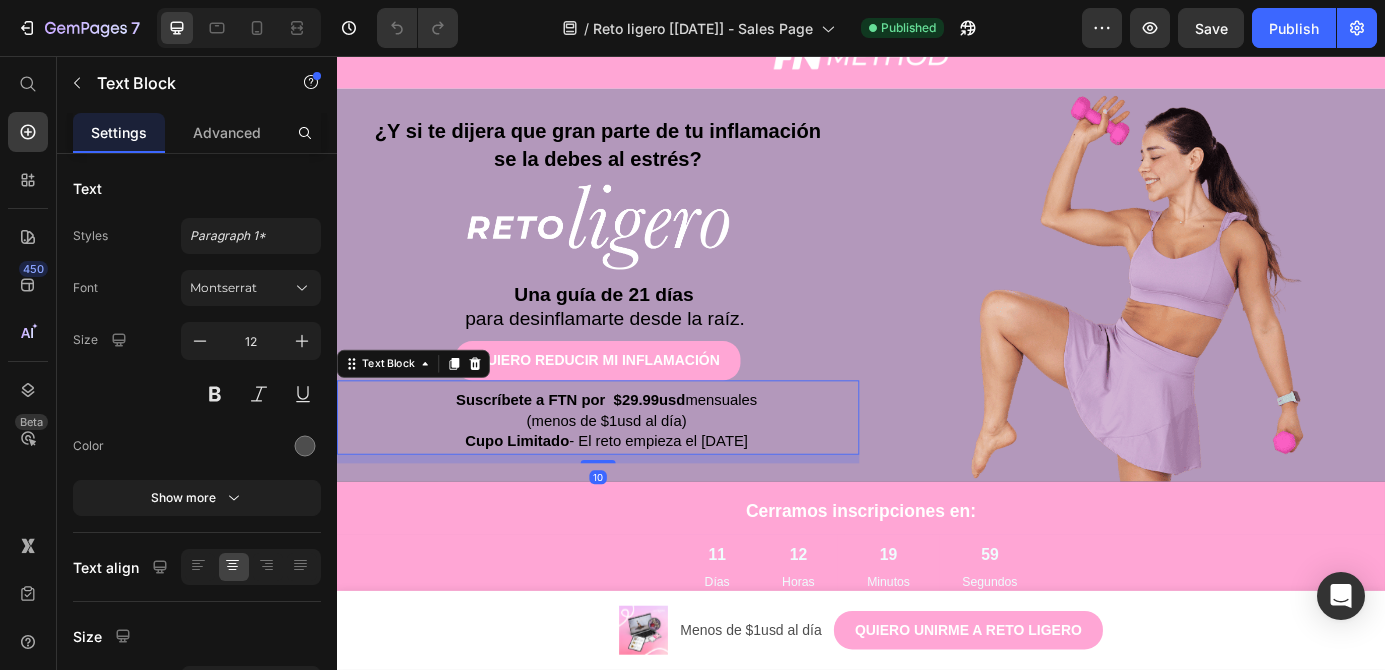 click on "Suscríbete a FTN por  $29.99usd  mensuales" at bounding box center [645, 450] 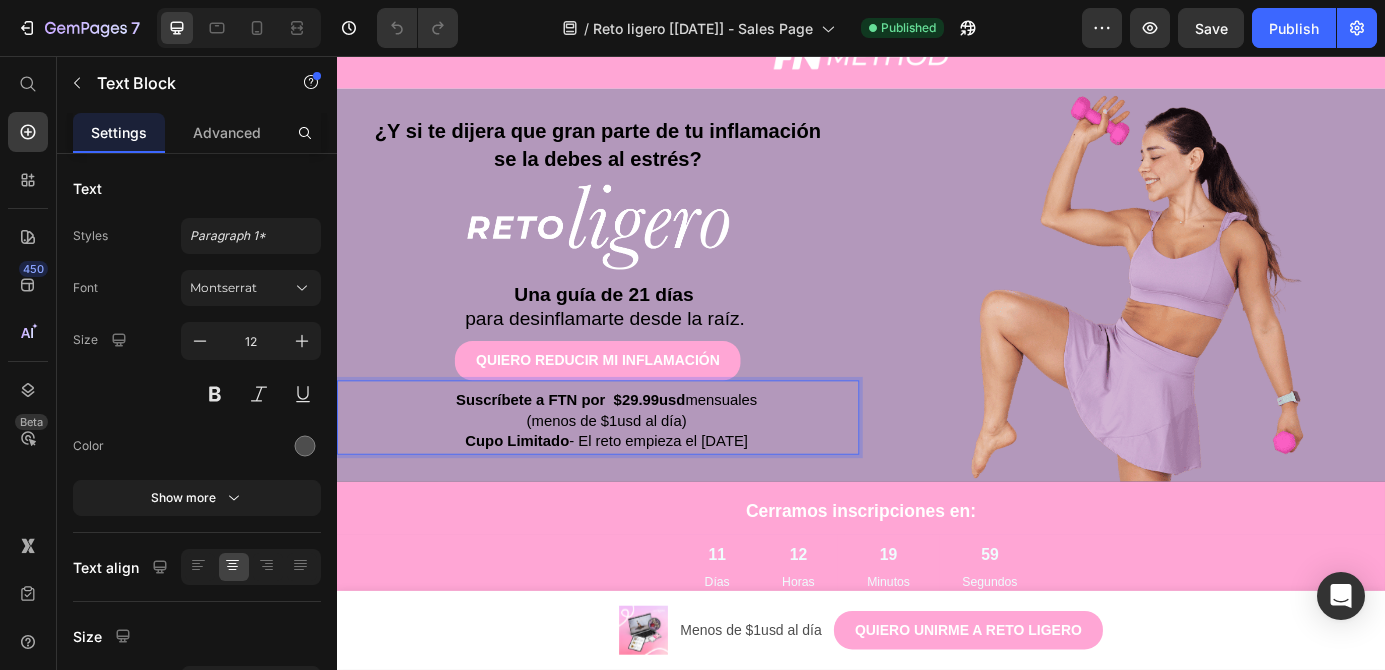 click on "Suscríbete a FTN por  $29.99usd  mensuales" at bounding box center (645, 450) 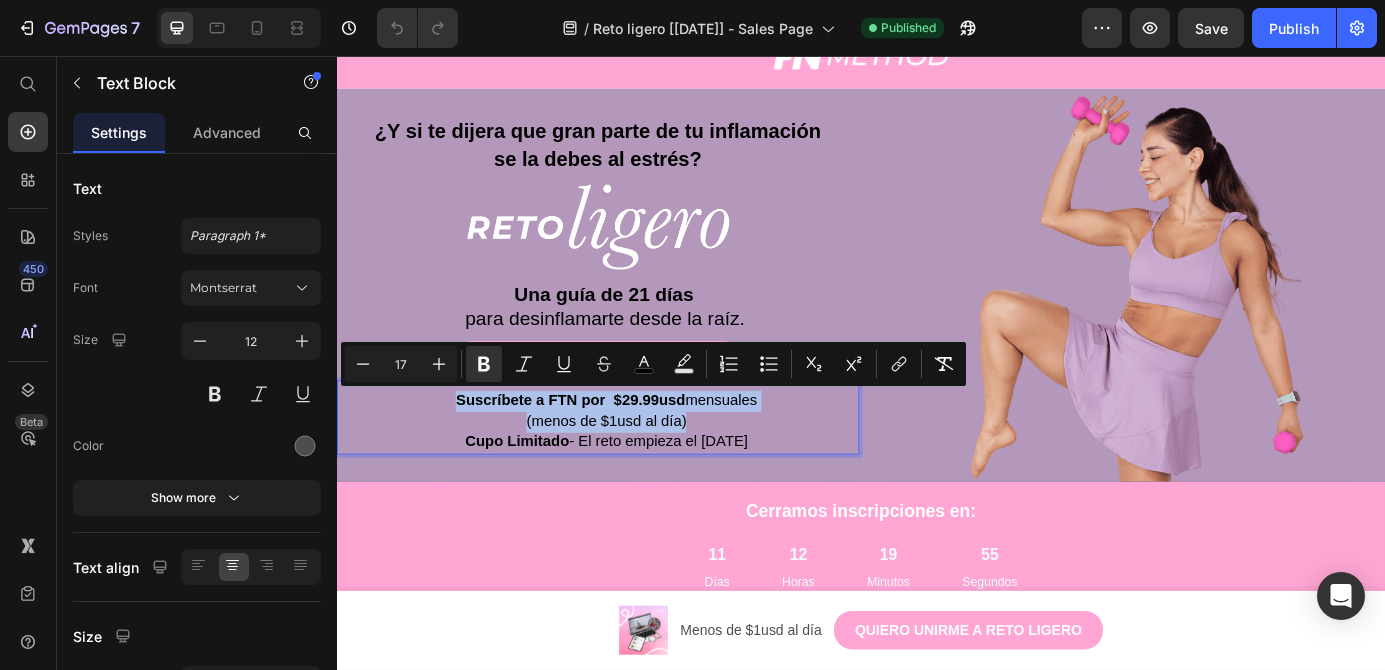 copy on "Suscríbete a FTN por  $29.99usd  mensuales  (menos de $1usd al día)" 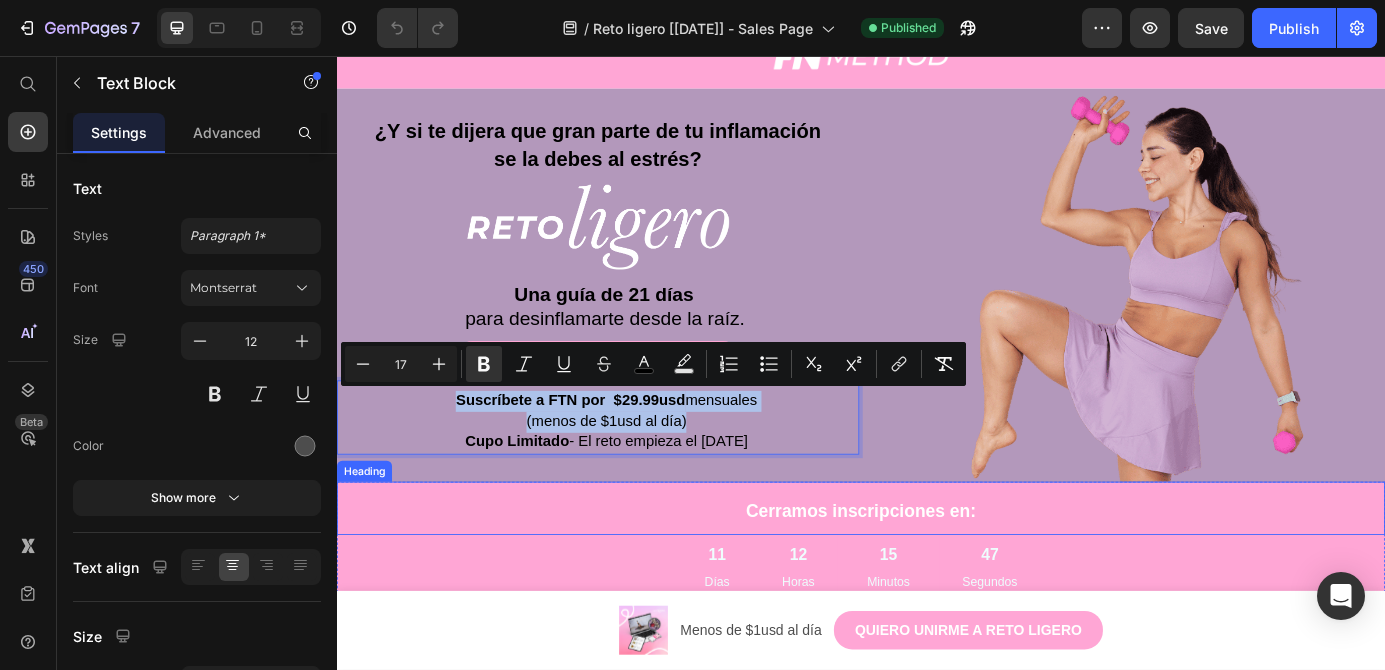click on "Cerramos inscripciones en:" at bounding box center [937, 574] 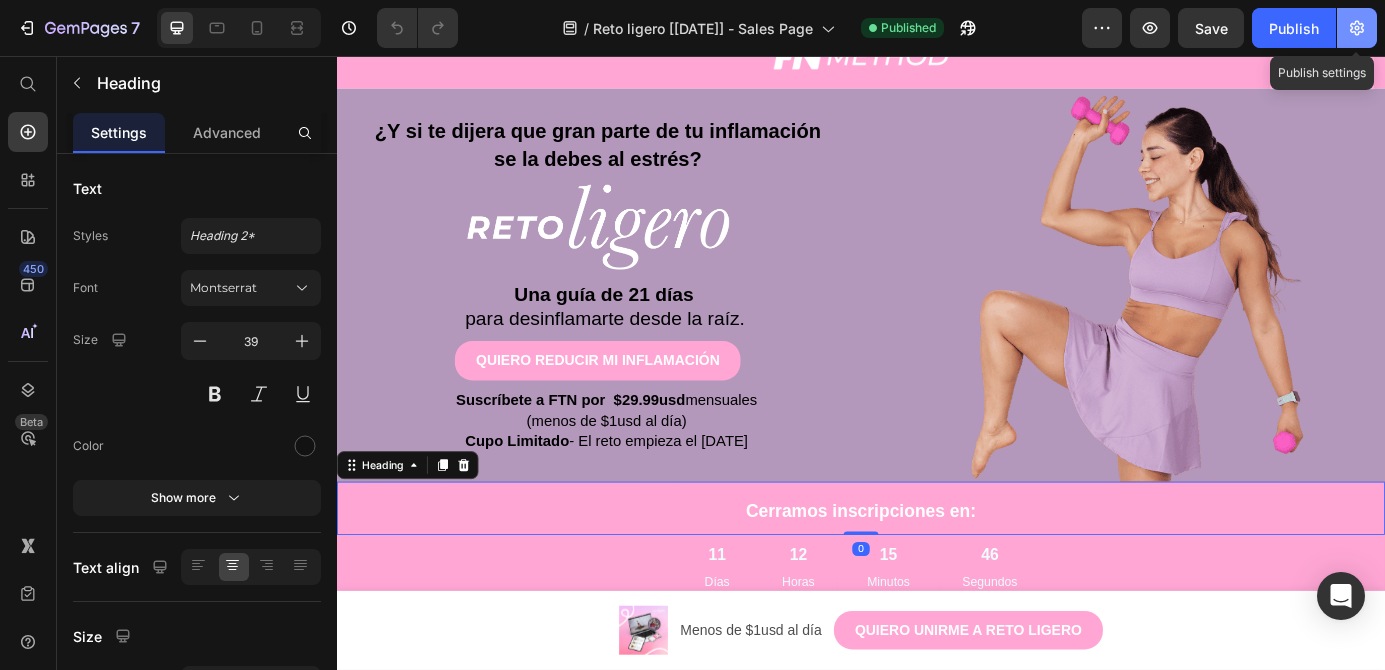 click 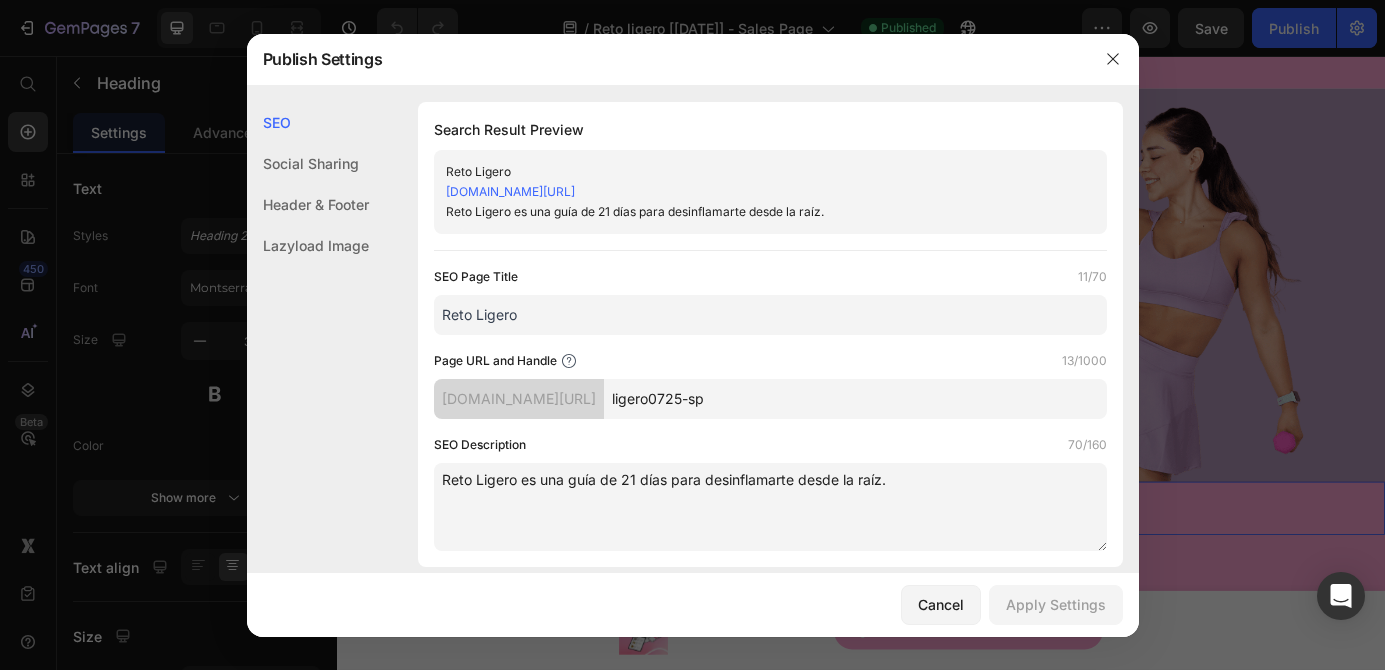 click at bounding box center (692, 335) 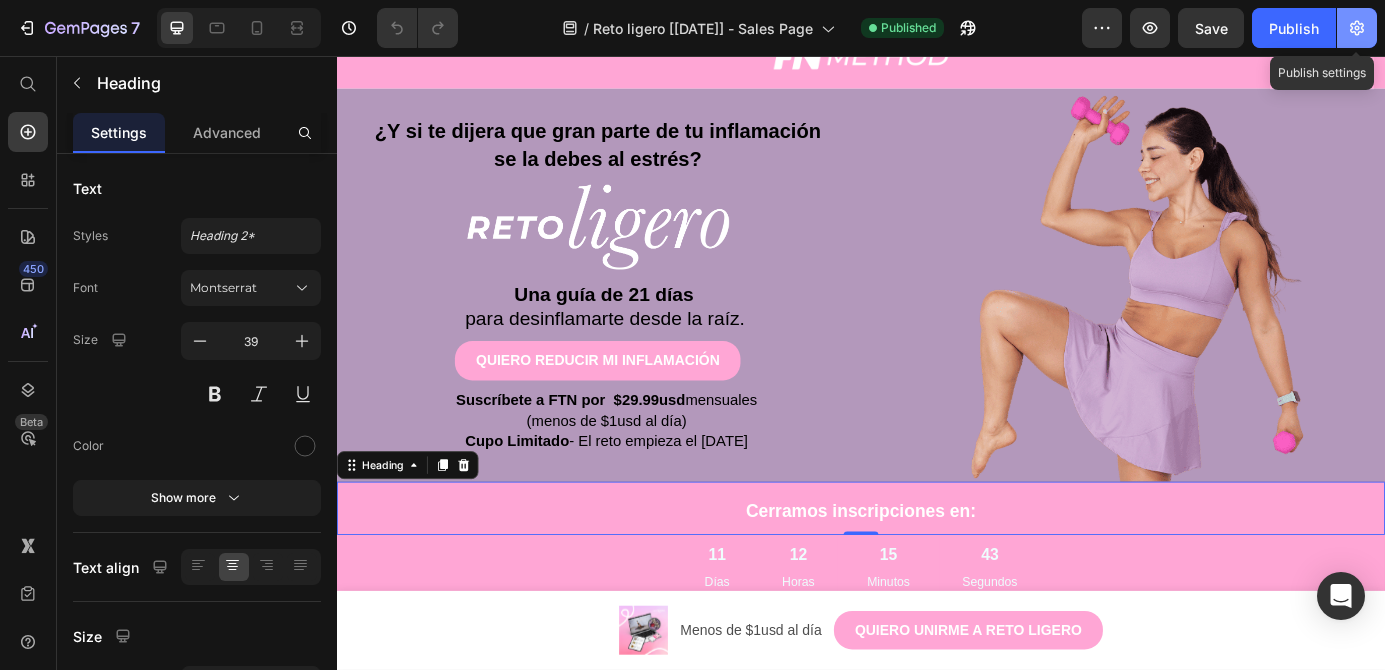 click 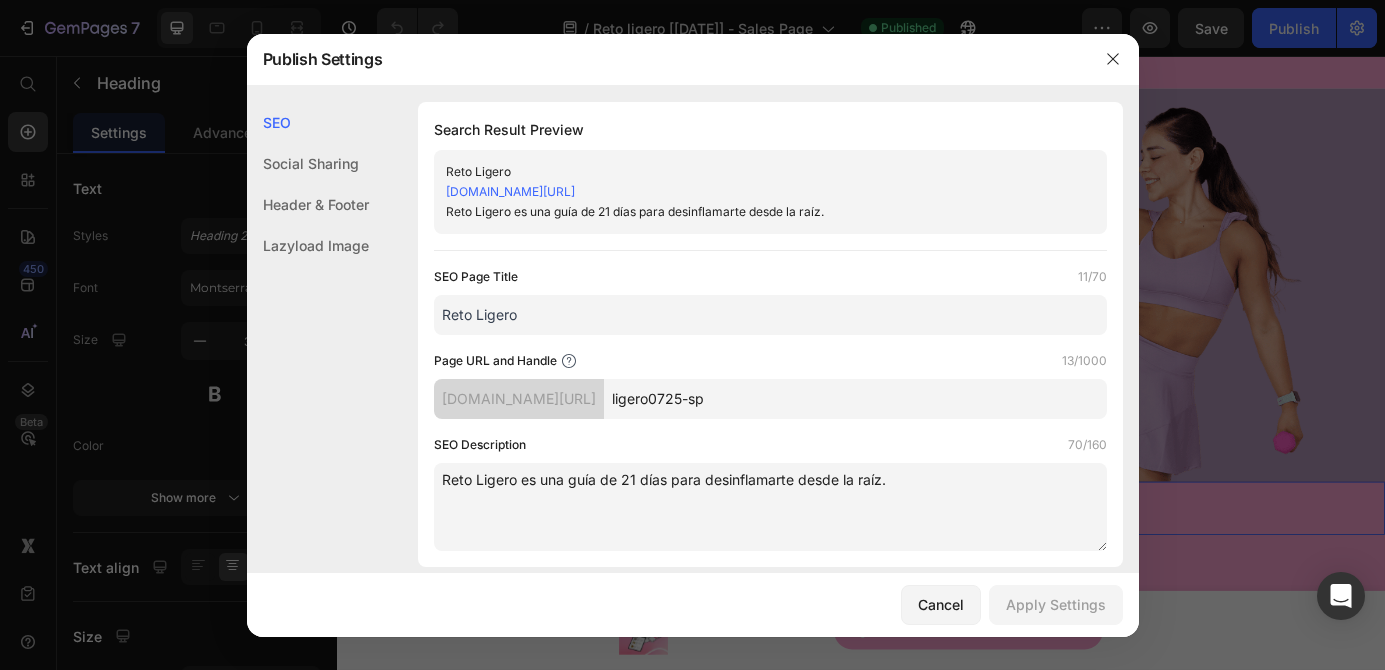 click on "[DOMAIN_NAME][URL]" at bounding box center (510, 191) 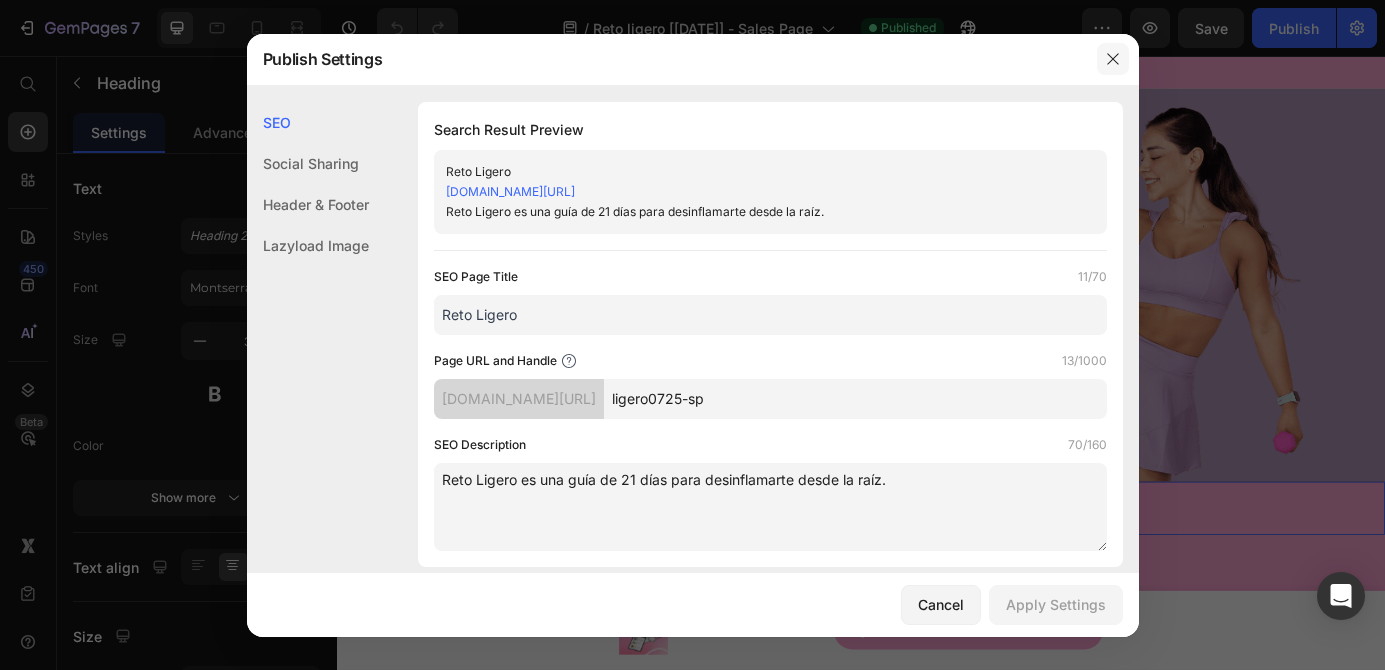 click 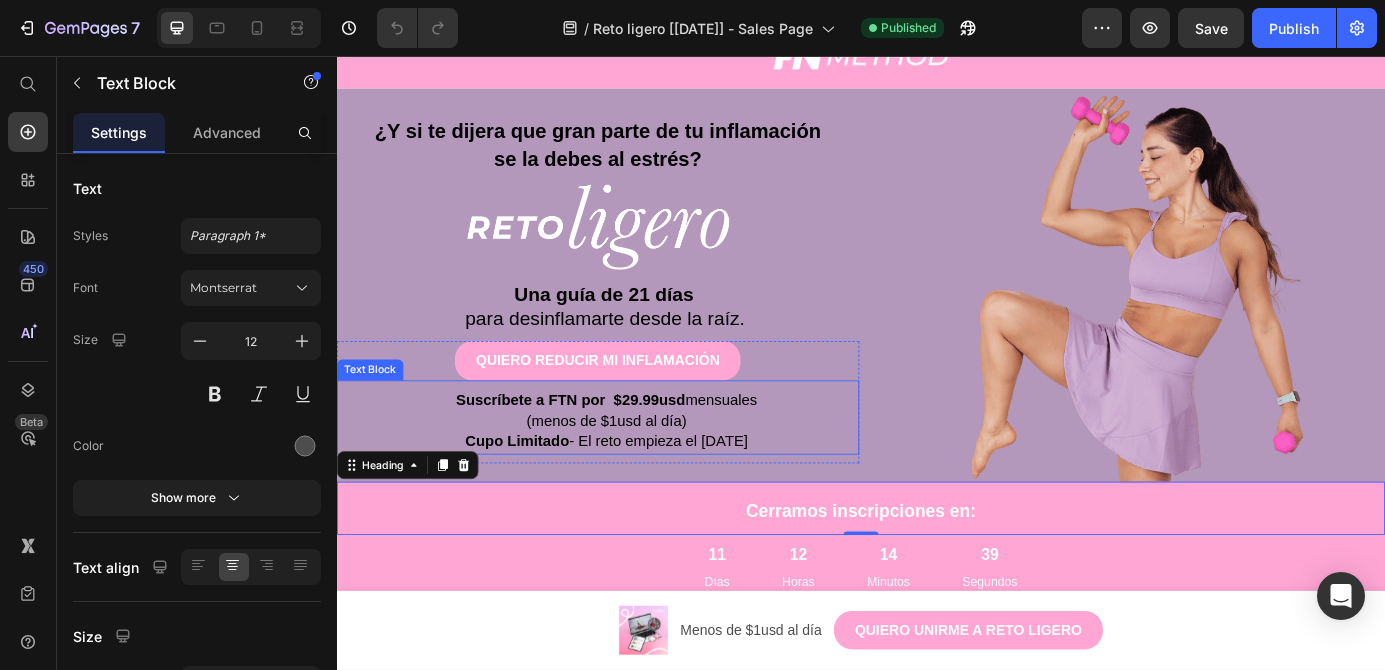 click on "Suscríbete a FTN por  $29.99usd" at bounding box center (604, 450) 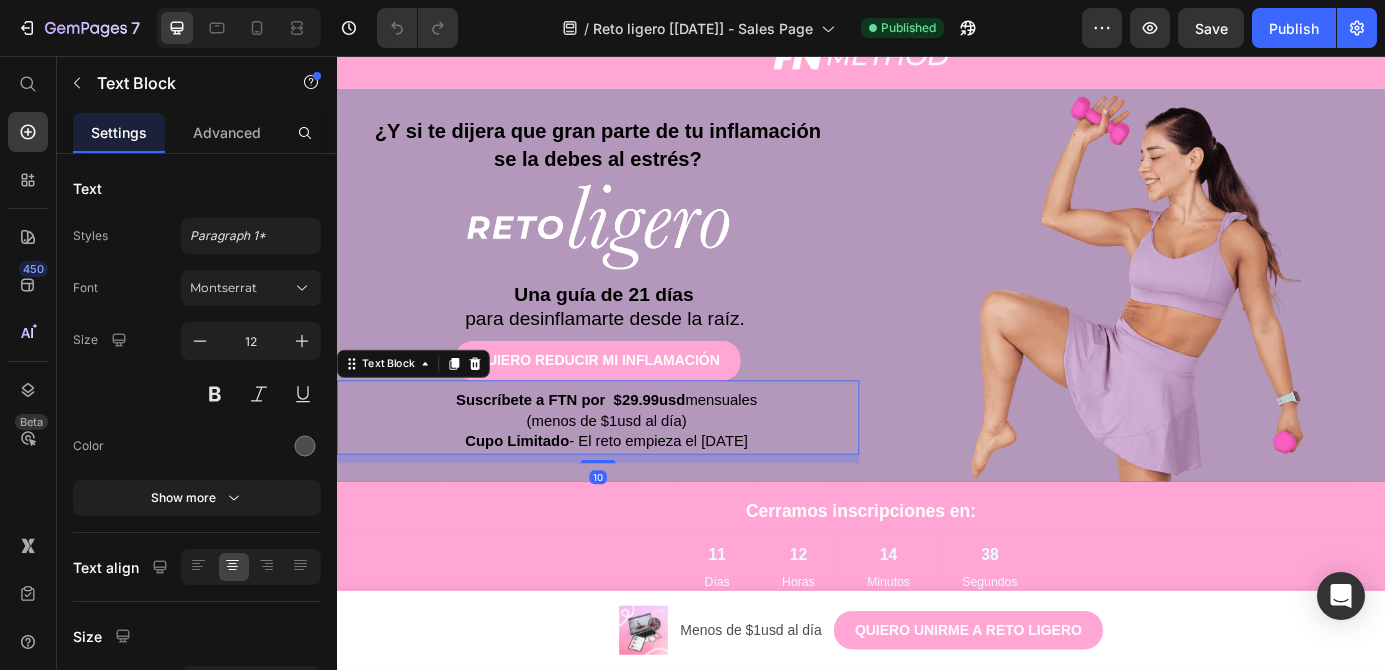 click on "Suscríbete a FTN por  $29.99usd" at bounding box center [604, 450] 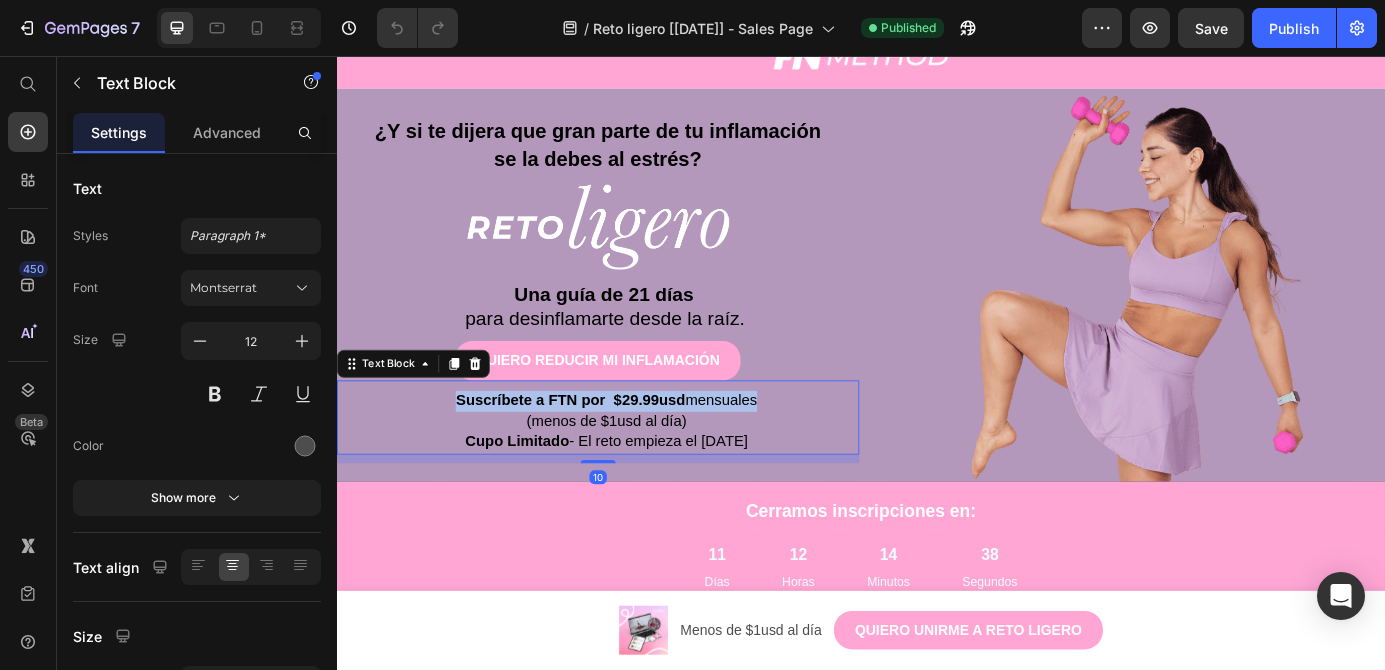 click on "Suscríbete a FTN por  $29.99usd" at bounding box center (604, 450) 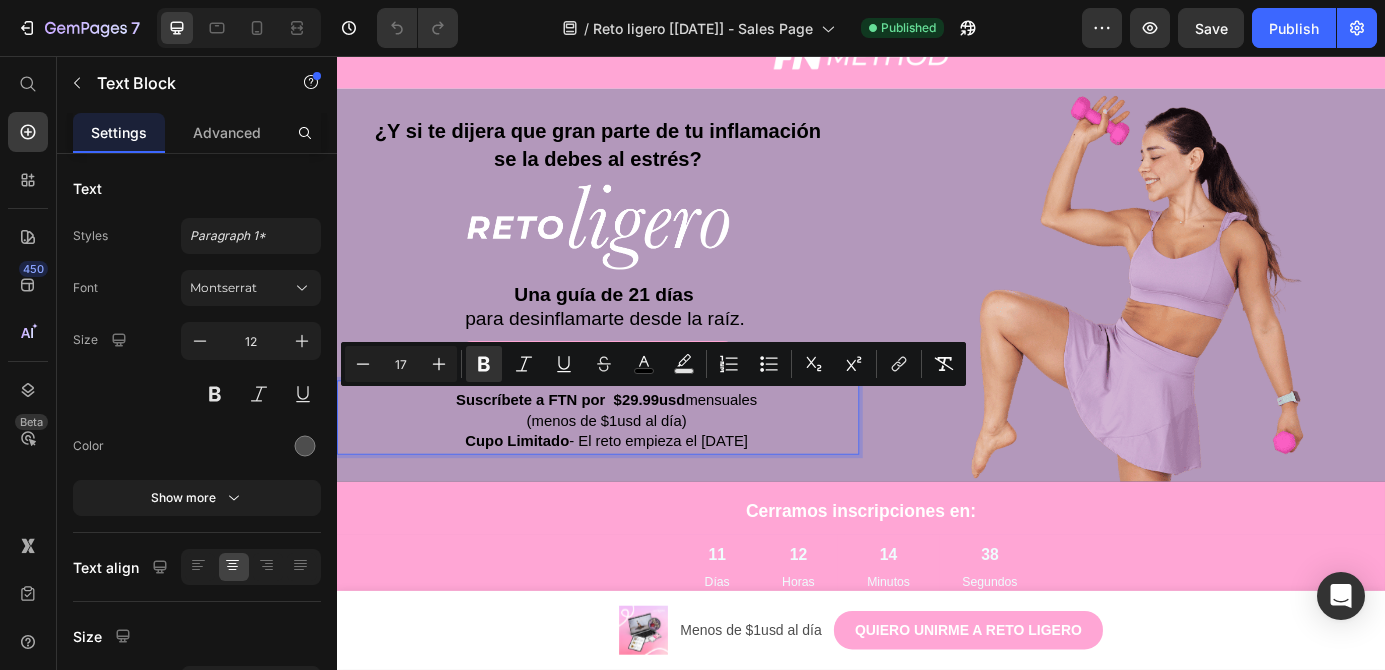 click on "(menos de $1usd al día)" at bounding box center (645, 474) 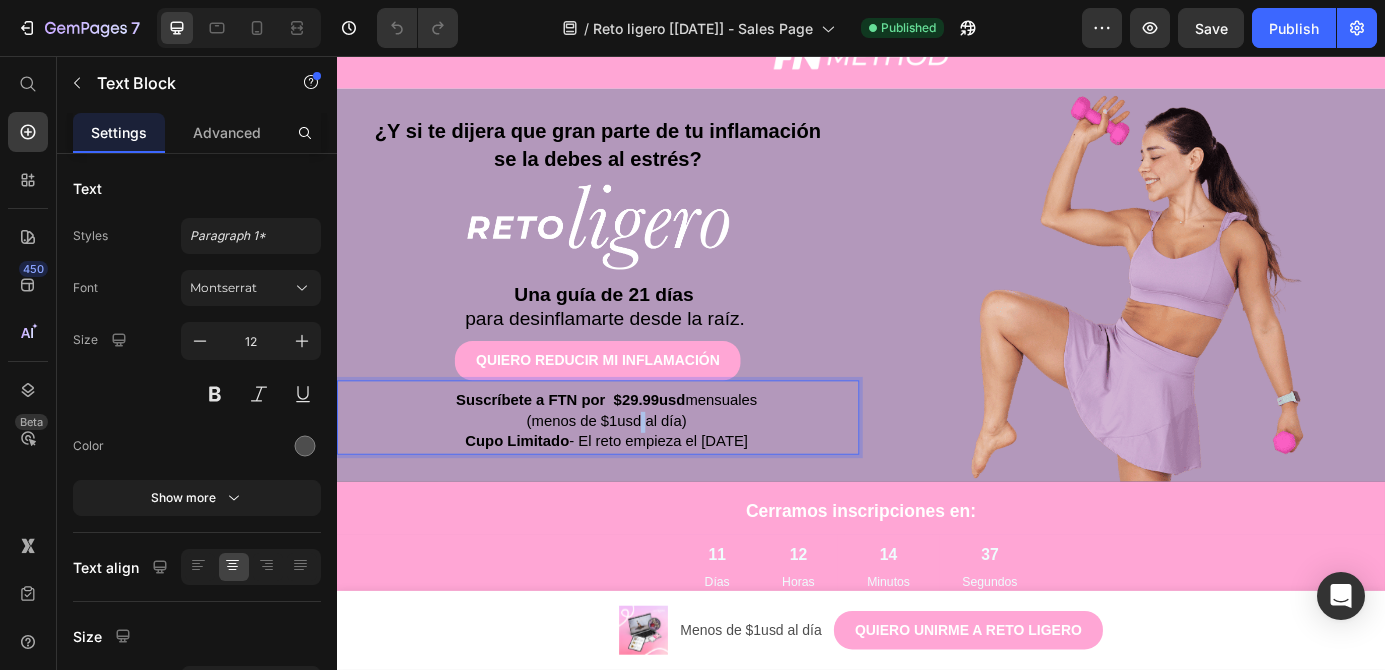 click on "(menos de $1usd al día)" at bounding box center (645, 474) 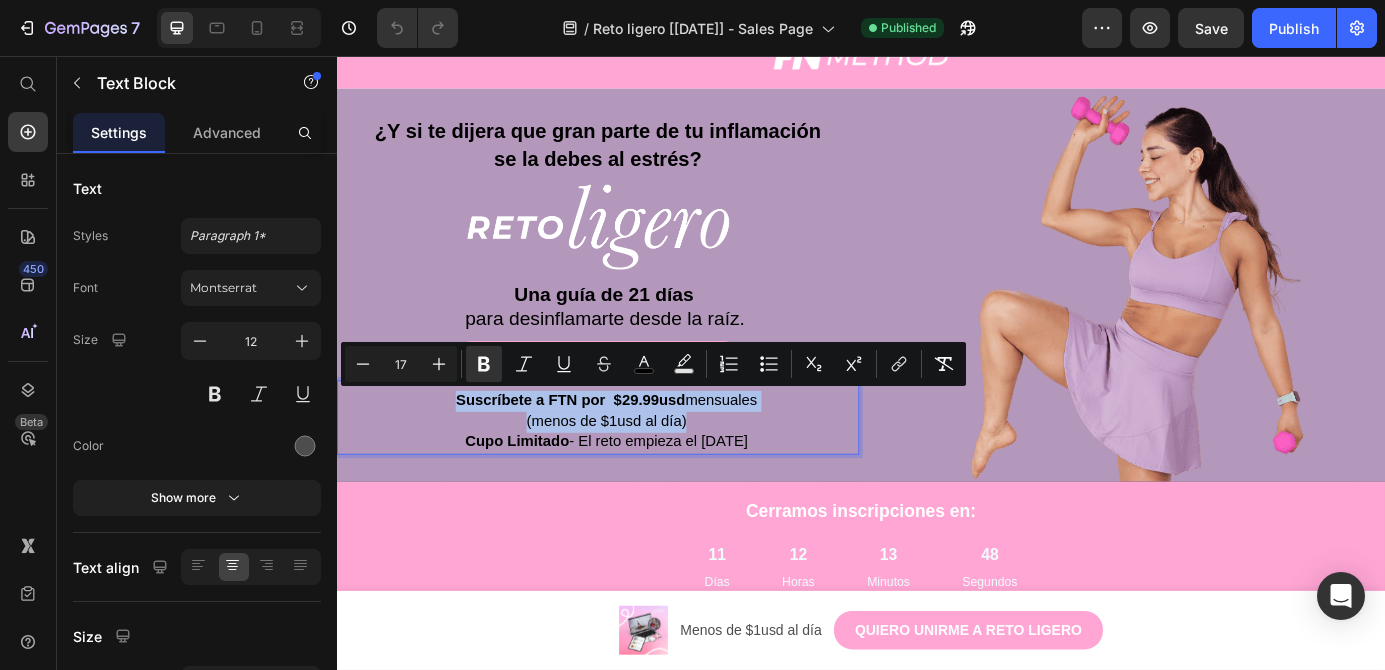 click on "Cupo Limitado  - El reto empieza el [DATE]" at bounding box center [646, 497] 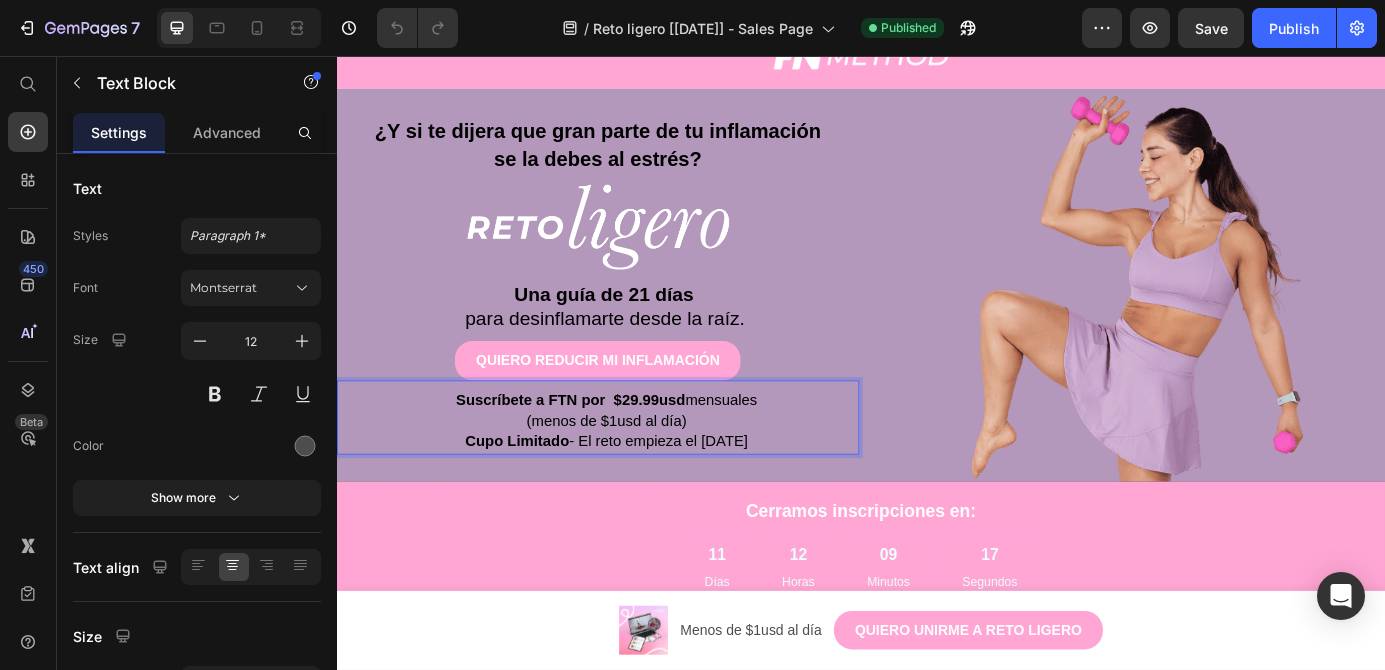 click on "(menos de $1usd al día)" at bounding box center (645, 474) 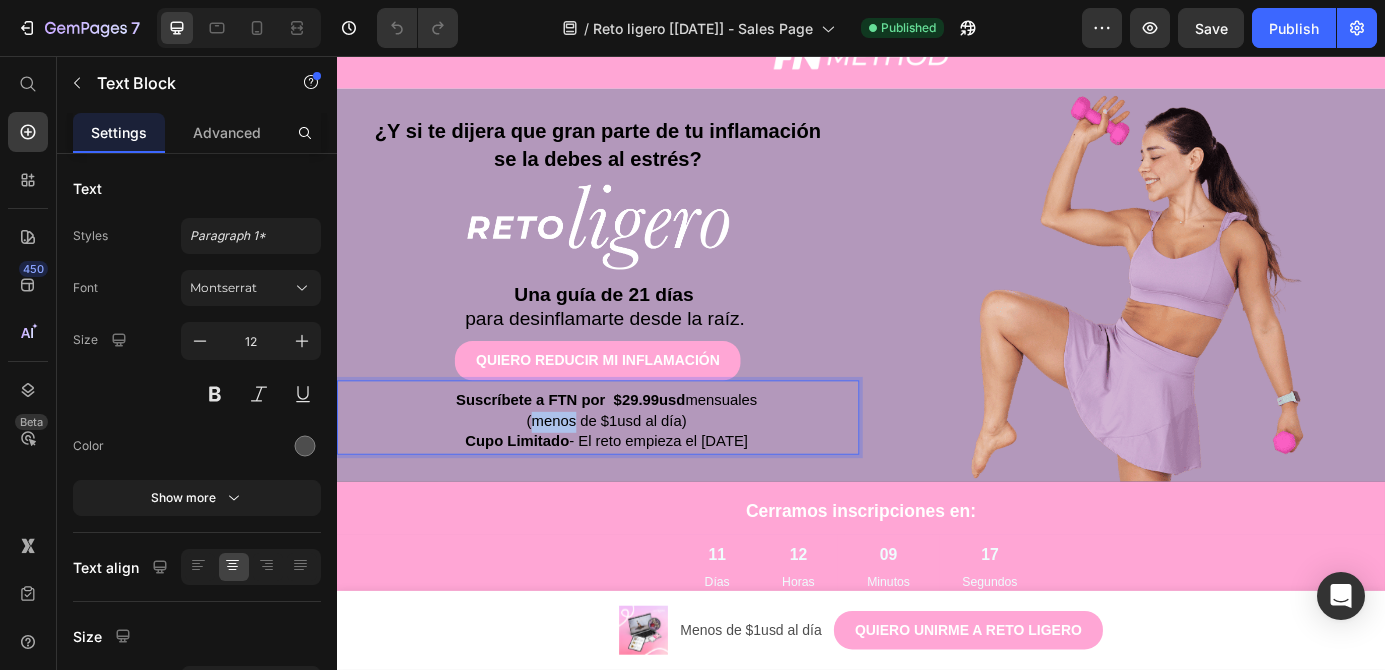 click on "(menos de $1usd al día)" at bounding box center (645, 474) 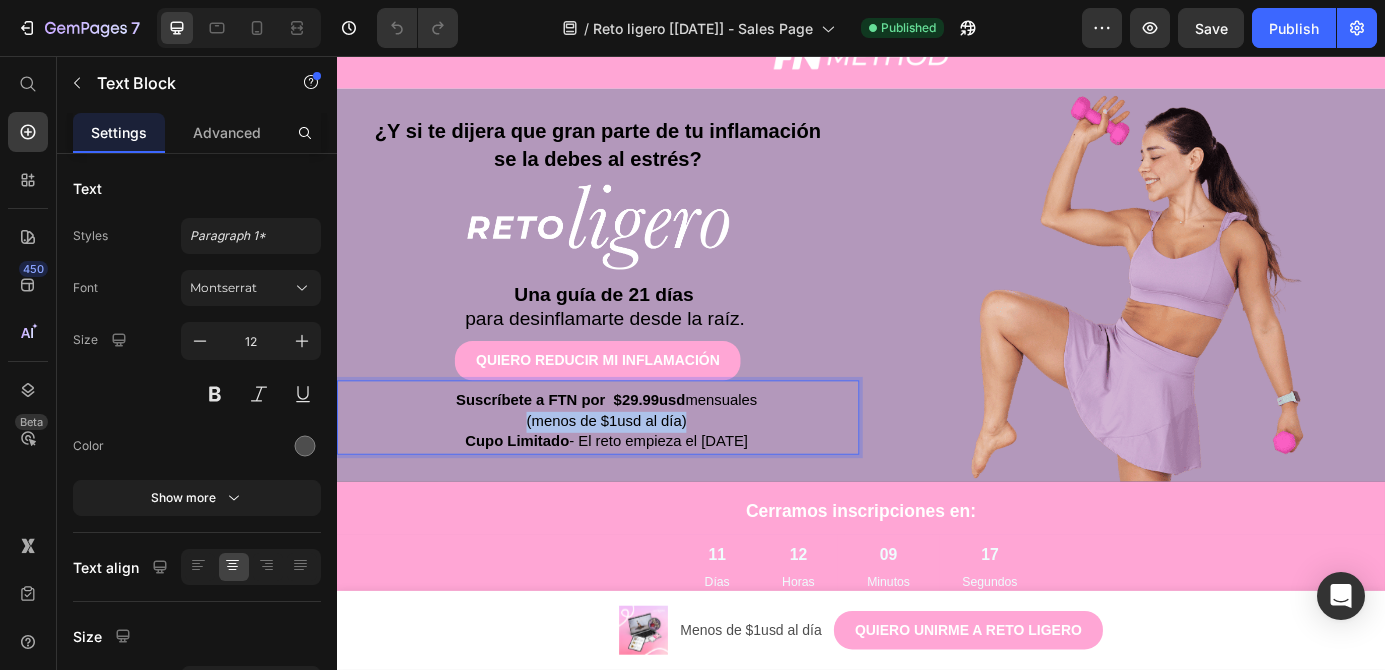 click on "(menos de $1usd al día)" at bounding box center [645, 474] 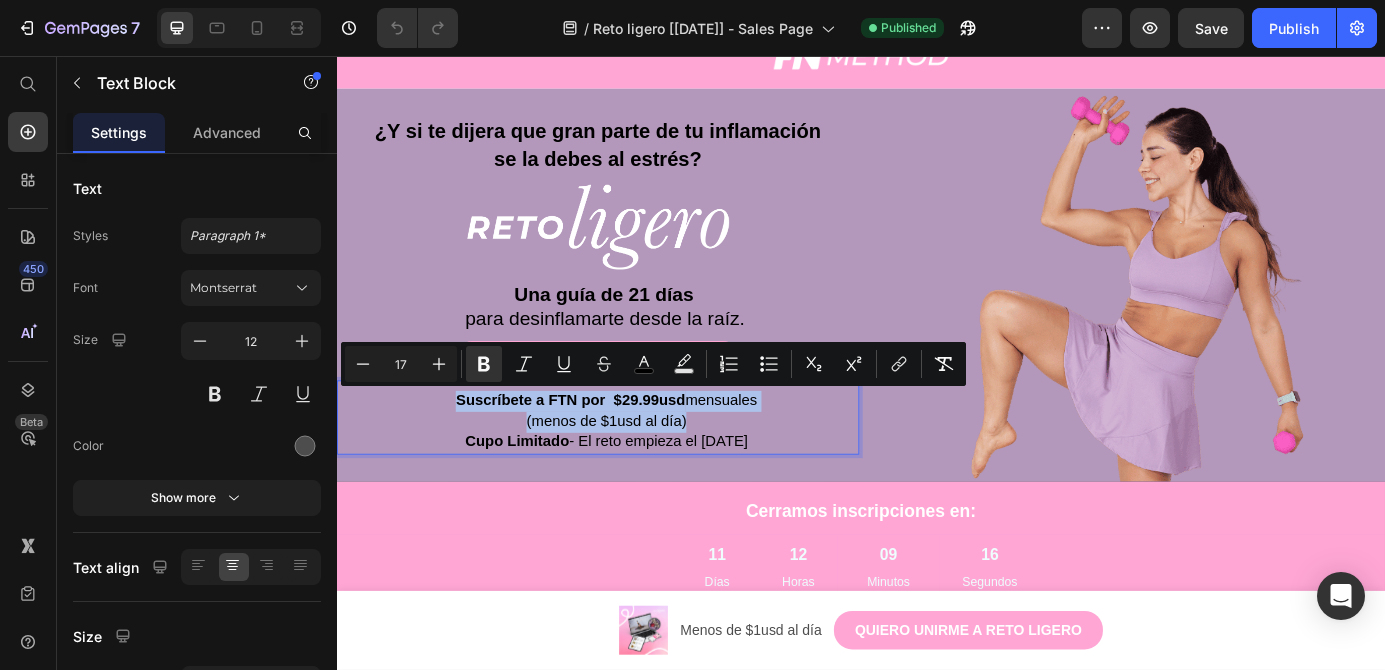copy on "Suscríbete a FTN por  $29.99usd  mensuales  (menos de $1usd al día)" 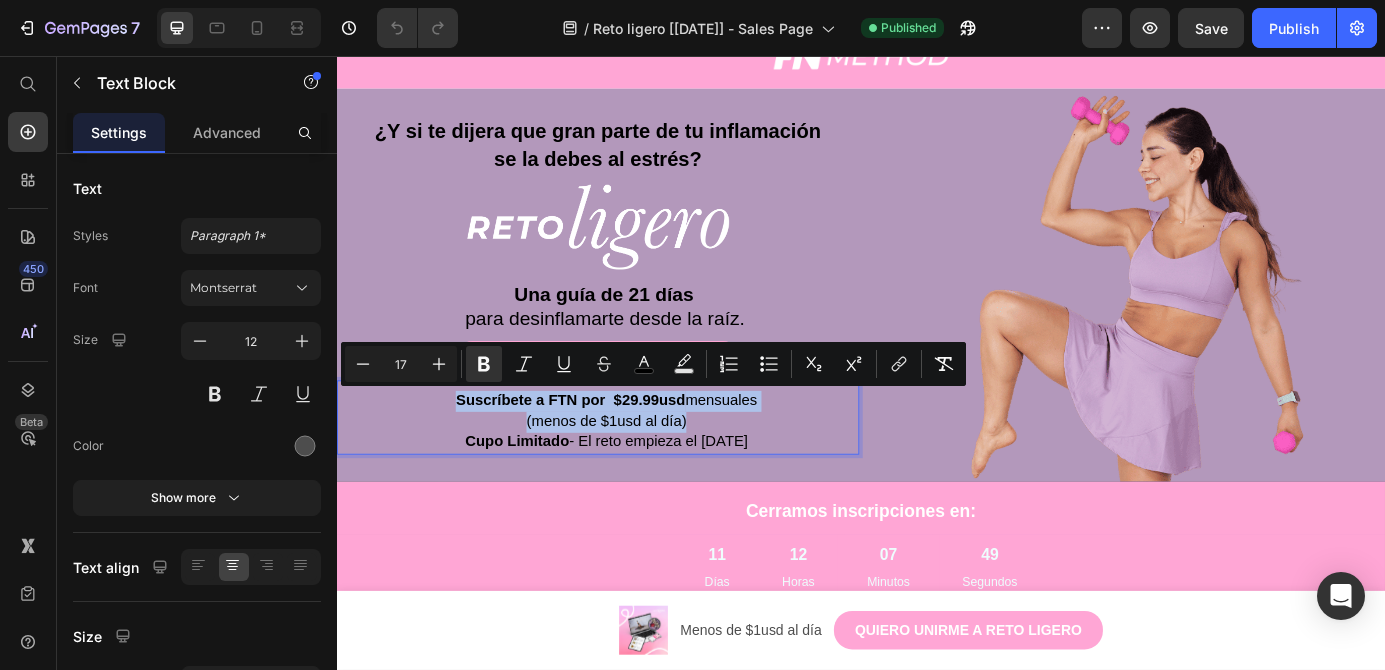 type on "12" 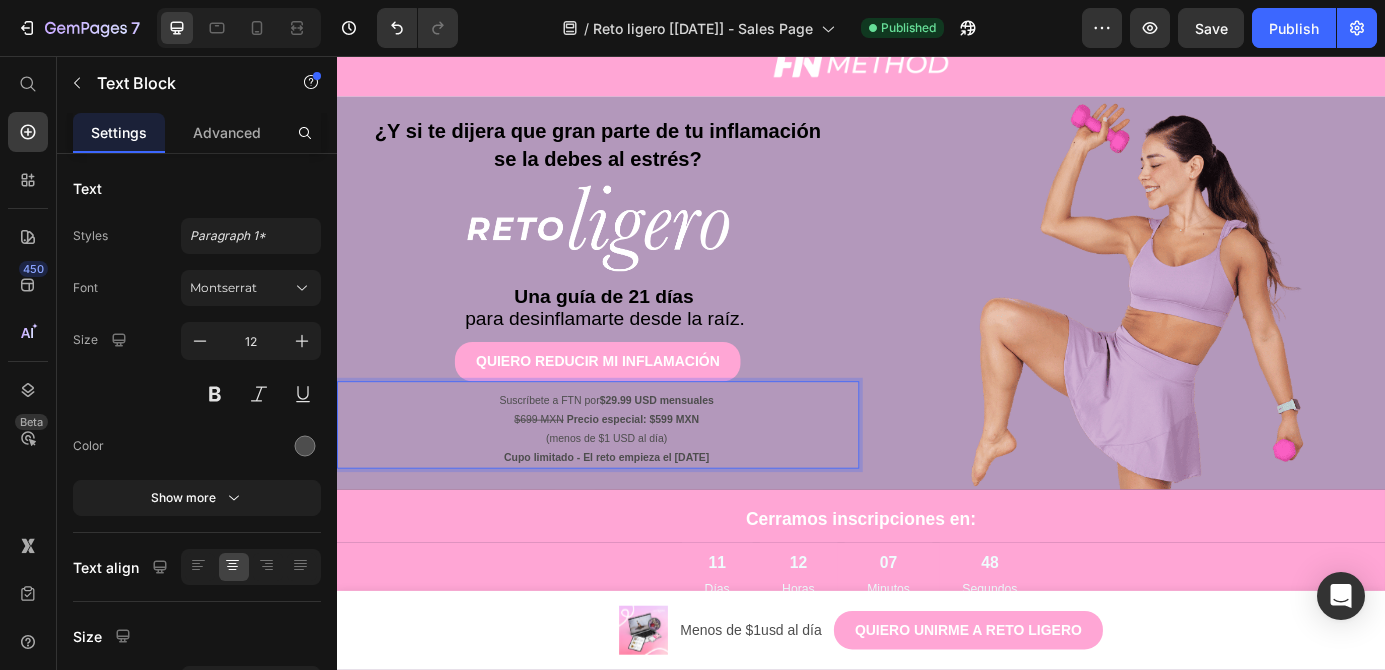 scroll, scrollTop: 76, scrollLeft: 0, axis: vertical 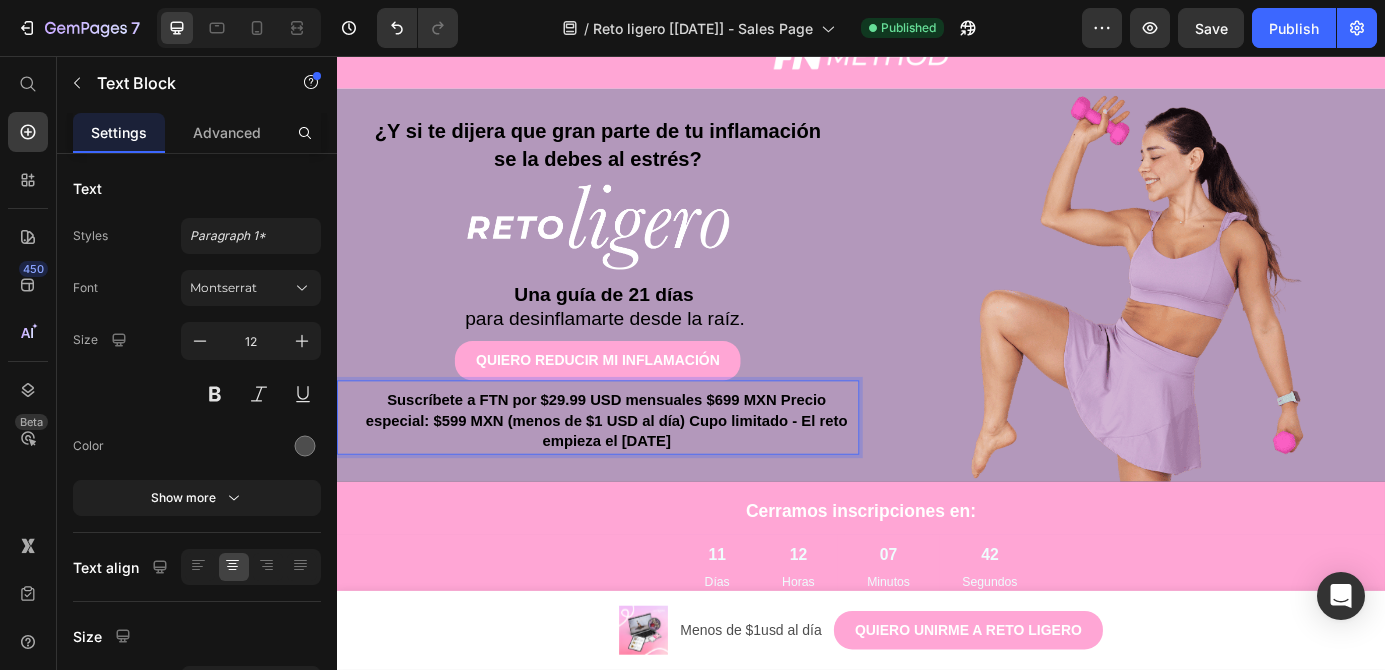 click on "Suscríbete a FTN por $29.99 USD mensuales $699 MXN Precio especial: $599 MXN (menos de $1 USD al día) Cupo limitado - El reto empieza el [DATE]" at bounding box center [646, 474] 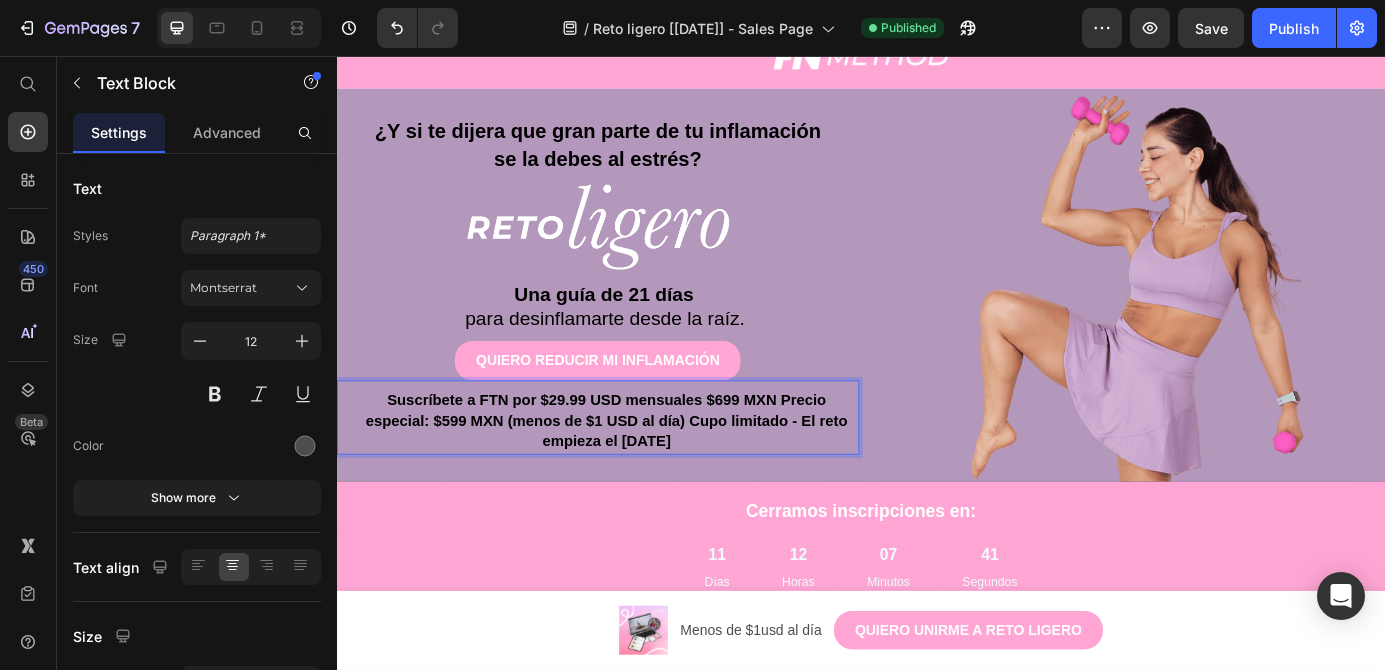 click on "Suscríbete a FTN por $29.99 USD mensuales $699 MXN Precio especial: $599 MXN (menos de $1 USD al día) Cupo limitado - El reto empieza el [DATE]" at bounding box center (646, 474) 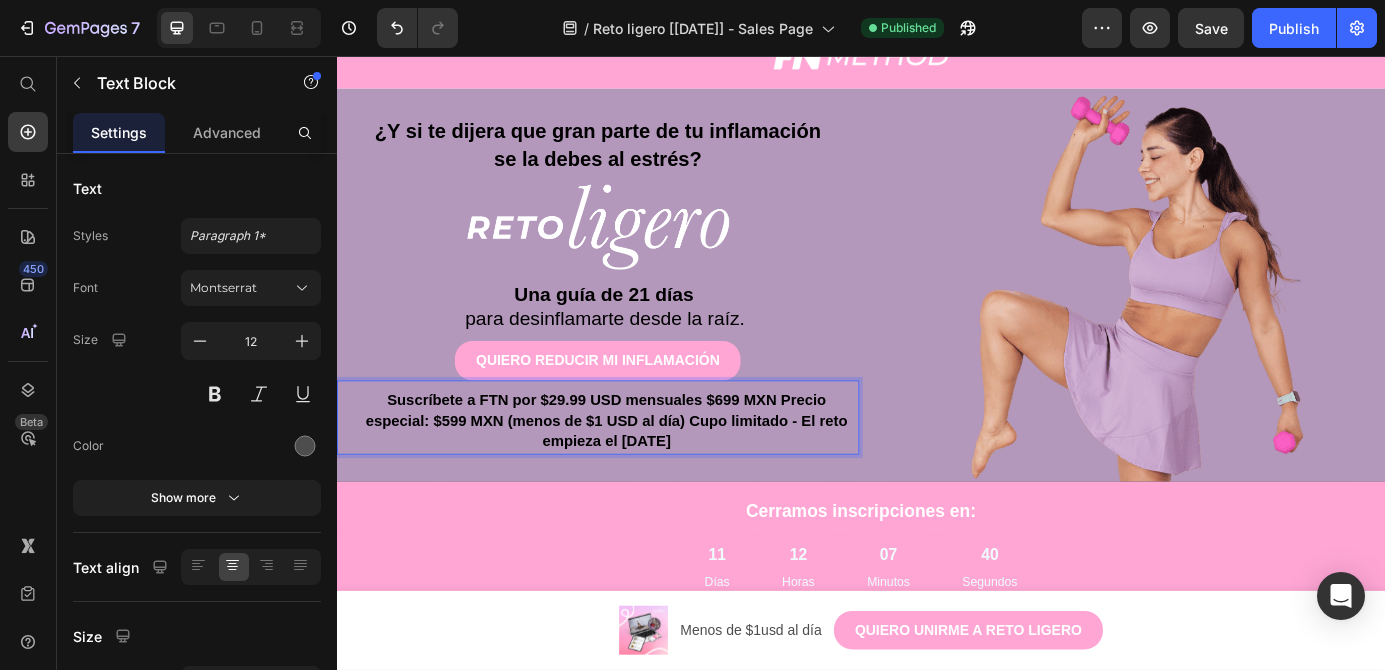 click on "Suscríbete a FTN por $29.99 USD mensuales $699 MXN Precio especial: $599 MXN (menos de $1 USD al día) Cupo limitado - El reto empieza el [DATE]" at bounding box center (646, 474) 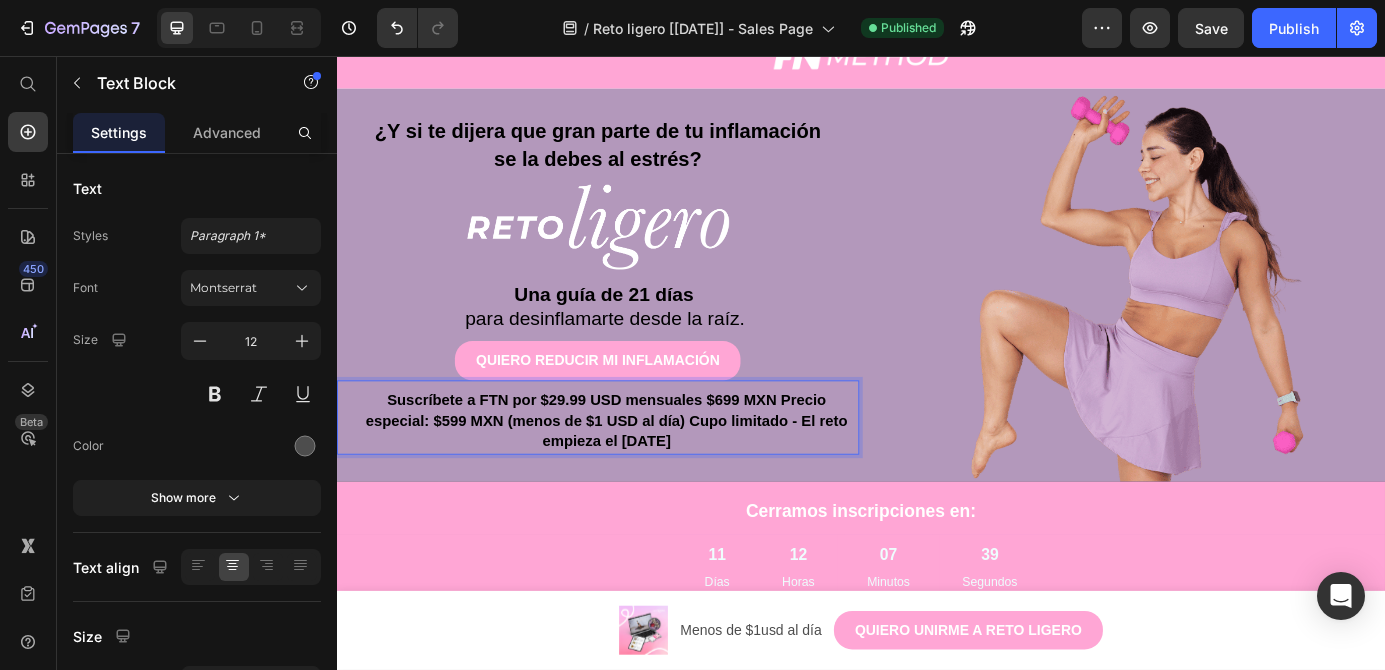 click on "Suscríbete a FTN por $29.99 USD mensuales $699 MXN Precio especial: $599 MXN (menos de $1 USD al día) Cupo limitado - El reto empieza el [DATE]" at bounding box center (646, 474) 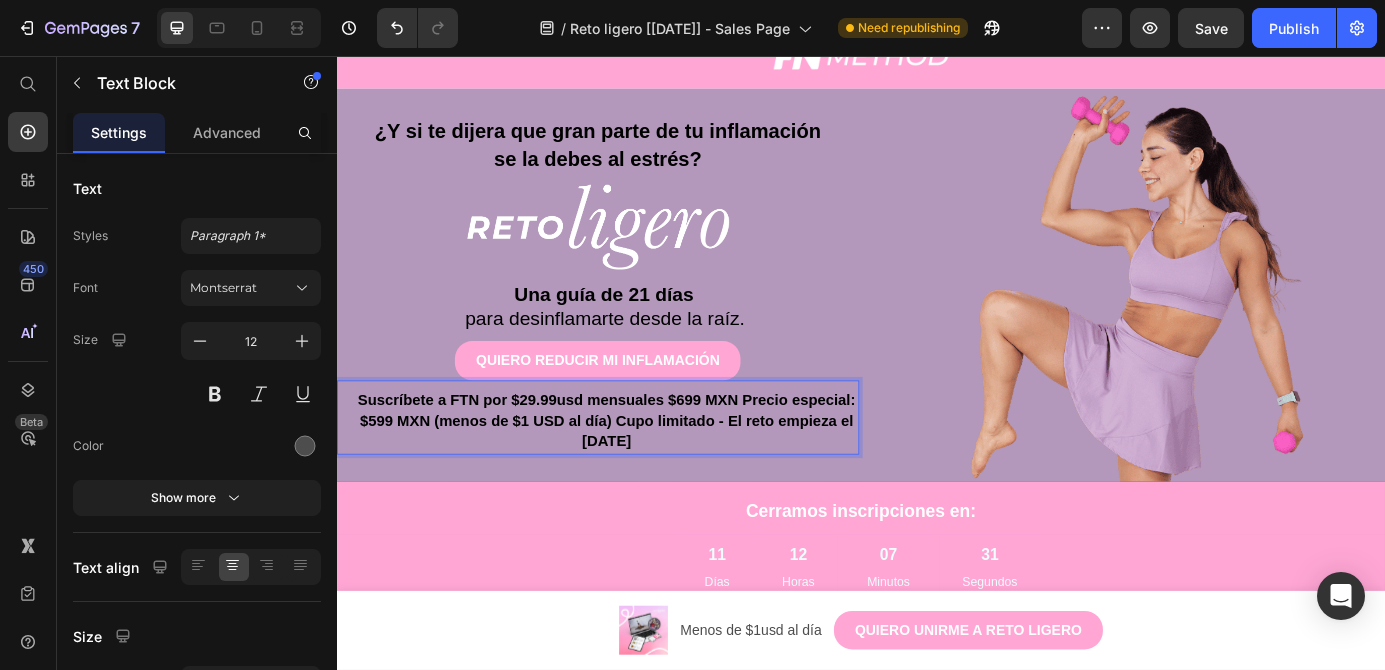 click on "Suscríbete a FTN por $29.99usd mensuales $699 MXN Precio especial: $599 MXN (menos de $1 USD al día) Cupo limitado - El reto empieza el [DATE]" at bounding box center (646, 474) 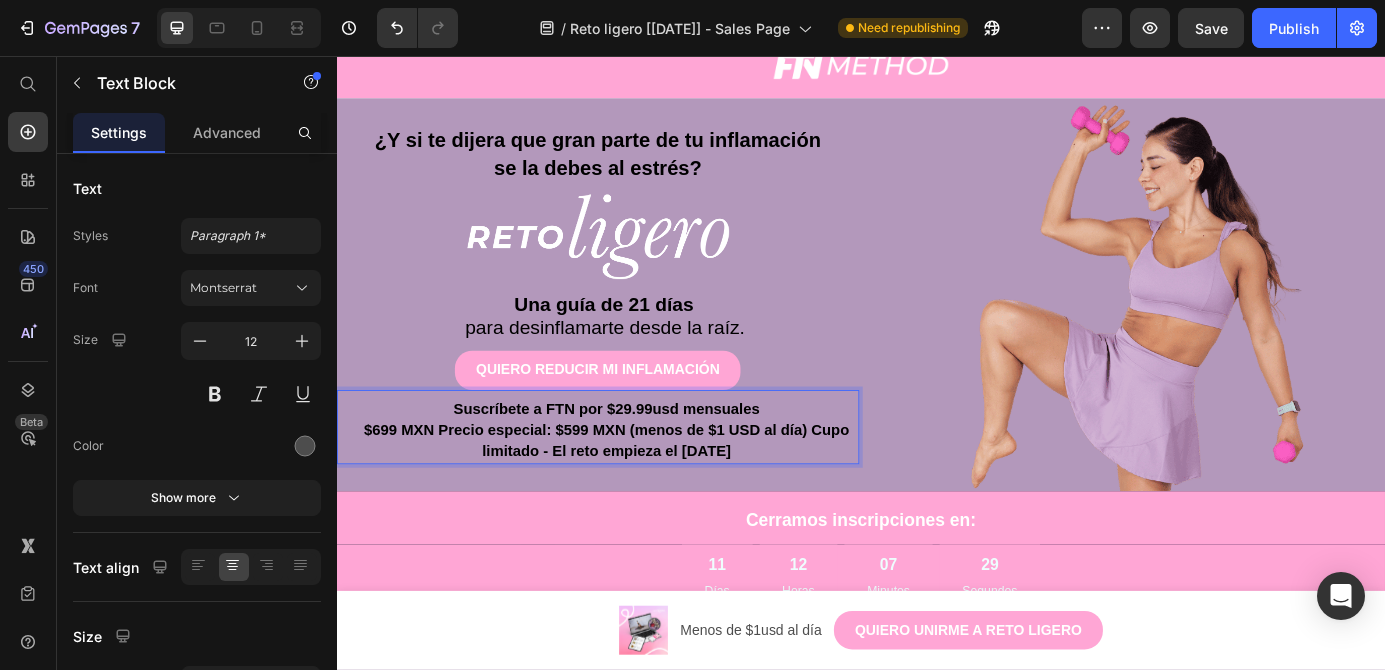 scroll, scrollTop: 76, scrollLeft: 0, axis: vertical 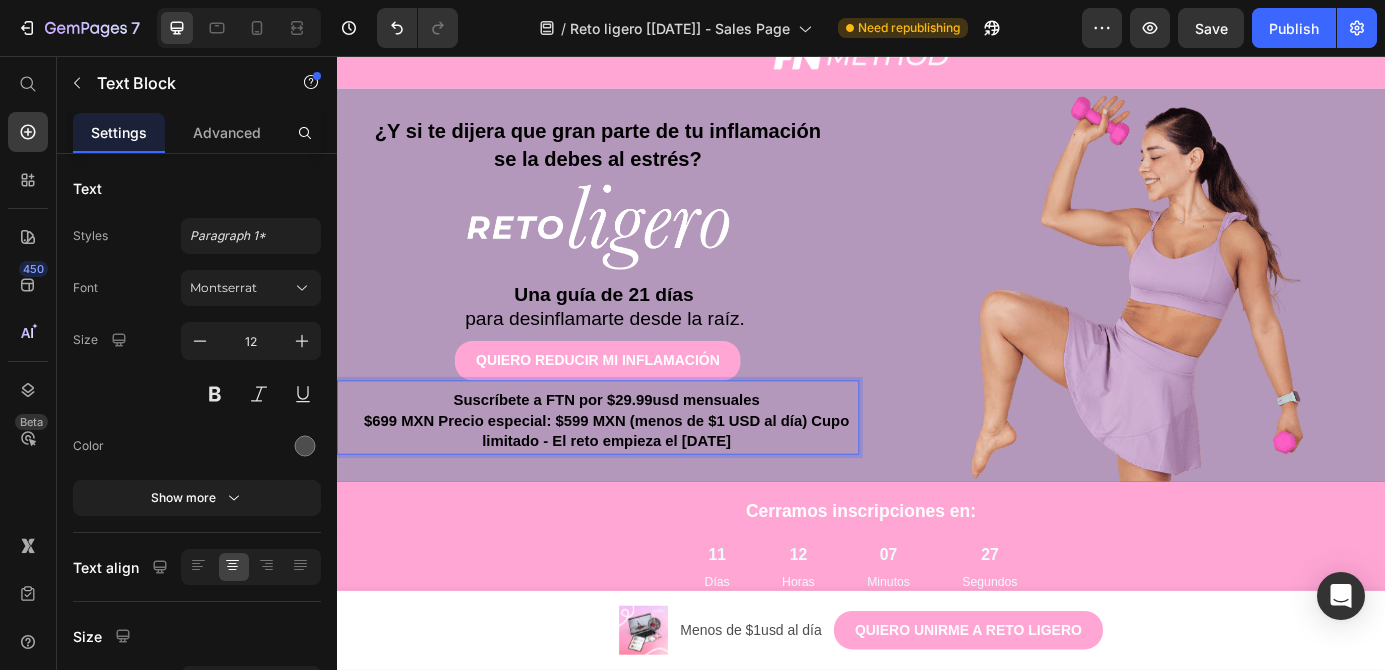 click on "$699 MXN Precio especial: $599 MXN (menos de $1 USD al día) Cupo limitado - El reto empieza el [DATE]" at bounding box center (646, 486) 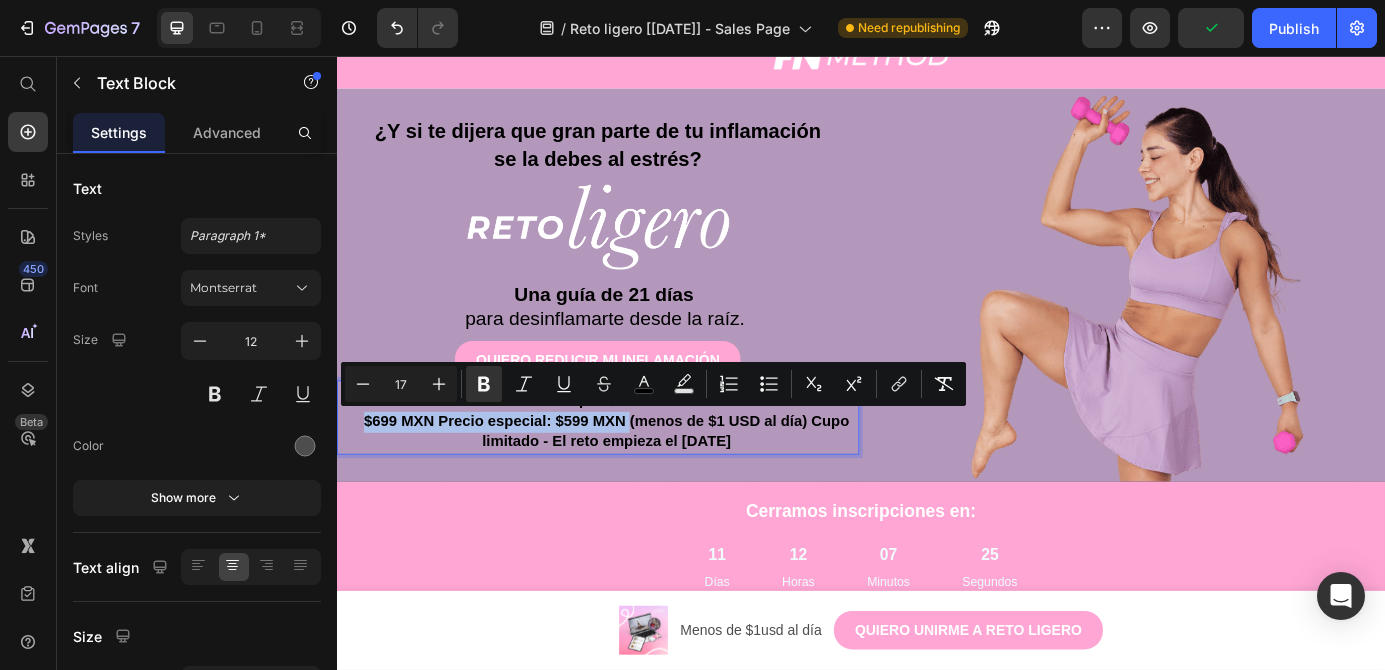 drag, startPoint x: 701, startPoint y: 479, endPoint x: 353, endPoint y: 481, distance: 348.00574 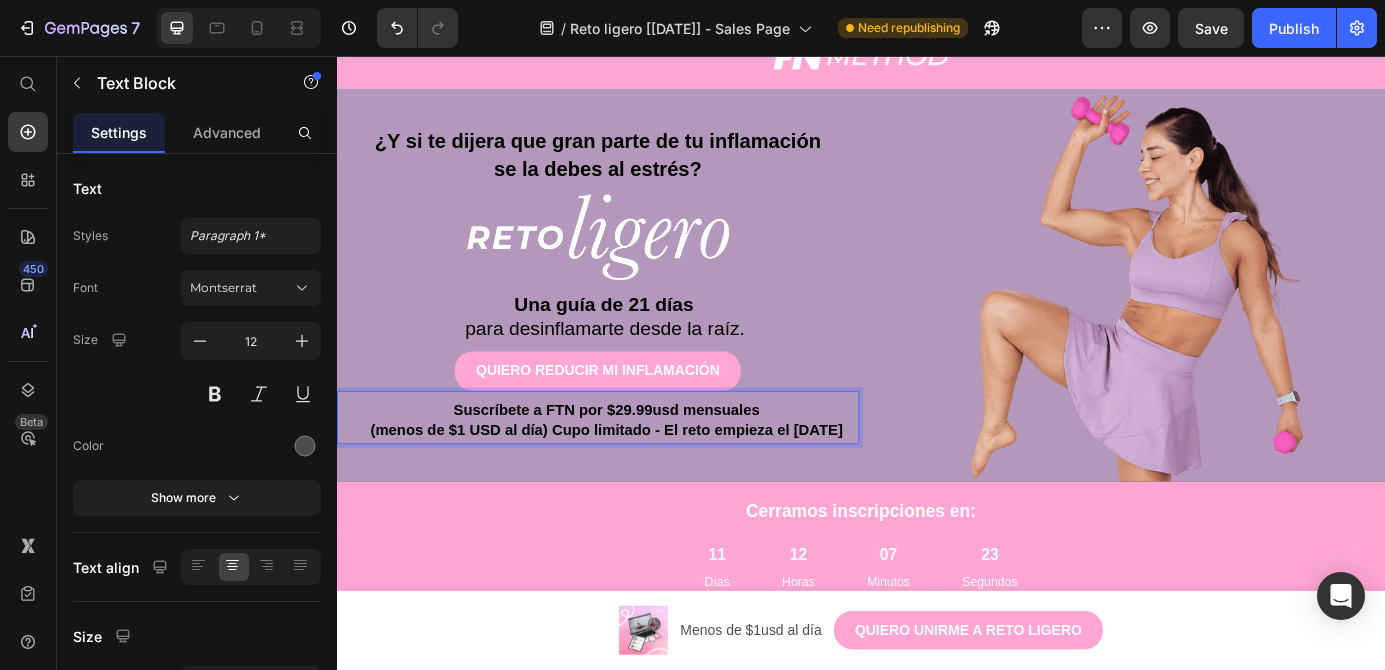 click on "(menos de $1 USD al día) Cupo limitado - El reto empieza el [DATE]" at bounding box center (645, 485) 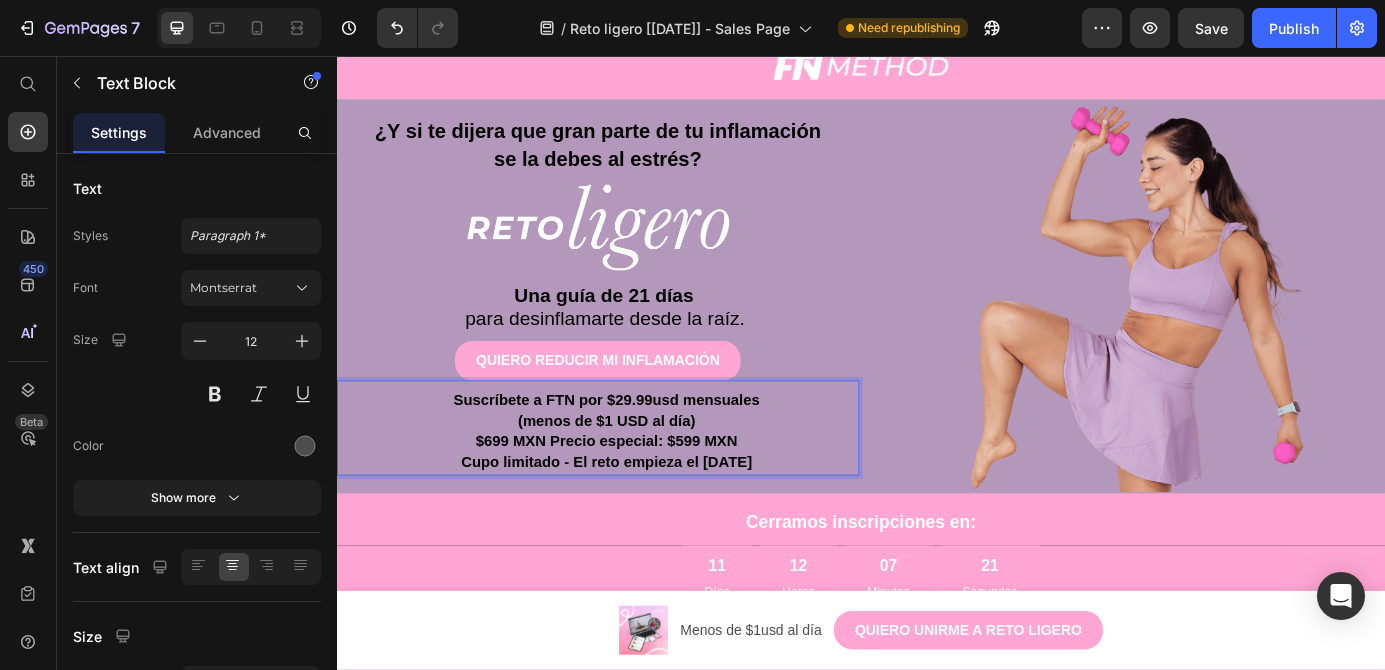 click on "(menos de $1 USD al día)" at bounding box center [645, 474] 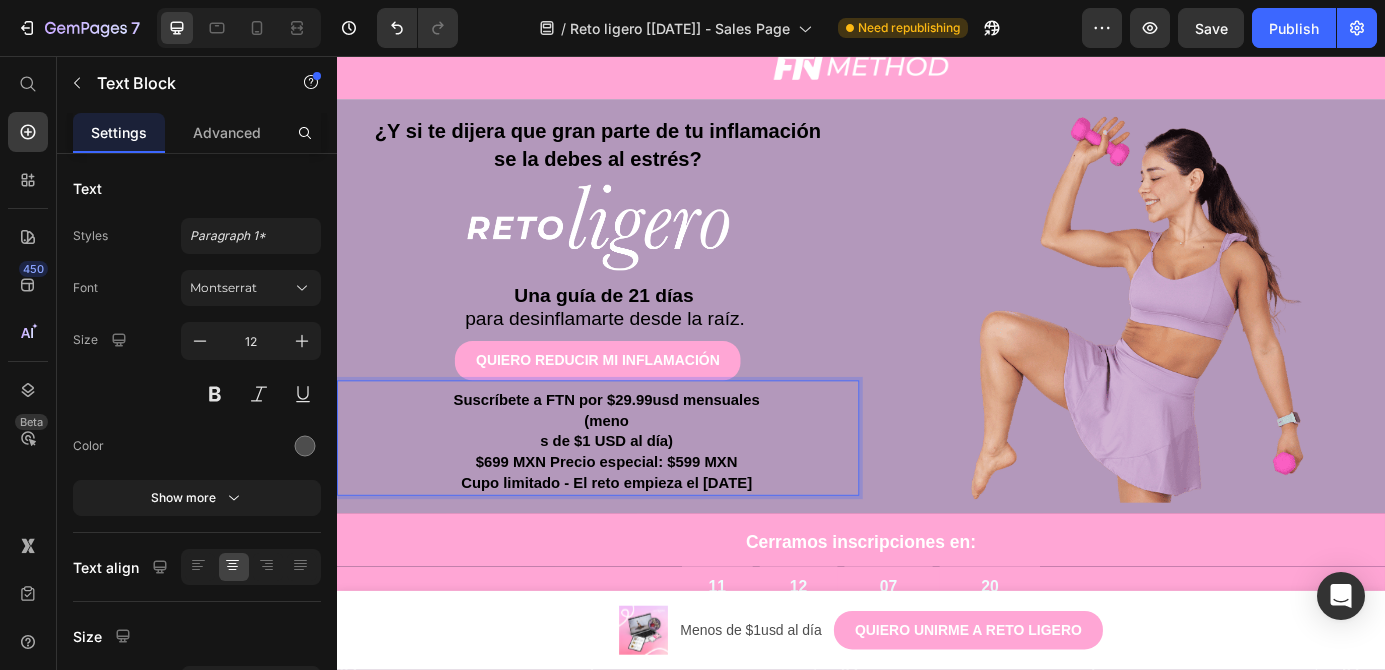 scroll, scrollTop: 64, scrollLeft: 0, axis: vertical 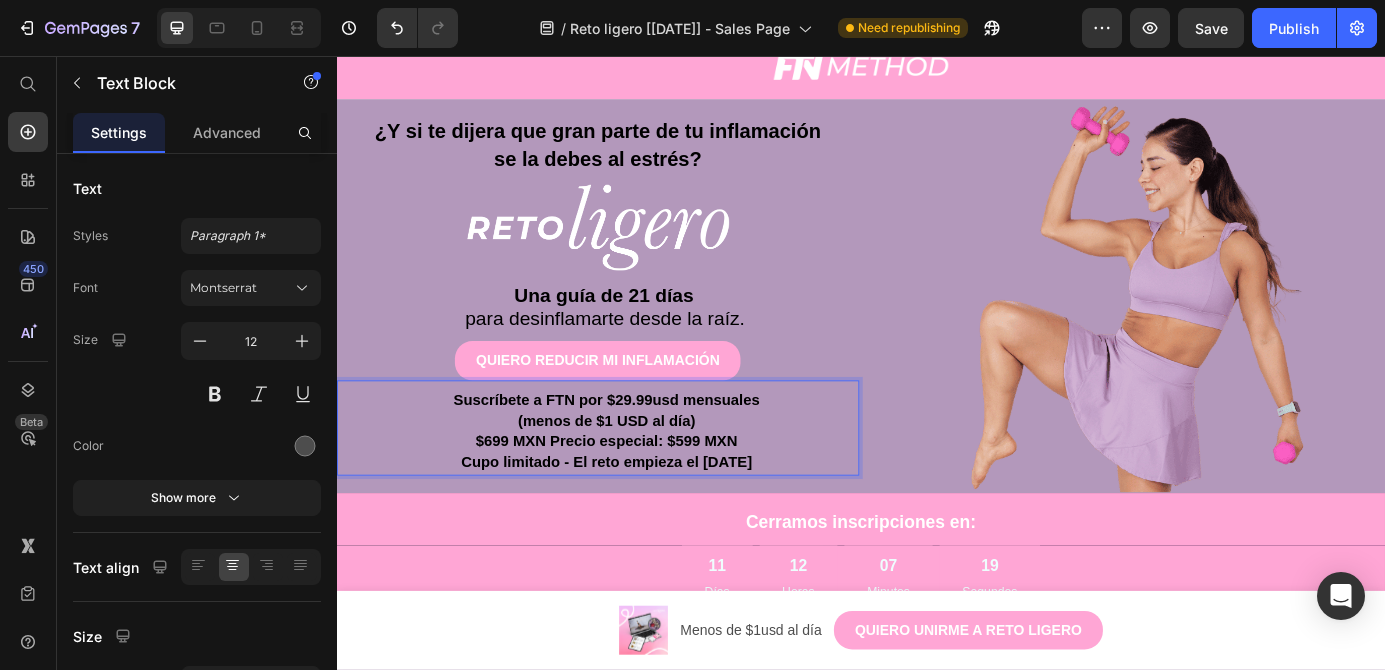 click on "Suscríbete a FTN por $29.99usd mensuales  (menos de $1 USD al día)  $699 MXN Precio especial: $599 MXN  Cupo limitado - El reto empieza el [DATE]" at bounding box center (646, 487) 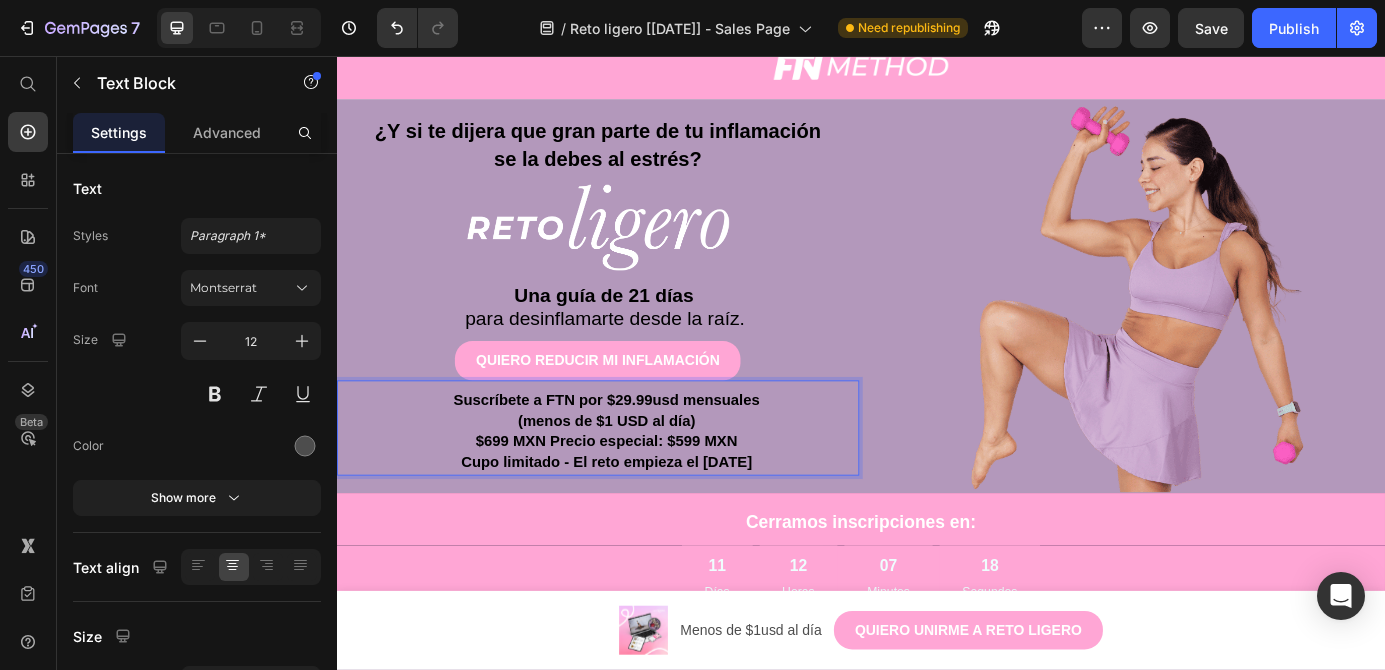 scroll, scrollTop: 64, scrollLeft: 0, axis: vertical 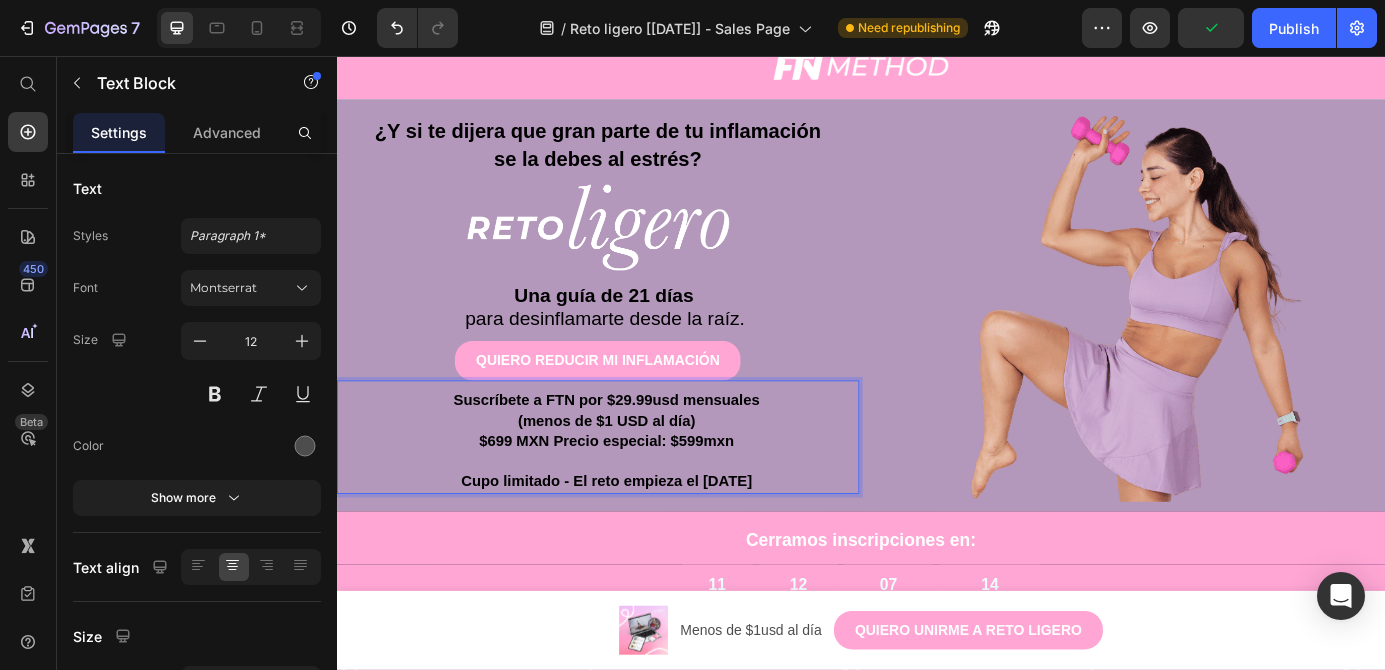 click on "$699 MXN Precio especial: $599mxn" at bounding box center (646, 497) 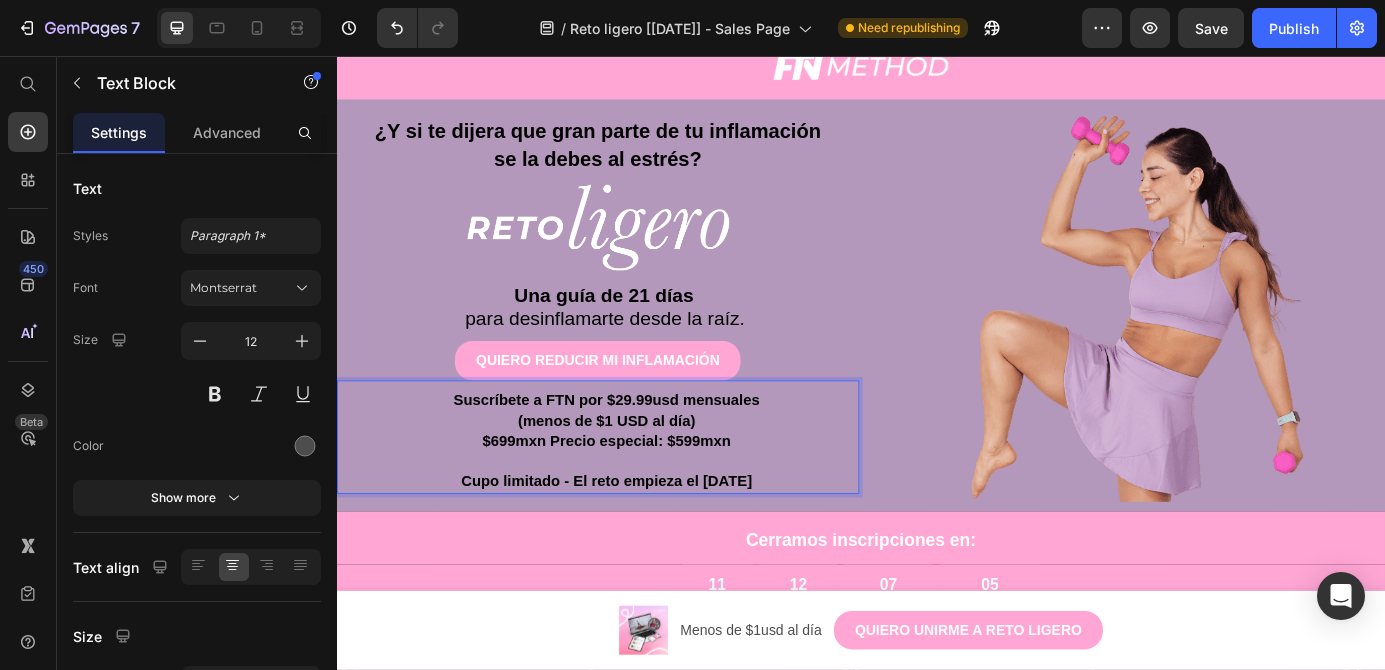 click on "Suscríbete a FTN por $29.99usd mensuales" at bounding box center (645, 450) 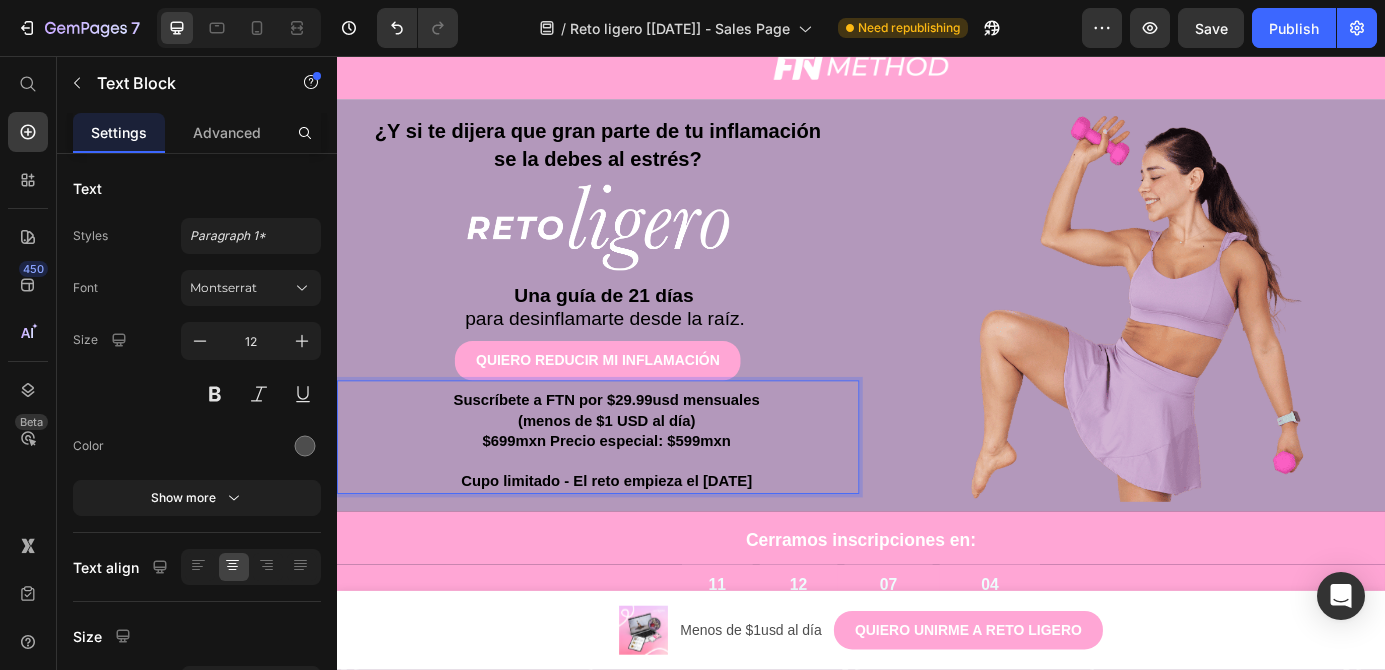 click on "(menos de $1 USD al día)" at bounding box center (645, 474) 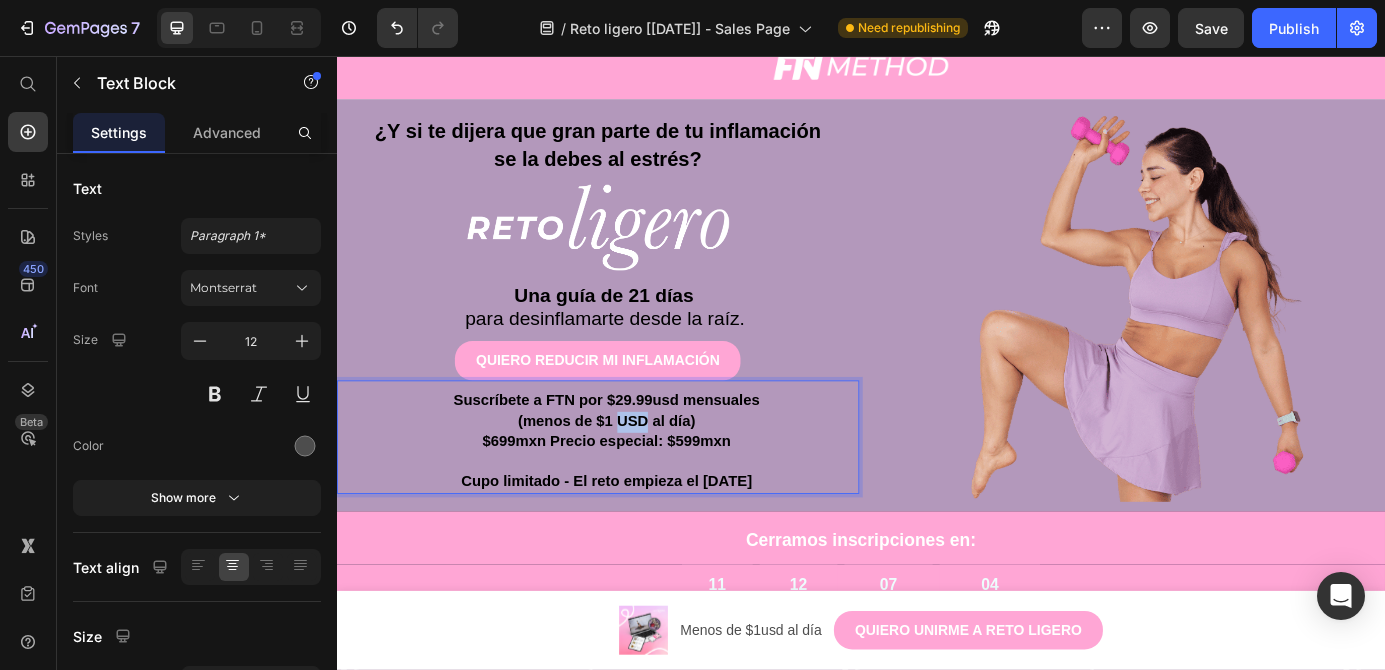 click on "(menos de $1 USD al día)" at bounding box center [645, 474] 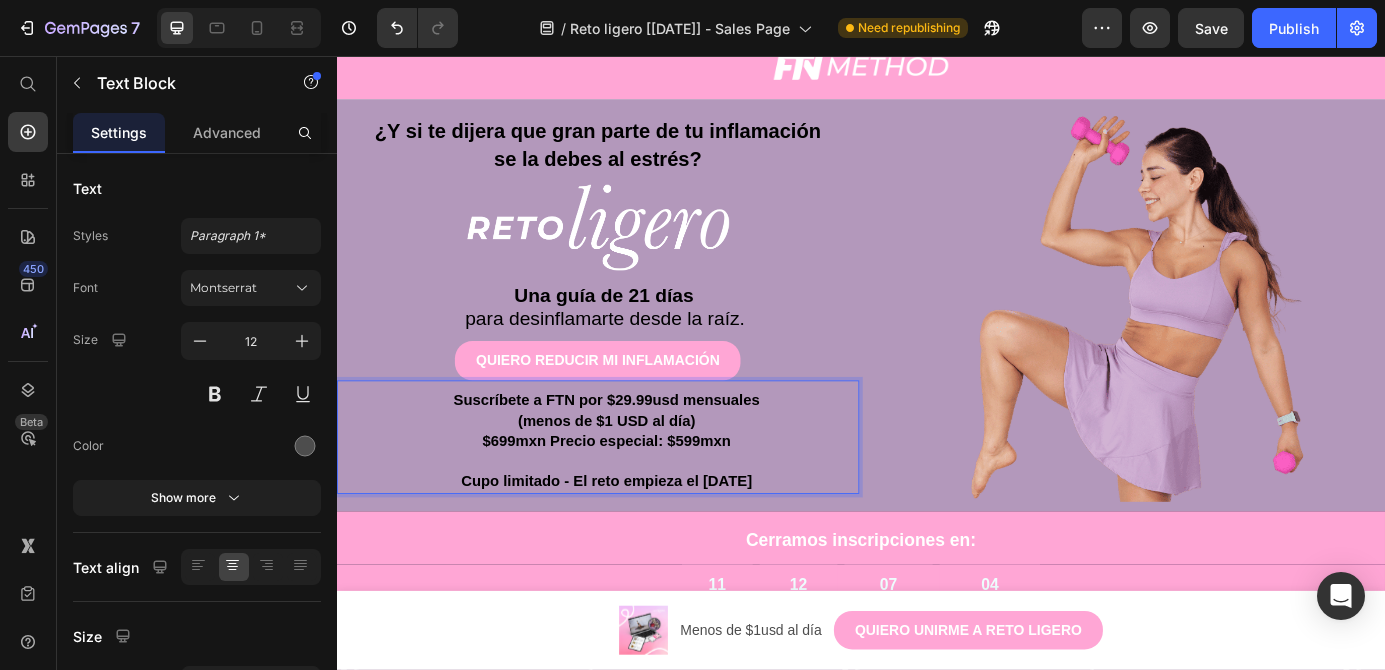 click on "(menos de $1 USD al día)" at bounding box center (645, 474) 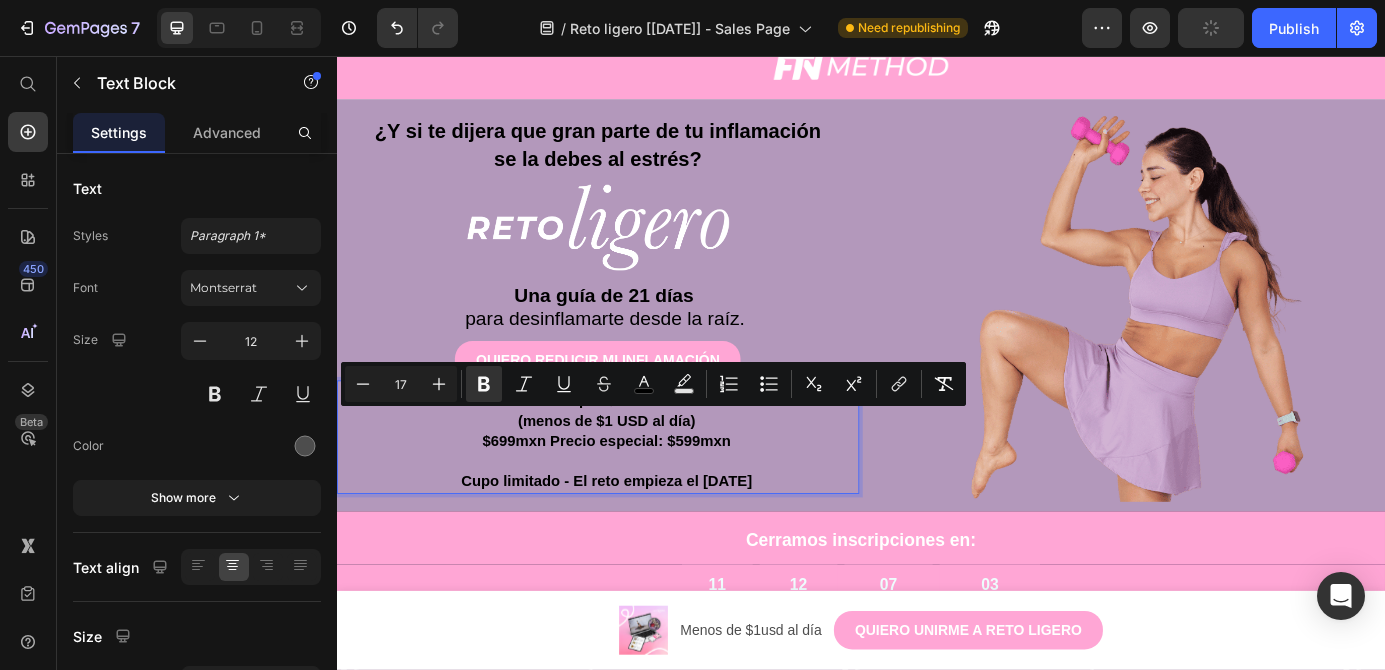 drag, startPoint x: 770, startPoint y: 478, endPoint x: 498, endPoint y: 477, distance: 272.00183 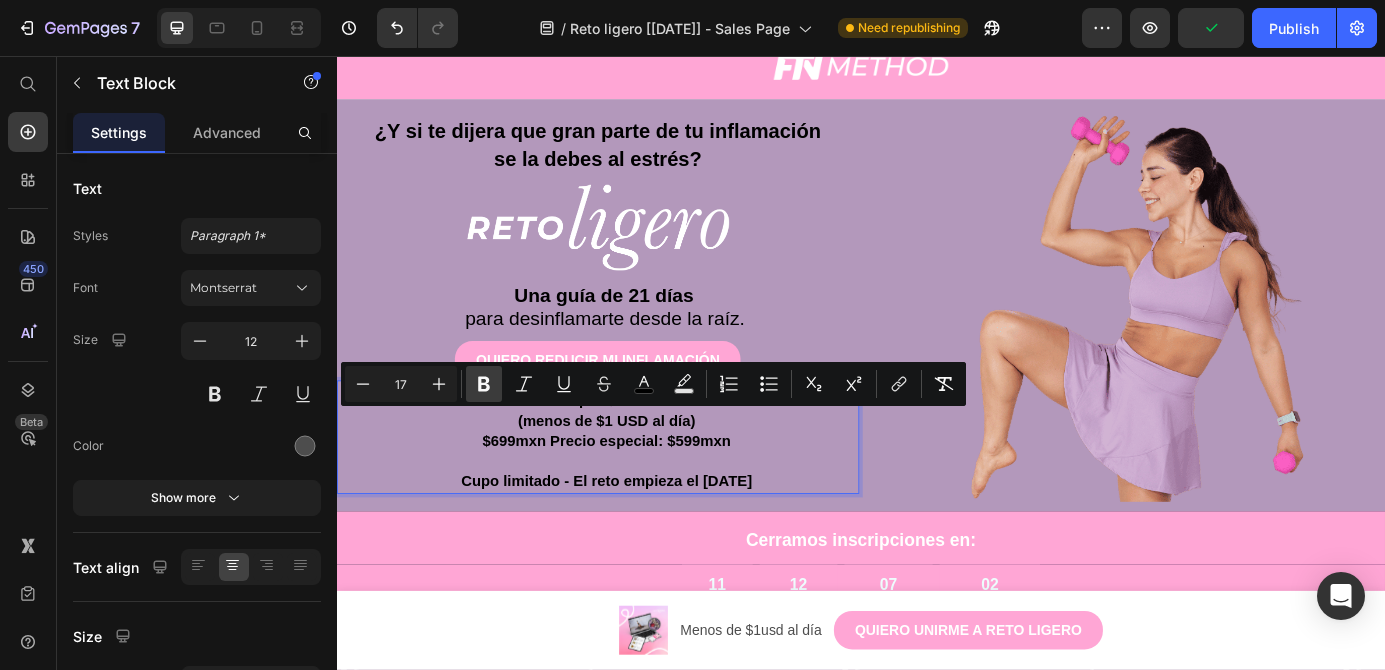 click 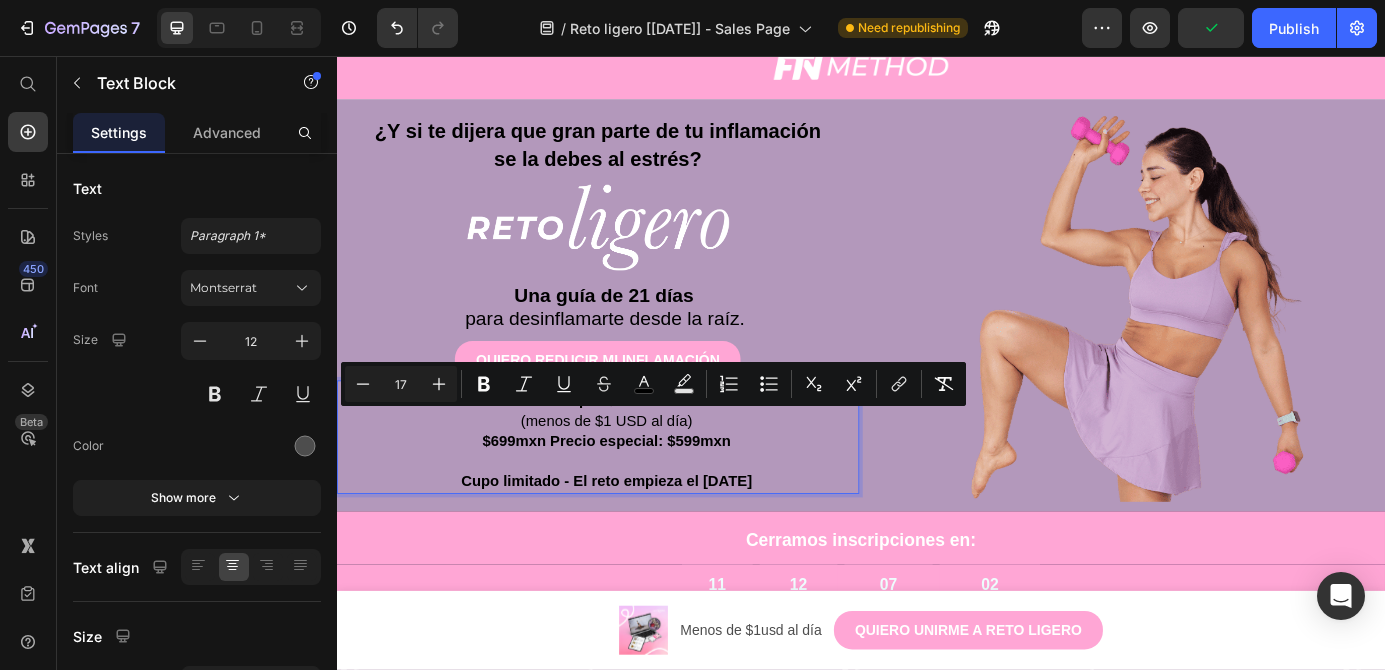 click on "$699mxn Precio especial: $599mxn" at bounding box center (646, 497) 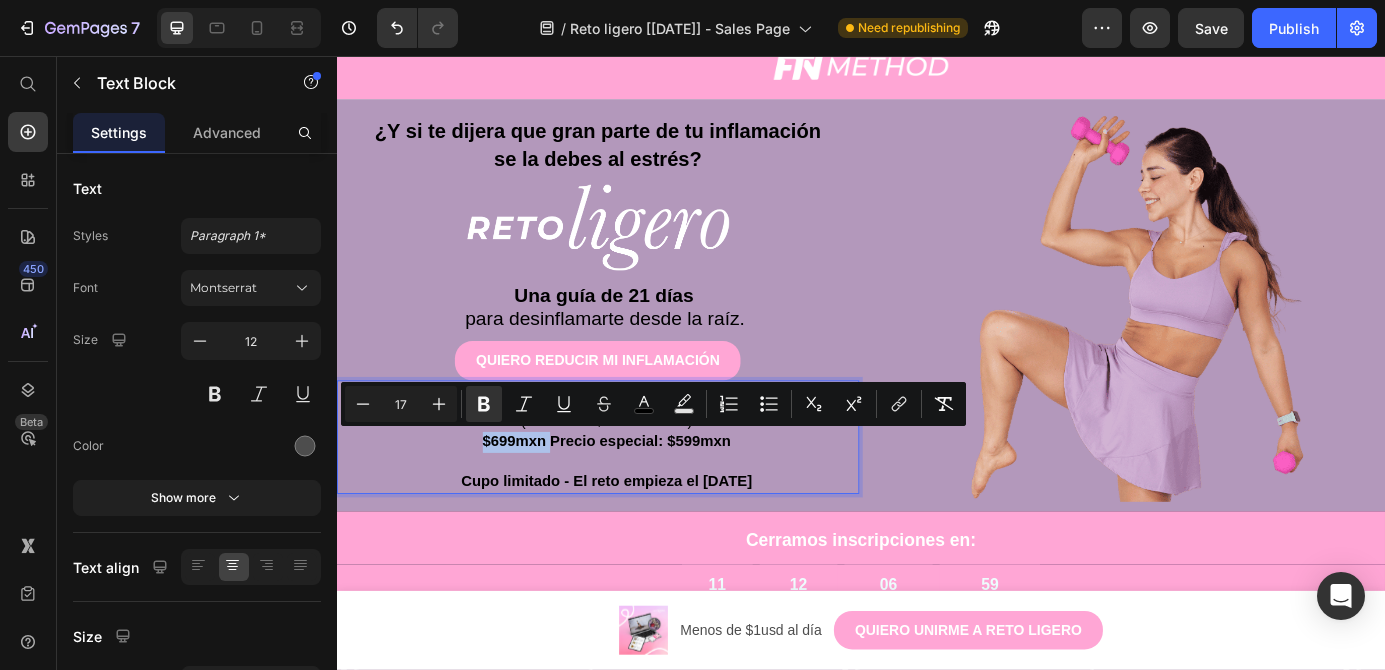 drag, startPoint x: 579, startPoint y: 502, endPoint x: 494, endPoint y: 501, distance: 85.00588 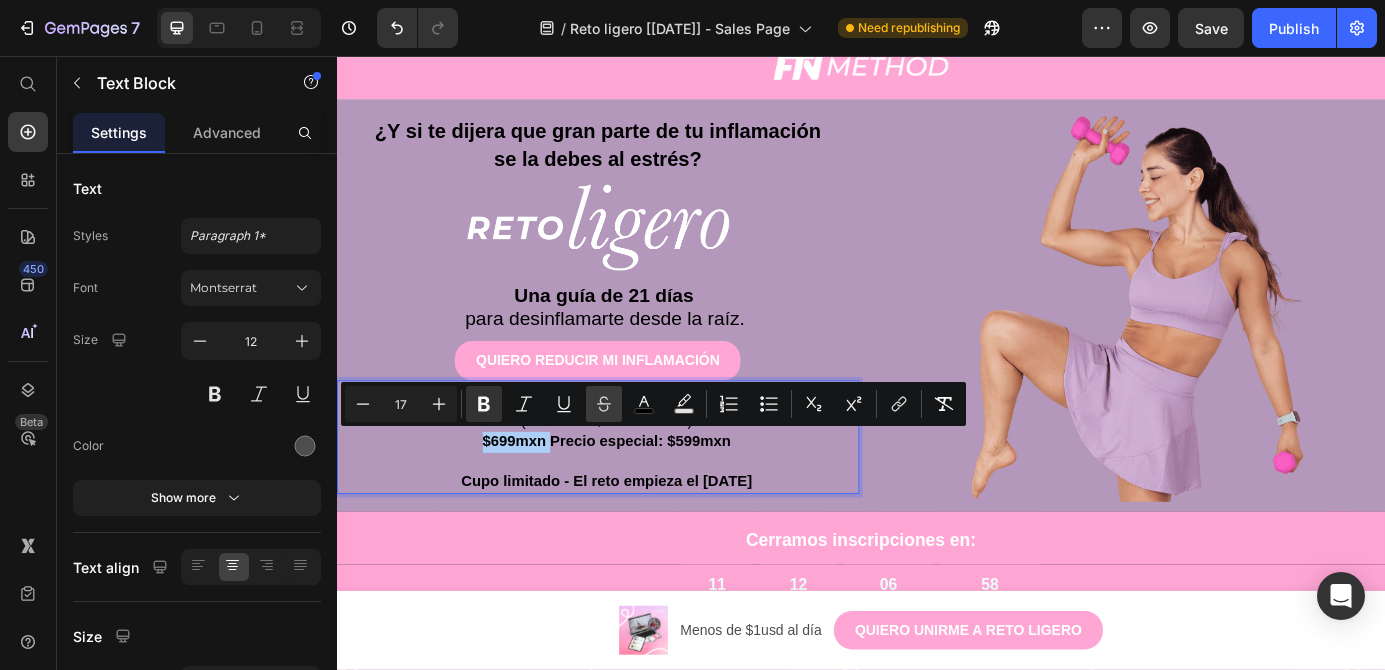 click 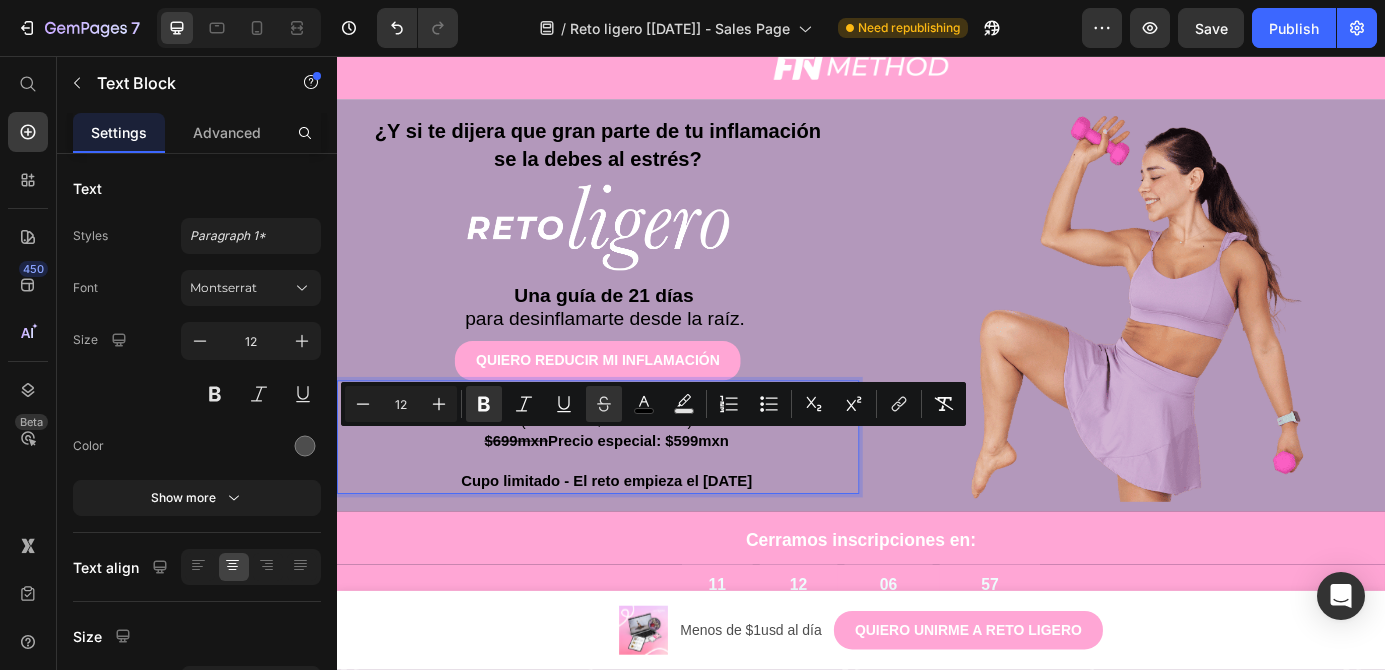 click on "Suscríbete a FTN por $29.99usd mensuales  (menos de $1 USD al día)  $699mxn  Precio especial: $599mxn  Cupo limitado - El reto empieza el [DATE]" at bounding box center [646, 498] 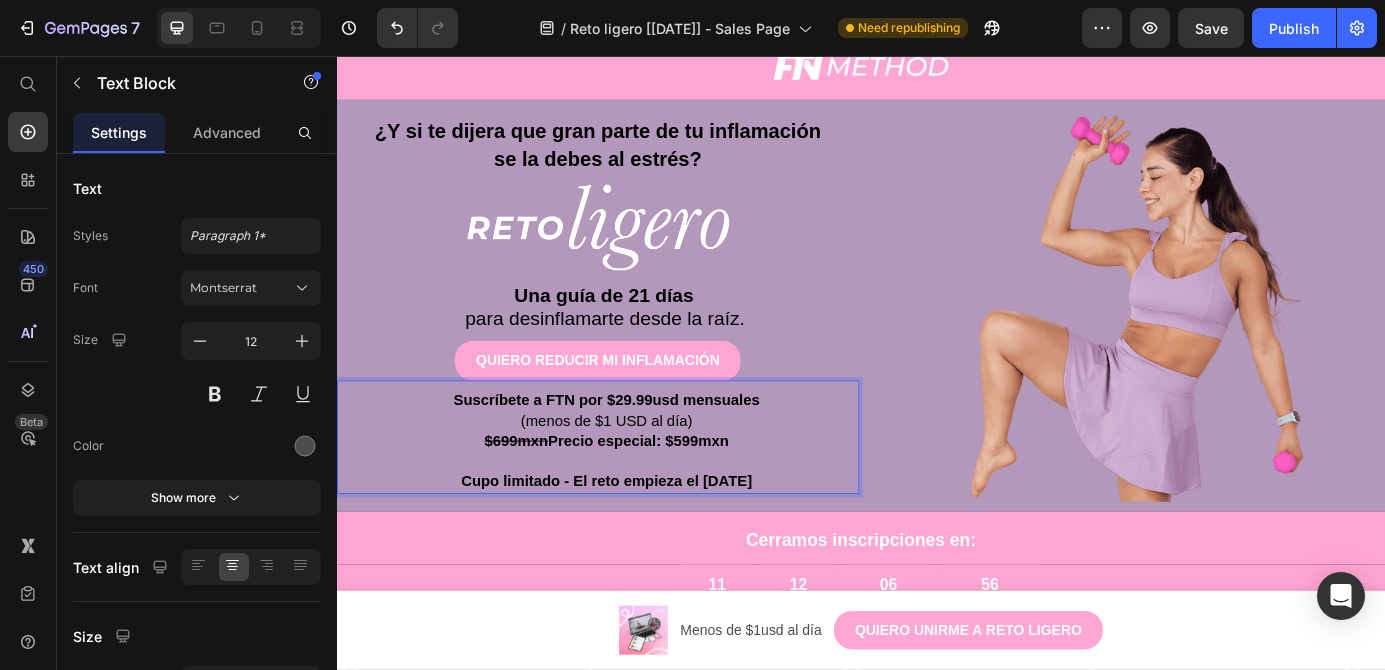 click on "Suscríbete a FTN por $29.99usd mensuales  (menos de $1 USD al día)  $699mxn  Precio especial: $599mxn  Cupo limitado - El reto empieza el [DATE]" at bounding box center (646, 498) 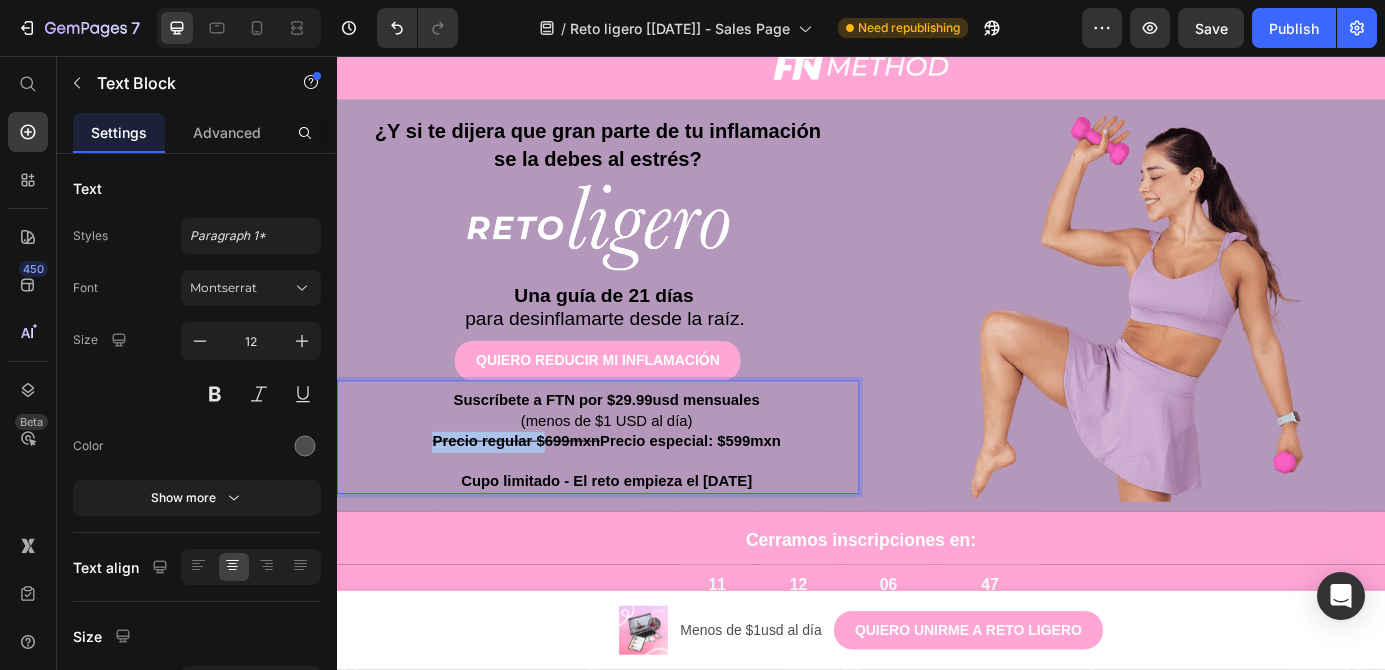drag, startPoint x: 557, startPoint y: 499, endPoint x: 424, endPoint y: 497, distance: 133.01503 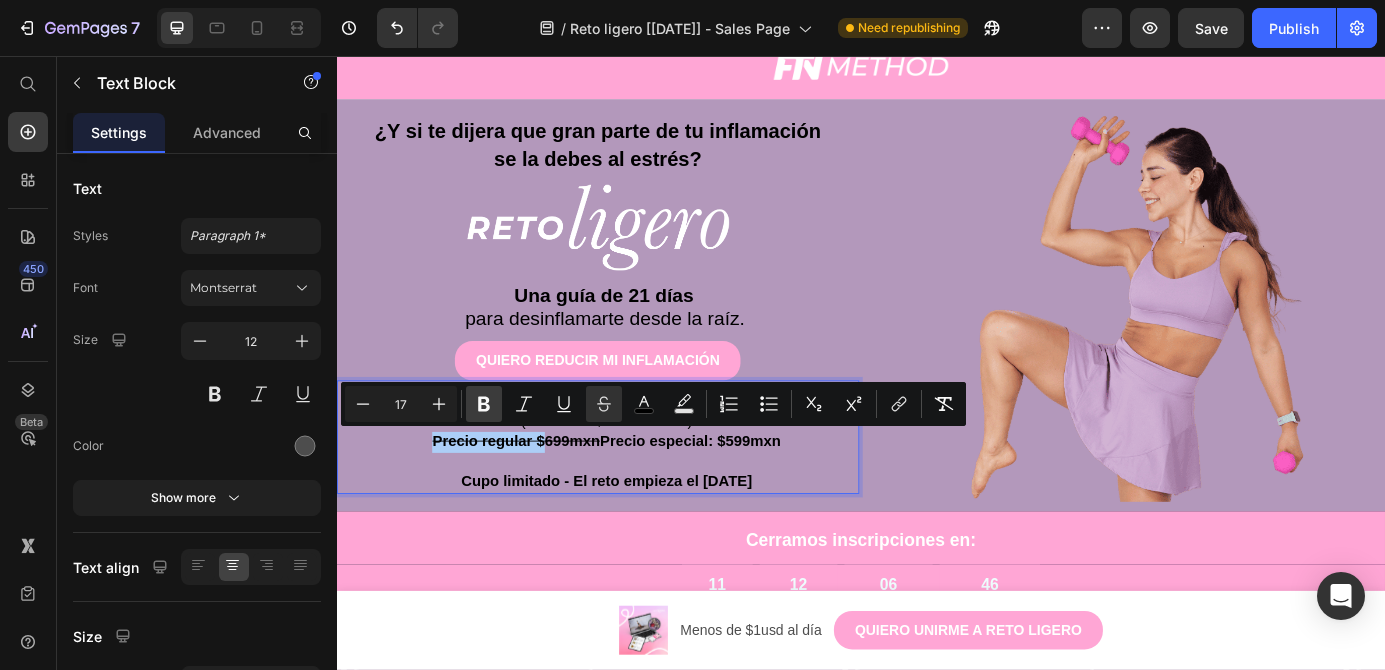 click 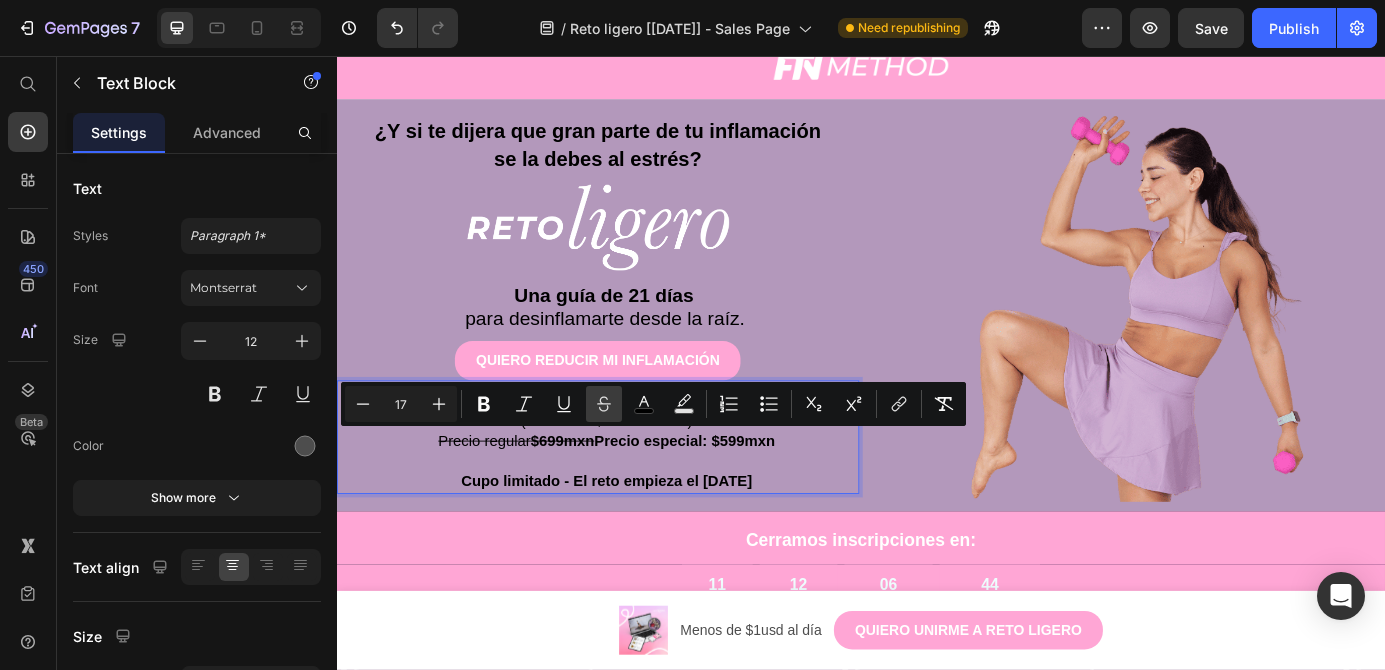 click 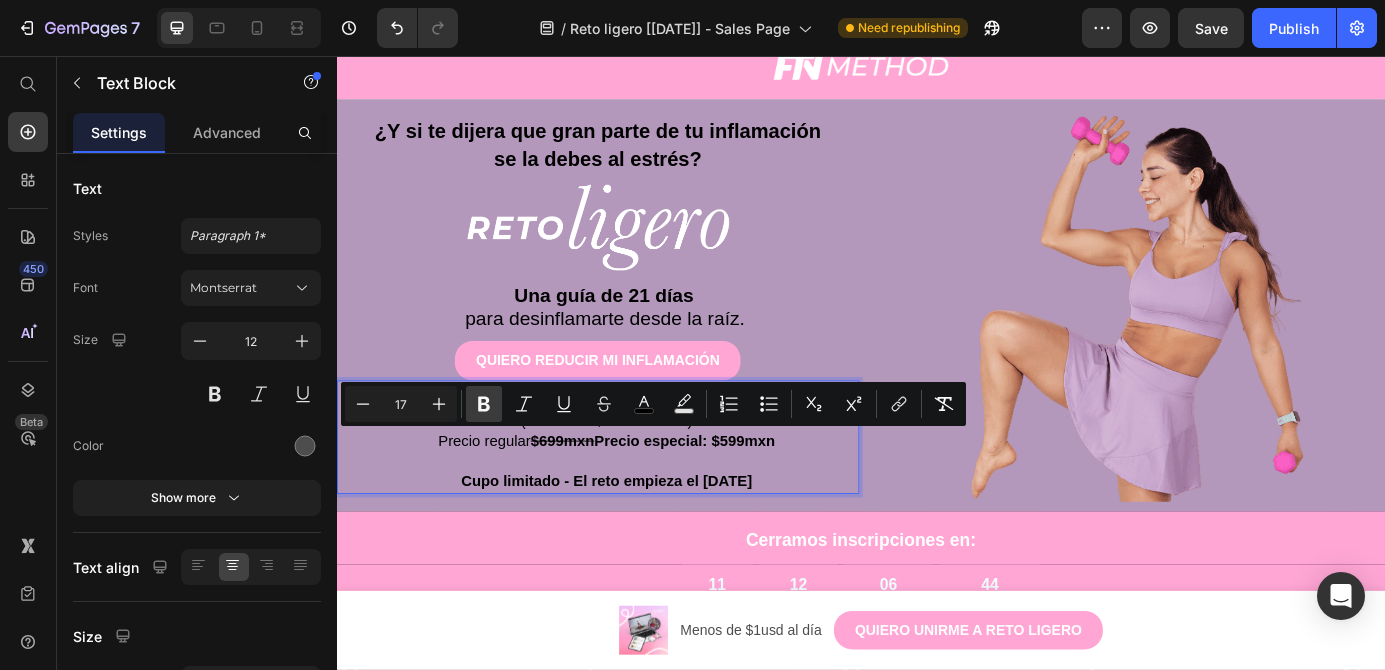 click on "Bold" at bounding box center [484, 404] 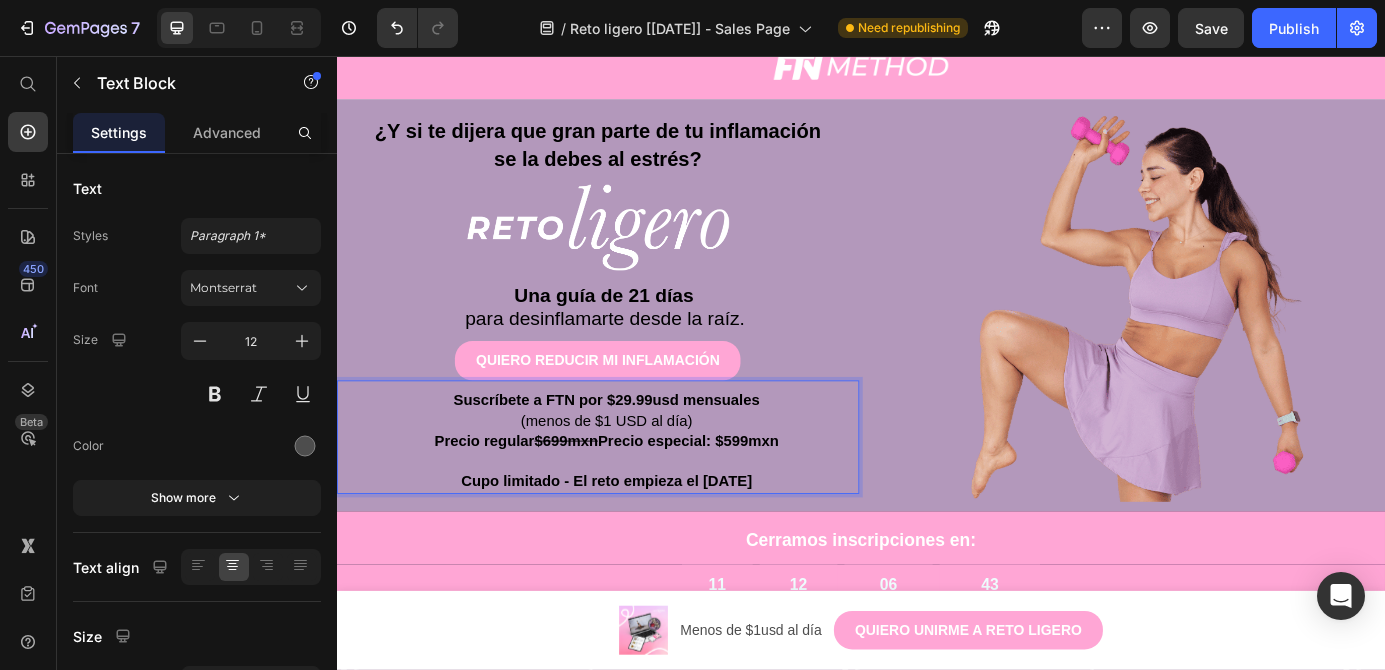 click on "Suscríbete a FTN por $29.99usd mensuales  (menos de $1 USD al día)   Precio regular  $699mxn  Precio especial: $599mxn  Cupo limitado - El reto empieza el [DATE]" at bounding box center (646, 498) 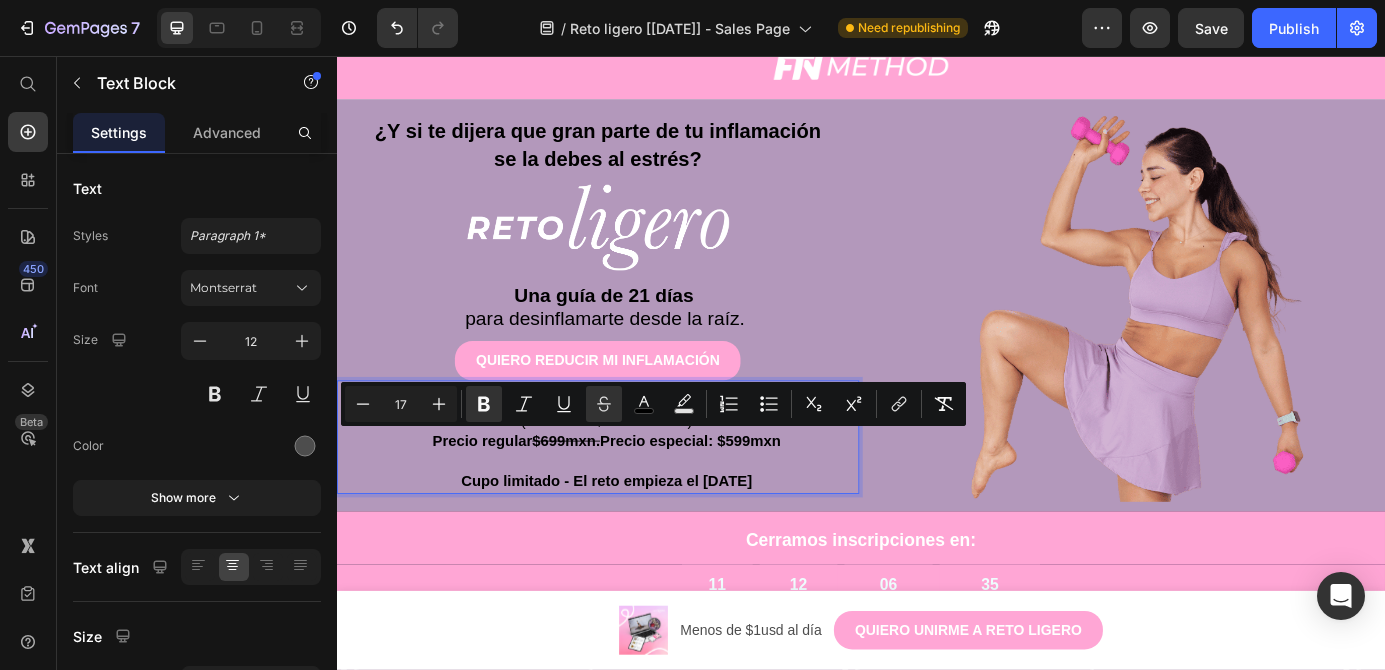 click on "Precio regular  $699mxn.  Precio especial: $599mxn" at bounding box center [645, 497] 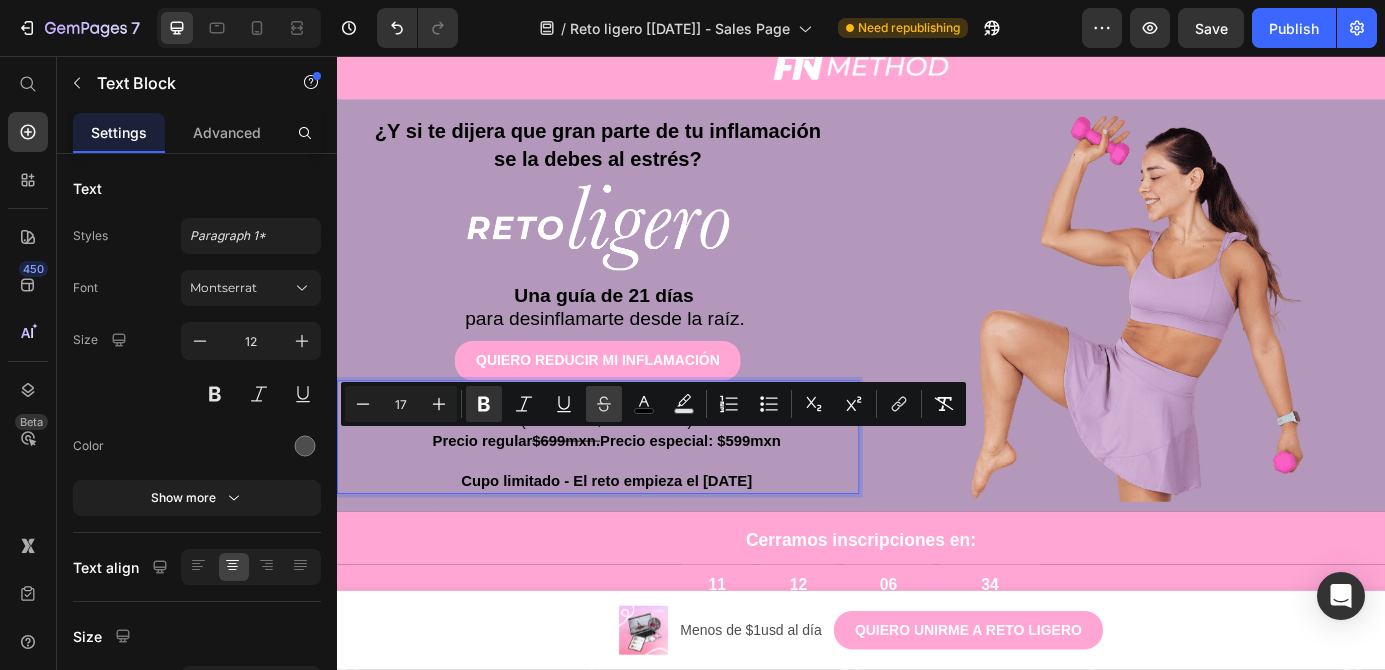 click 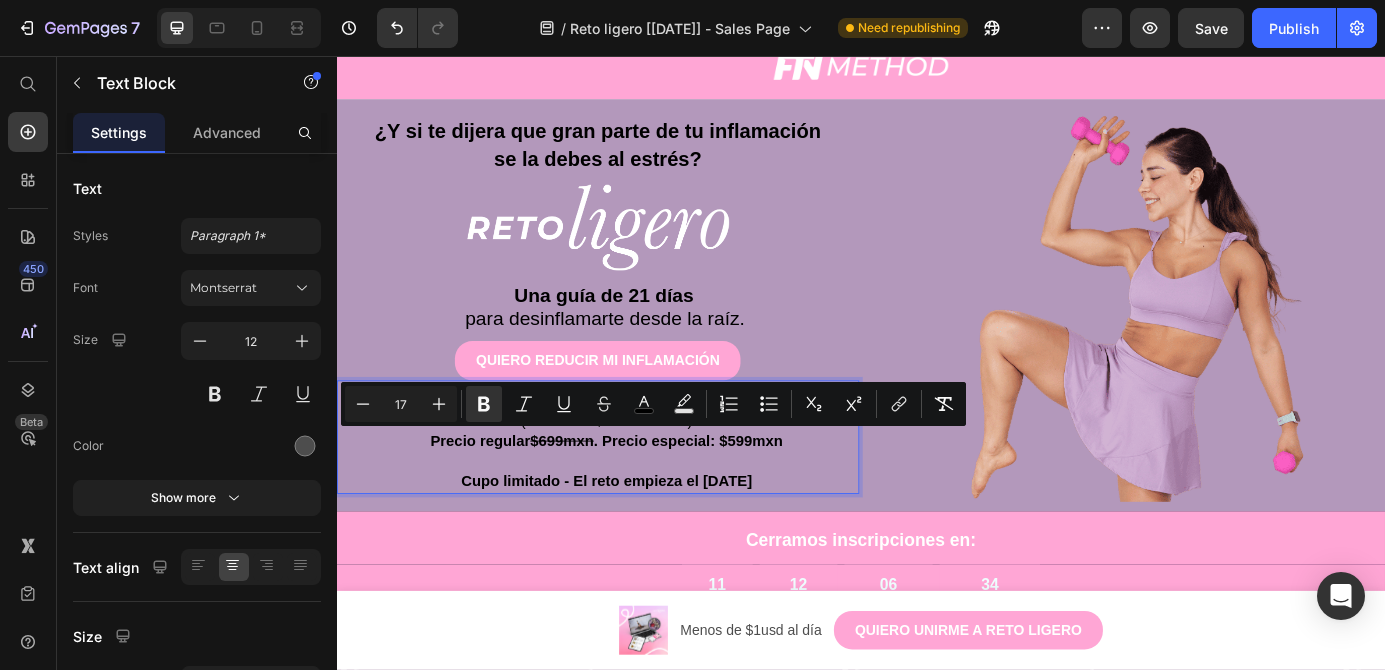 click on "Cupo limitado - El reto empieza el [DATE]" at bounding box center [645, 543] 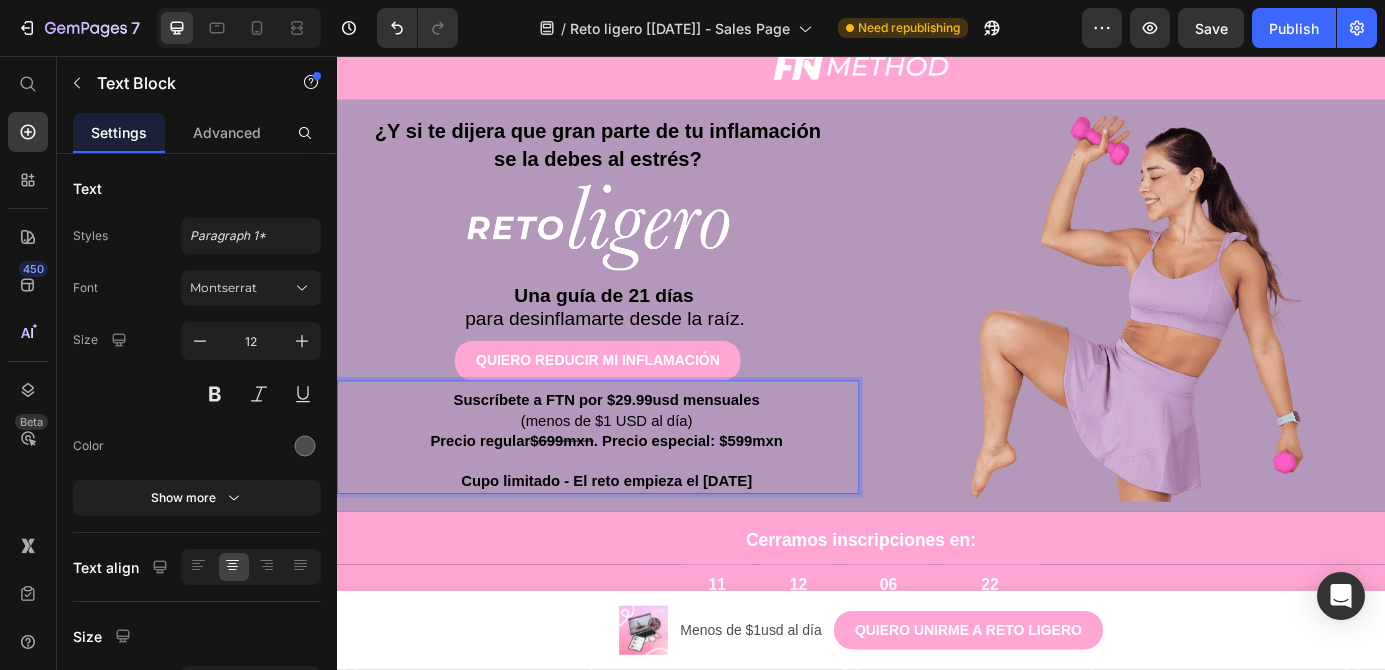 click on "Suscríbete a FTN por $29.99usd mensuales  (menos de $1 USD al día)   Precio regular  $699mxn . Precio especial: $599mxn  Cupo limitado - El reto empieza el [DATE]" at bounding box center [646, 498] 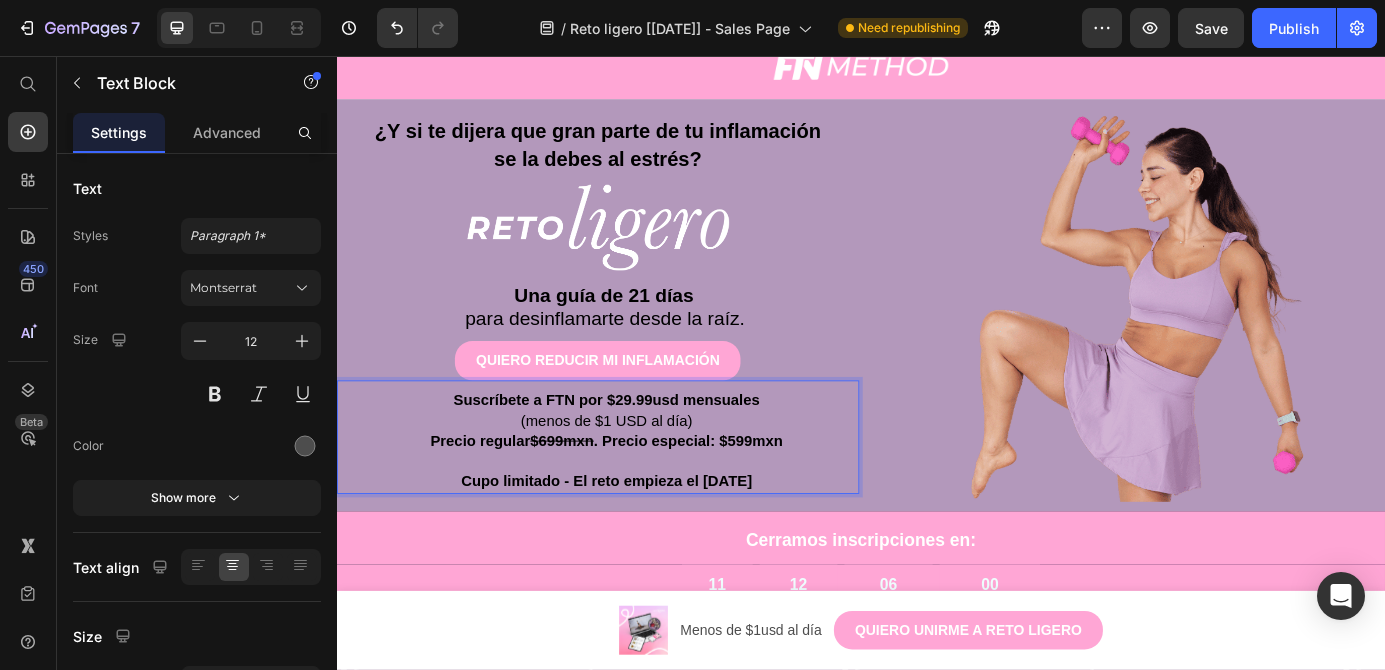 click on ". Precio especial: $599mxn" at bounding box center [739, 497] 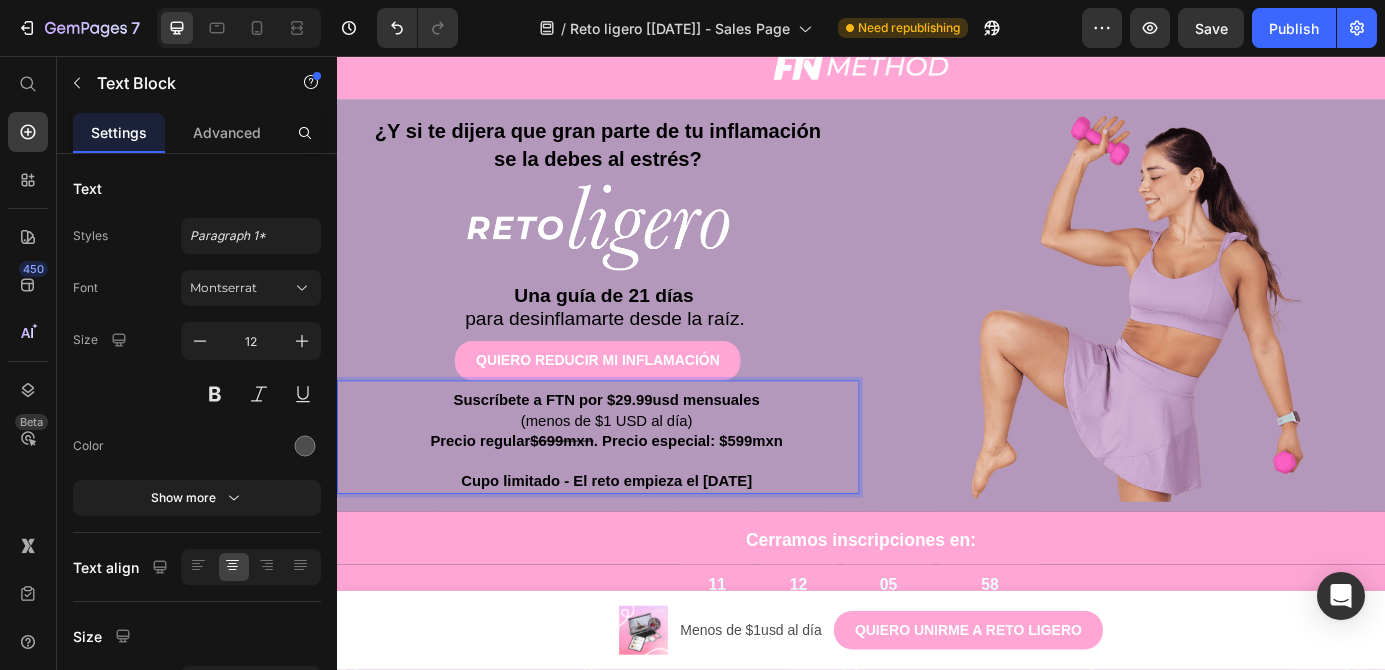 drag, startPoint x: 769, startPoint y: 468, endPoint x: 536, endPoint y: 468, distance: 233 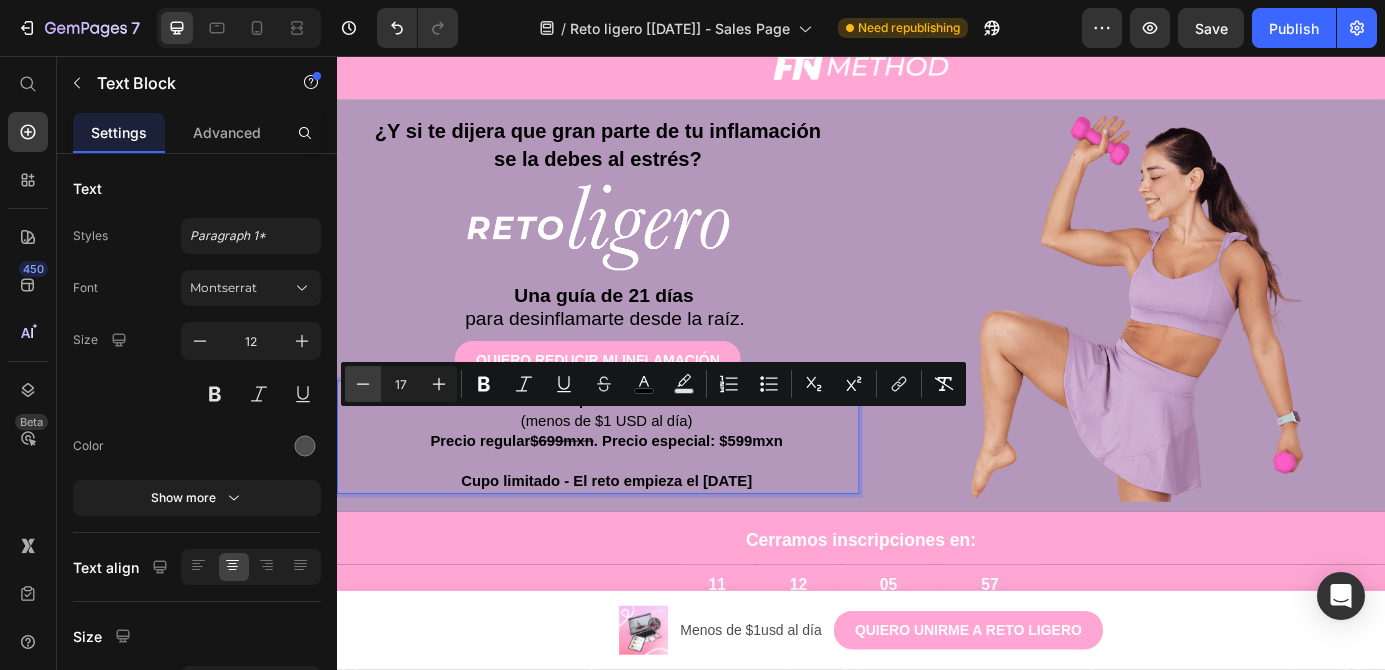 click 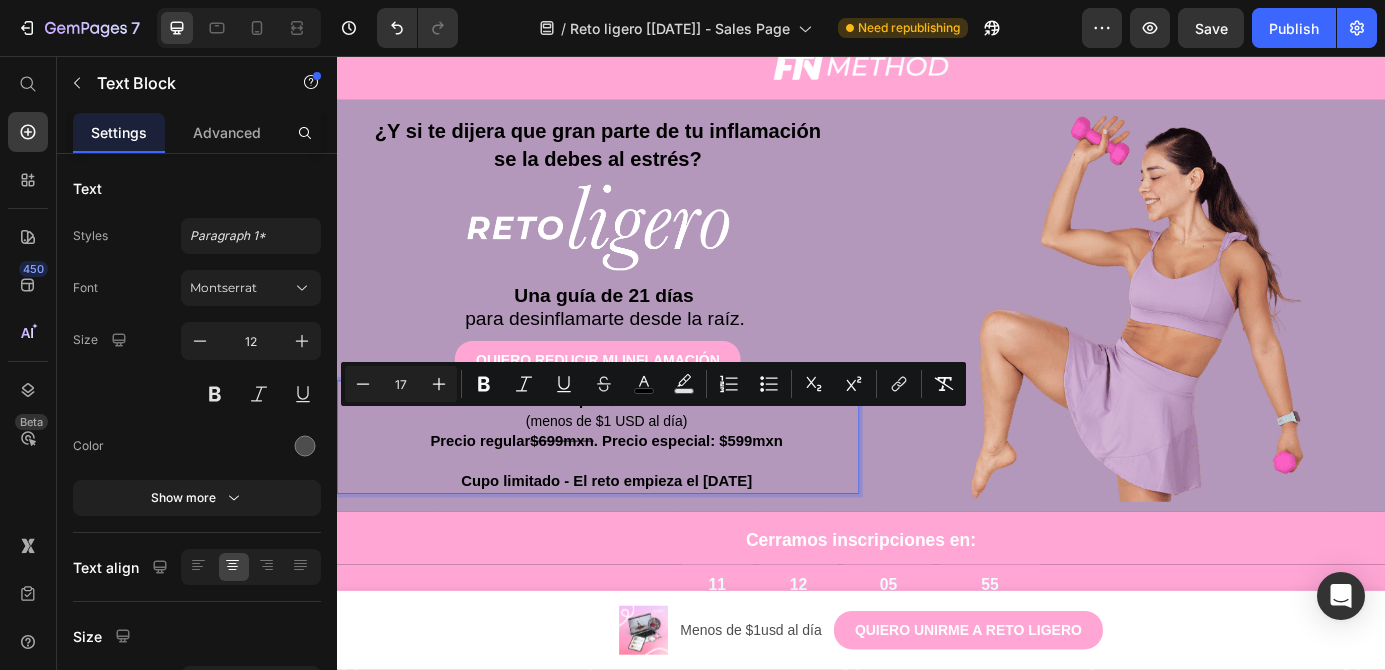 click on ". Precio especial: $599mxn" at bounding box center [739, 497] 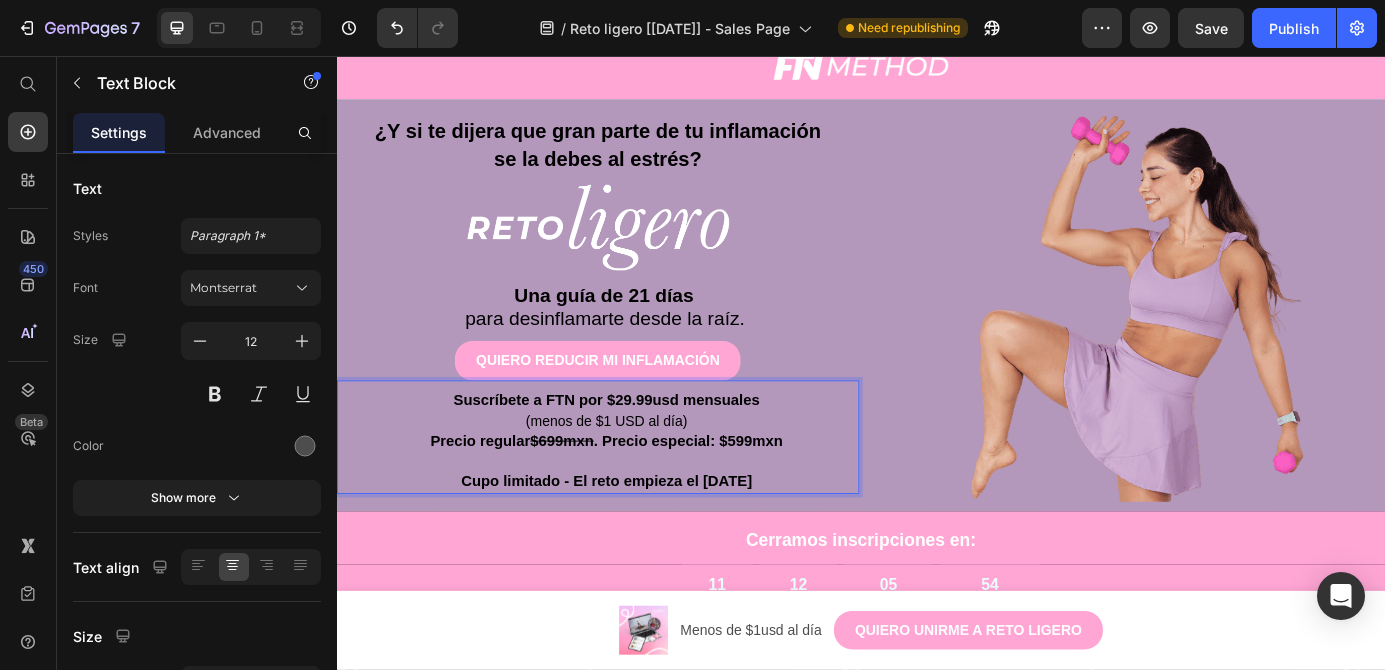 click on ". Precio especial: $599mxn" at bounding box center (739, 497) 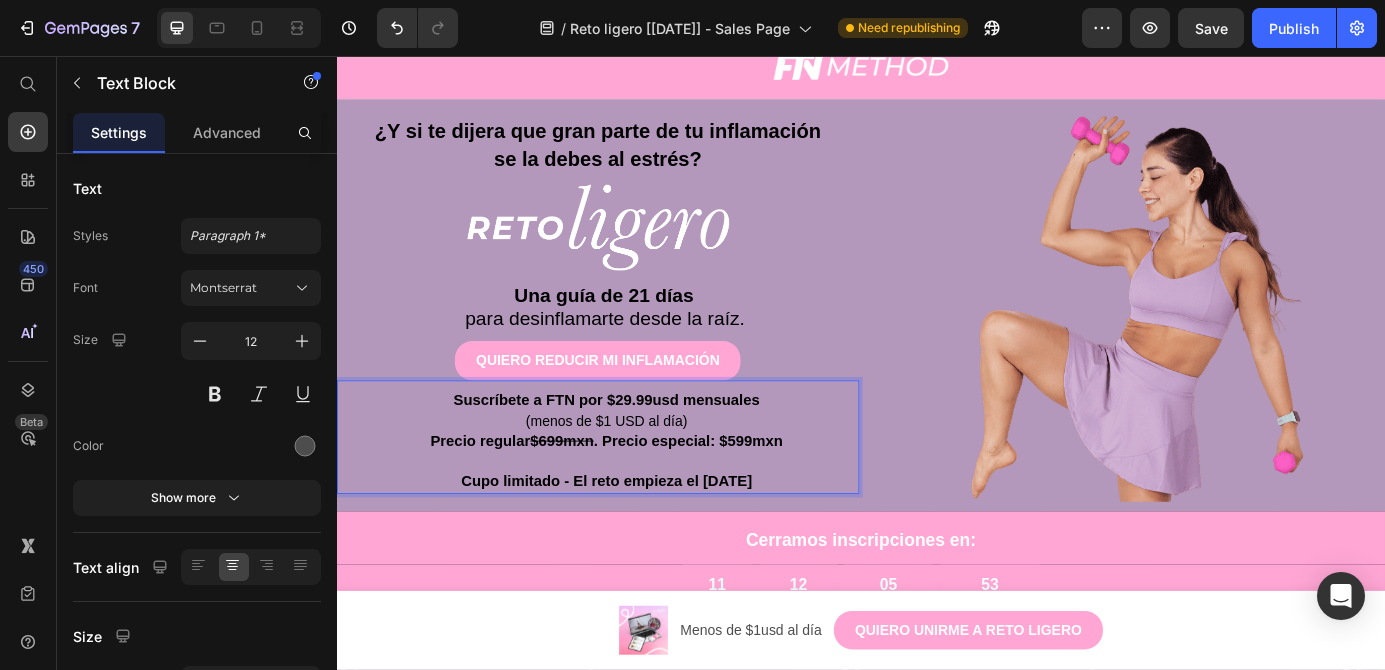 click on "Suscríbete a FTN por $29.99usd mensuales  (menos de $1 USD al día)   Precio regular  $699mxn . Precio especial: $599mxn  Cupo limitado - El reto empieza el [DATE]" at bounding box center [646, 498] 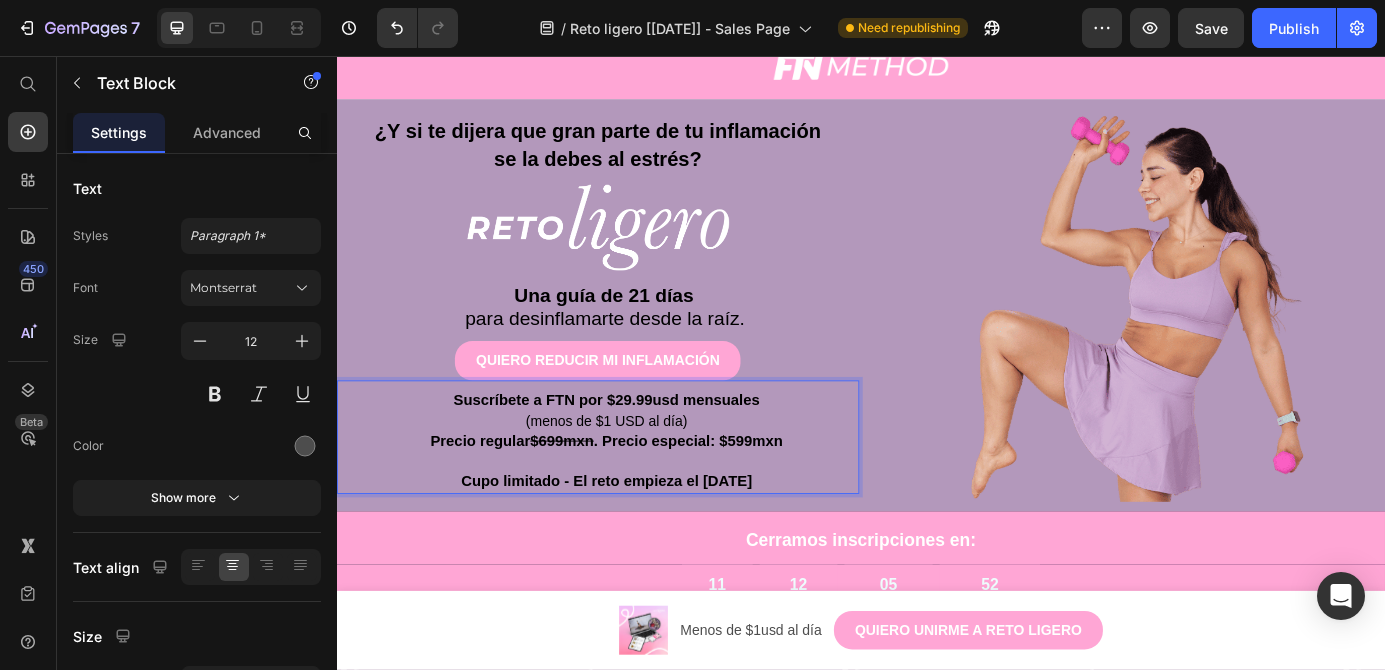 scroll, scrollTop: 94, scrollLeft: 0, axis: vertical 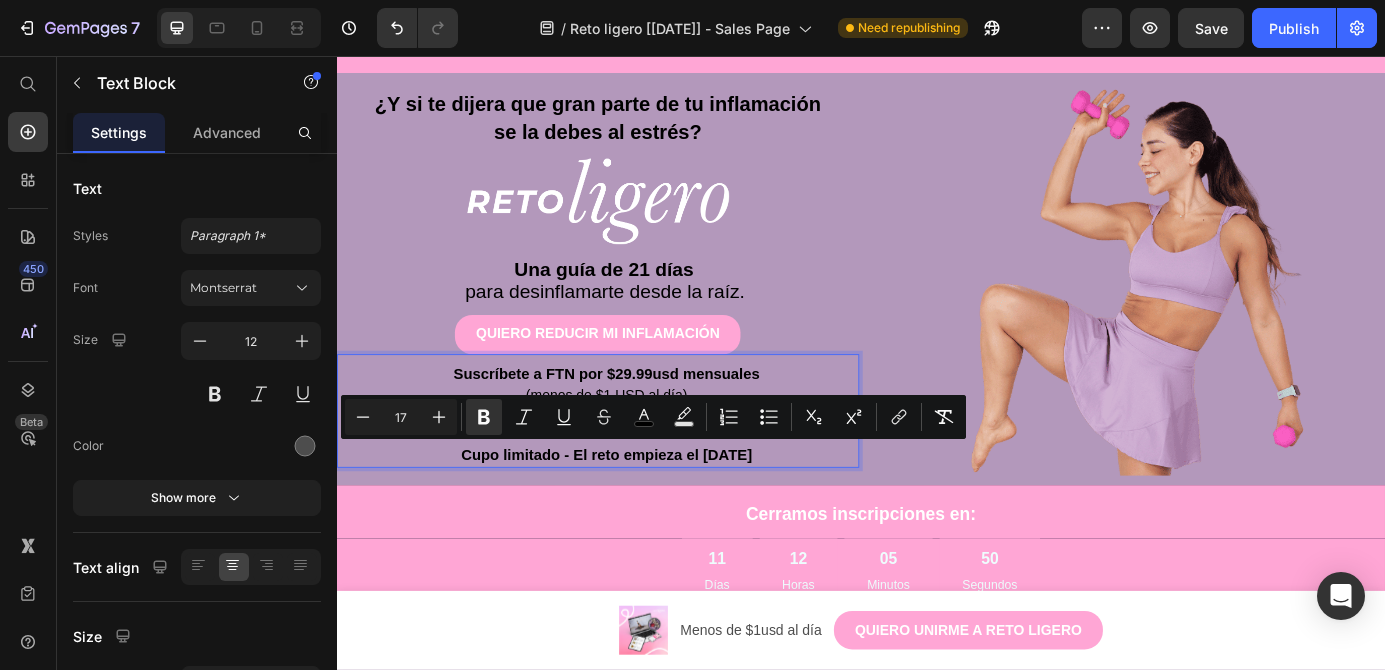 drag, startPoint x: 850, startPoint y: 515, endPoint x: 422, endPoint y: 511, distance: 428.01868 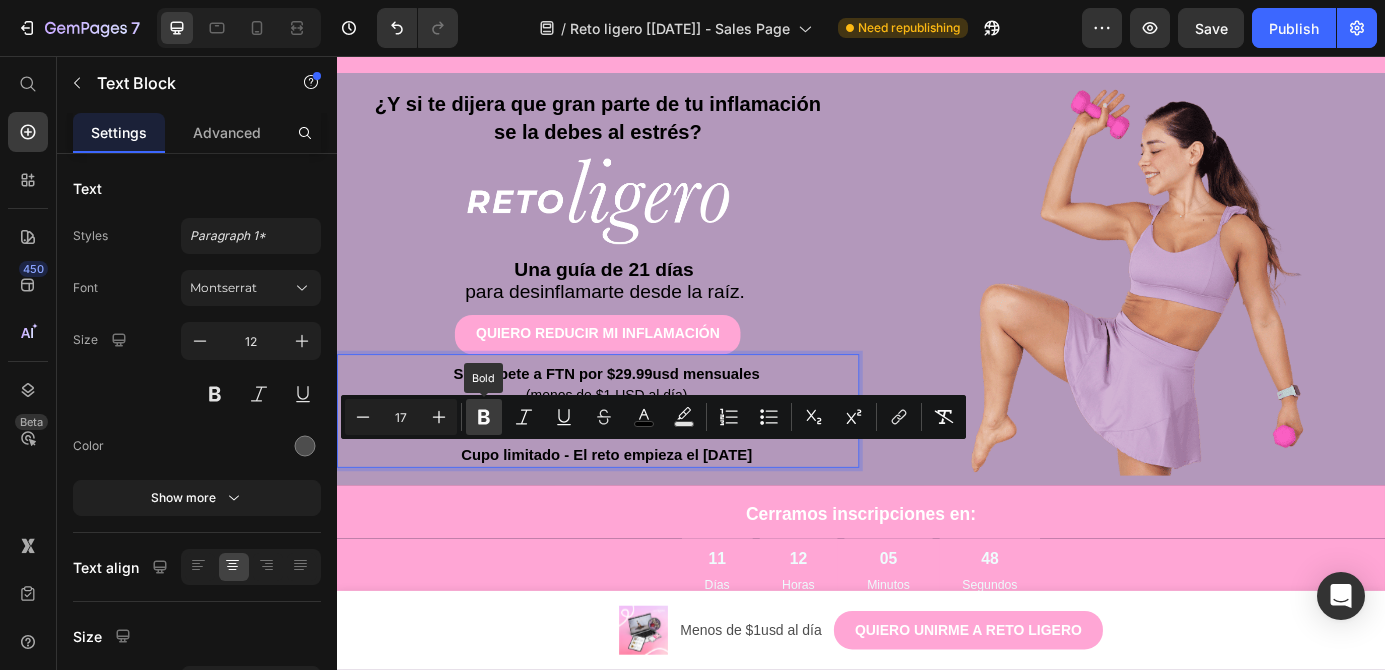 click 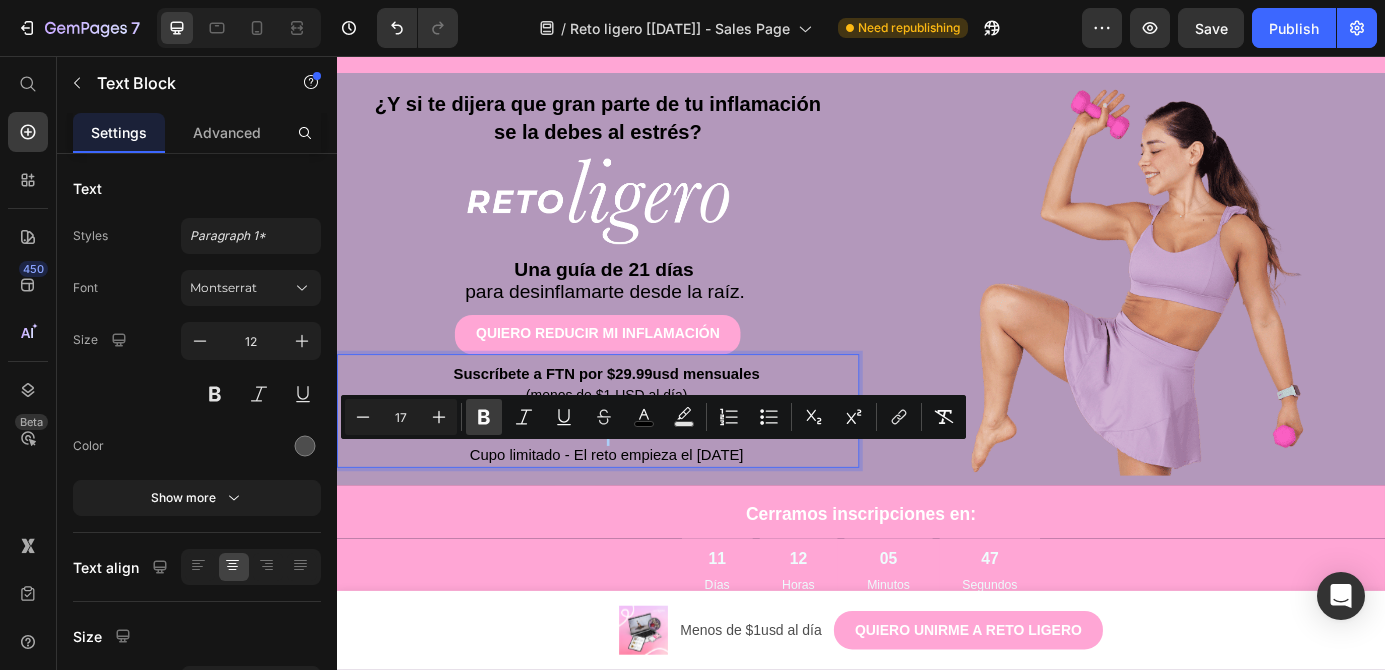 click 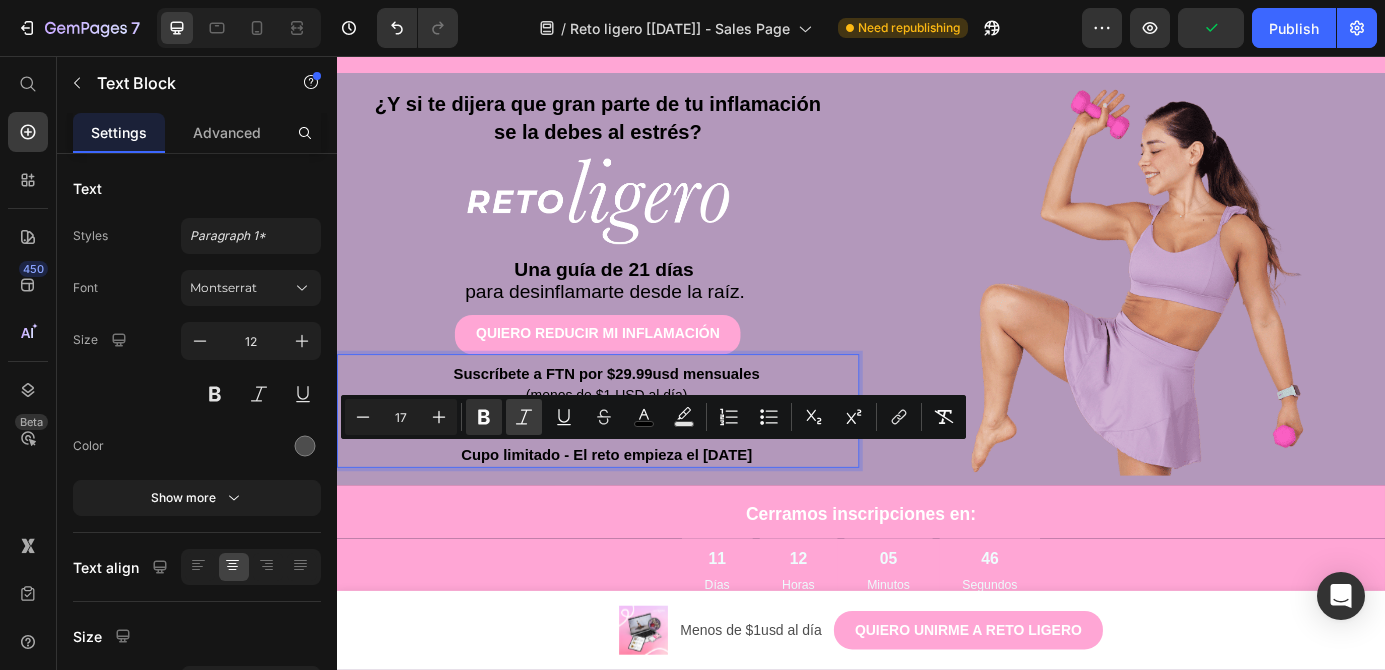 click 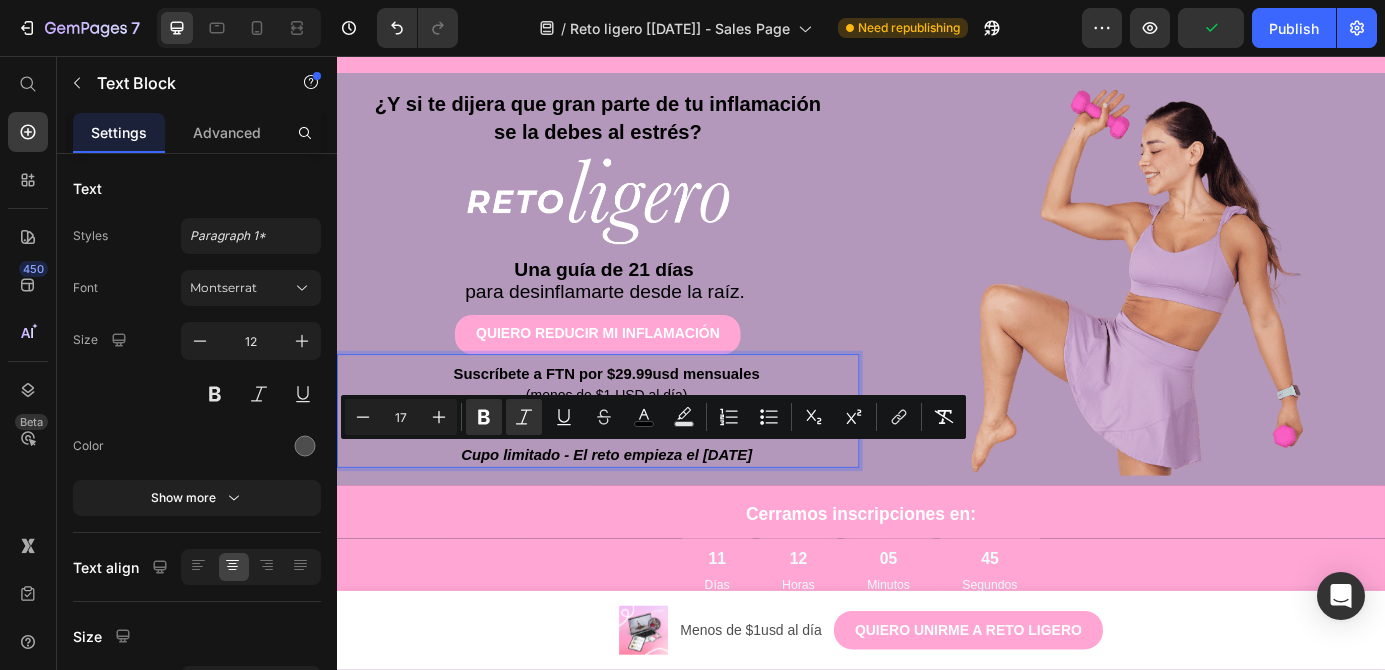 click on "Suscríbete a FTN por $29.99usd mensuales  (menos de $1 USD al día)   Precio regular  $699mxn . Precio especial: $599mxn  Cupo limitado - El reto empieza el [DATE]" at bounding box center [646, 468] 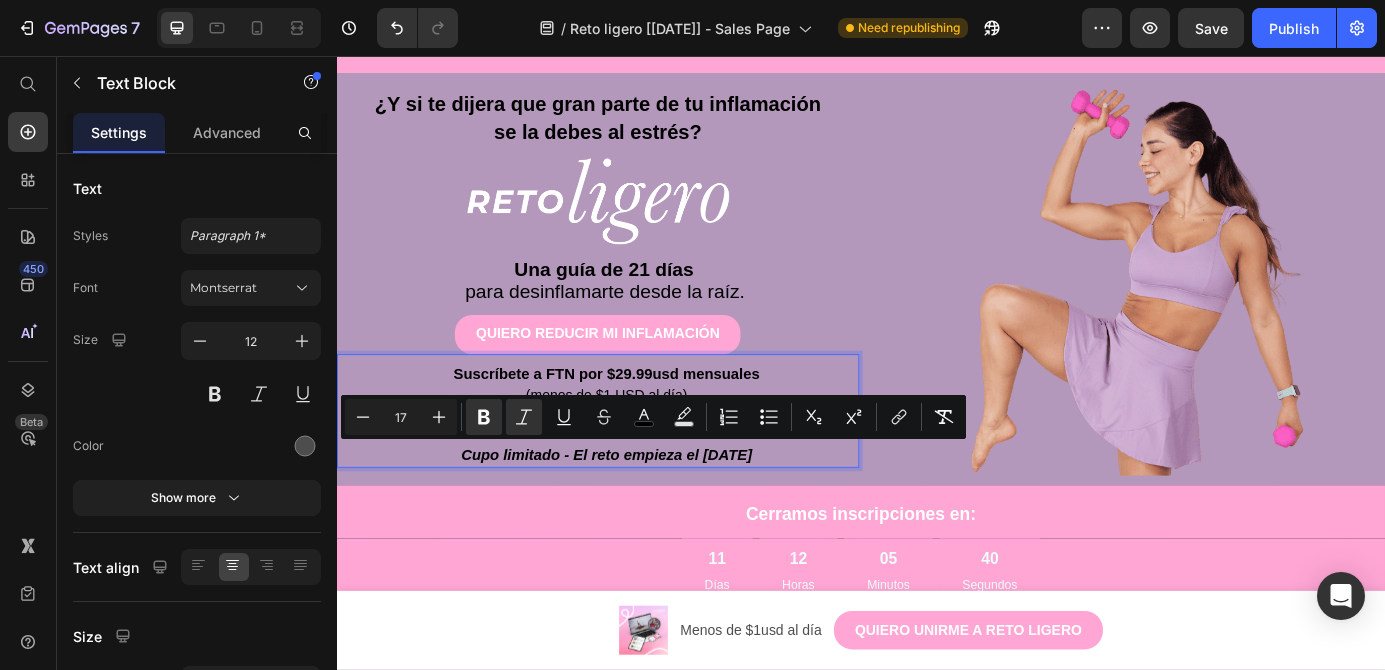 drag, startPoint x: 851, startPoint y: 511, endPoint x: 442, endPoint y: 510, distance: 409.00122 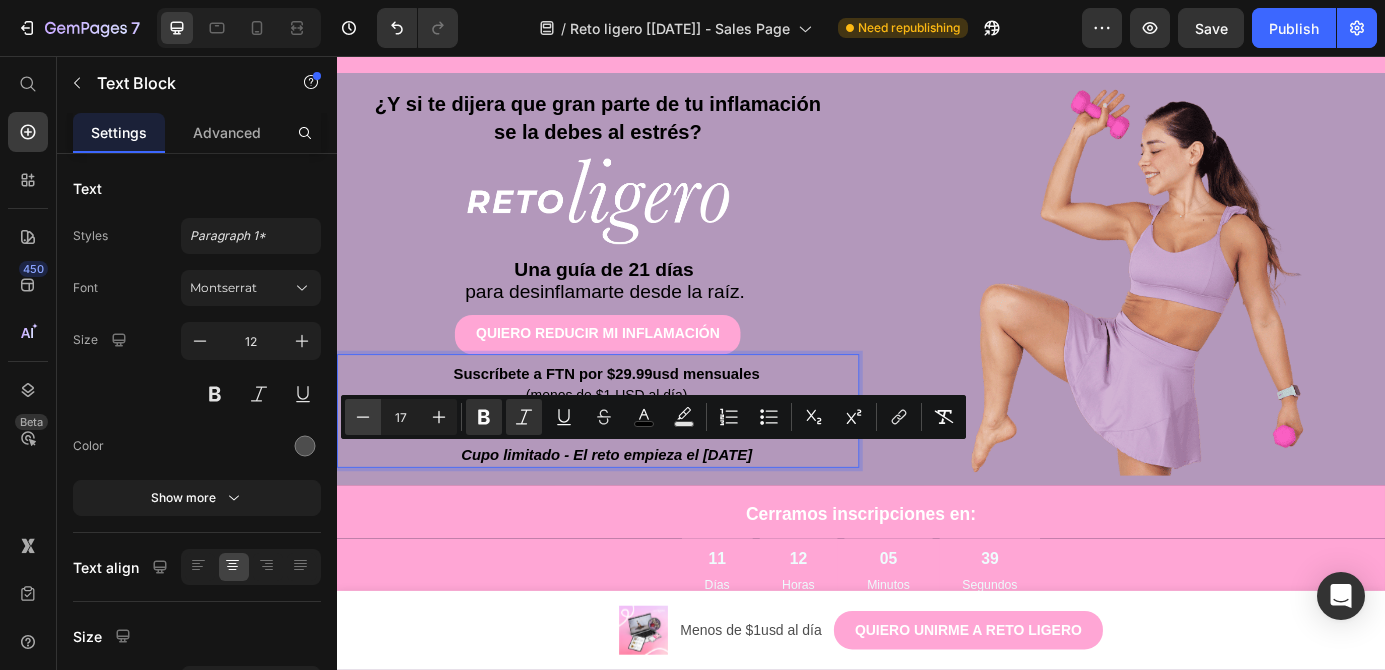 click 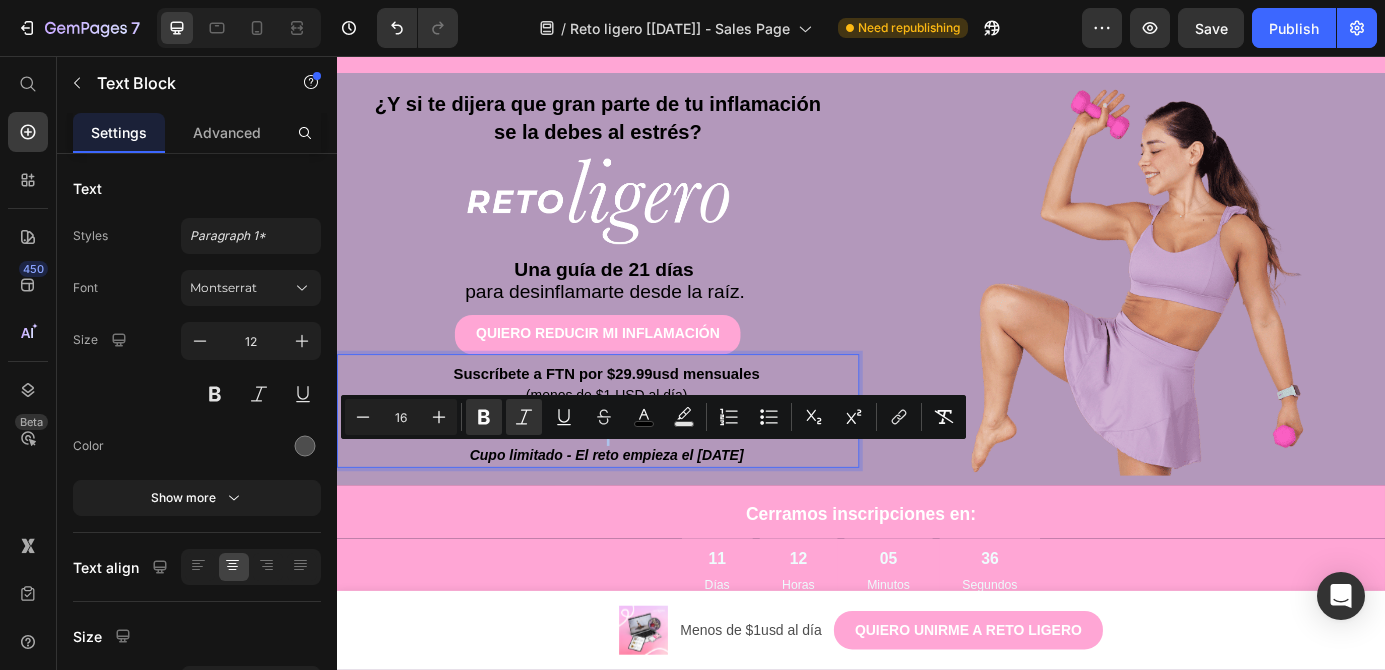 click on "Cupo limitado - El reto empieza el [DATE]" at bounding box center (646, 513) 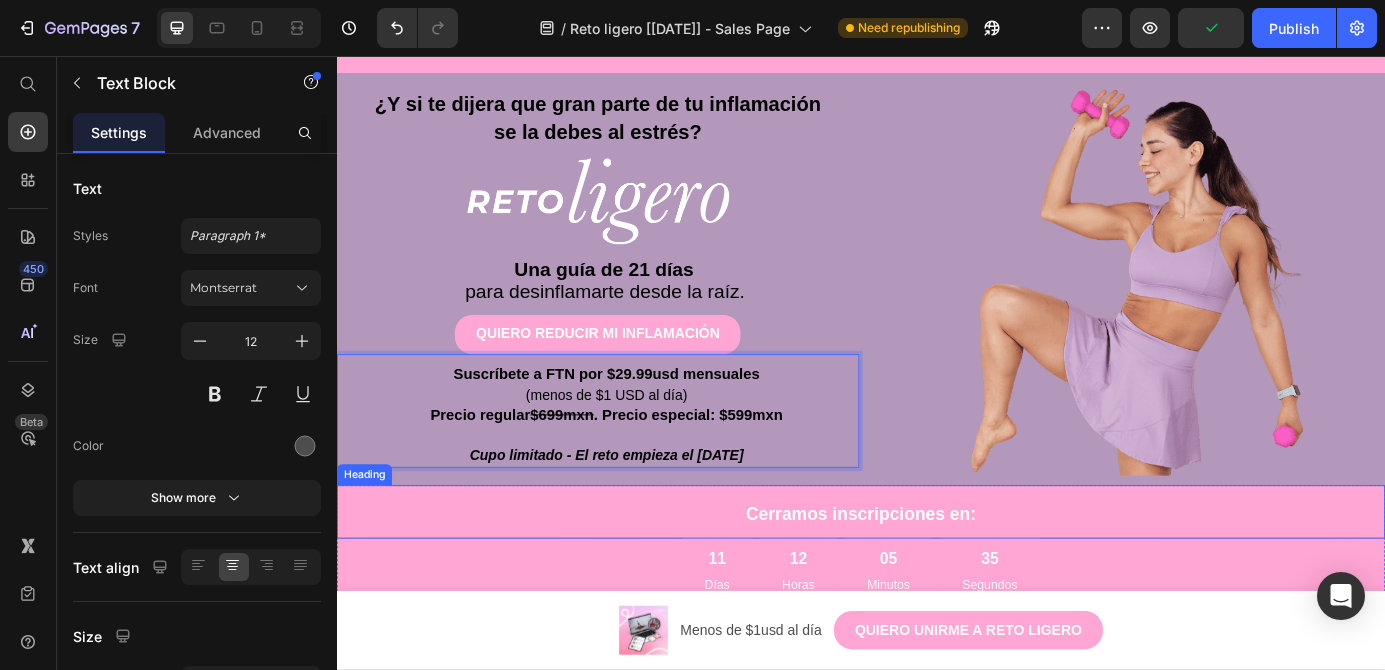 click on "Cerramos inscripciones en:" at bounding box center [937, 578] 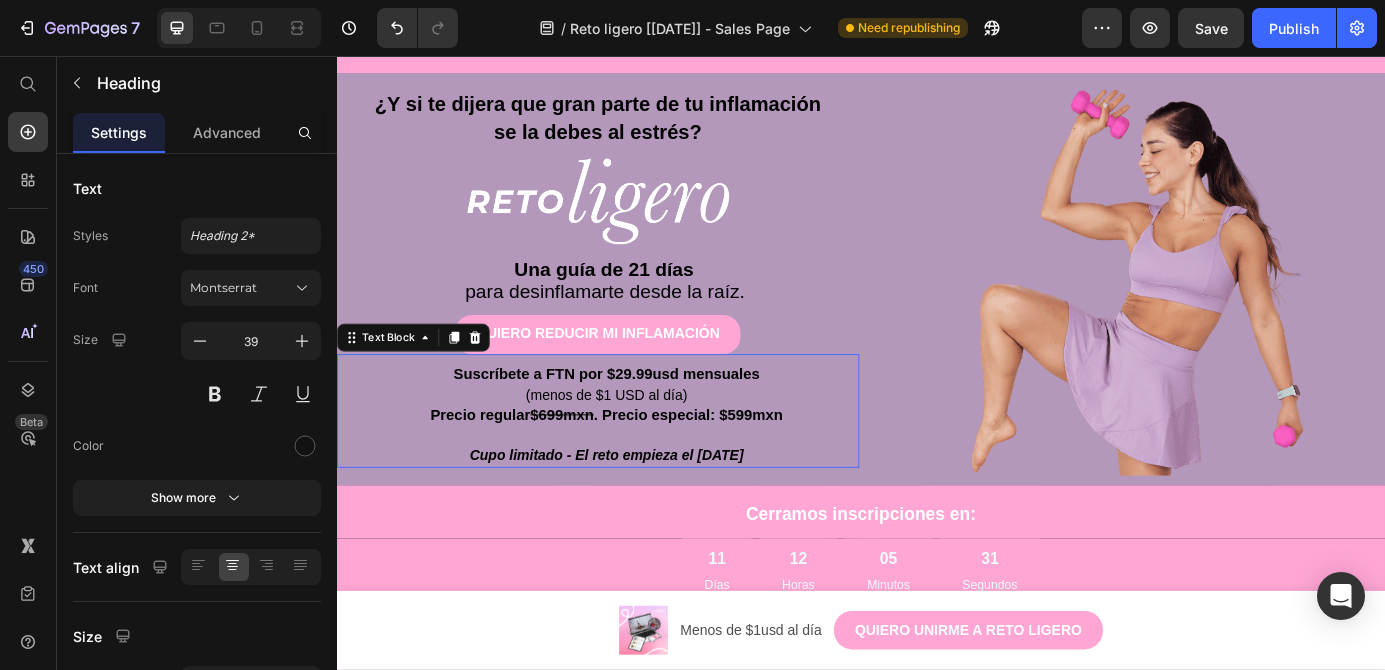 click on "(menos de $1 USD al día)" at bounding box center [645, 444] 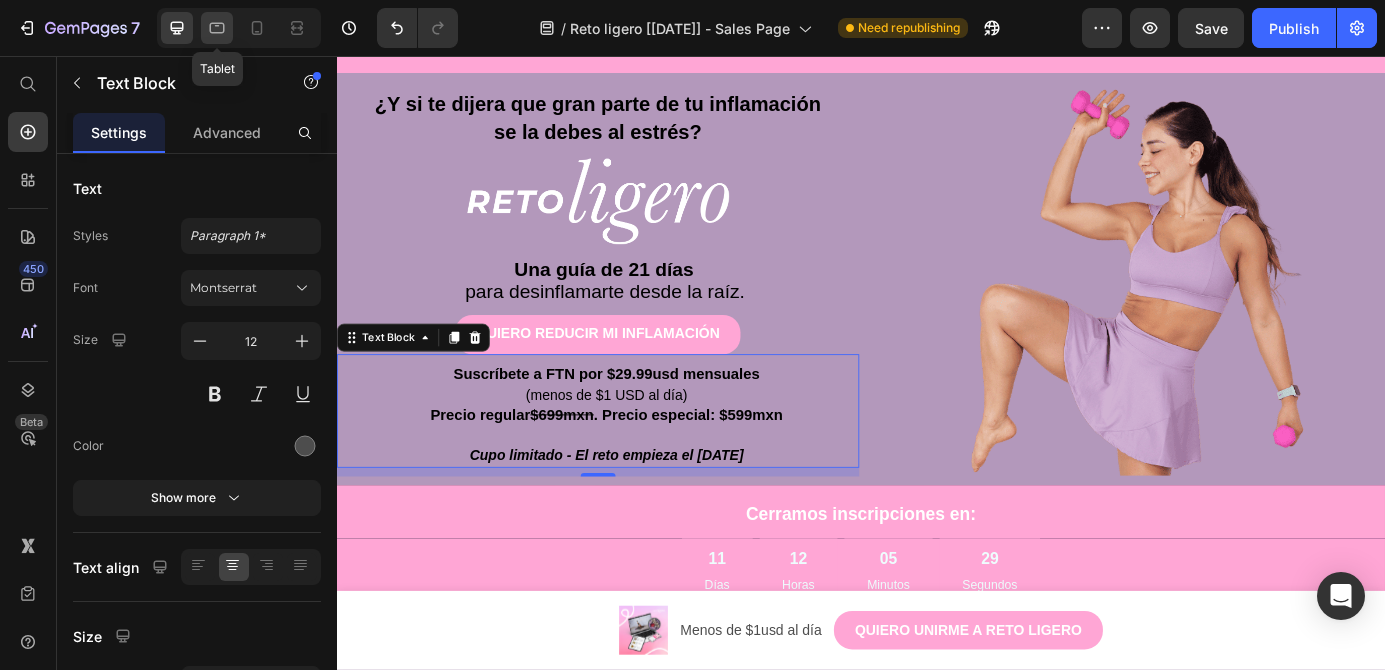 click 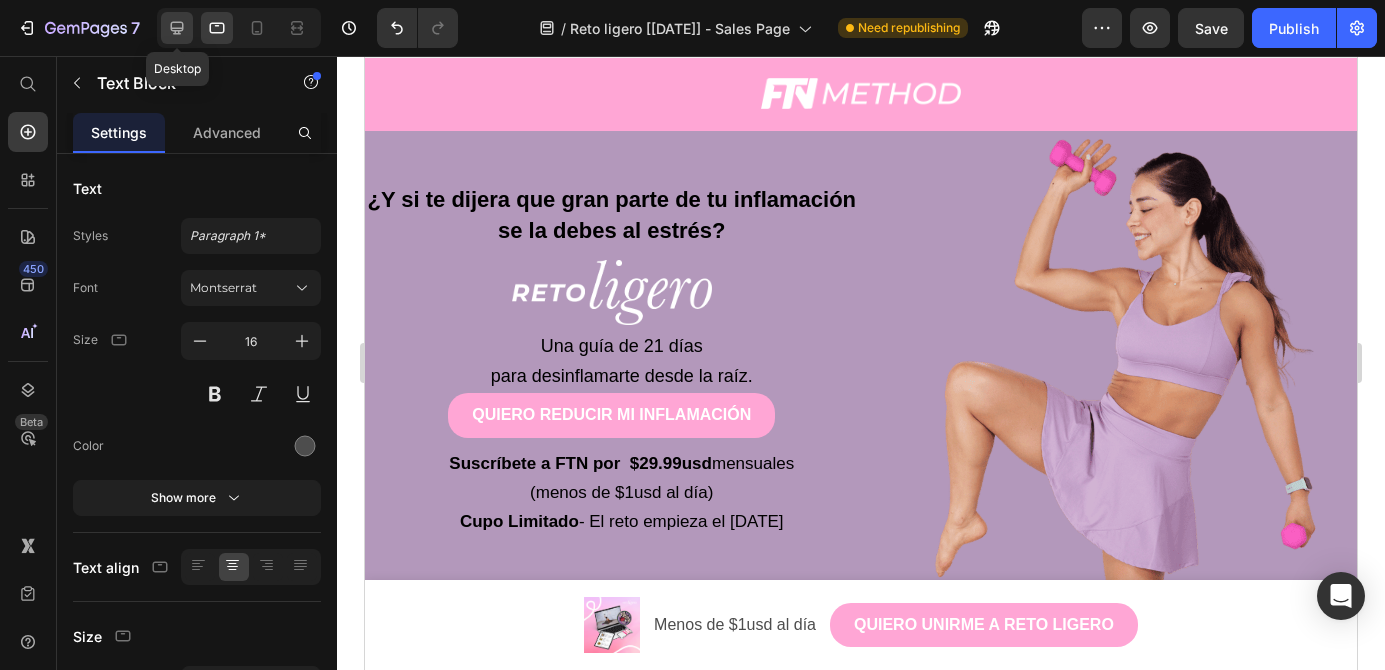 scroll, scrollTop: 24, scrollLeft: 0, axis: vertical 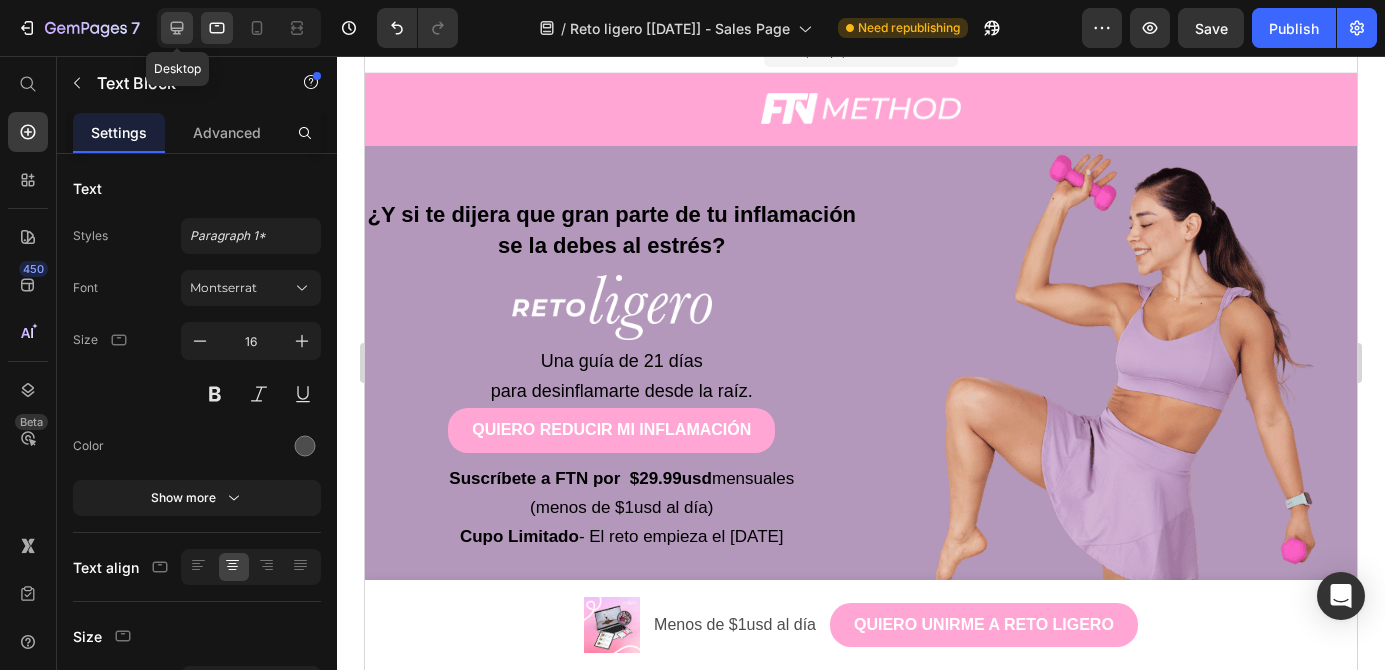 click 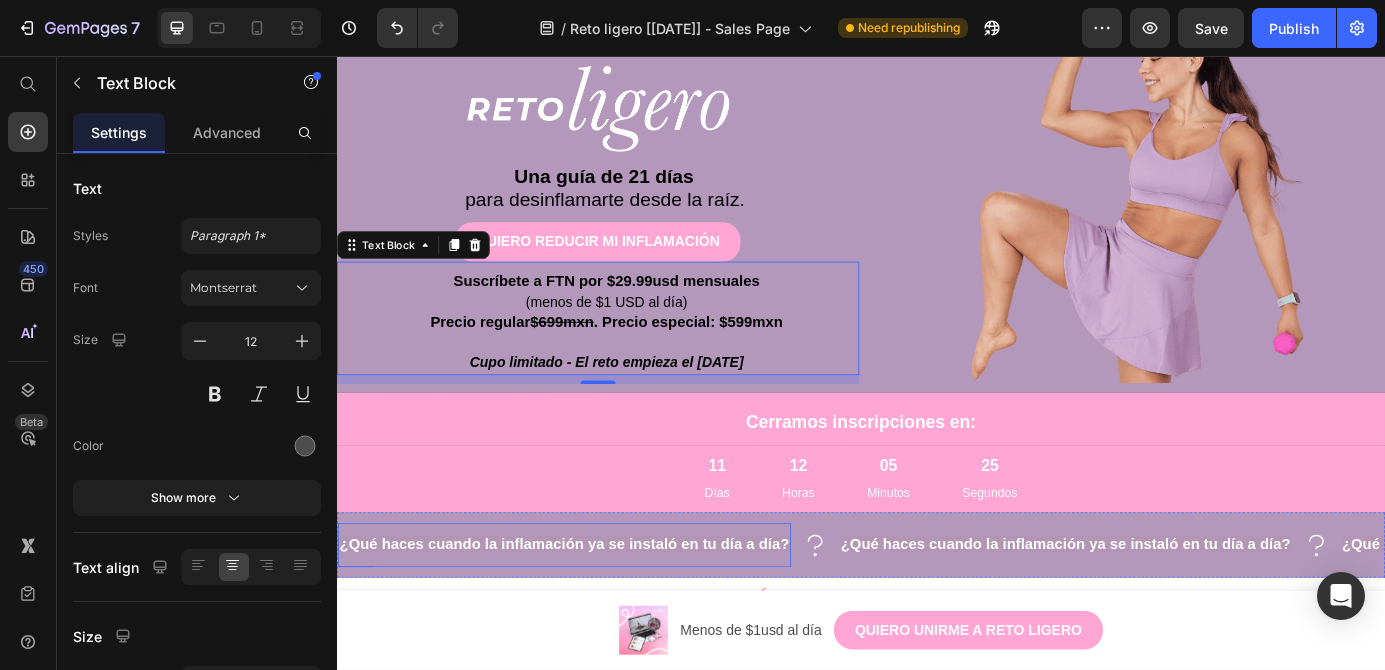 scroll, scrollTop: 184, scrollLeft: 0, axis: vertical 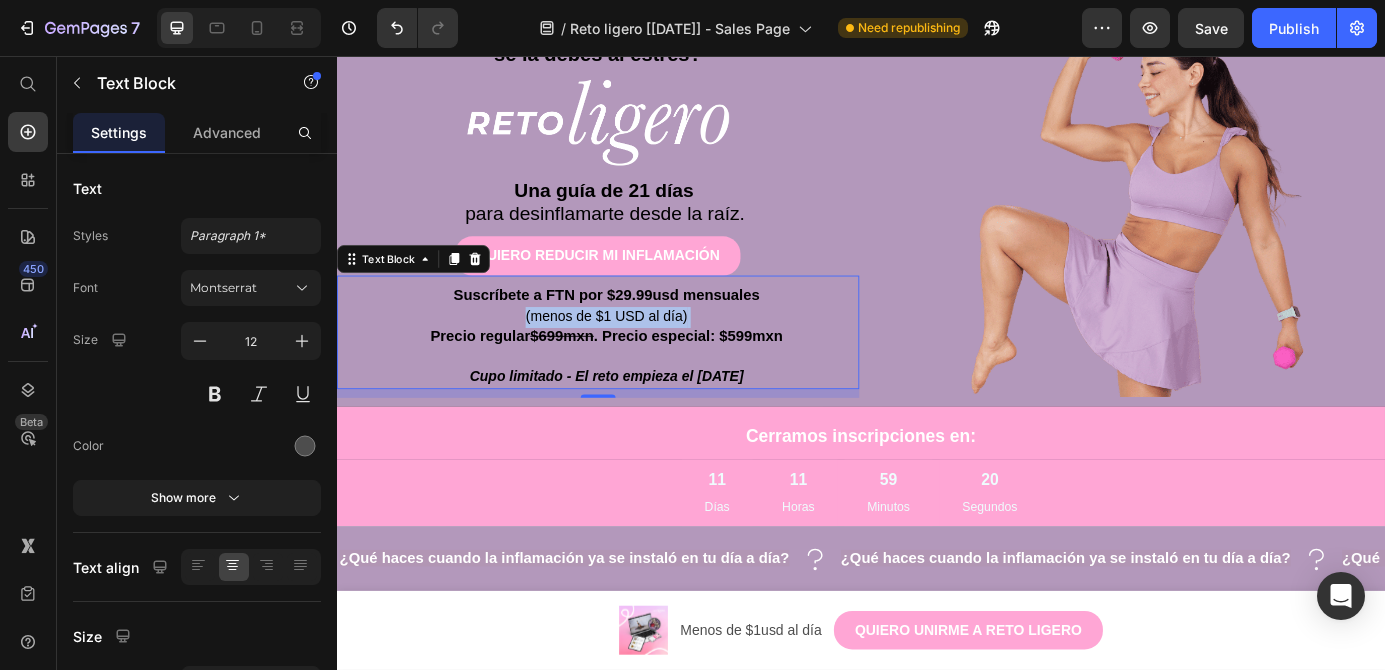 click on "Suscríbete a FTN por $29.99usd mensuales  (menos de $1 USD al día)   Precio regular  $699mxn . Precio especial: $599mxn  Cupo limitado - El reto empieza el [DATE]" at bounding box center (646, 378) 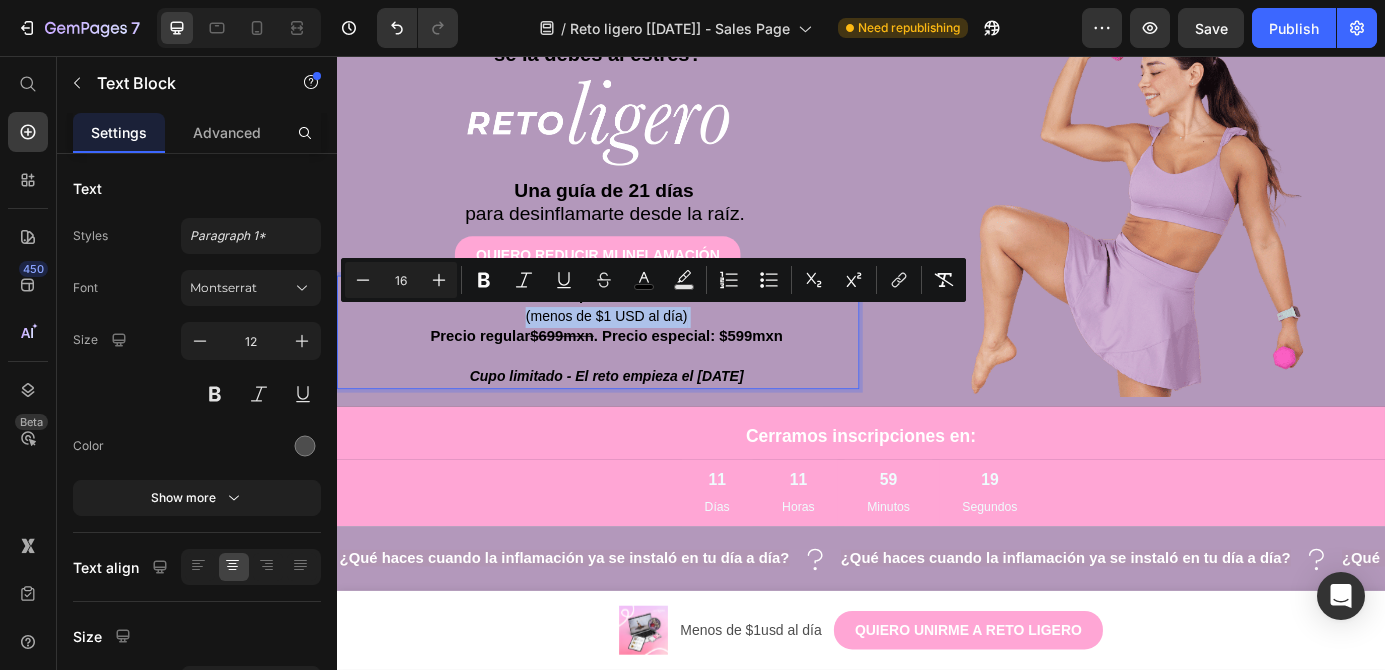type on "17" 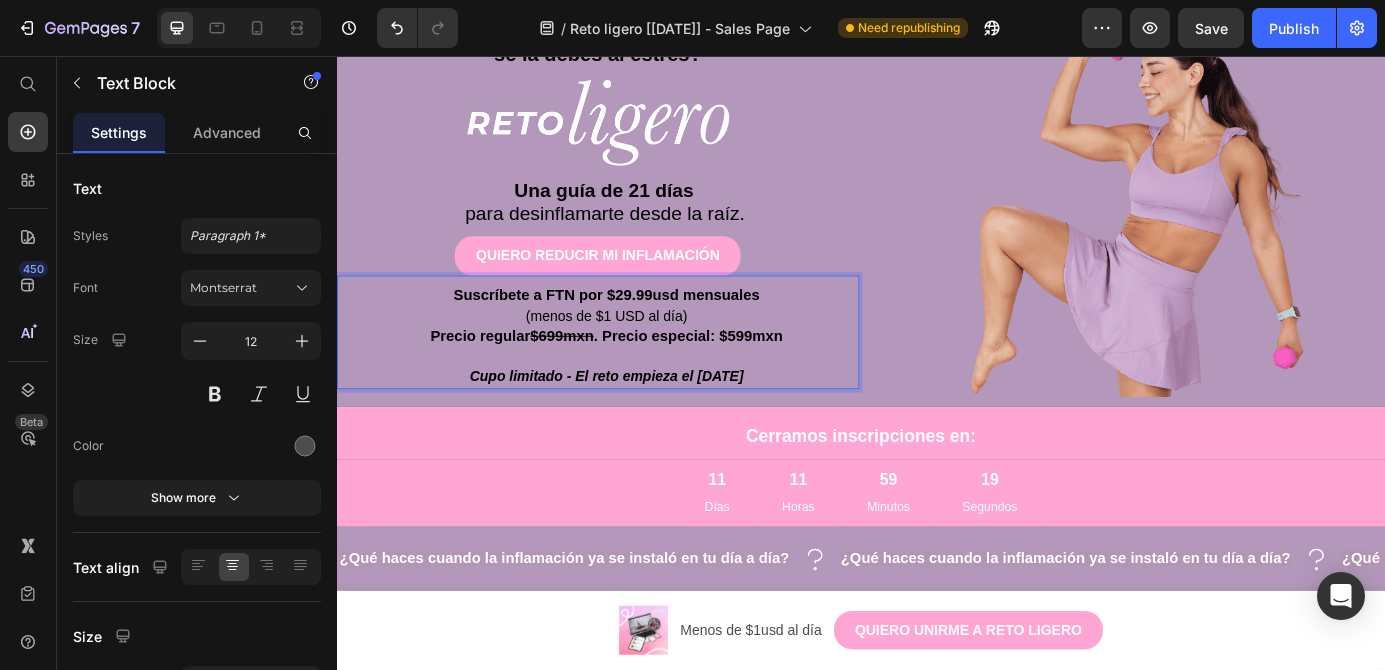 click on ". Precio especial: $599mxn" at bounding box center (739, 377) 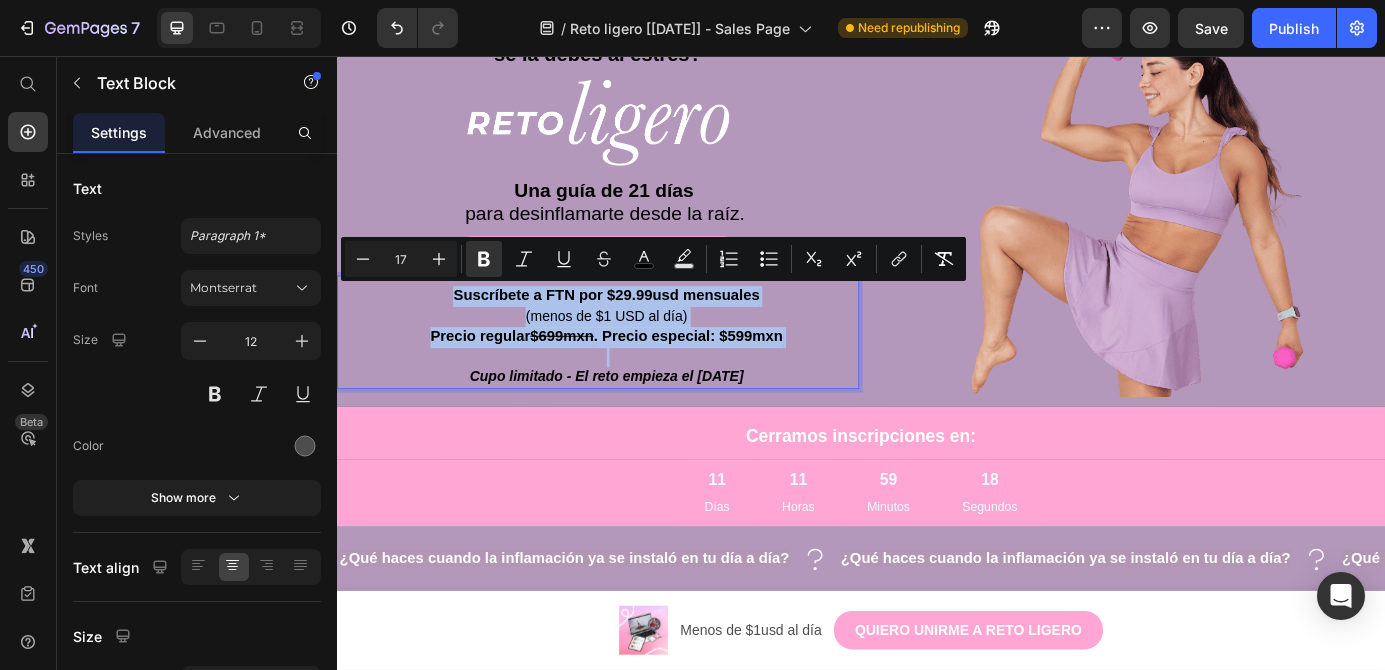 copy on "Suscríbete a FTN por $29.99usd mensuales  (menos de $1 USD al día)   Precio regular  $699mxn . Precio especial: $599mxn" 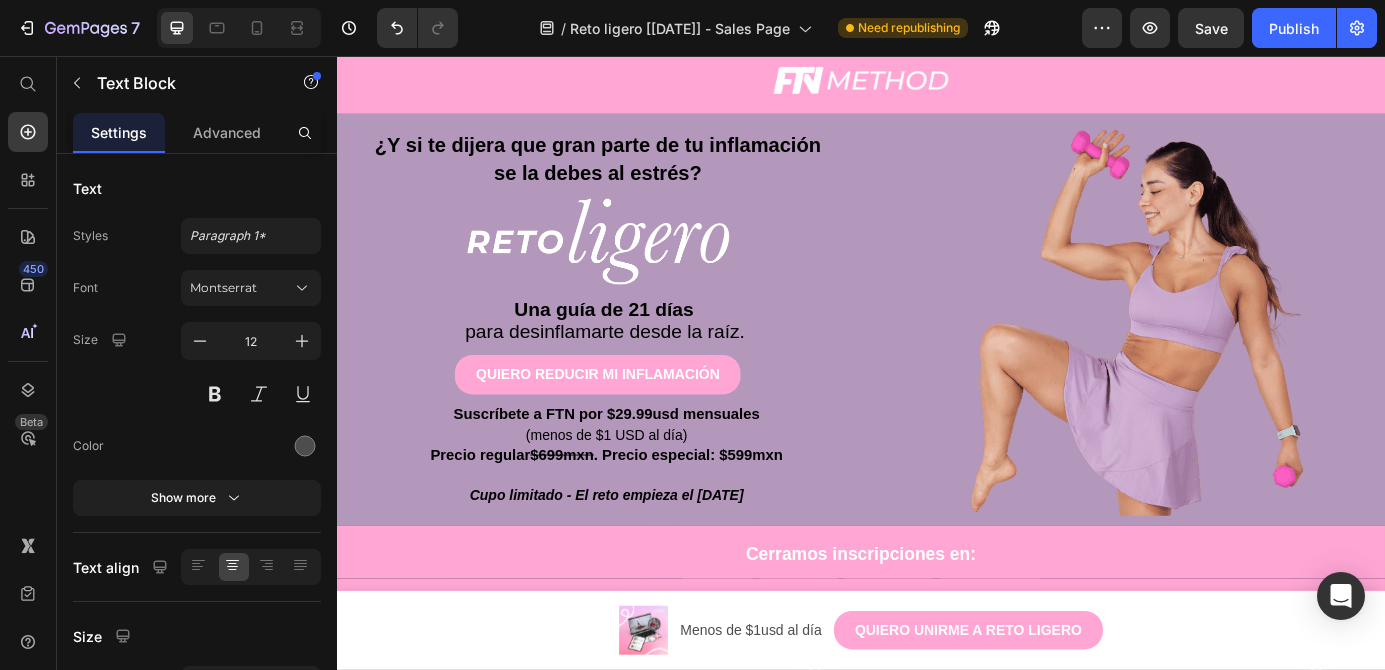 scroll, scrollTop: 56, scrollLeft: 0, axis: vertical 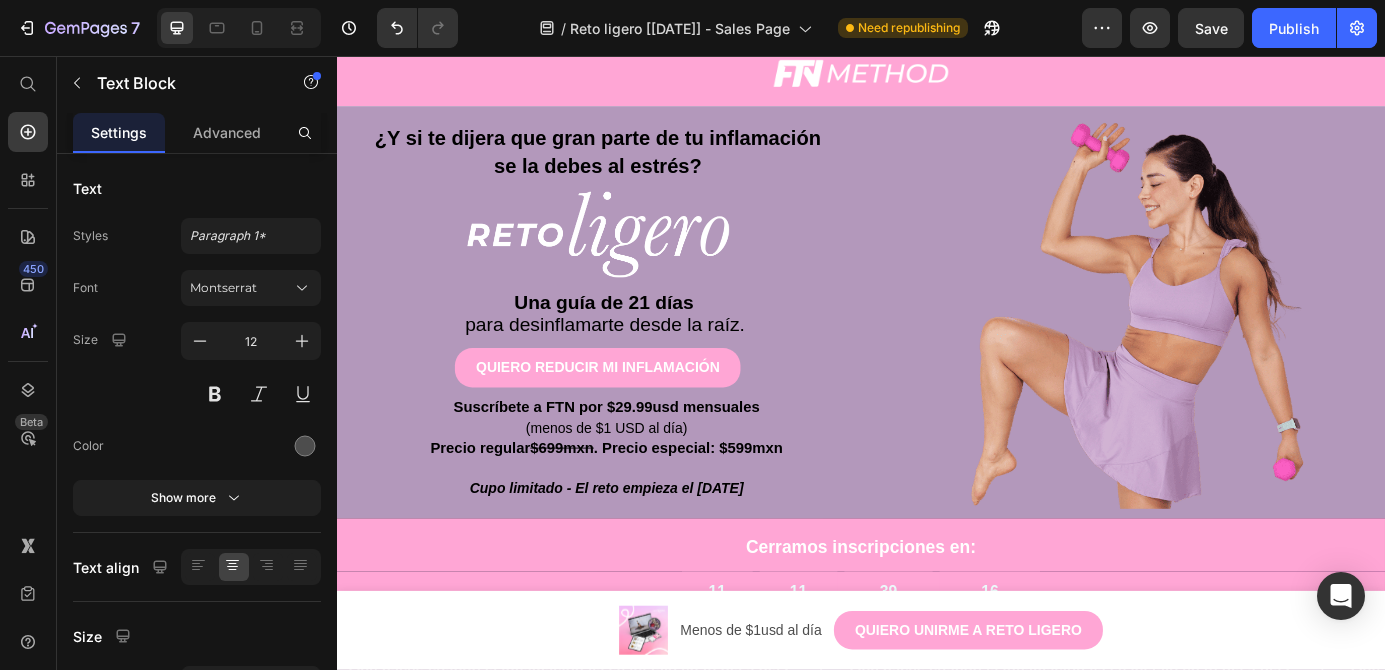 click on "(menos de $1 USD al día)" at bounding box center [645, 482] 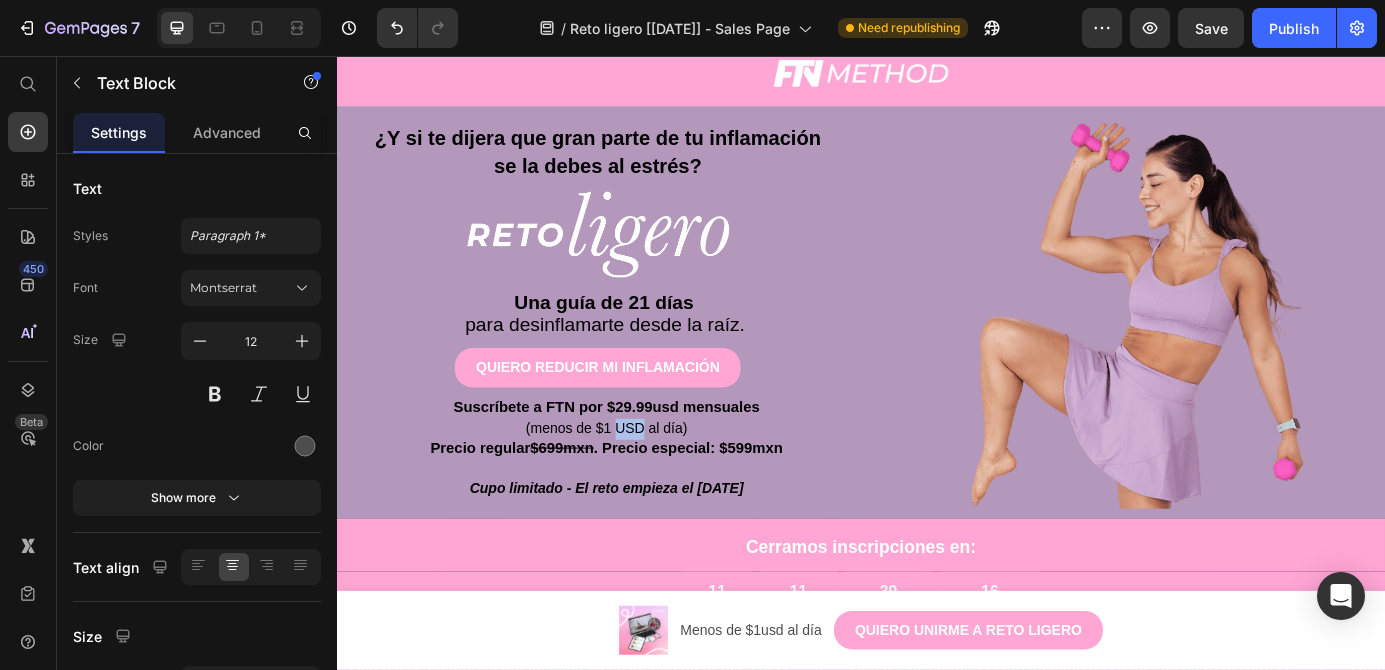 click on "(menos de $1 USD al día)" at bounding box center (645, 482) 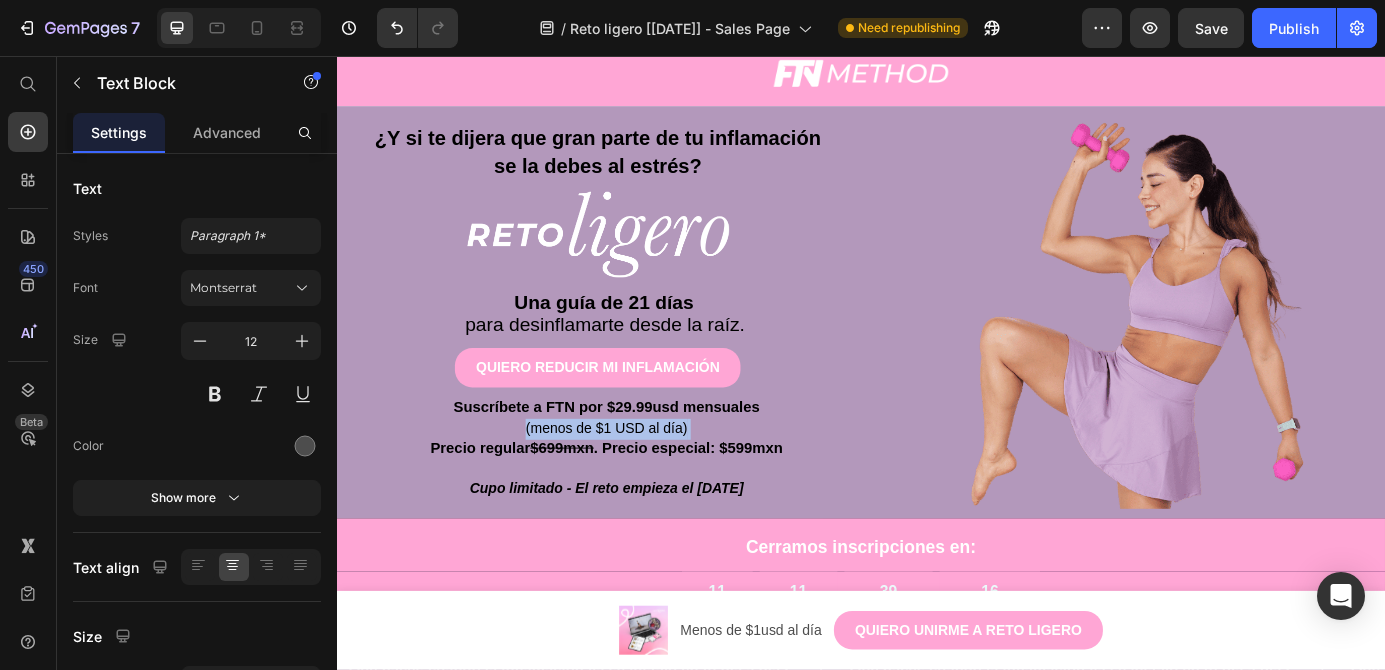 click on "(menos de $1 USD al día)" at bounding box center (645, 482) 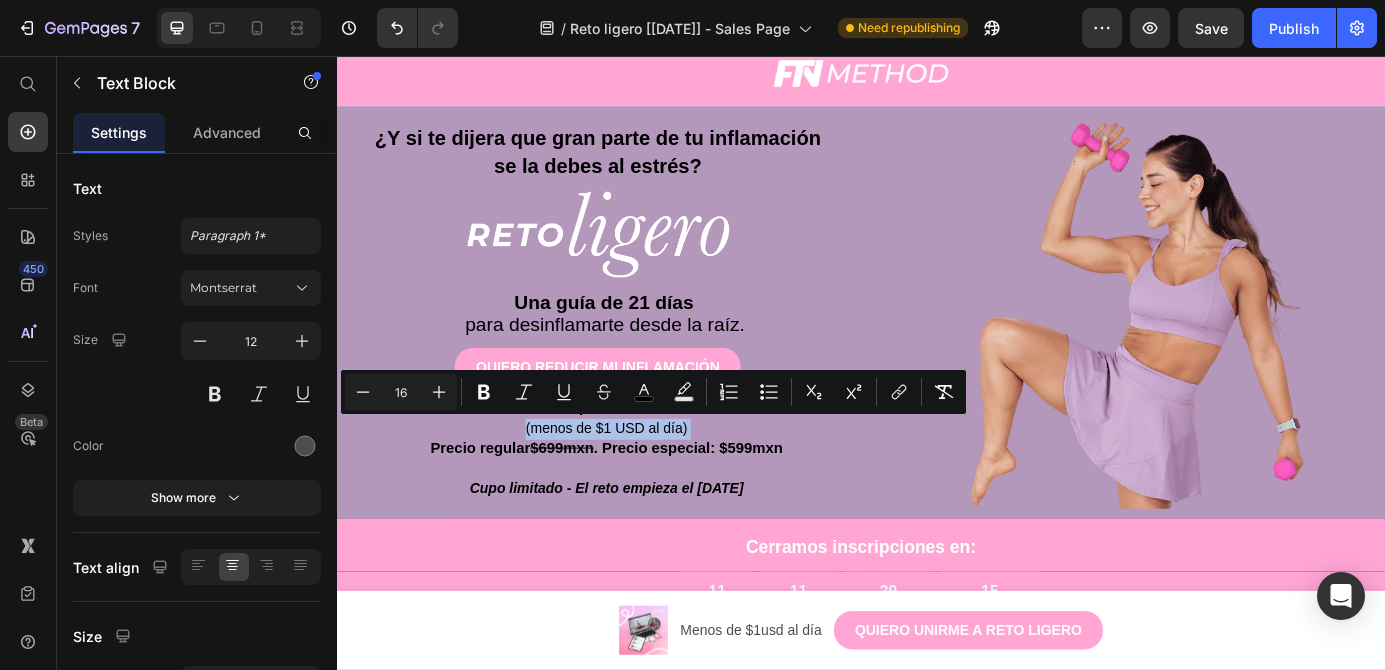 type on "17" 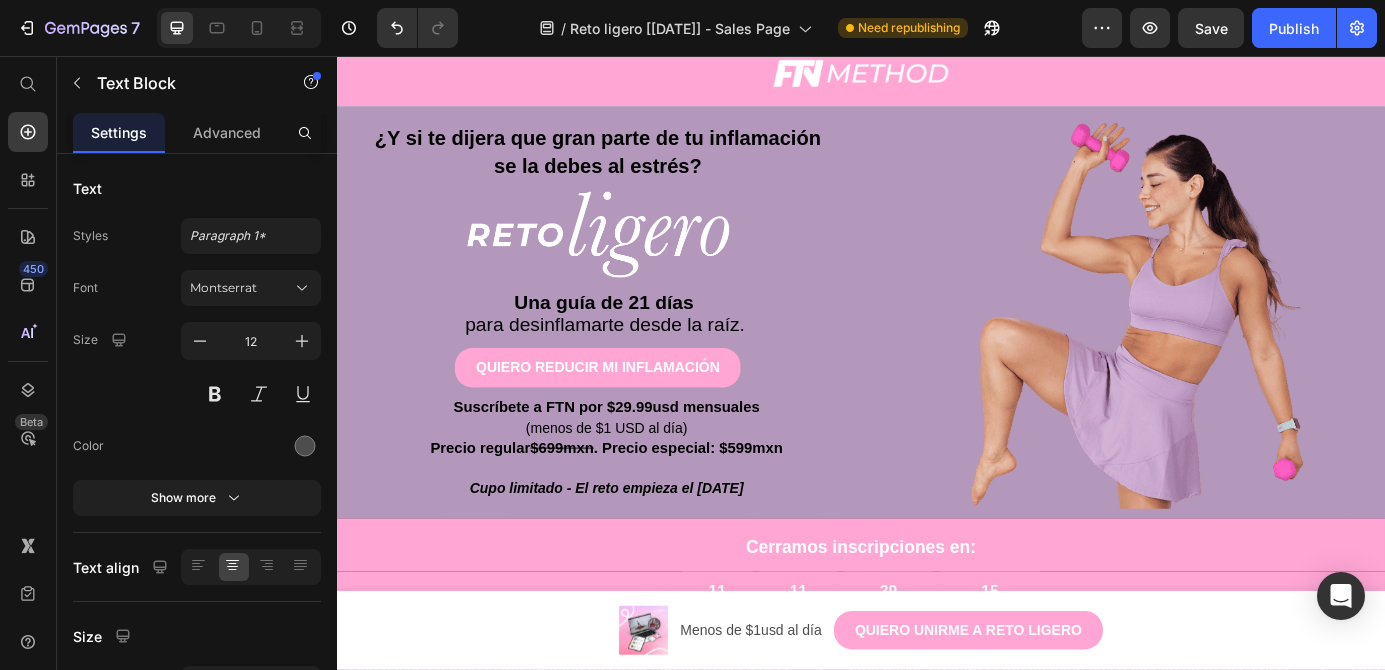 click on ". Precio especial: $599mxn" at bounding box center (739, 505) 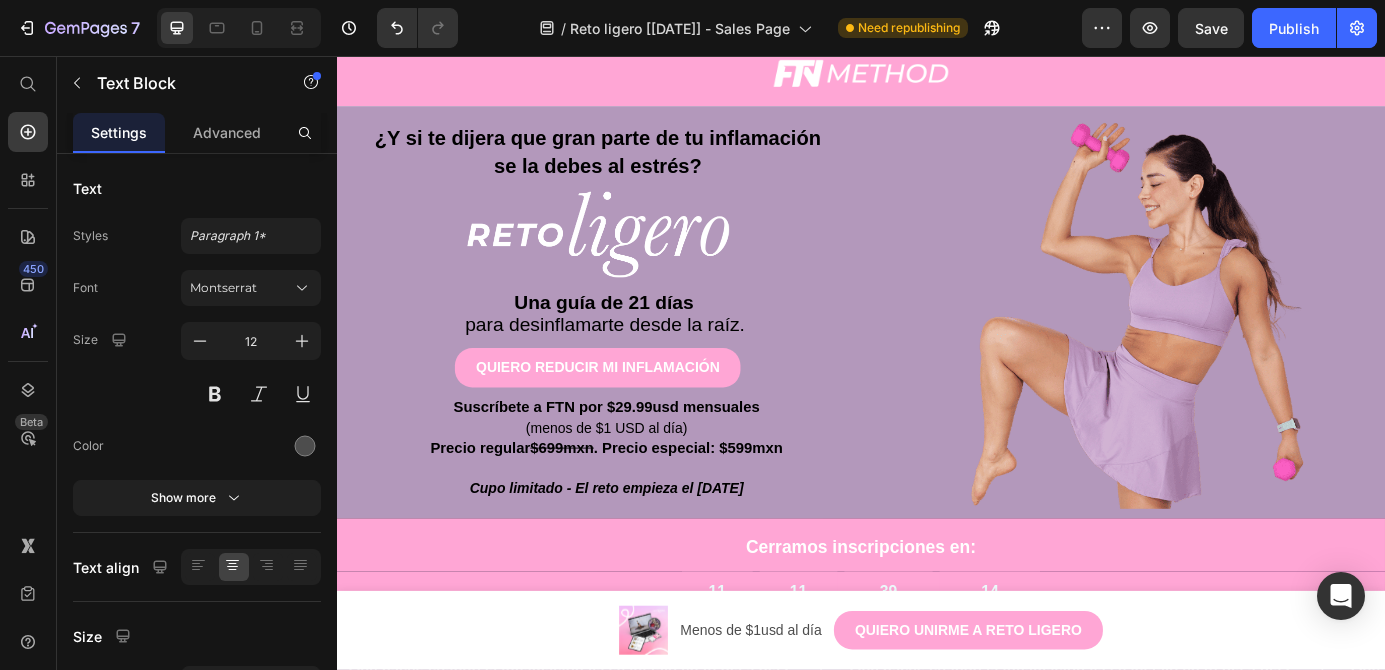 click on "Suscríbete a FTN por $29.99usd mensuales  (menos de $1 USD al día)   Precio regular  $699mxn . Precio especial: $599mxn  Cupo limitado - El reto empieza el [DATE]" at bounding box center (646, 506) 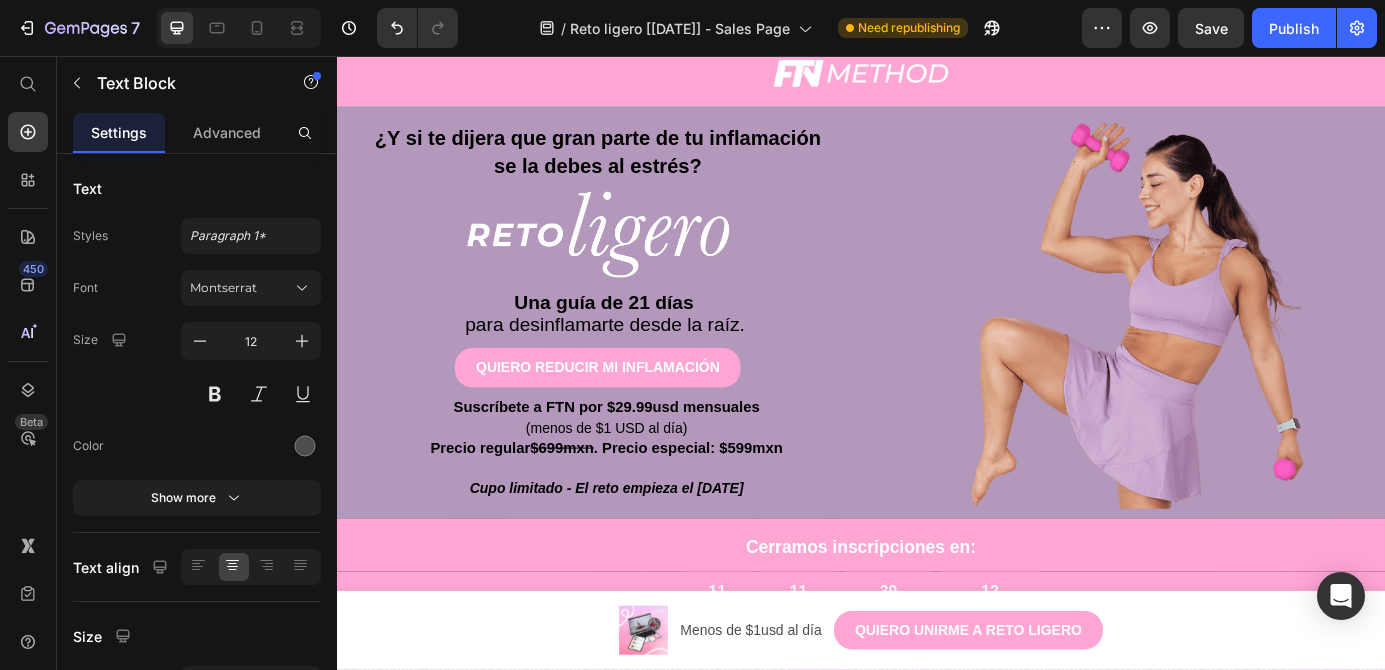 drag, startPoint x: 868, startPoint y: 507, endPoint x: 463, endPoint y: 458, distance: 407.95343 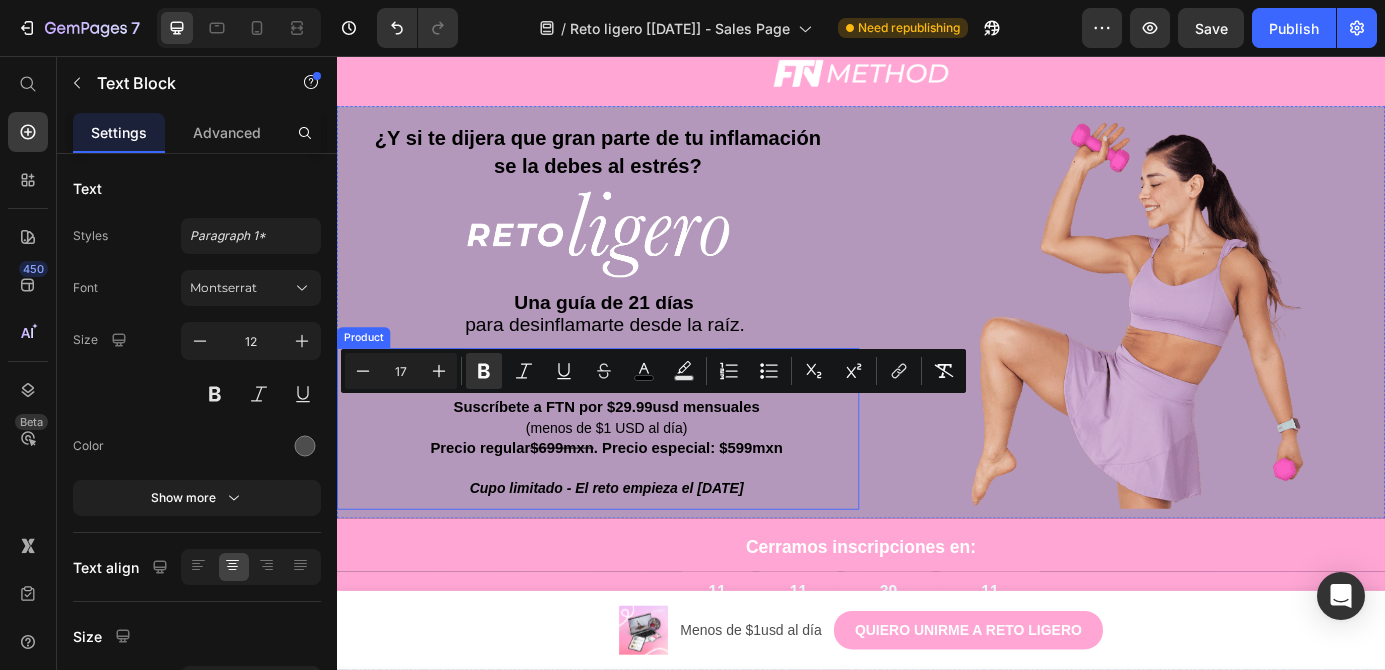 scroll, scrollTop: 57, scrollLeft: 0, axis: vertical 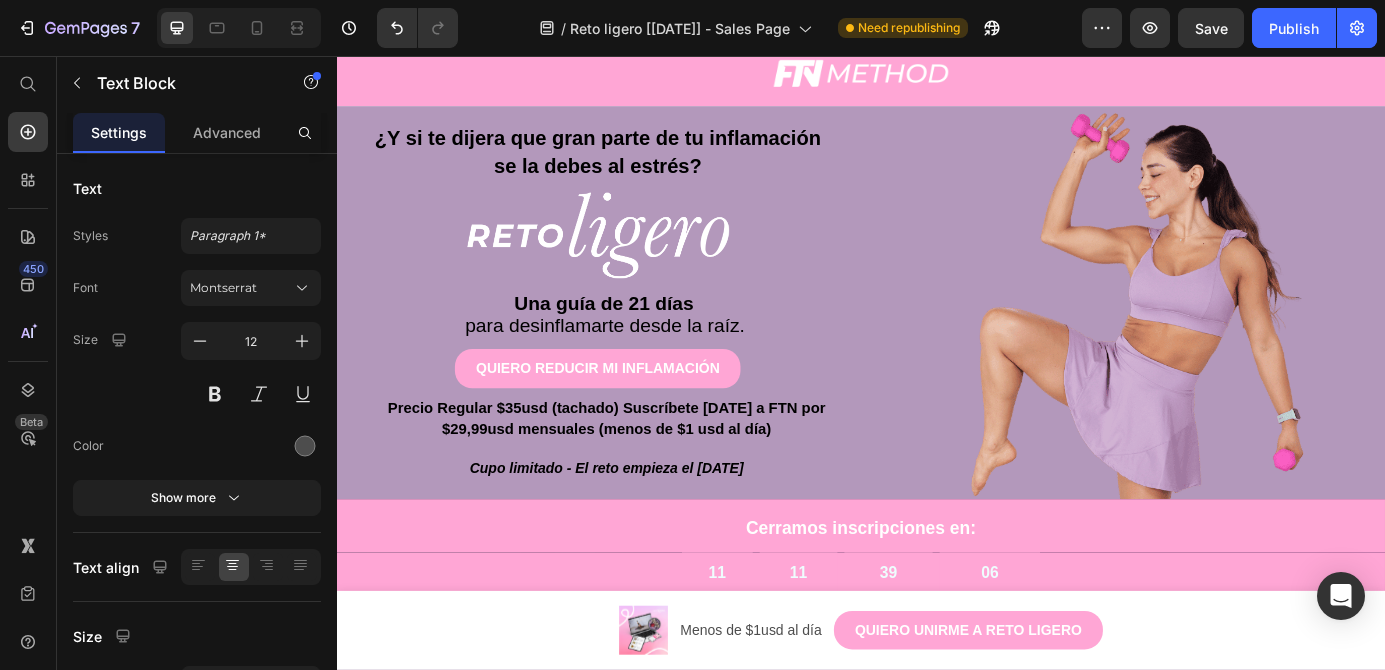 click on "Precio Regular $35usd (tachado) Suscríbete [DATE] a FTN por $29,99usd mensuales (menos de $1 usd al día)" at bounding box center (645, 471) 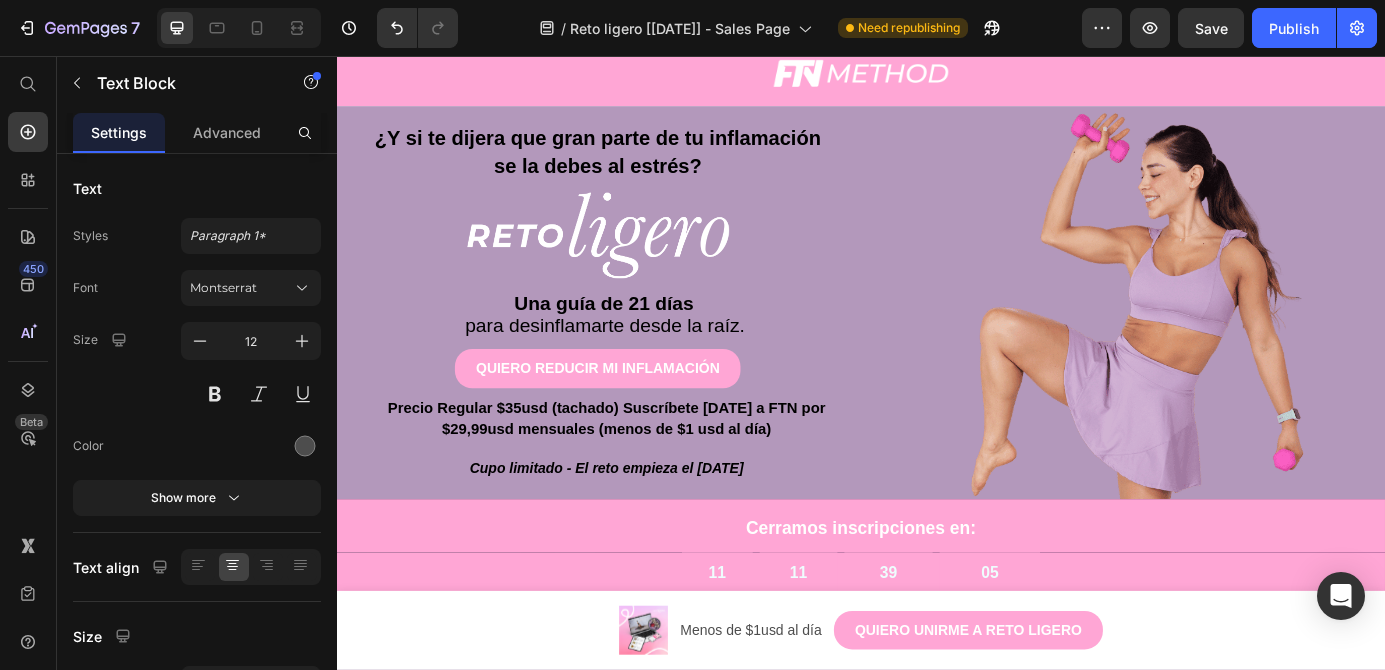 click on "Precio Regular $35usd (tachado) Suscríbete [DATE] a FTN por $29,99usd mensuales (menos de $1 usd al día)" at bounding box center [645, 471] 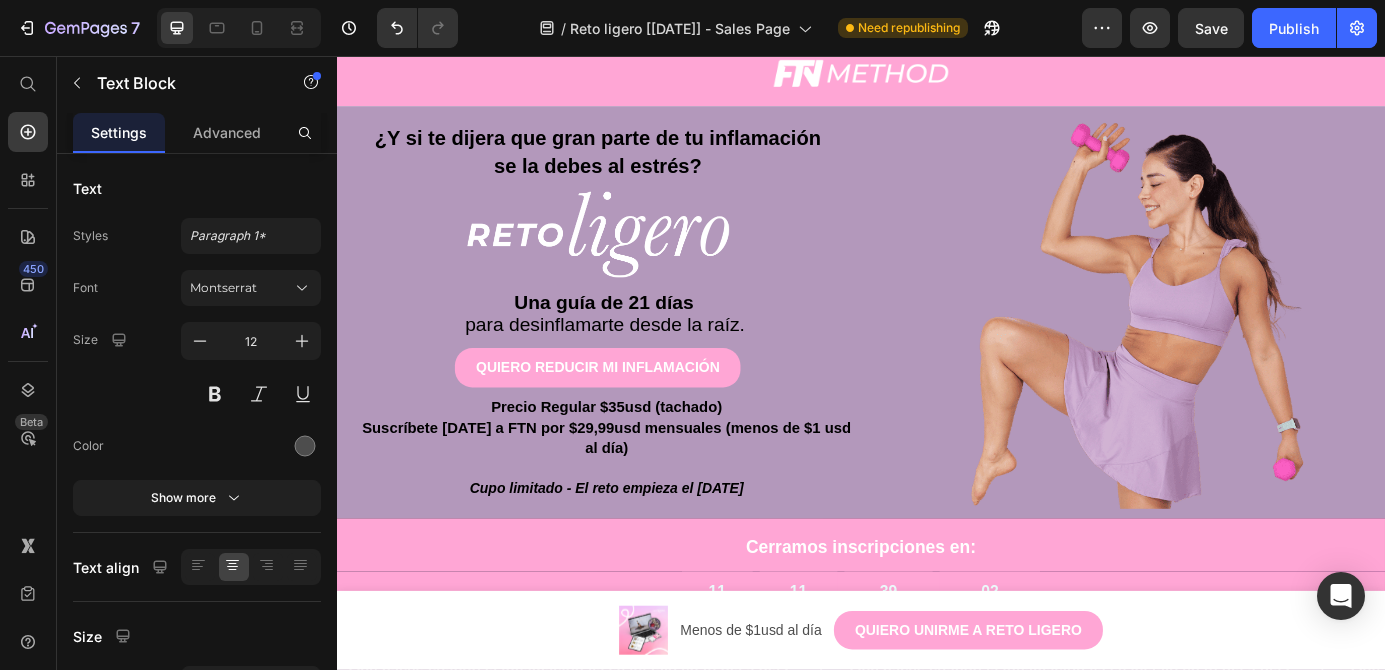 click on "Precio Regular $35usd (tachado)" at bounding box center (646, 460) 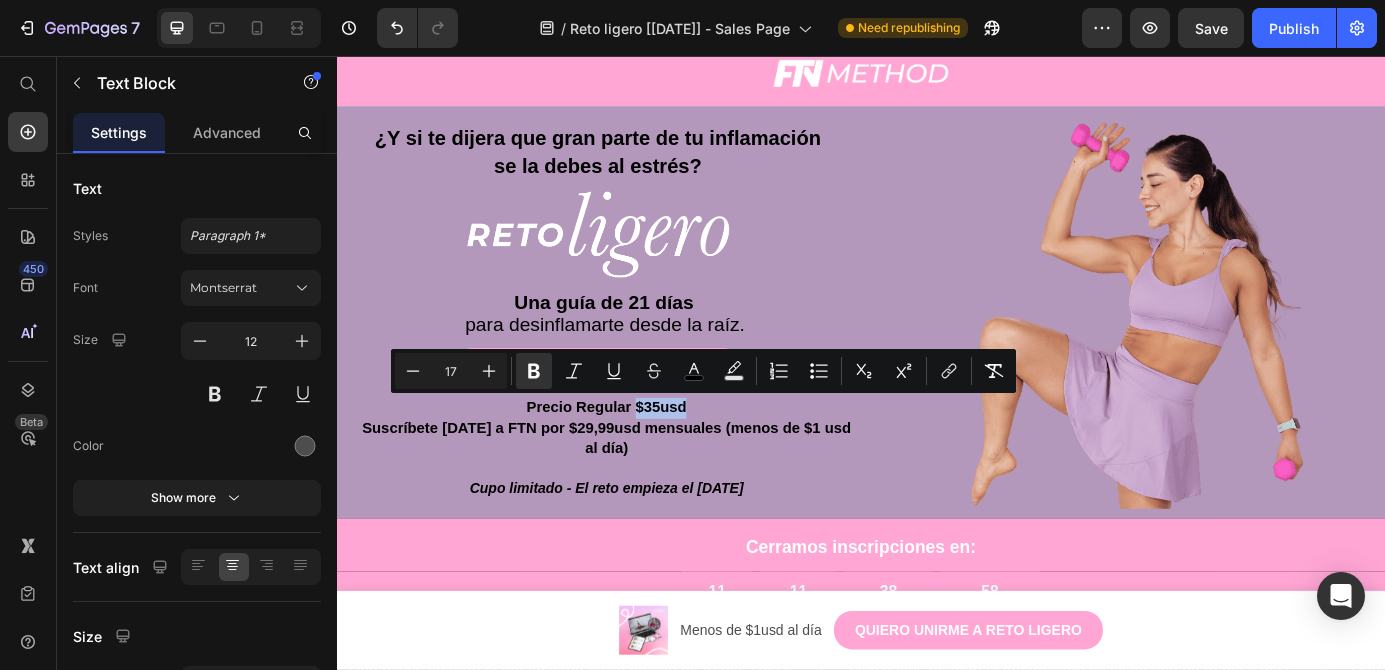 drag, startPoint x: 738, startPoint y: 462, endPoint x: 678, endPoint y: 467, distance: 60.207973 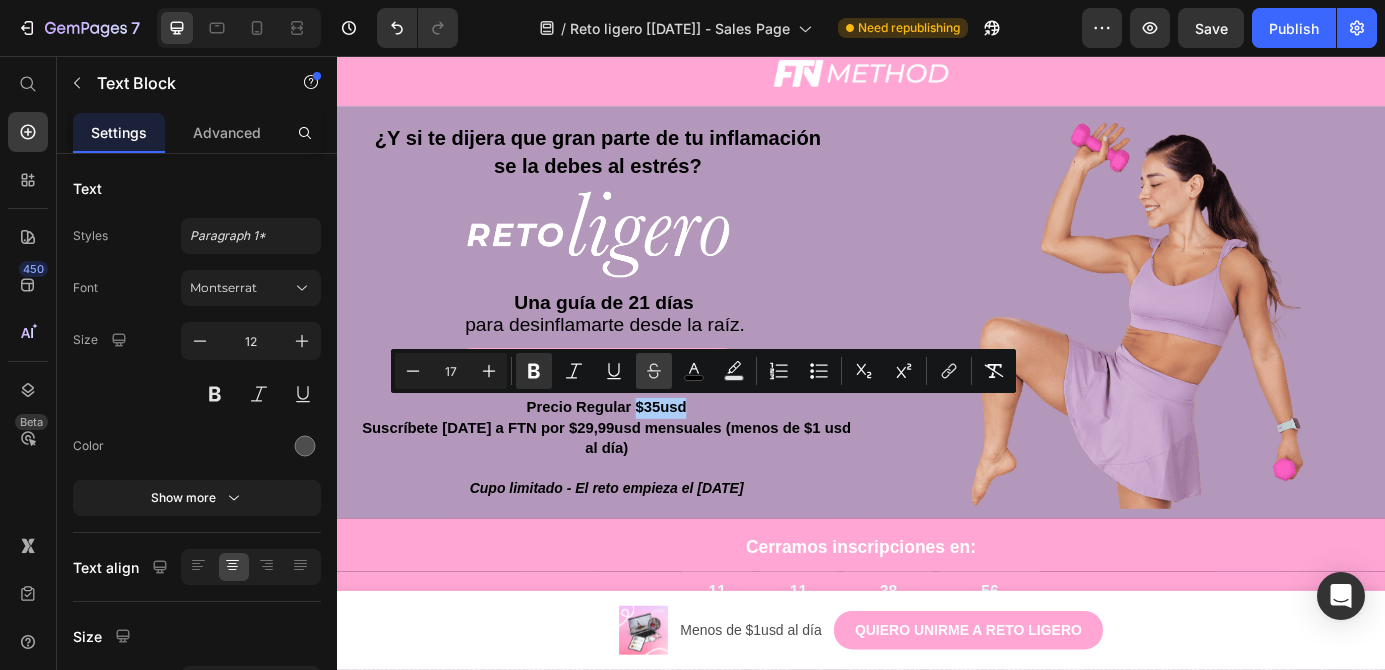 click 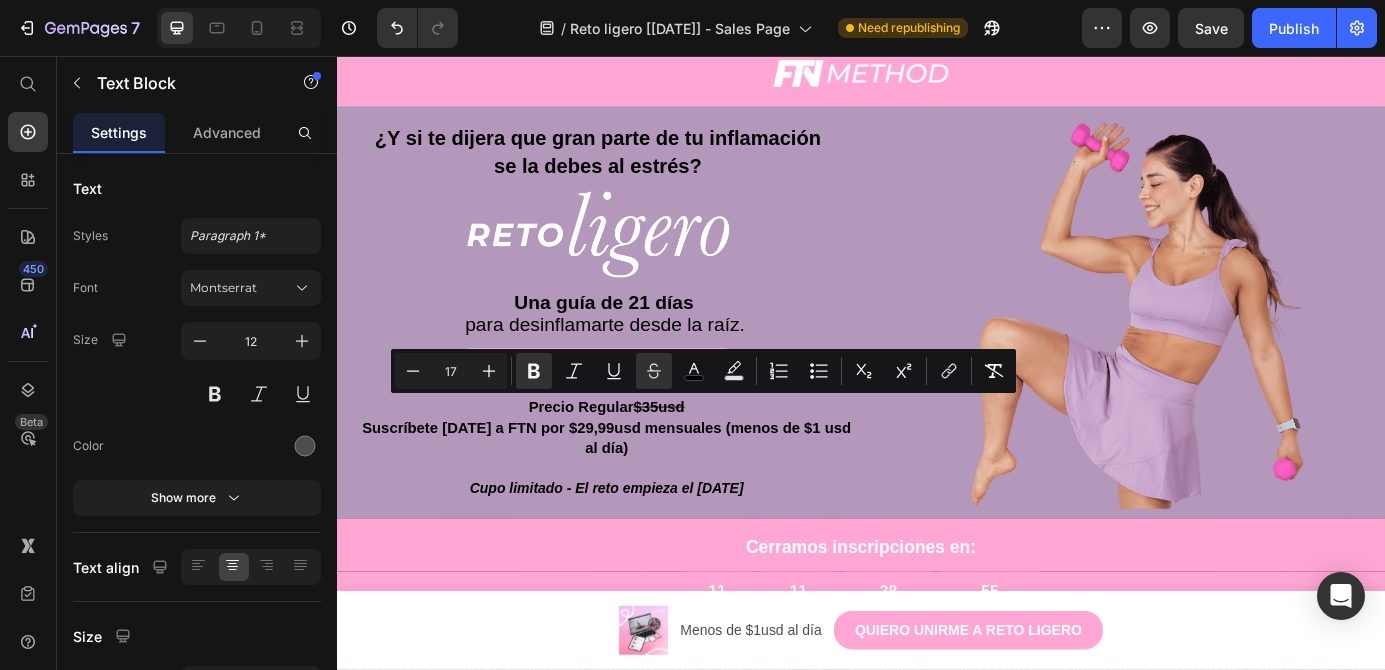 click on "Suscríbete [DATE] a FTN por $29,99usd mensuales (menos de $1 usd al día) Cupo limitado - El reto empieza el [DATE]" at bounding box center [646, 518] 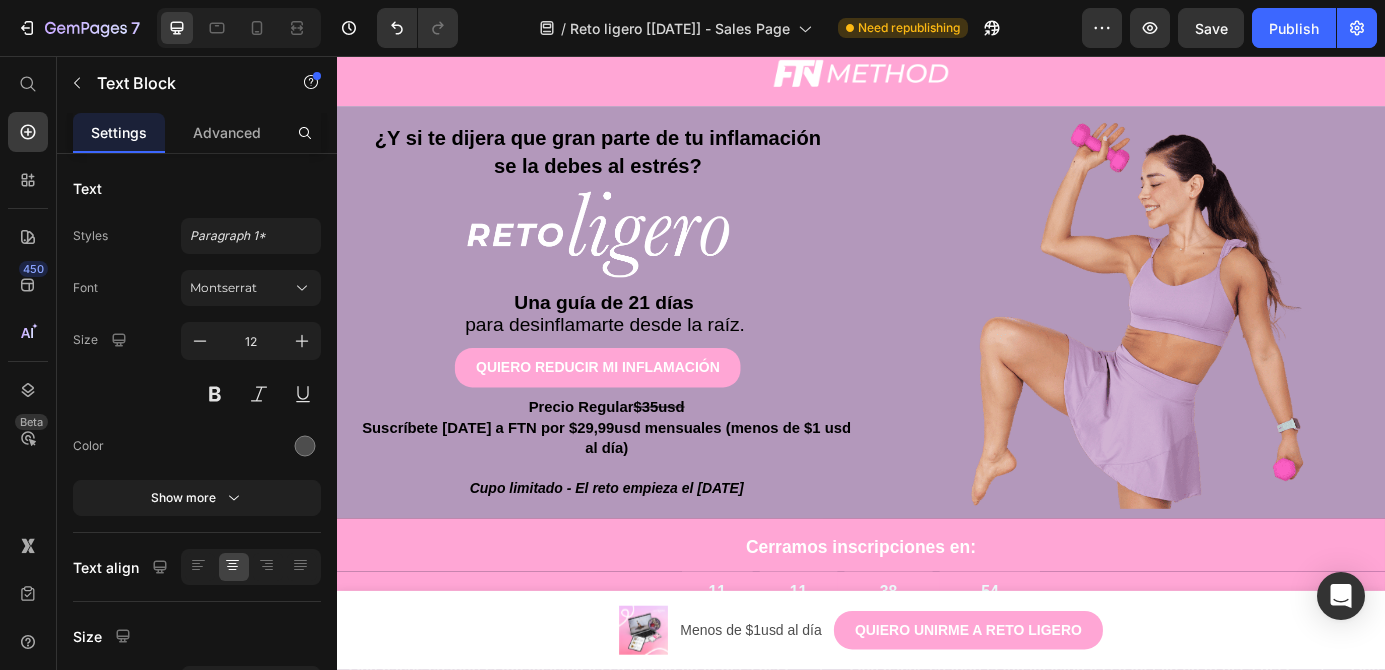 click on "Suscríbete [DATE] a FTN por $29,99usd mensuales (menos de $1 usd al día)" at bounding box center [646, 494] 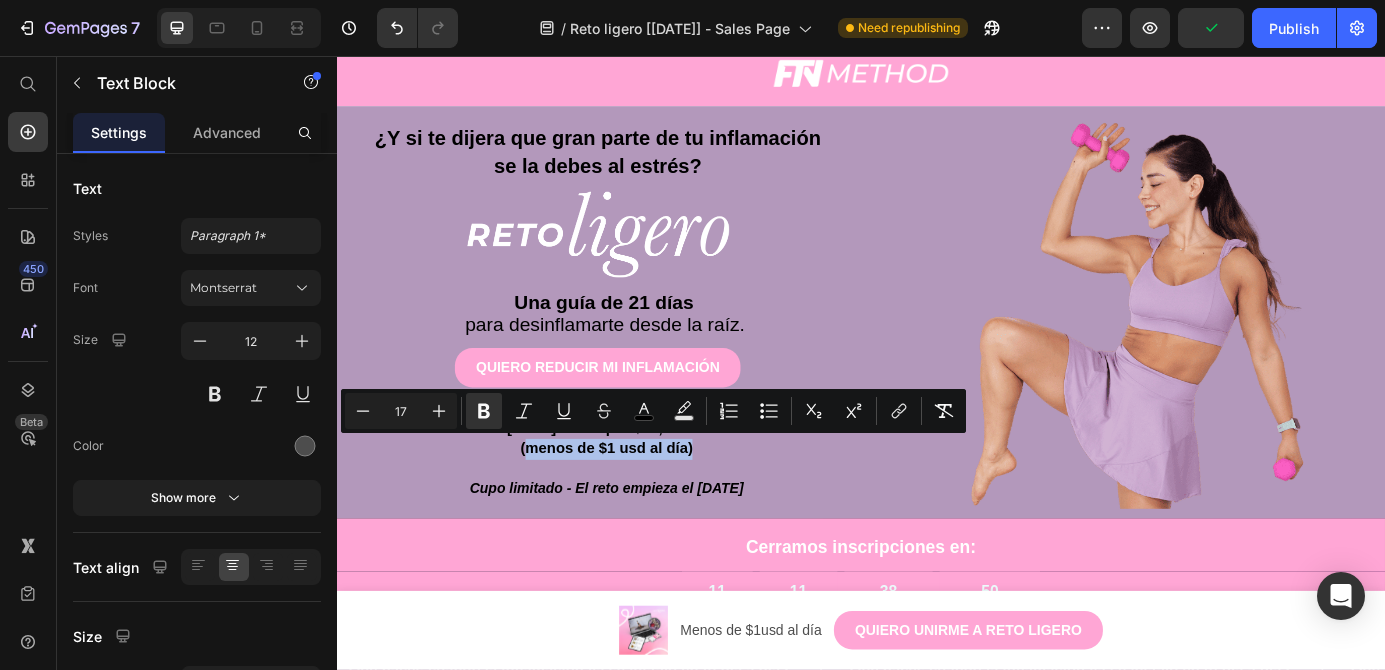 drag, startPoint x: 761, startPoint y: 505, endPoint x: 545, endPoint y: 505, distance: 216 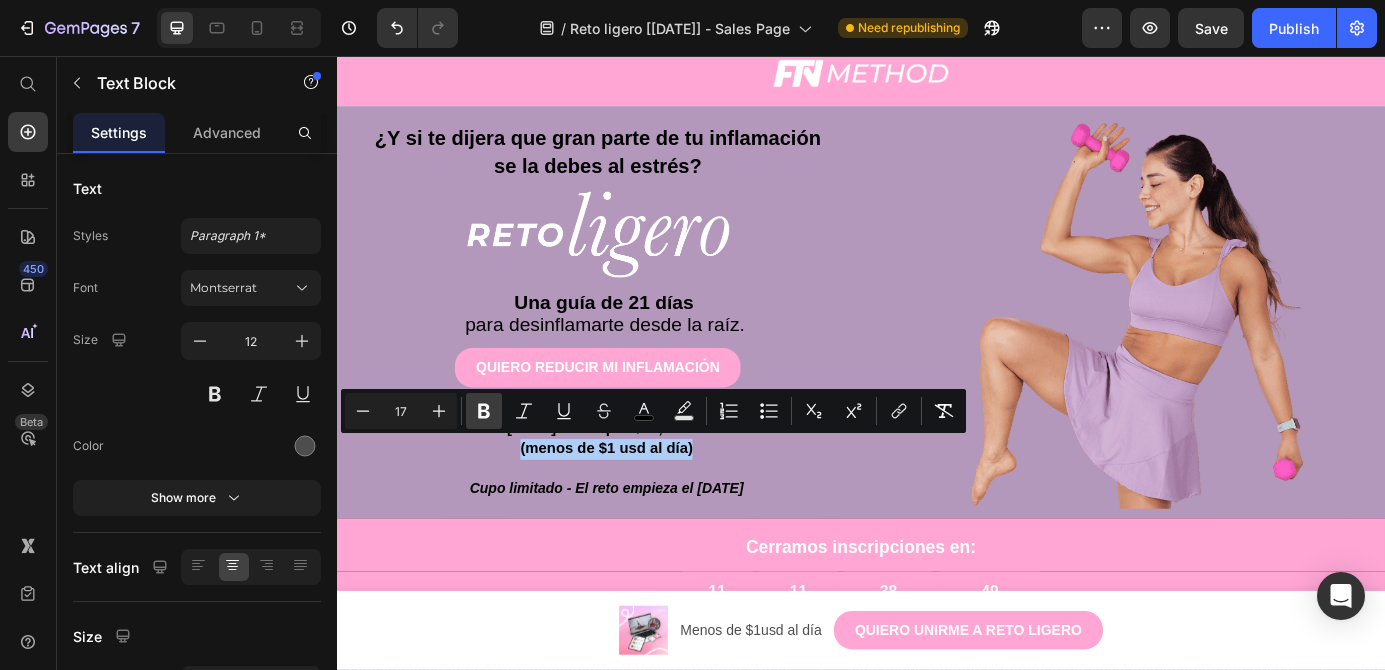 click 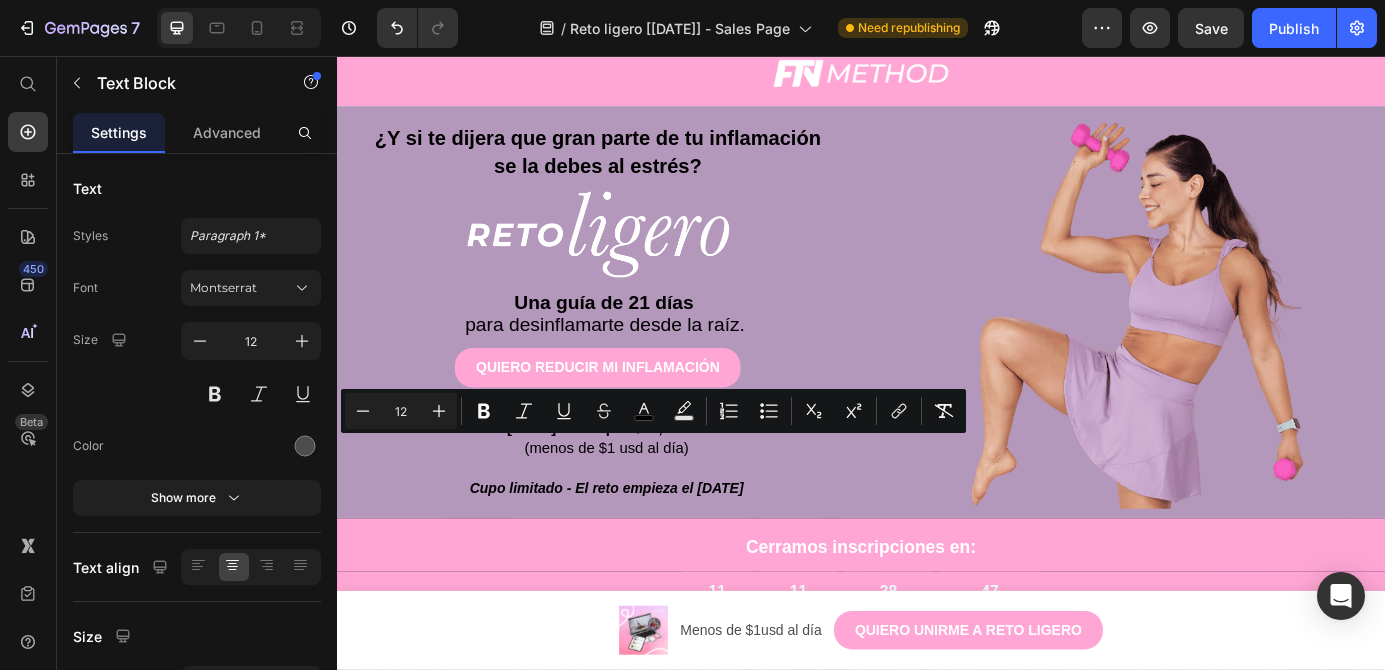 click on "(menos de $1 usd al día) Cupo limitado - El reto empieza el [DATE]" at bounding box center (646, 529) 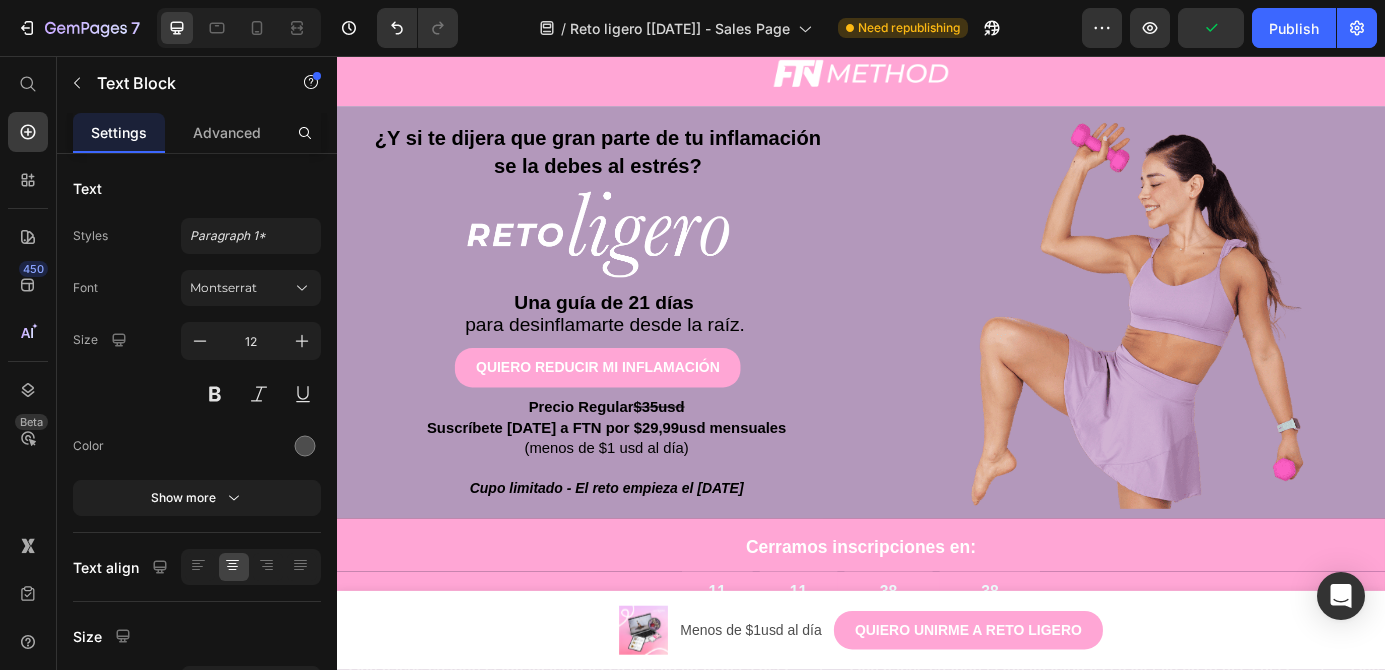 click on "Suscríbete [DATE] a FTN por $29,99usd mensuales" at bounding box center [646, 482] 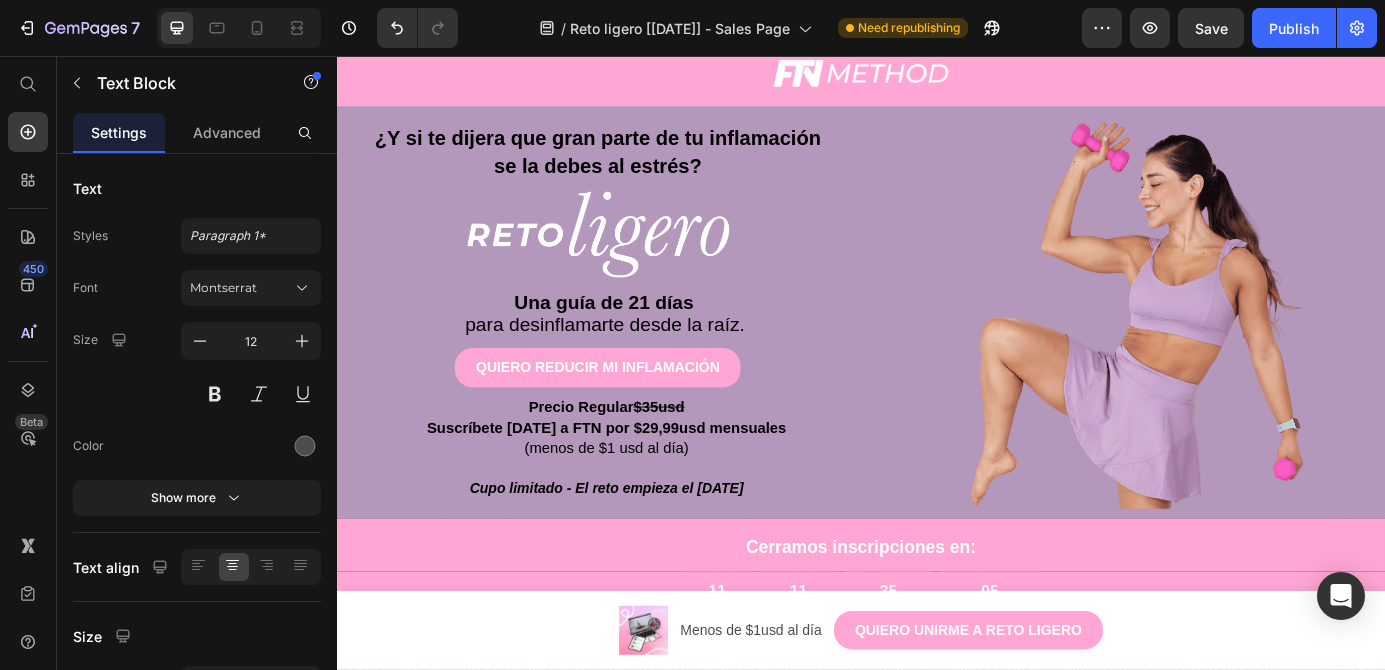 click on "$35usd" at bounding box center [705, 458] 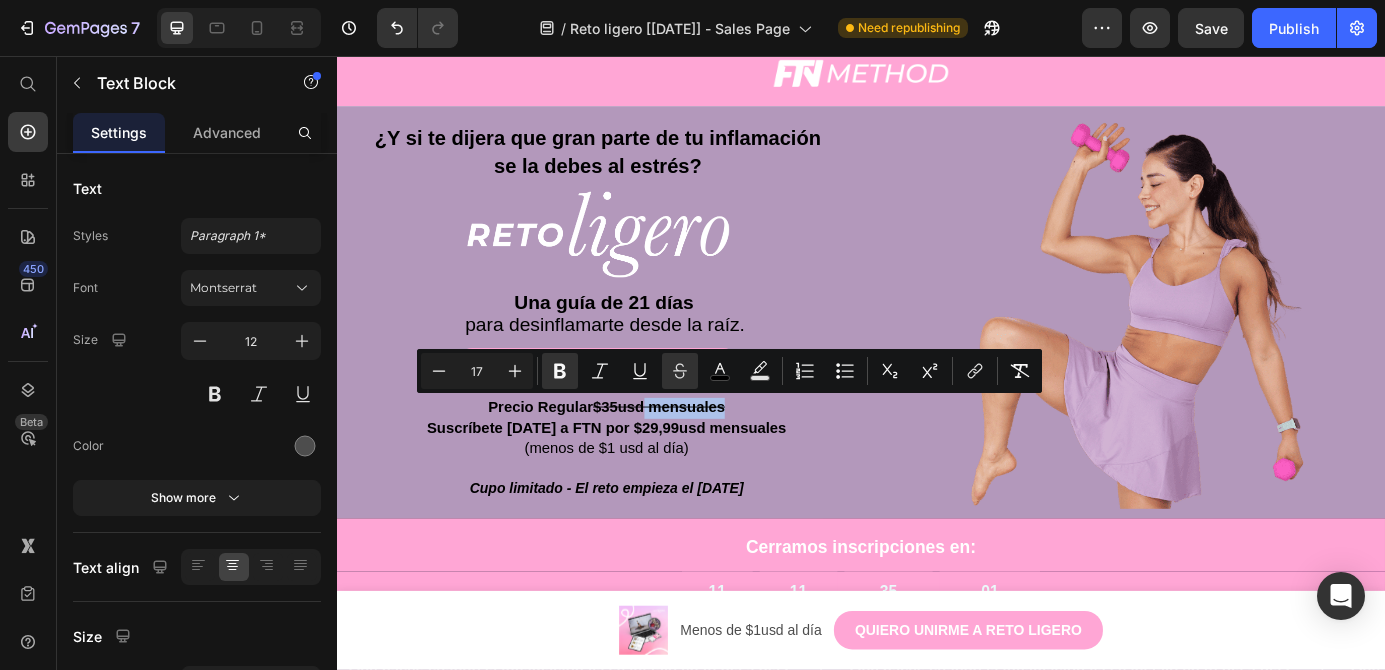 drag, startPoint x: 795, startPoint y: 460, endPoint x: 692, endPoint y: 460, distance: 103 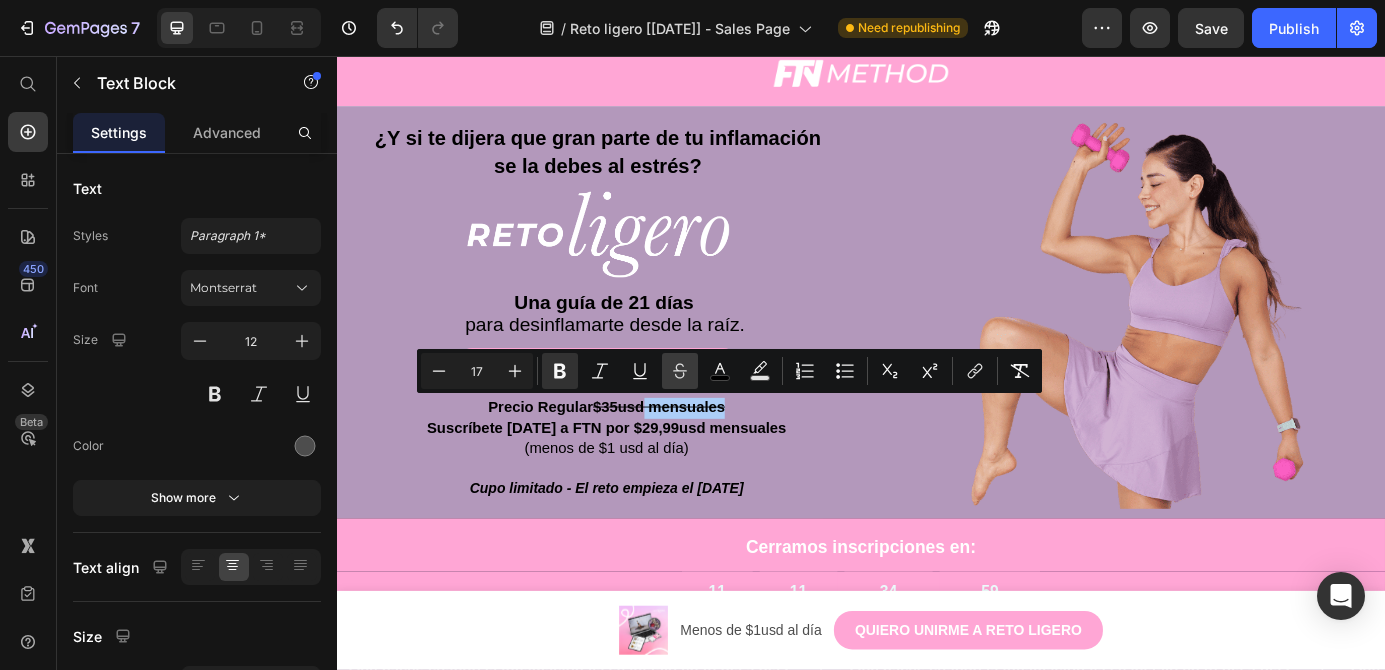click 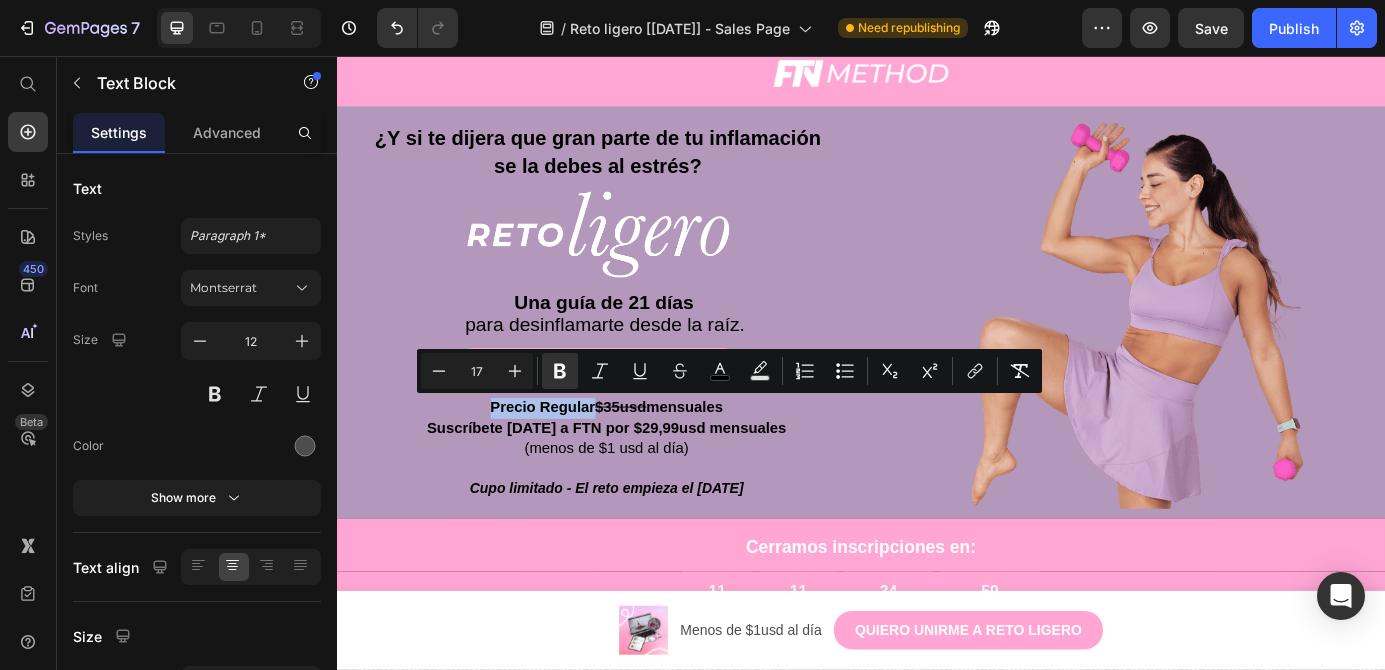 click on "Precio Regular  $35usd  mensuales" at bounding box center (646, 460) 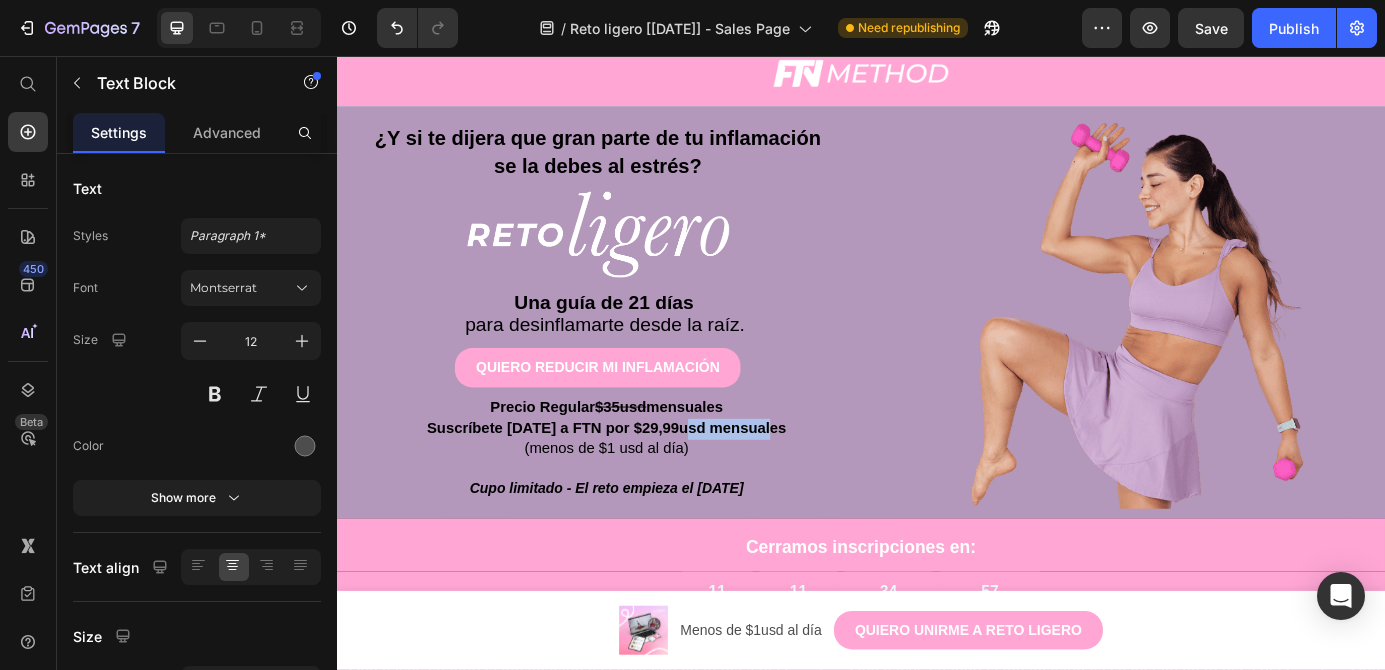 drag, startPoint x: 855, startPoint y: 488, endPoint x: 762, endPoint y: 486, distance: 93.0215 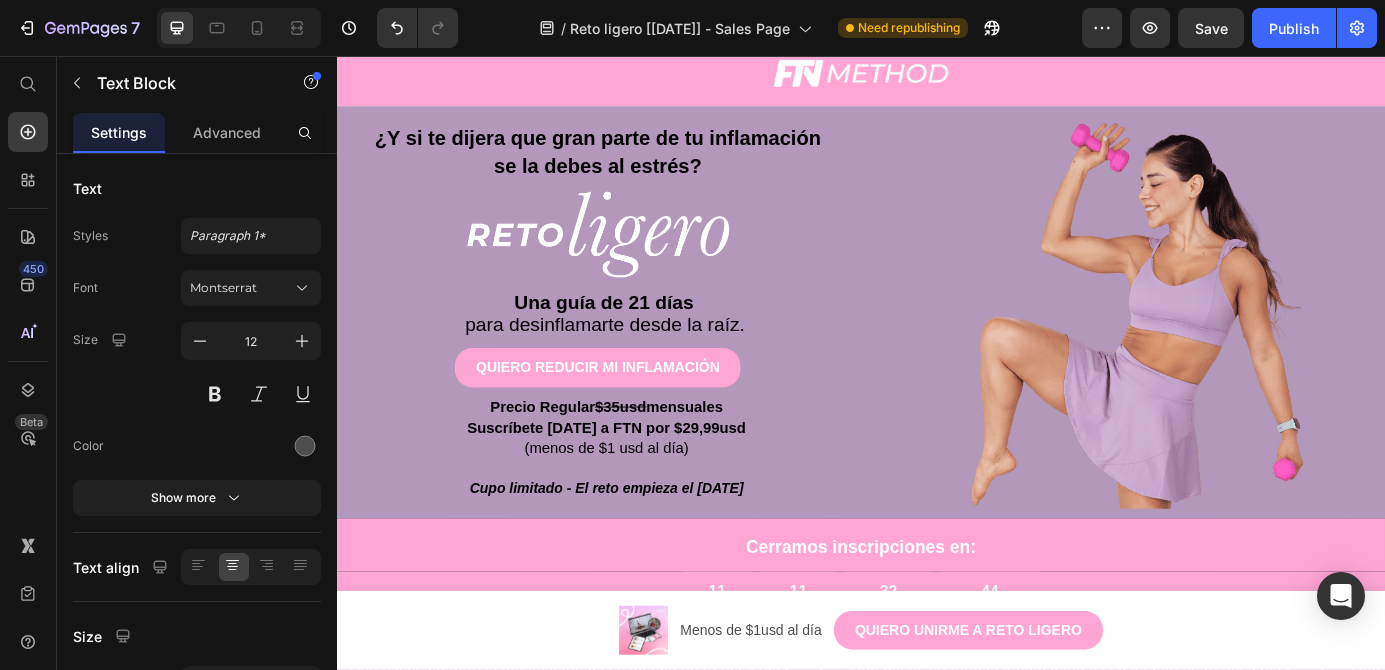 click on "Suscríbete [DATE] a FTN por $29,99usd" at bounding box center [645, 482] 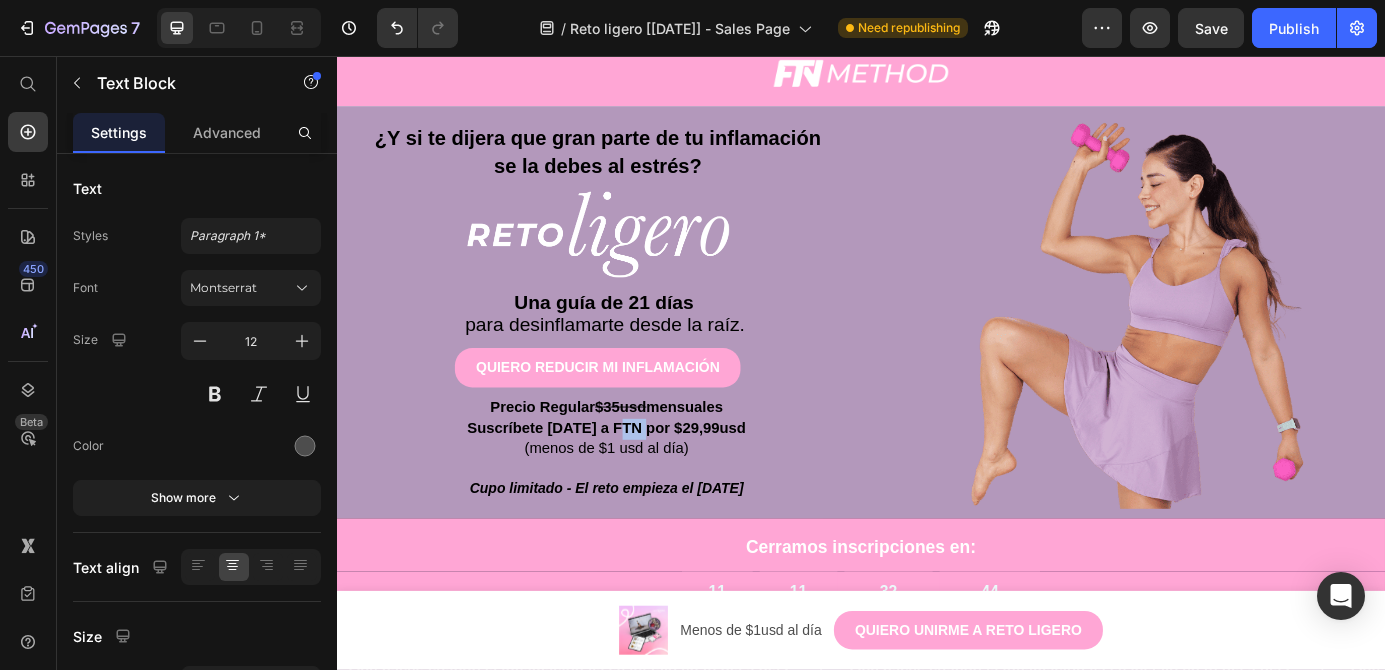 click on "Suscríbete [DATE] a FTN por $29,99usd" at bounding box center (645, 482) 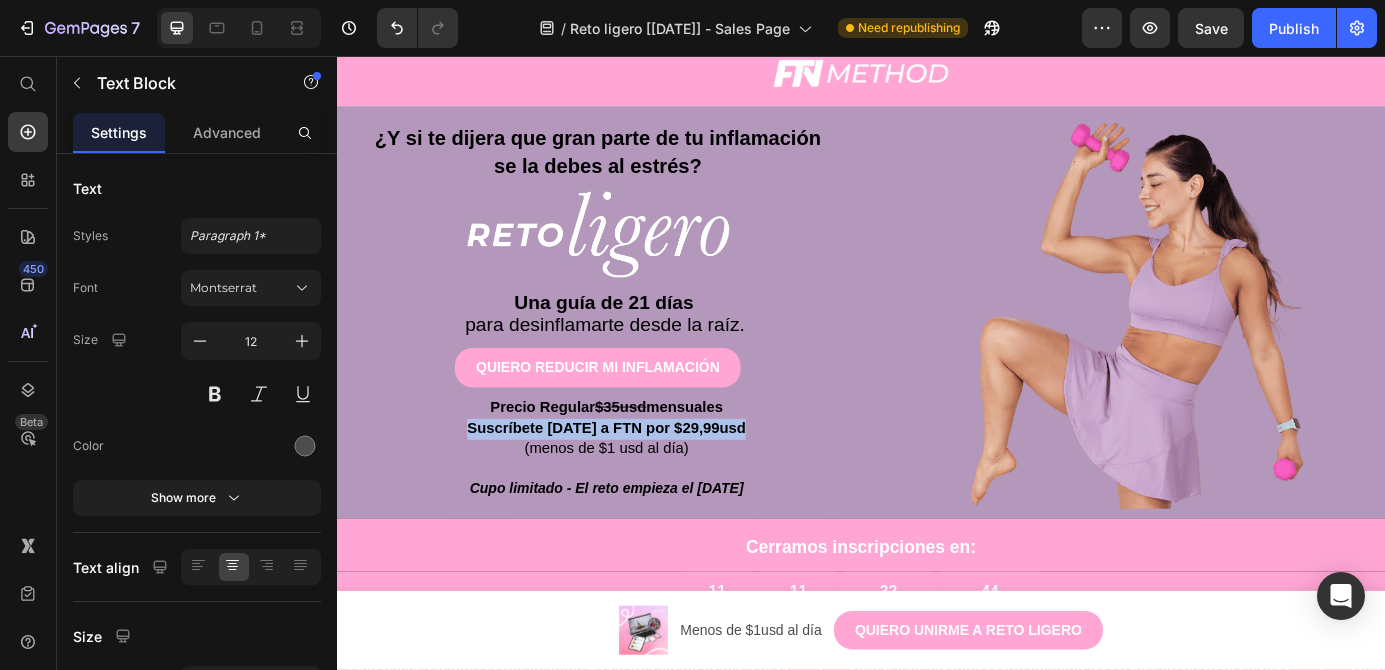 click on "Suscríbete [DATE] a FTN por $29,99usd" at bounding box center (645, 482) 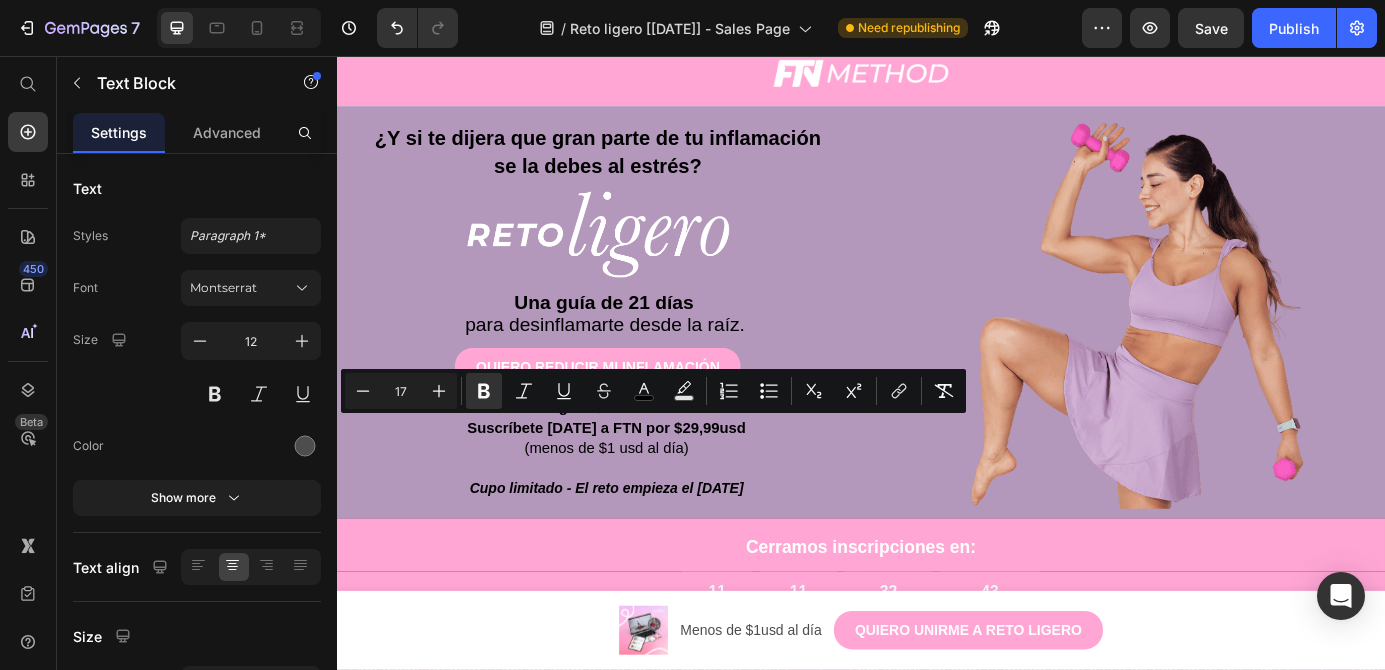 click on "(menos de $1 usd al día)" at bounding box center (646, 505) 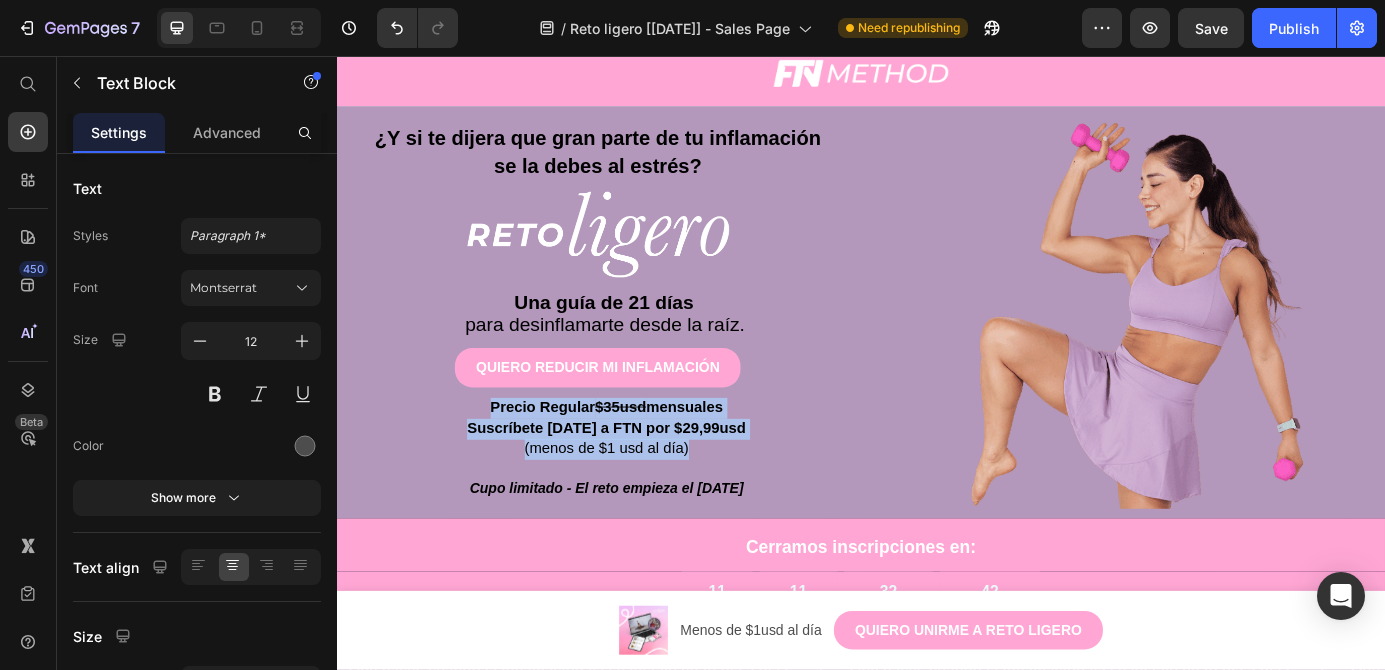 drag, startPoint x: 759, startPoint y: 508, endPoint x: 450, endPoint y: 468, distance: 311.57825 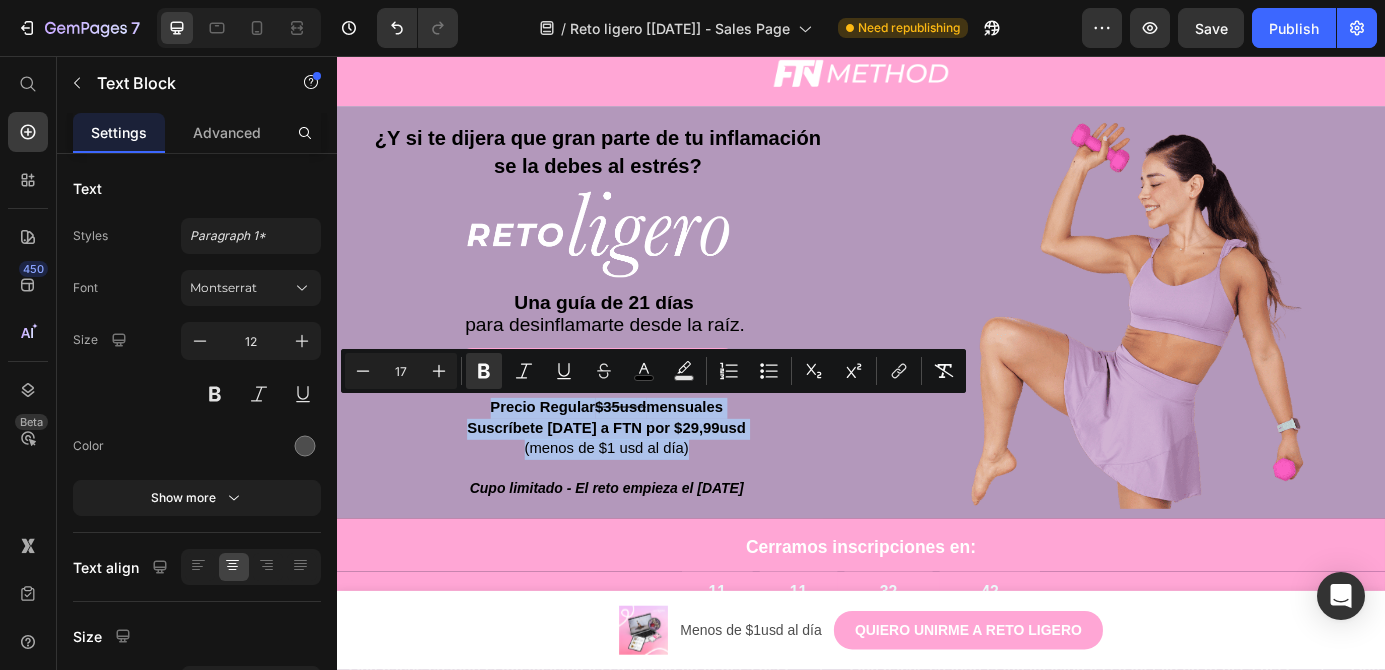 copy on "Precio Regular  $35usd  mensuales Suscríbete [DATE] a FTN por $29,99usd (menos de $1 usd al día)" 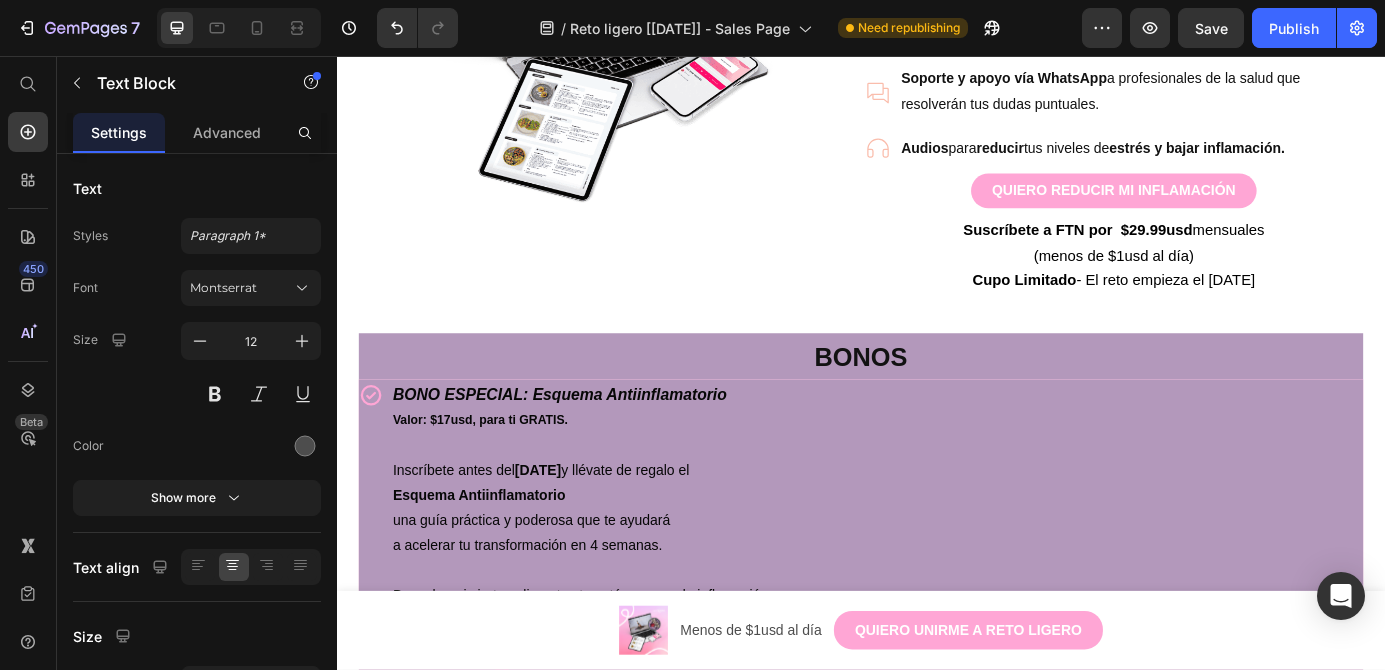 scroll, scrollTop: 2103, scrollLeft: 0, axis: vertical 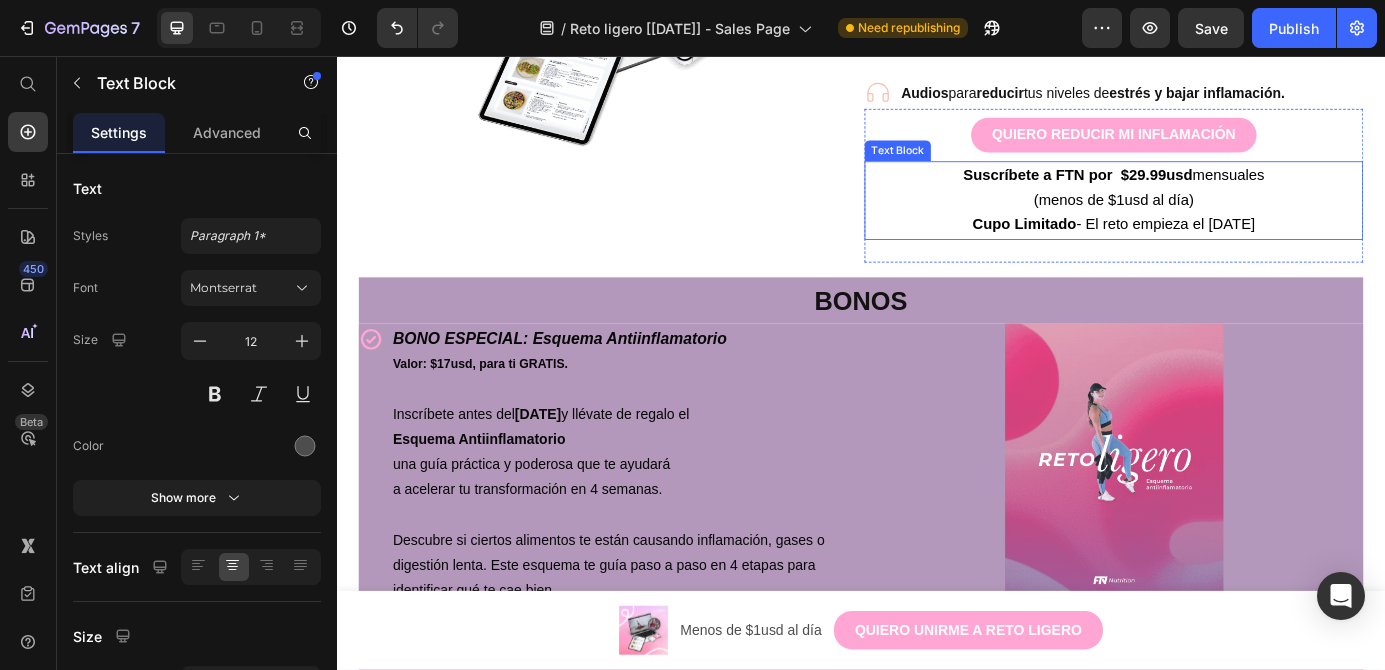 click on "(menos de $1usd al día)" at bounding box center (1226, 221) 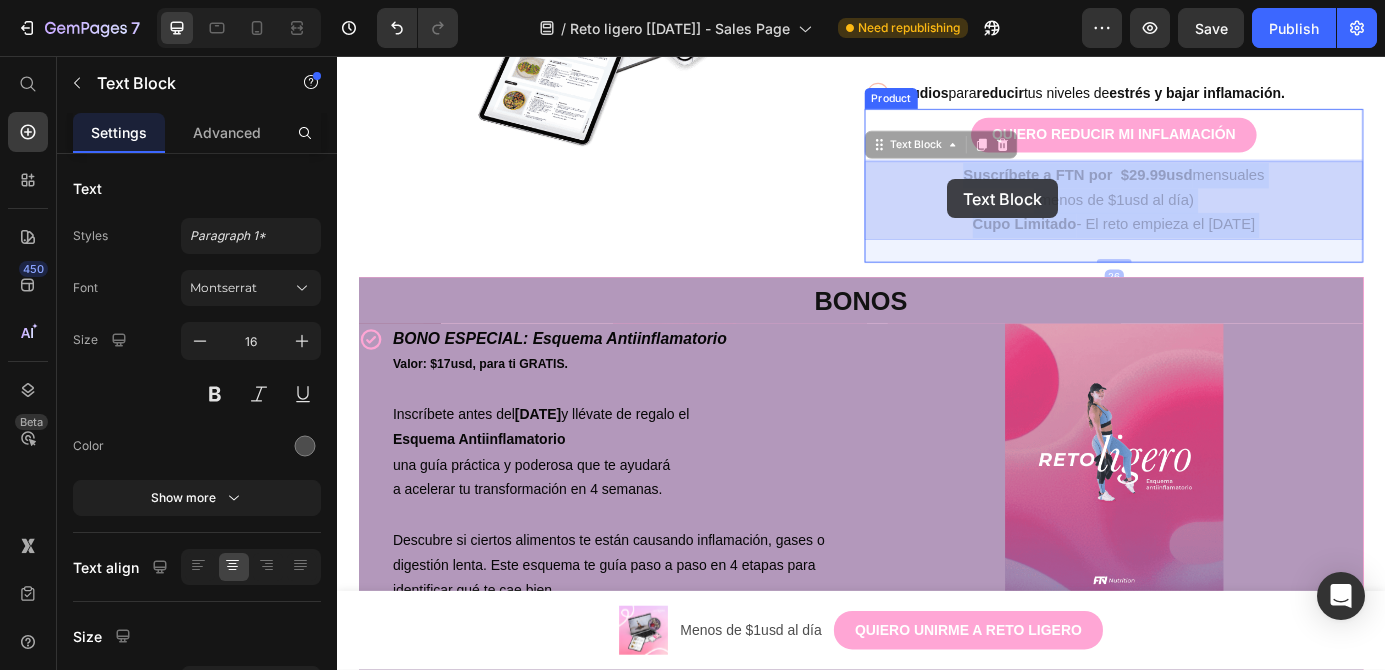 drag, startPoint x: 1429, startPoint y: 254, endPoint x: 1035, endPoint y: 197, distance: 398.10175 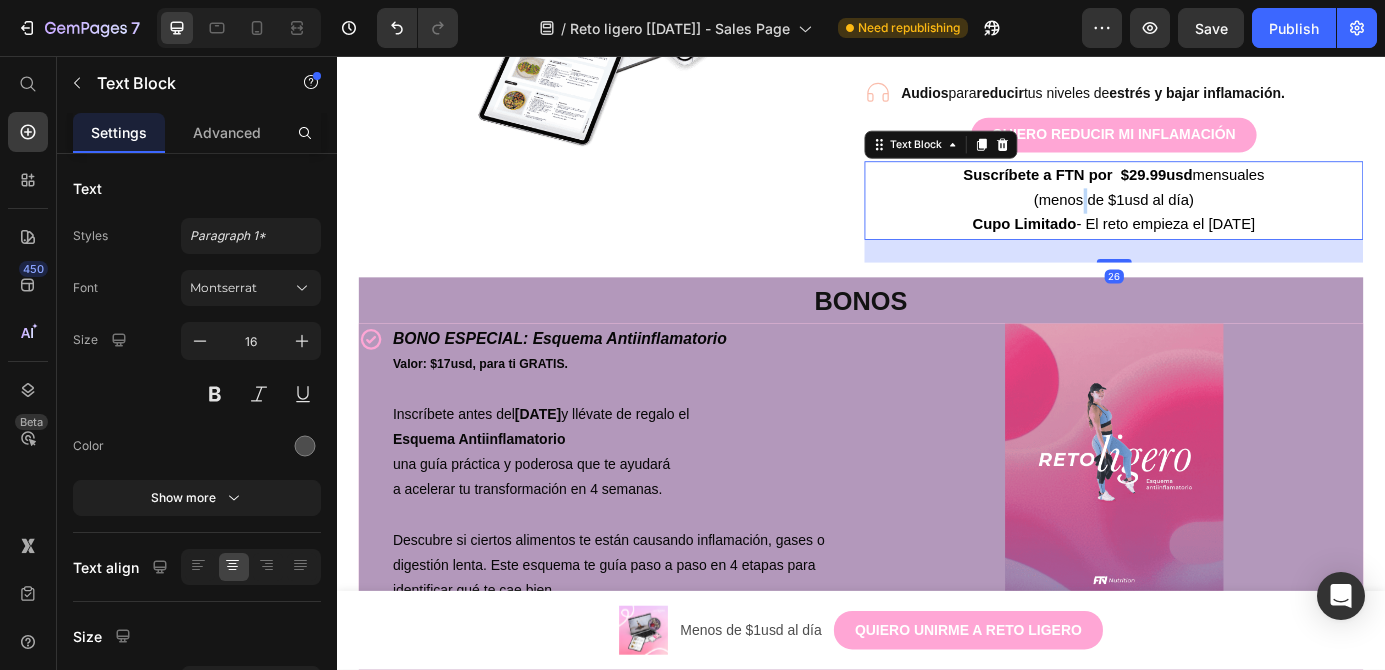 click on "(menos de $1usd al día)" at bounding box center (1226, 221) 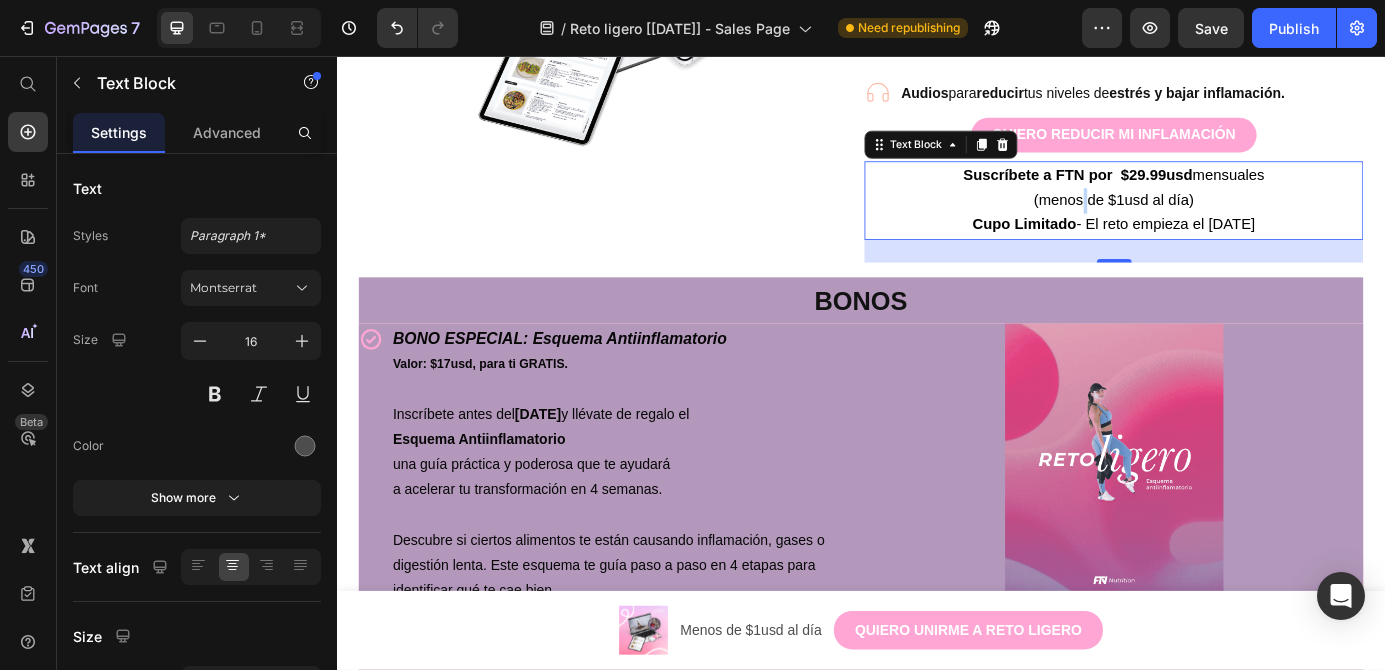click on "(menos de $1usd al día)" at bounding box center [1226, 221] 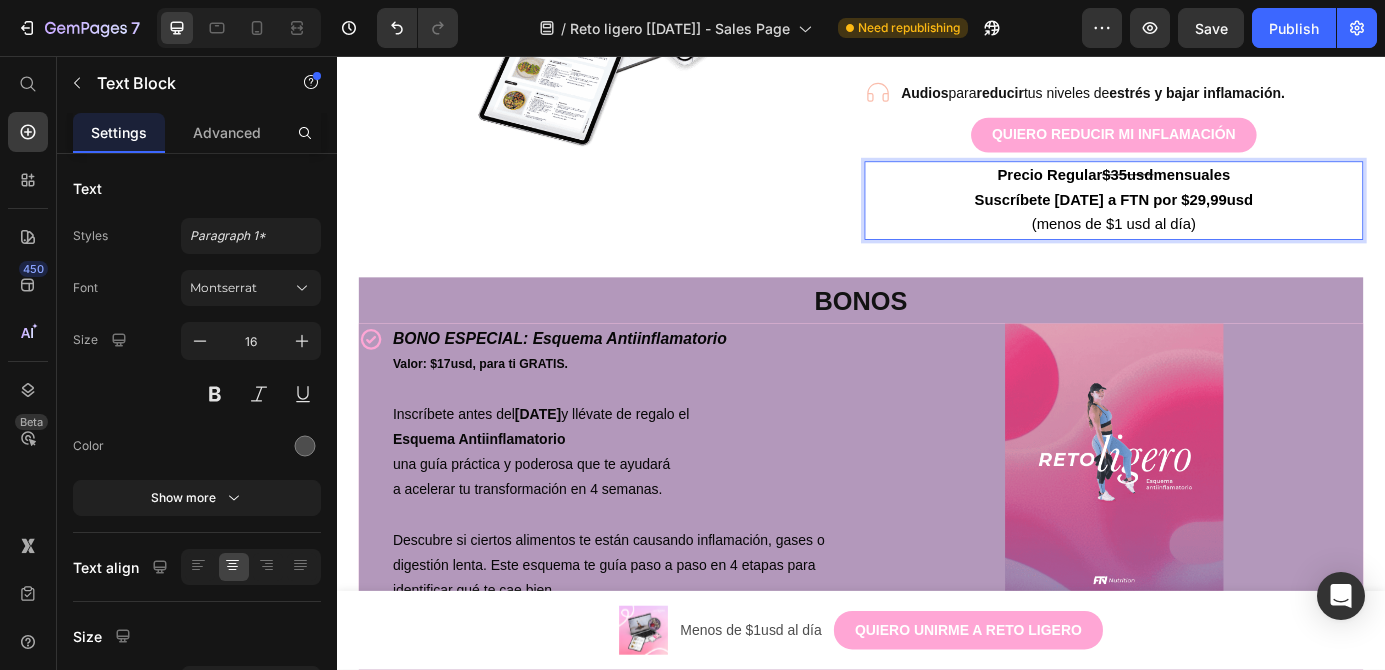 click on "Suscríbete [DATE] a FTN por $29,99usd" at bounding box center (1226, 221) 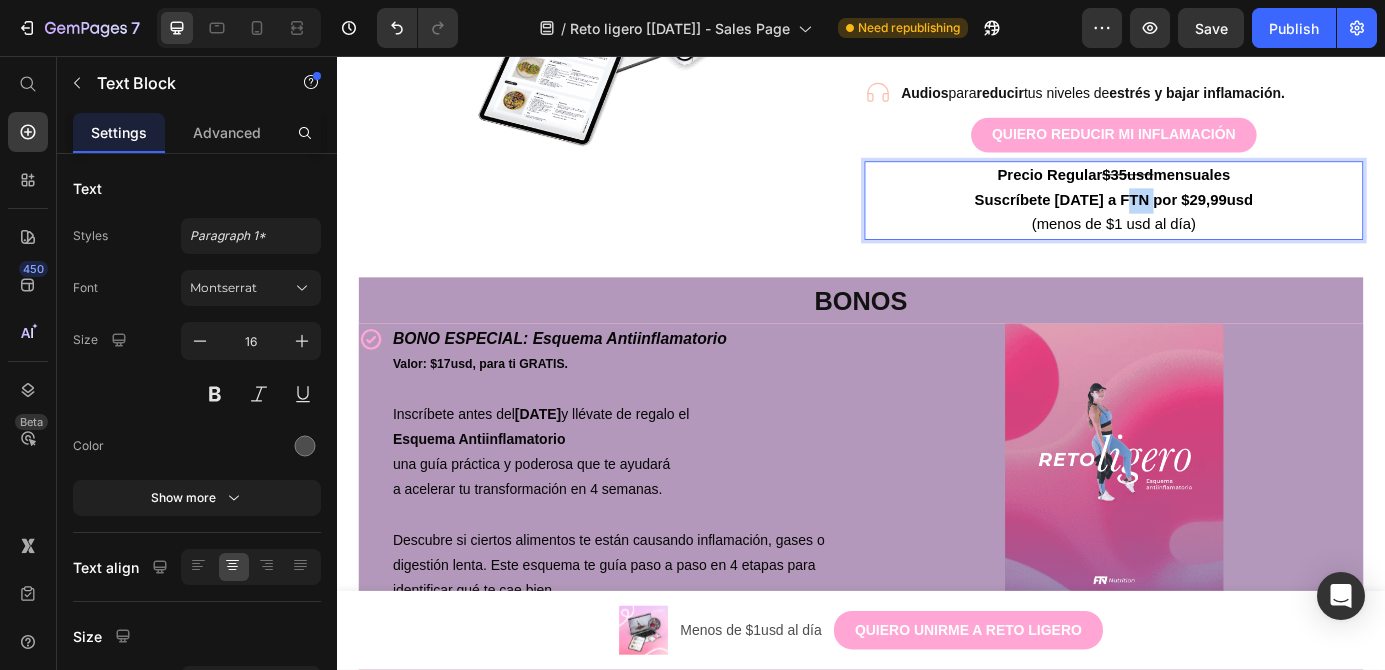 click on "Suscríbete [DATE] a FTN por $29,99usd" at bounding box center [1226, 221] 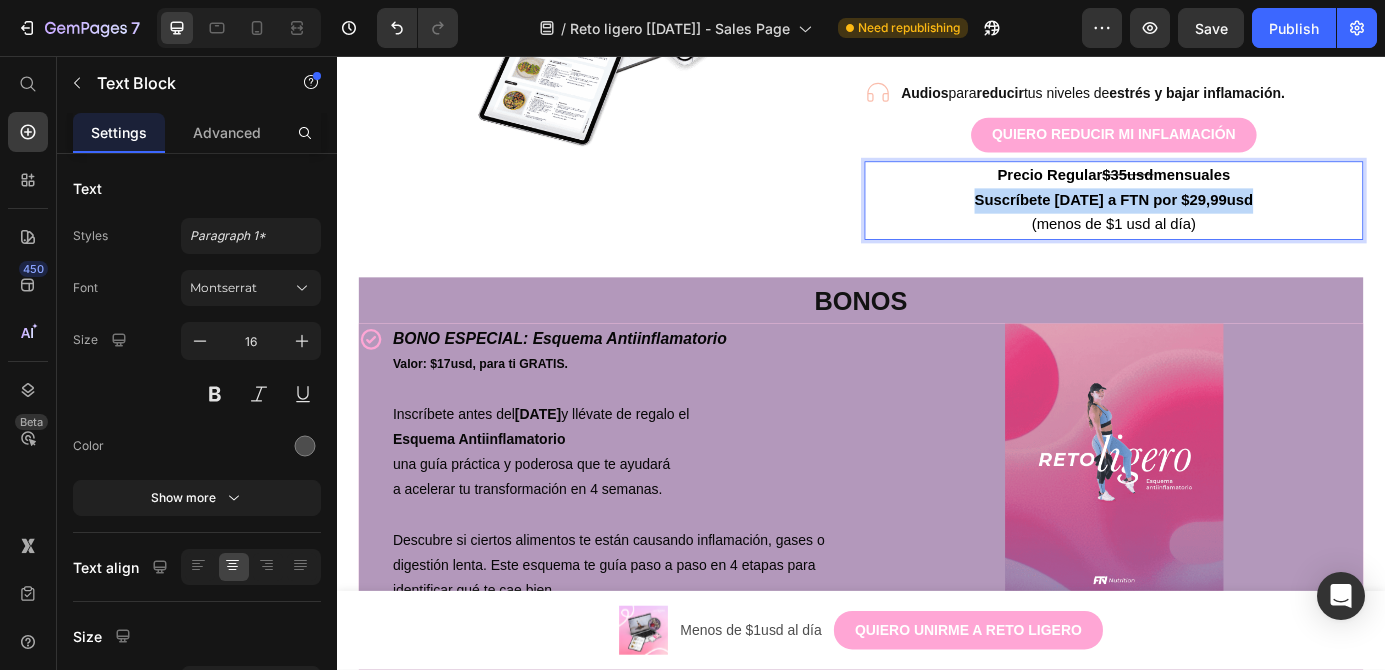 click on "Suscríbete [DATE] a FTN por $29,99usd" at bounding box center [1226, 221] 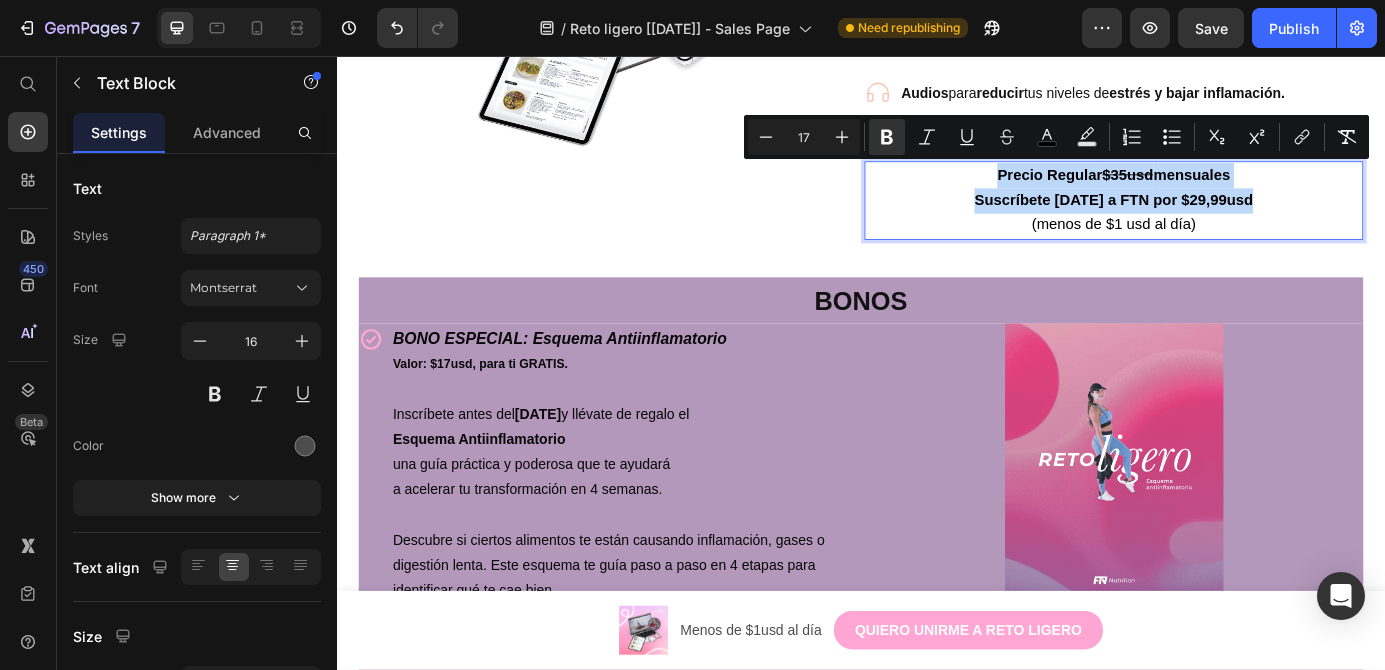 copy on "Precio Regular  $35usd  mensuales Suscríbete [DATE] a FTN por $29,99usd" 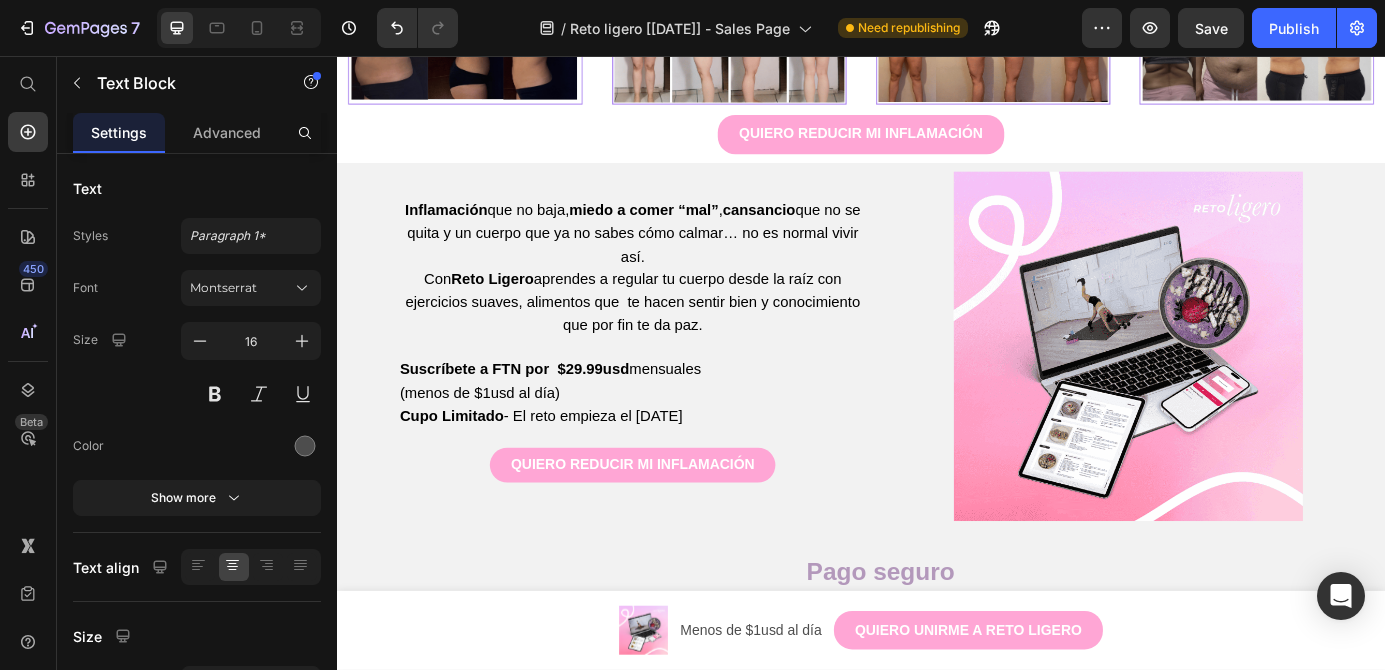 scroll, scrollTop: 3537, scrollLeft: 0, axis: vertical 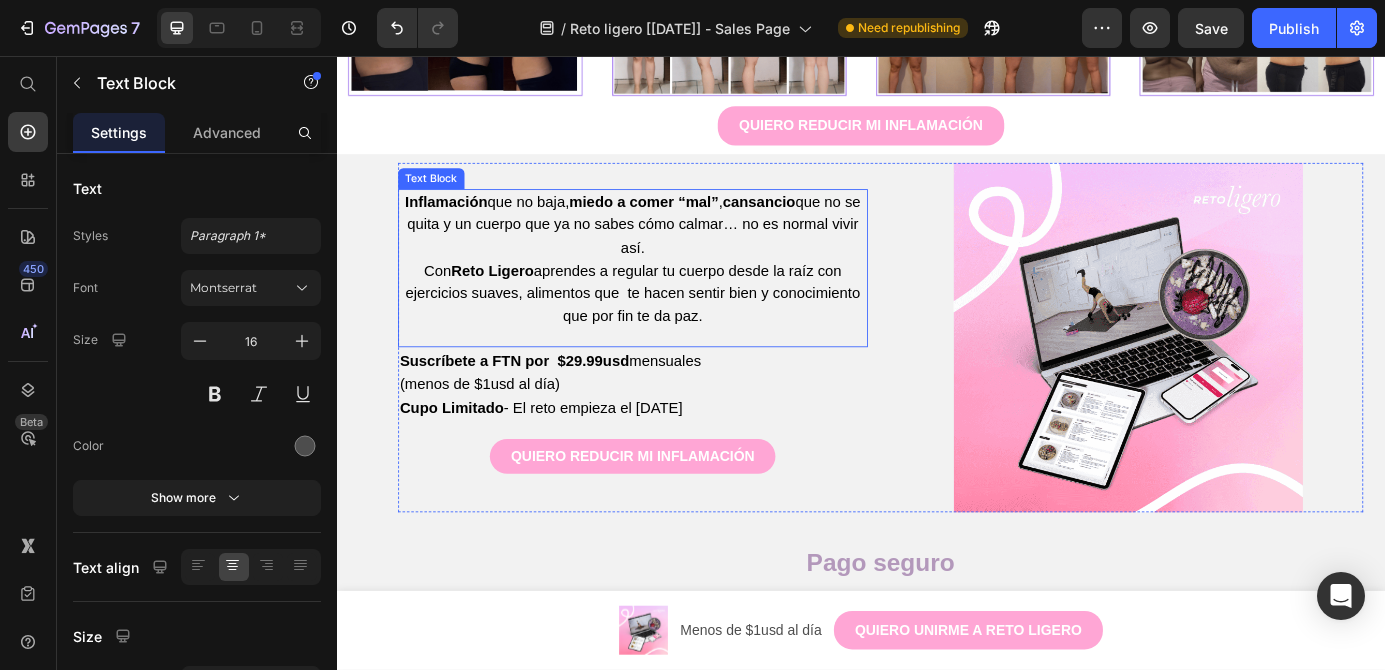 click on "Suscríbete a FTN por  $29.99usd" at bounding box center (540, 405) 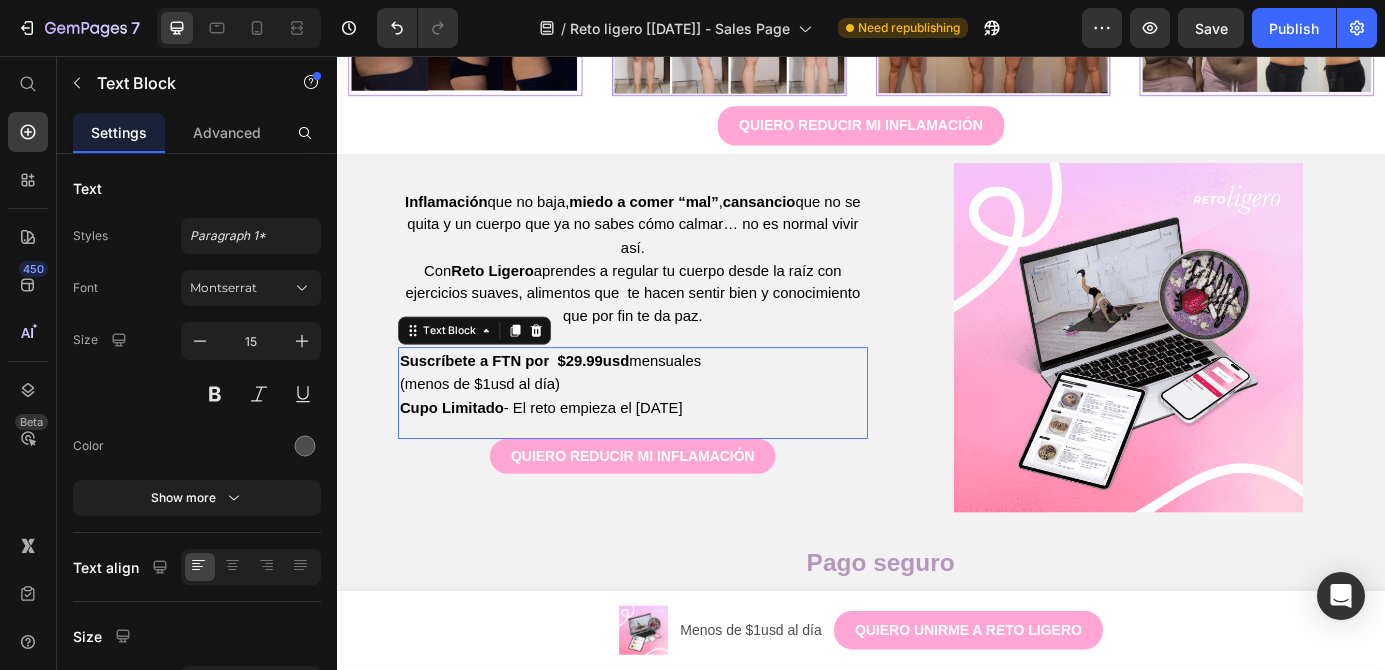 click on "Suscríbete a FTN por  $29.99usd" at bounding box center (540, 405) 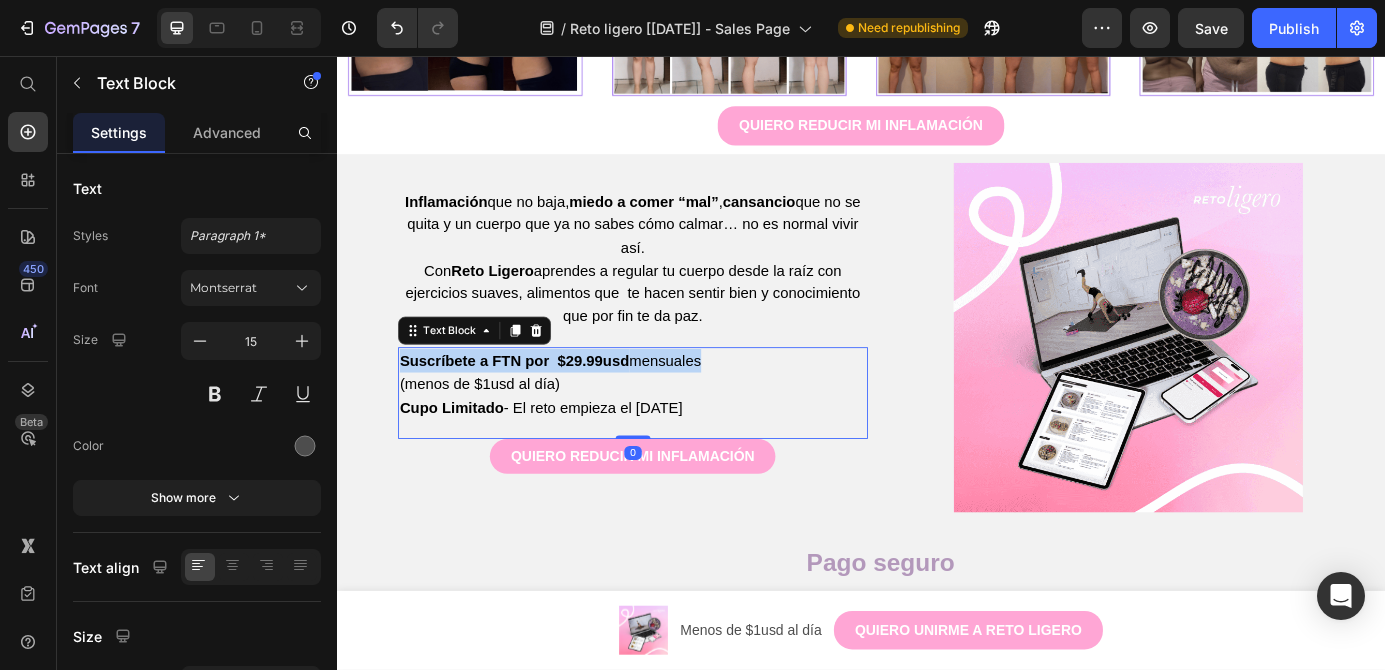 click on "Suscríbete a FTN por  $29.99usd" at bounding box center [540, 405] 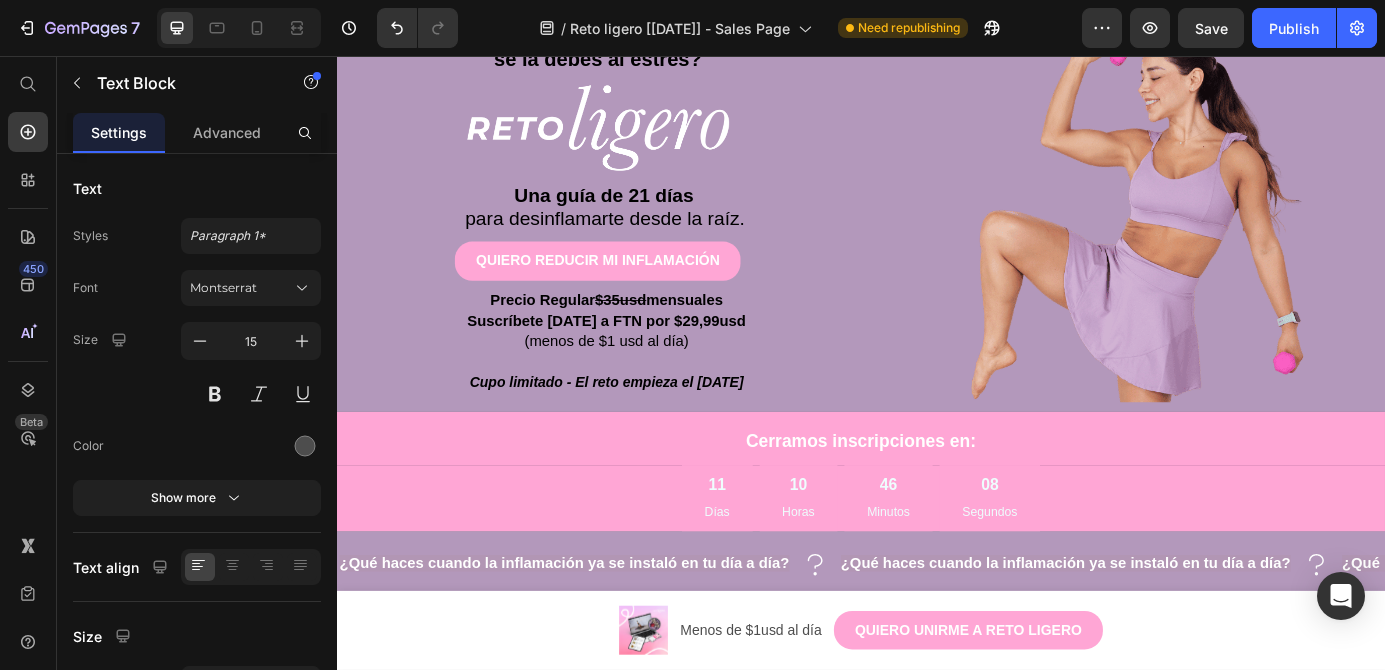 scroll, scrollTop: 190, scrollLeft: 0, axis: vertical 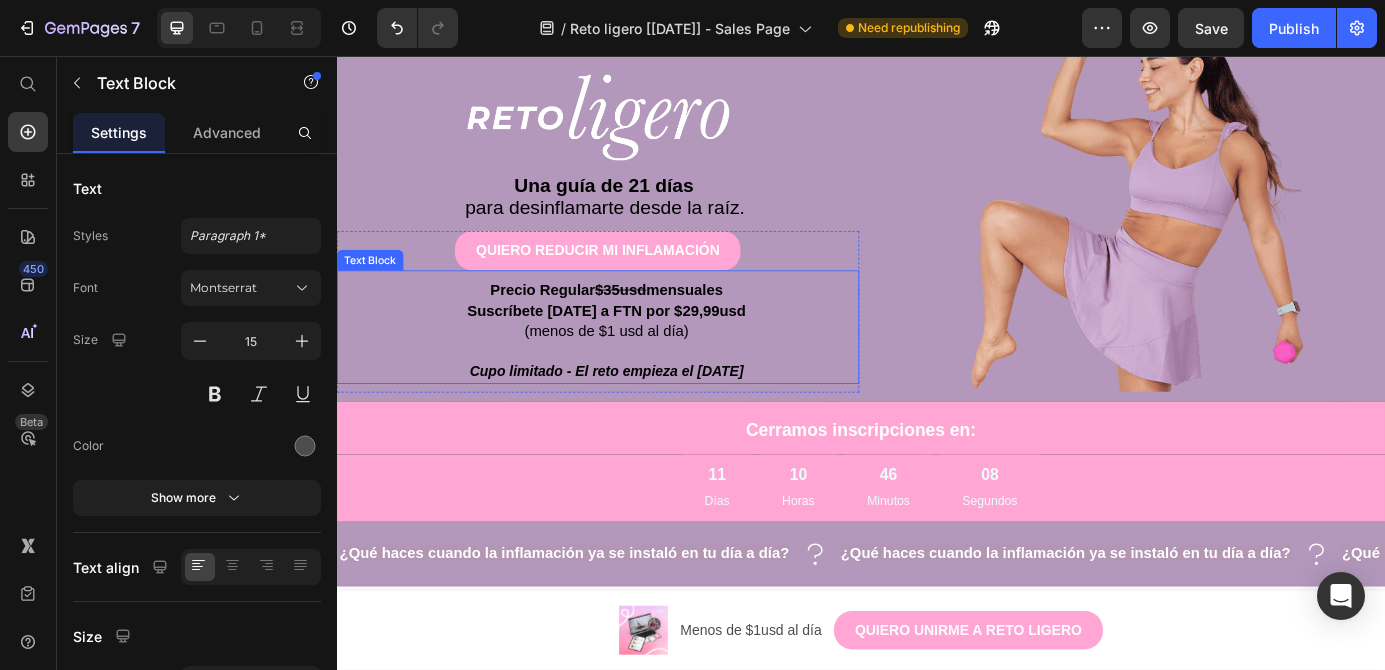 click on "(menos de $1 usd al día)" at bounding box center (646, 371) 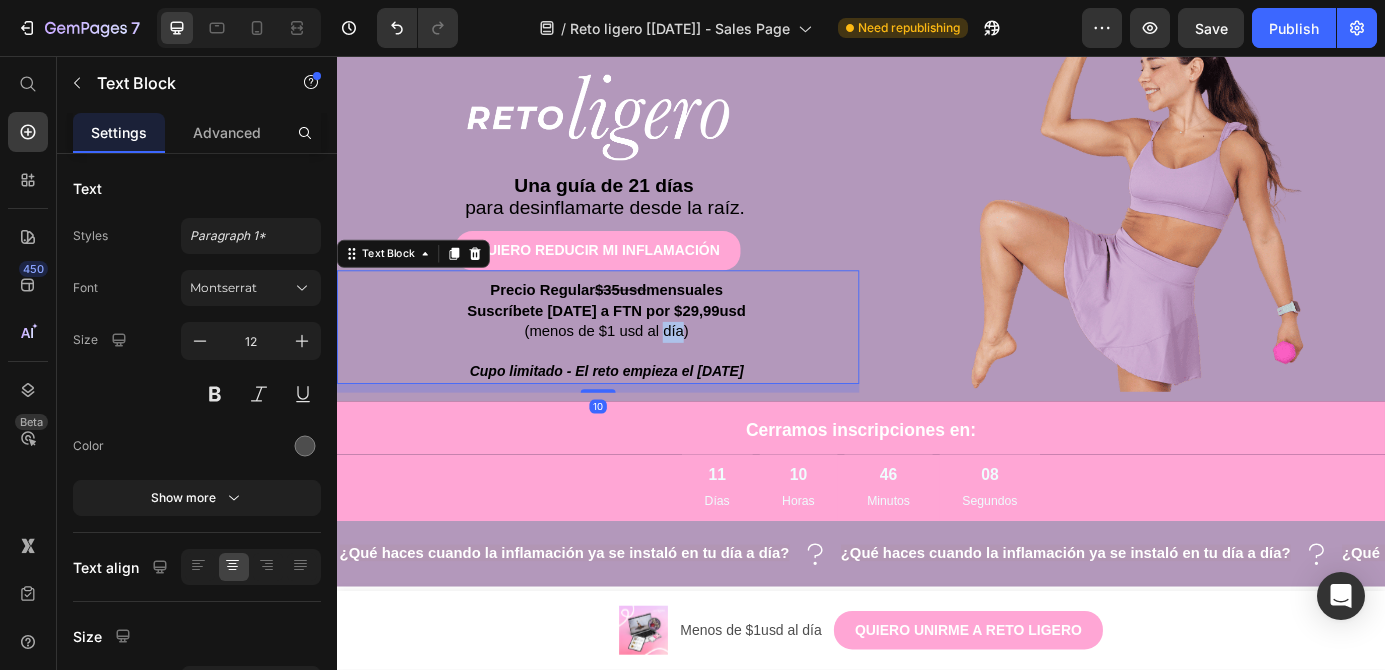click on "(menos de $1 usd al día)" at bounding box center [646, 371] 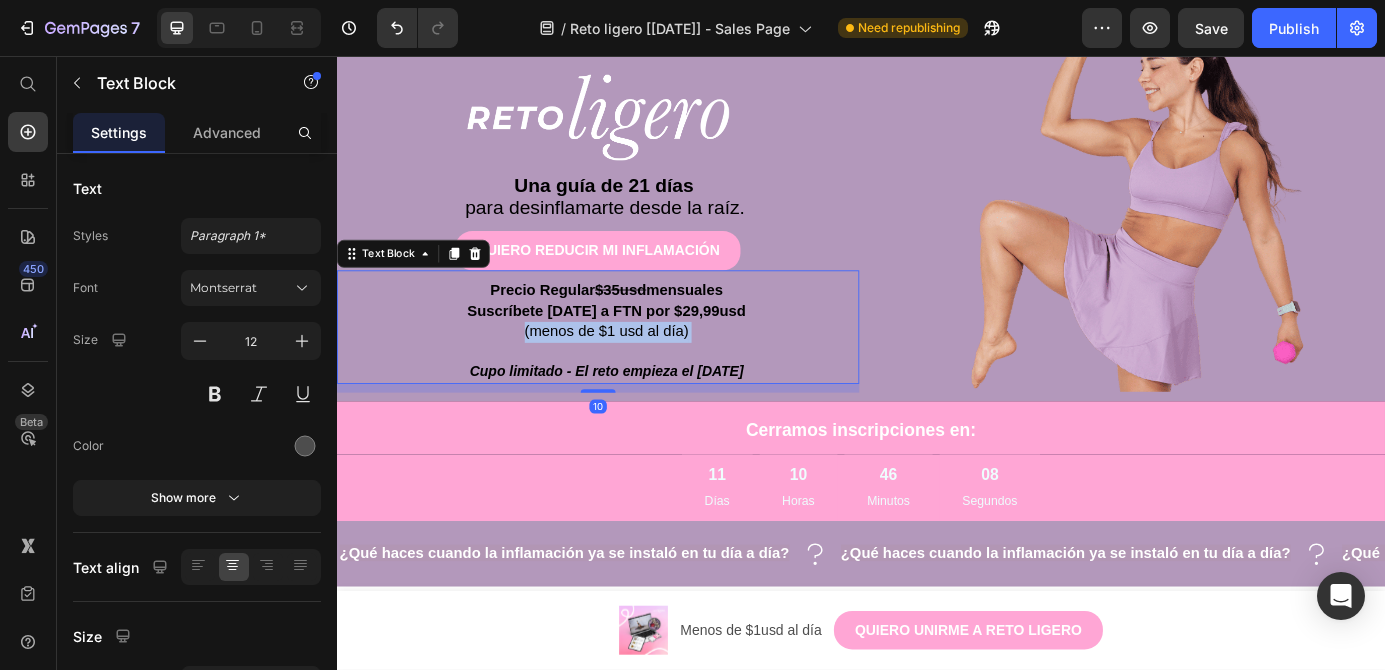 click on "(menos de $1 usd al día)" at bounding box center [646, 371] 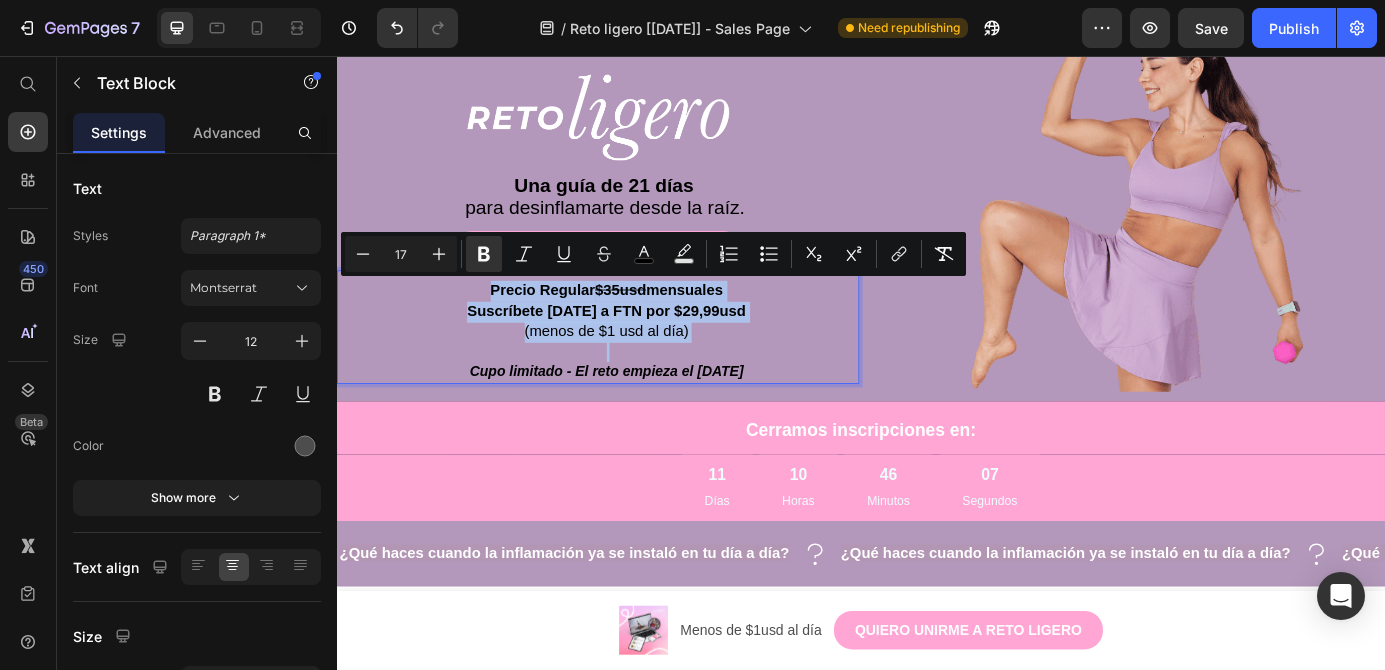 copy on "Precio Regular  $35usd  mensuales Suscríbete [DATE] a FTN por $29,99usd (menos de $1 usd al día)" 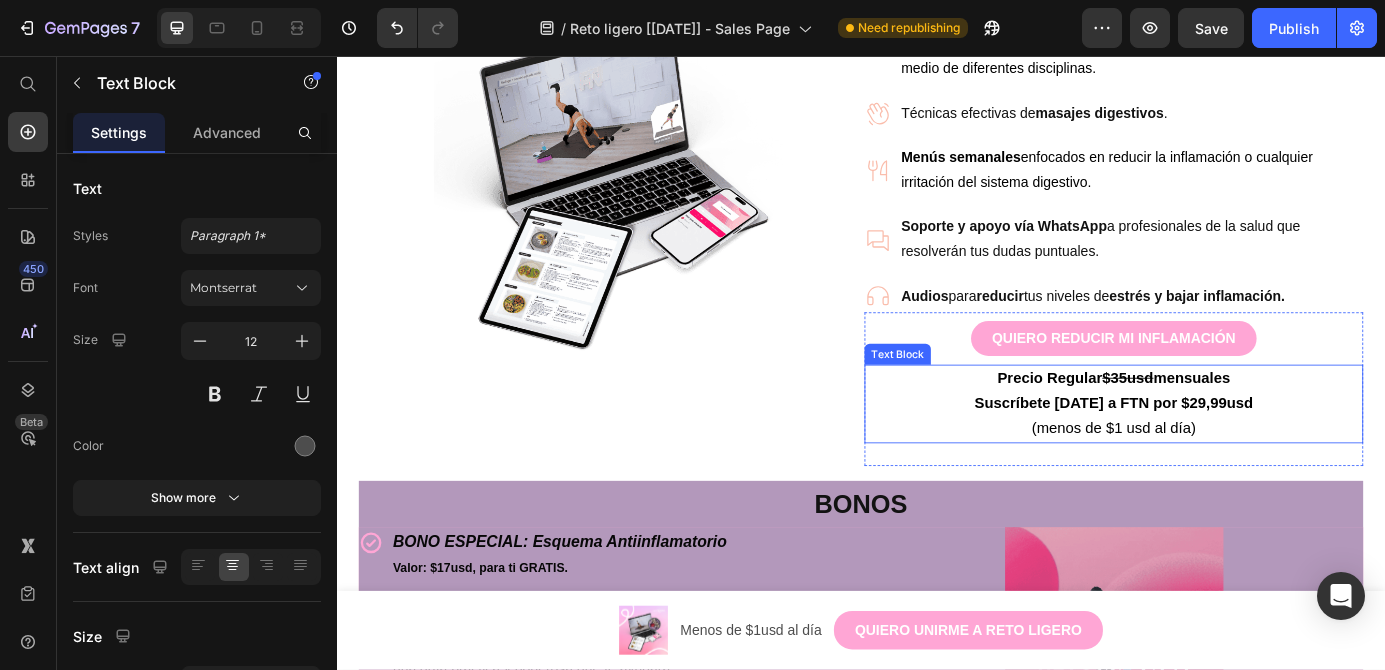 scroll, scrollTop: 1877, scrollLeft: 0, axis: vertical 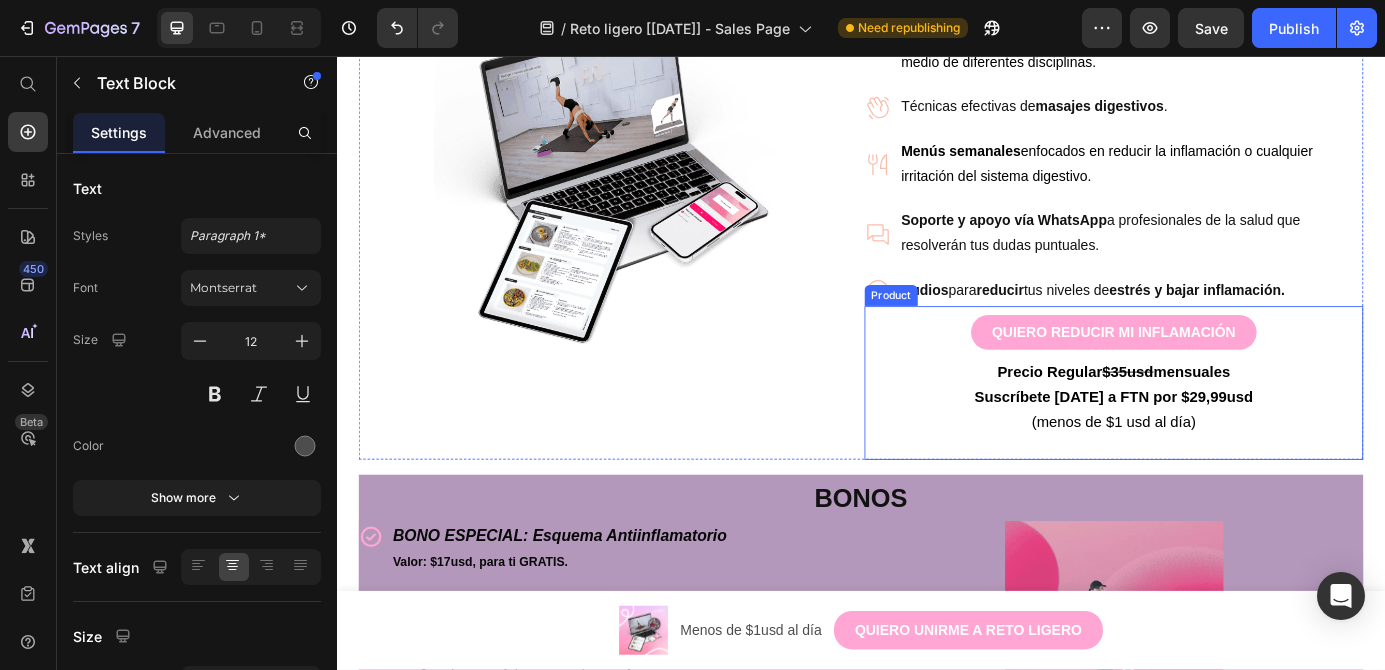 click on "(menos de $1 usd al día)" at bounding box center (1226, 476) 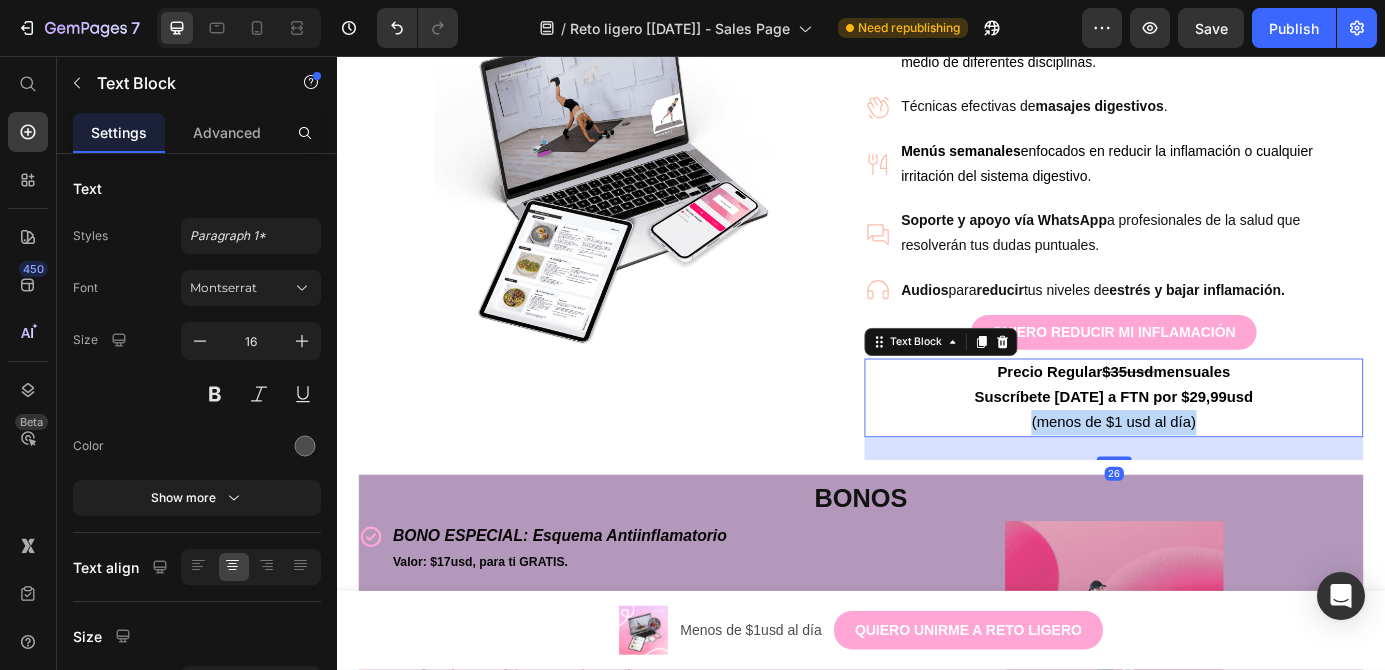 click on "(menos de $1 usd al día)" at bounding box center (1226, 476) 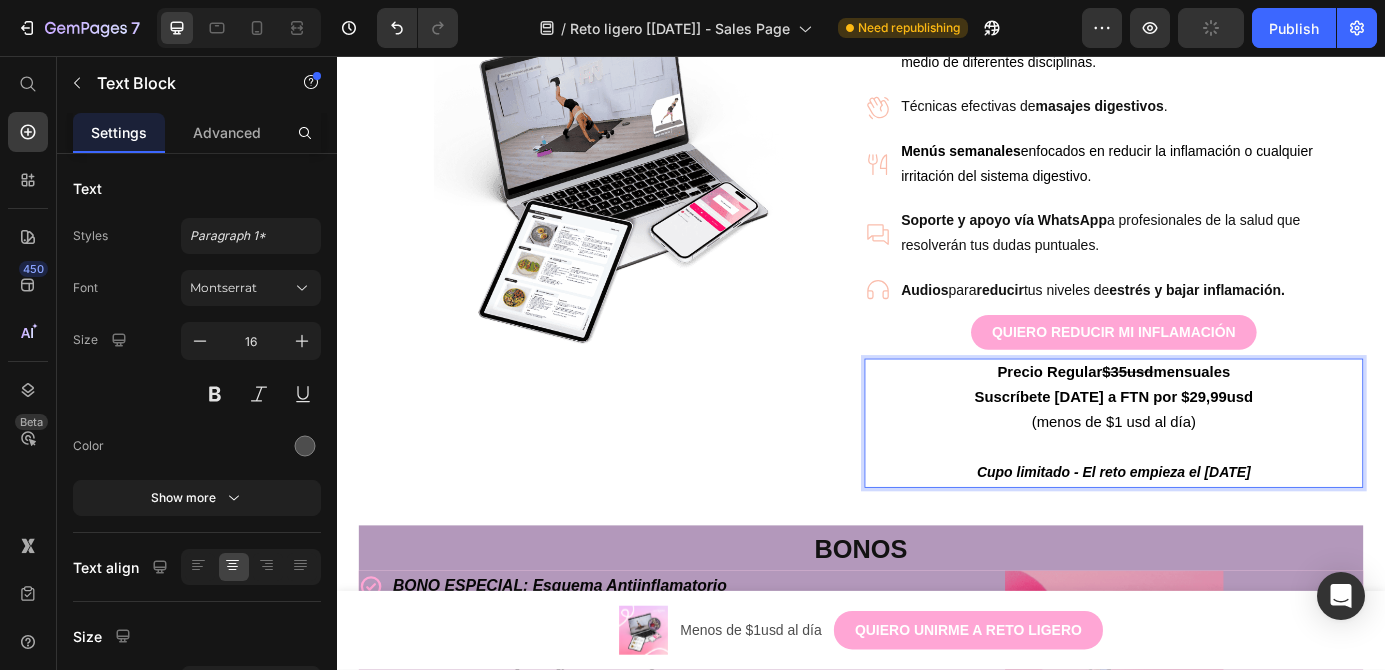 click on "(menos de $1 usd al día) Cupo limitado - El reto empieza el [DATE]" at bounding box center [1226, 505] 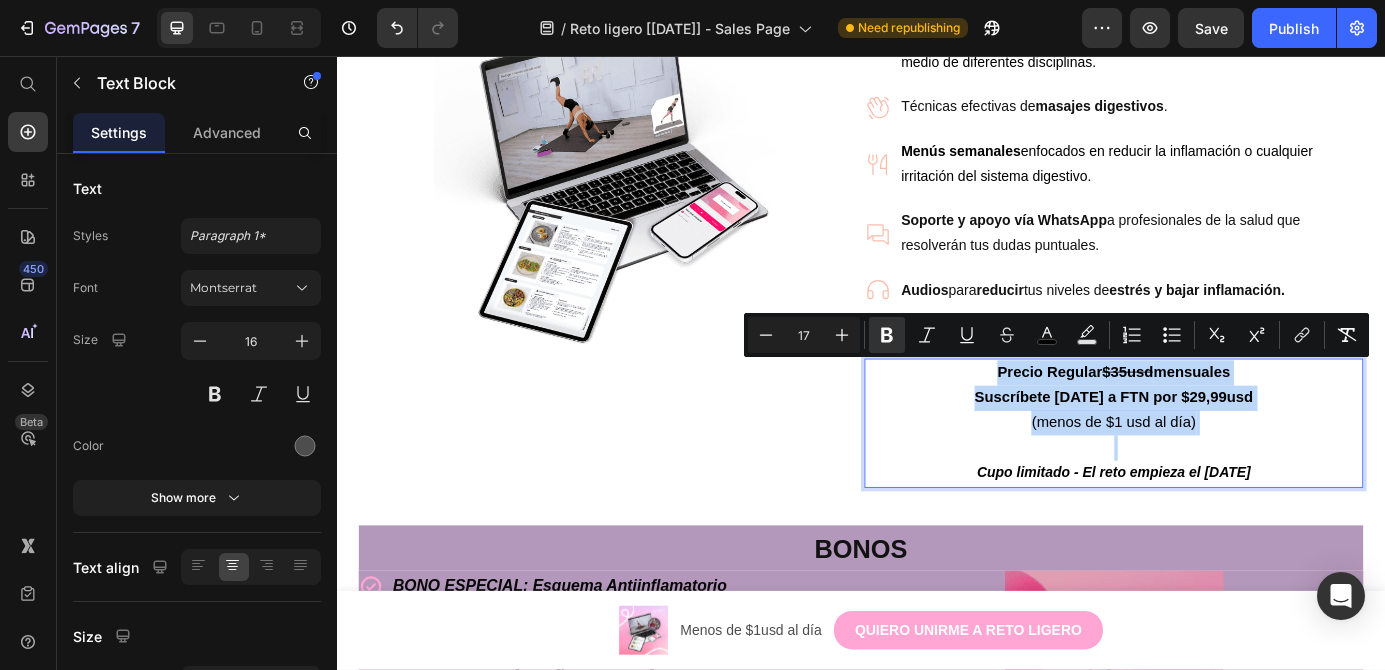 copy on "Precio Regular  $35usd  mensuales Suscríbete [DATE] a FTN por $29,99usd (menos de $1 usd al día) ⁠⁠⁠⁠⁠⁠⁠" 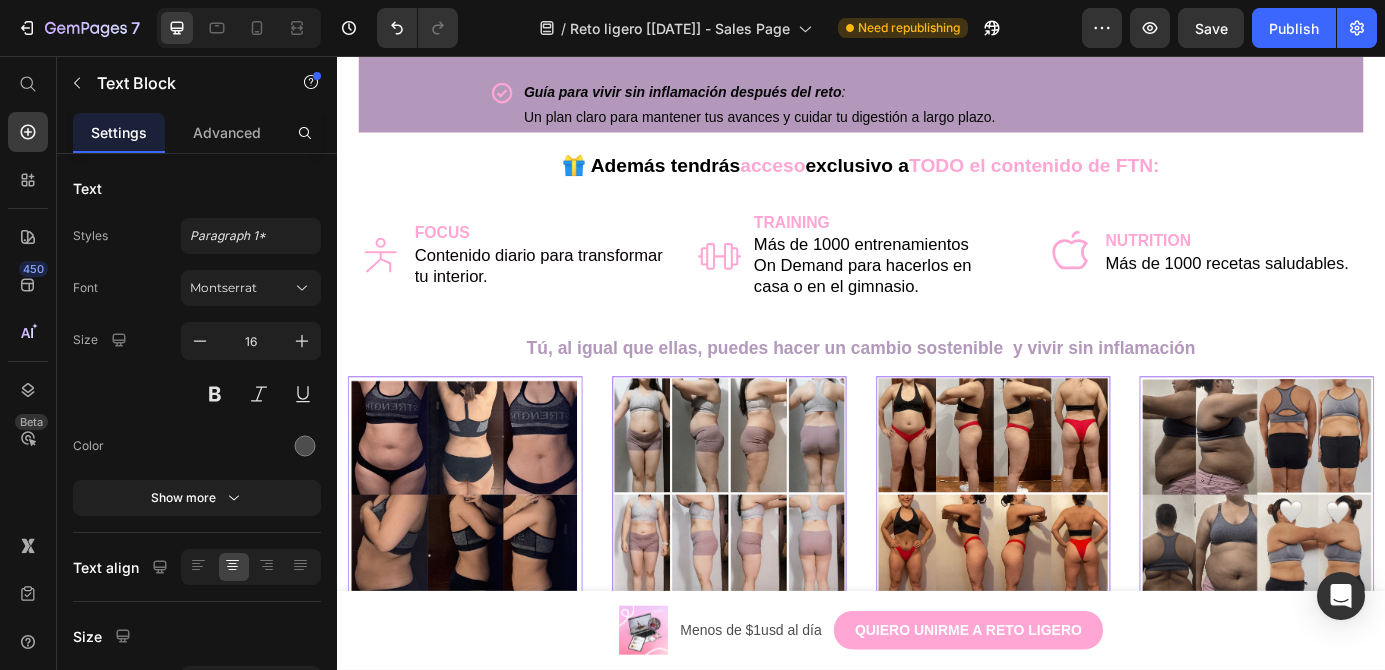 scroll, scrollTop: 3586, scrollLeft: 0, axis: vertical 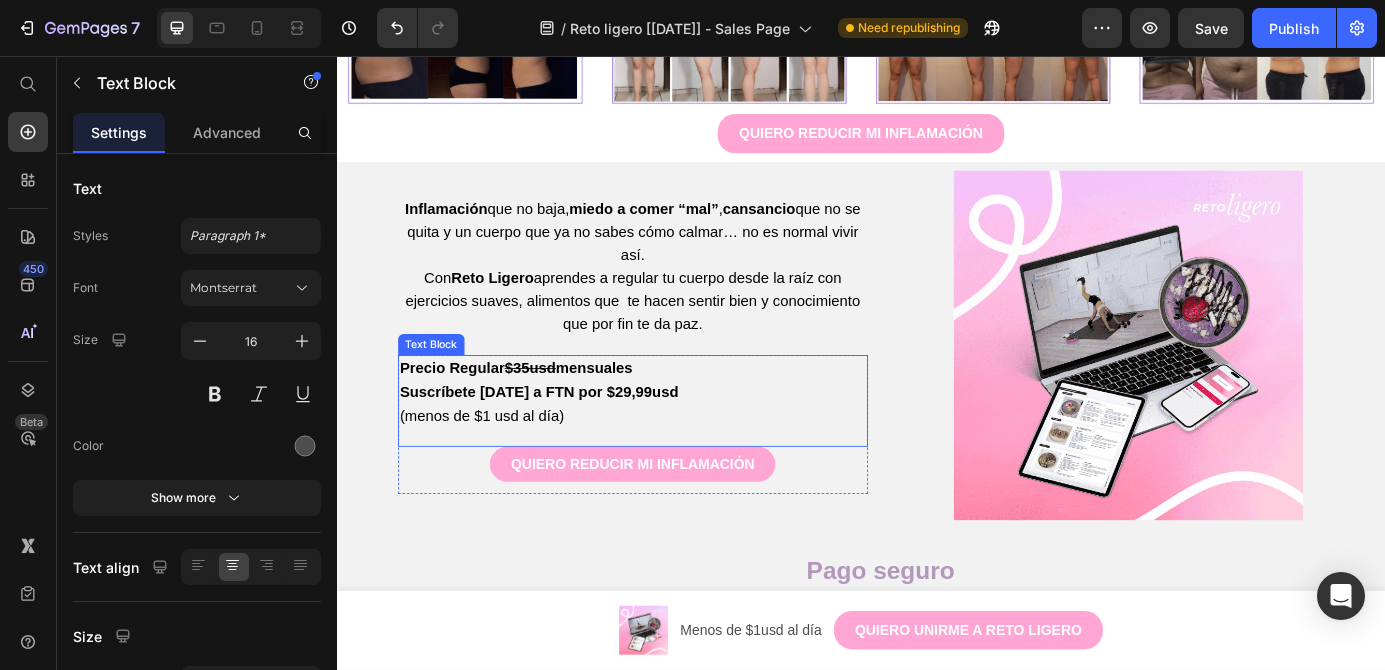 click on "Suscríbete [DATE] a FTN por $29,99usd" at bounding box center (568, 441) 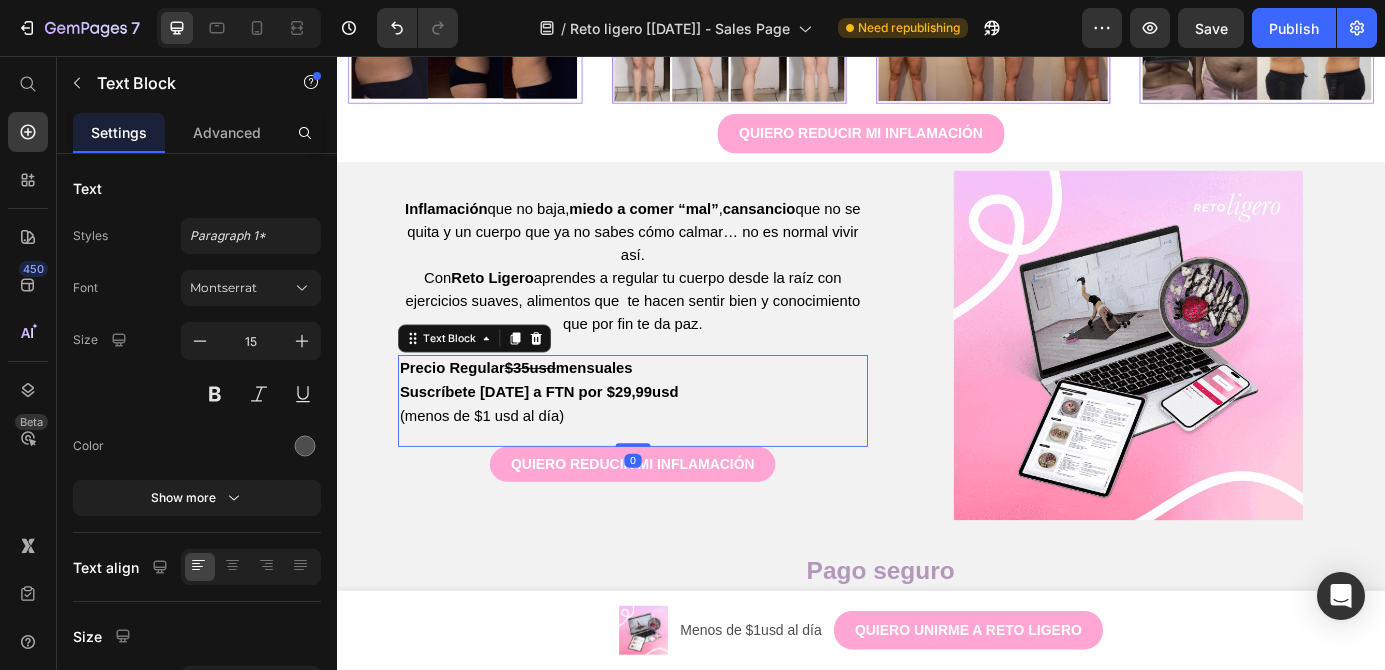 click on "Suscríbete [DATE] a FTN por $29,99usd" at bounding box center [568, 441] 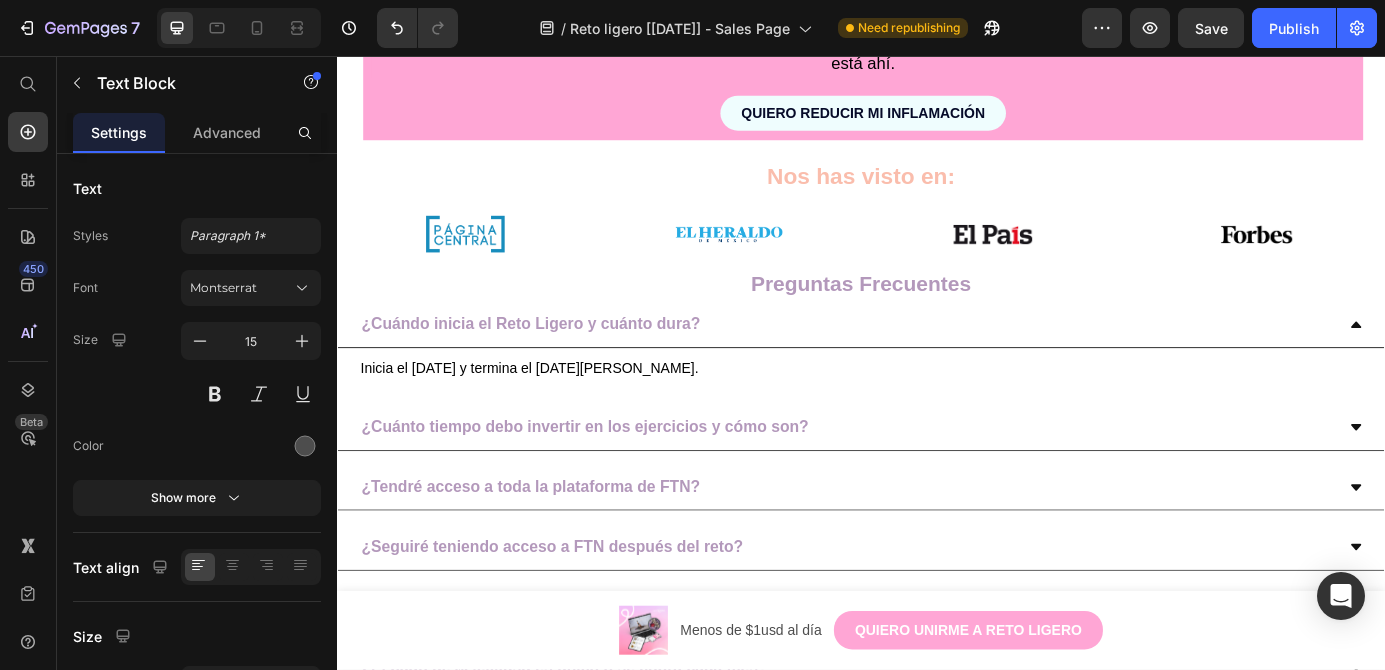 scroll, scrollTop: 6005, scrollLeft: 0, axis: vertical 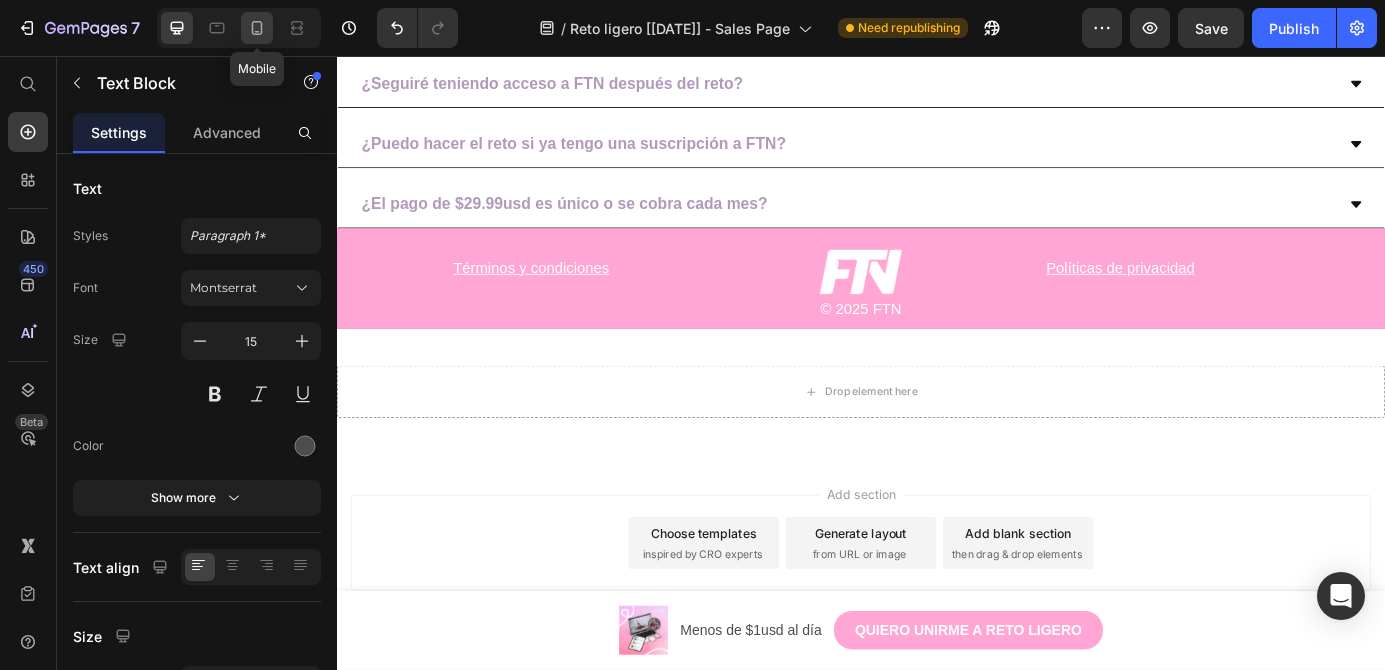 click 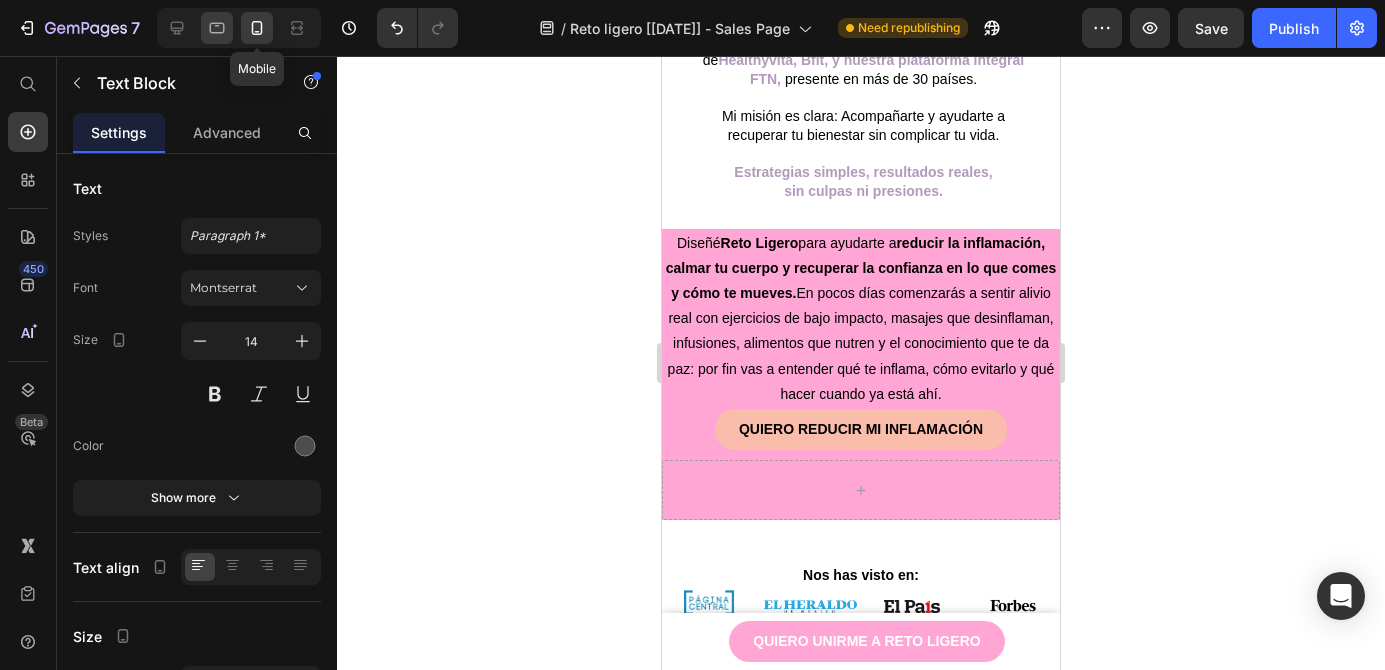 click 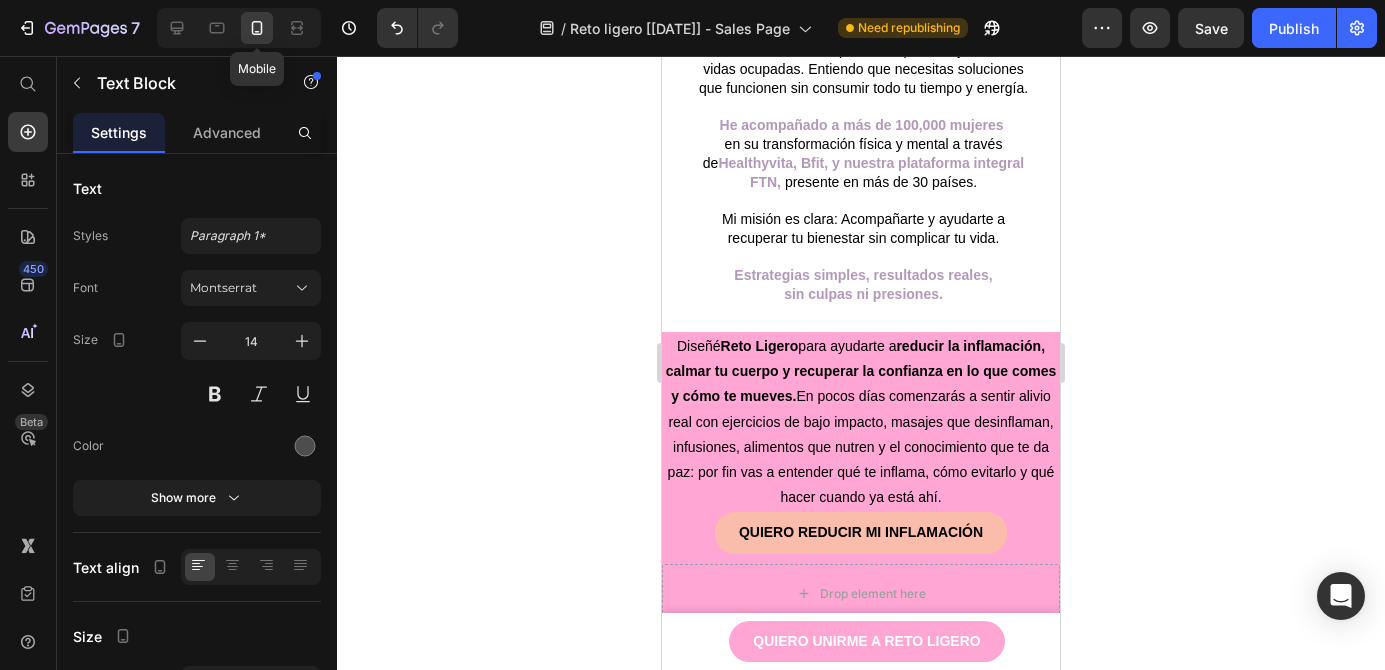 type on "16" 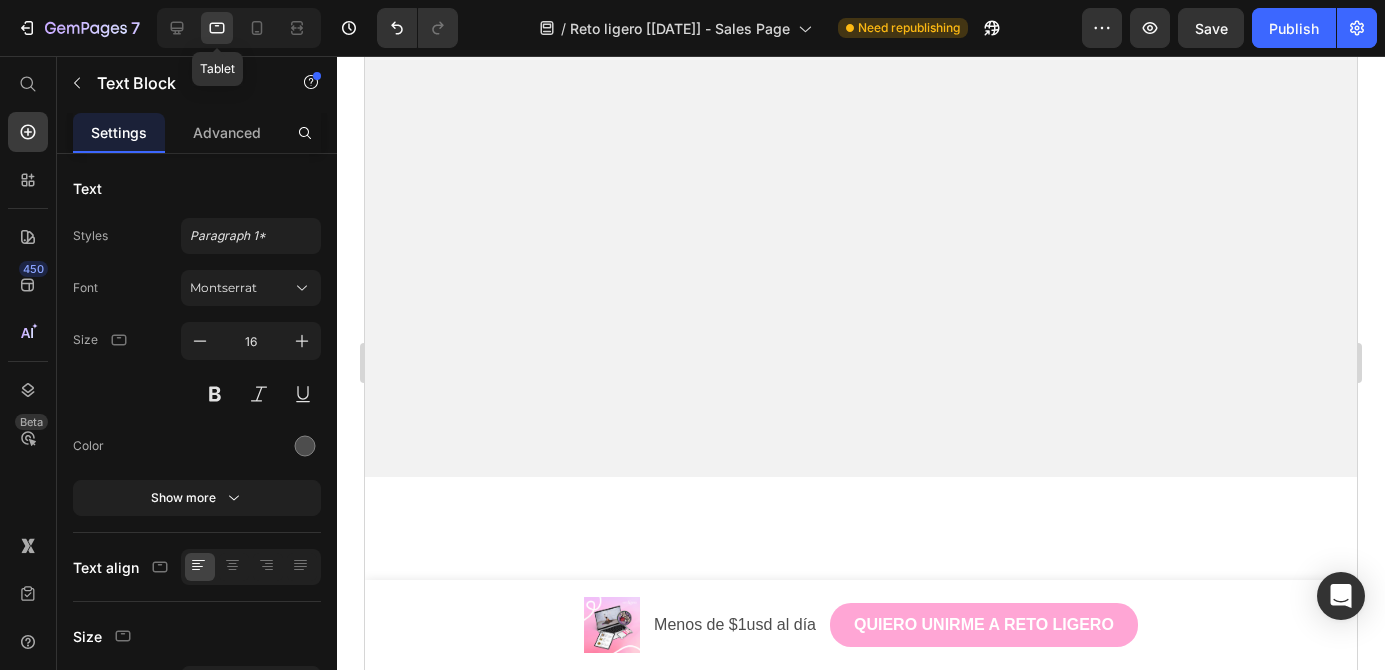 scroll, scrollTop: 0, scrollLeft: 0, axis: both 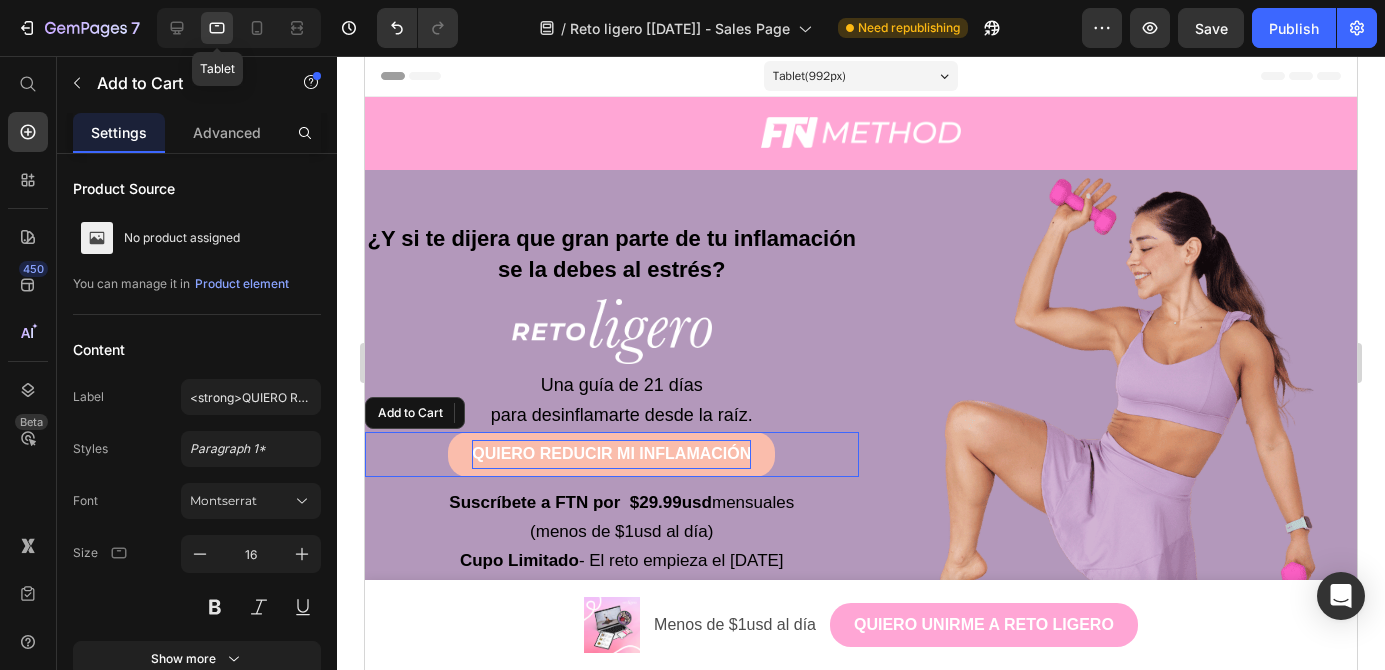 click on "QUIERO REDUCIR MI INFLAMACIÓN" at bounding box center [611, 454] 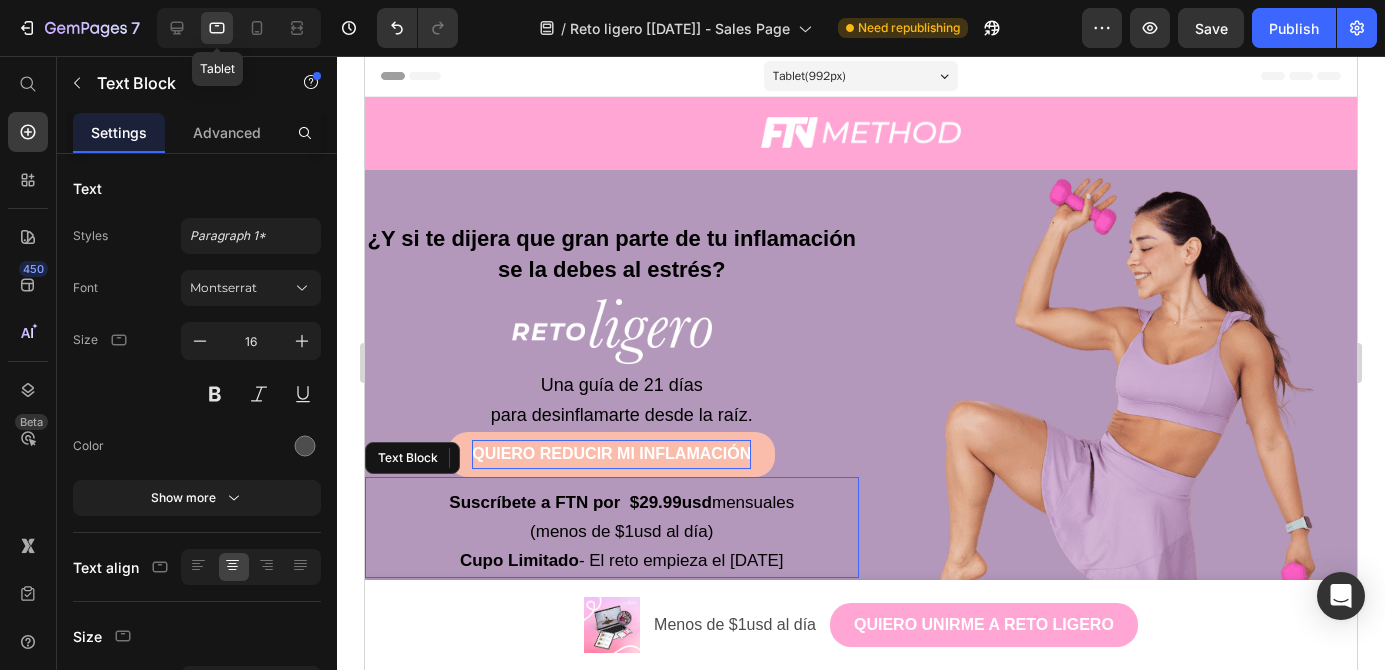 click on "Suscríbete a FTN por  $29.99usd" at bounding box center (580, 502) 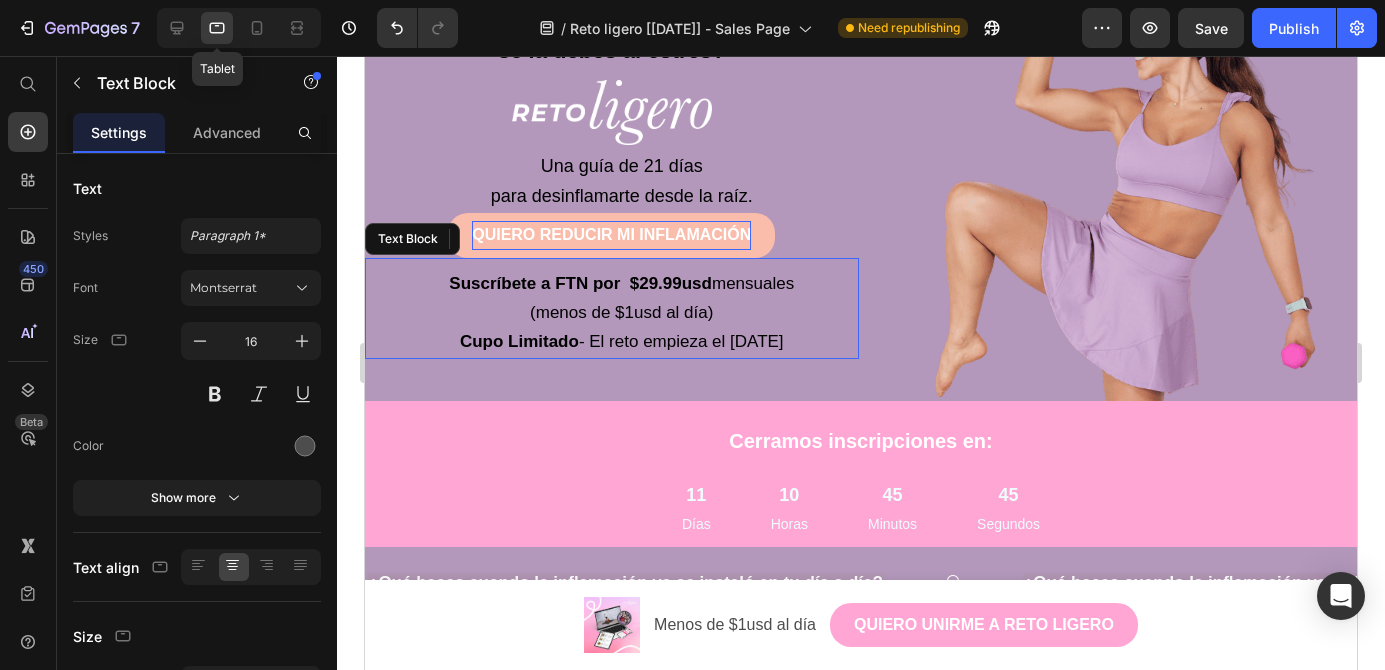 click on "Suscríbete a FTN por  $29.99usd" at bounding box center [580, 283] 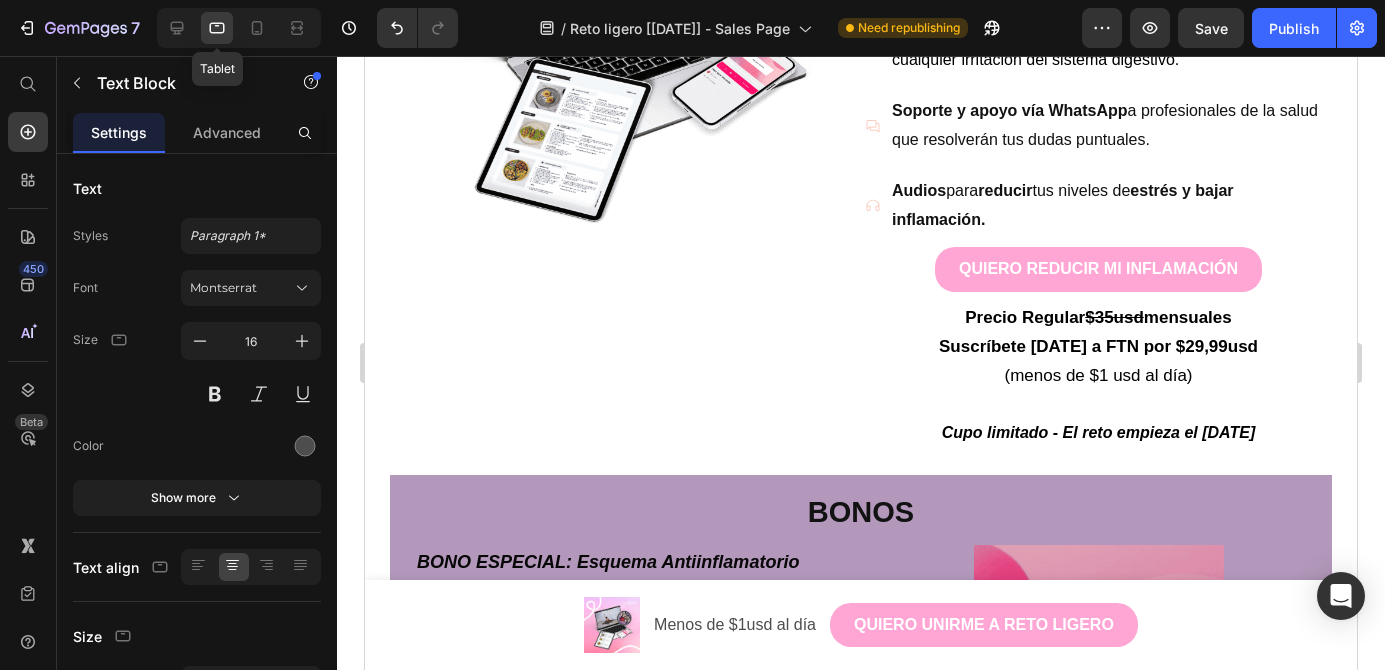 scroll, scrollTop: 2037, scrollLeft: 0, axis: vertical 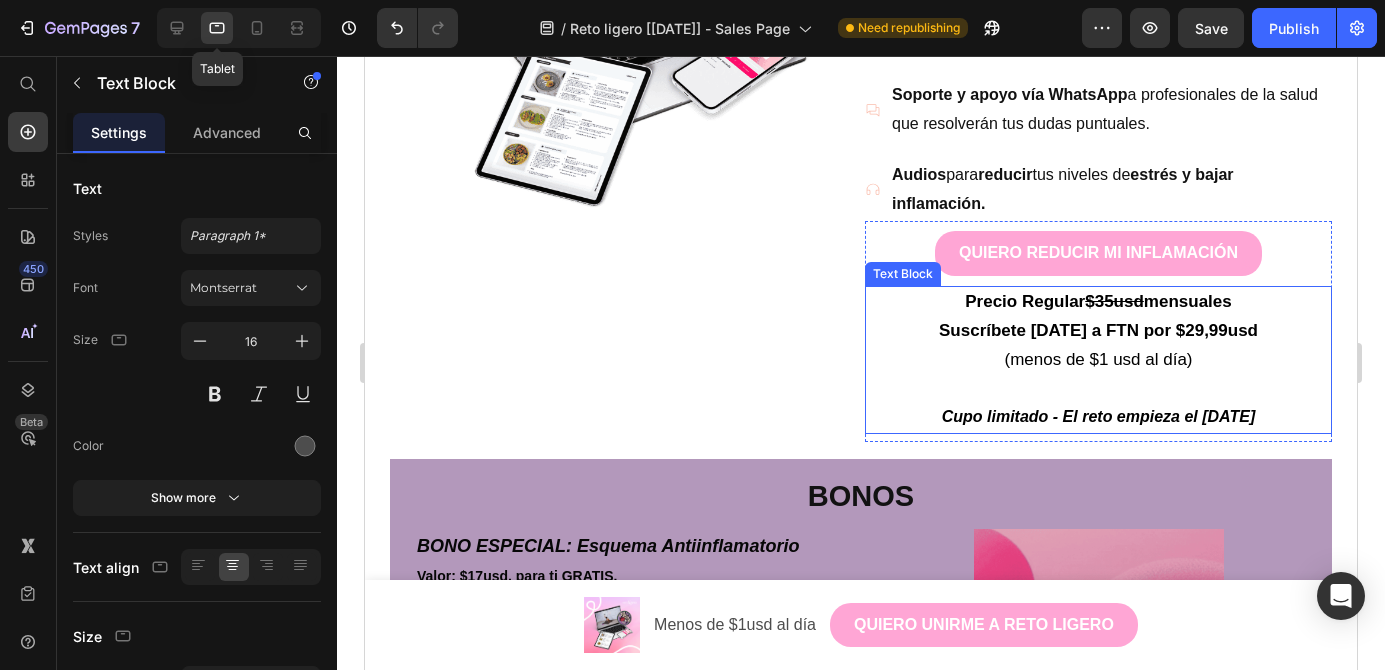 click on "Suscríbete [DATE] a FTN por $29,99usd" at bounding box center [1098, 330] 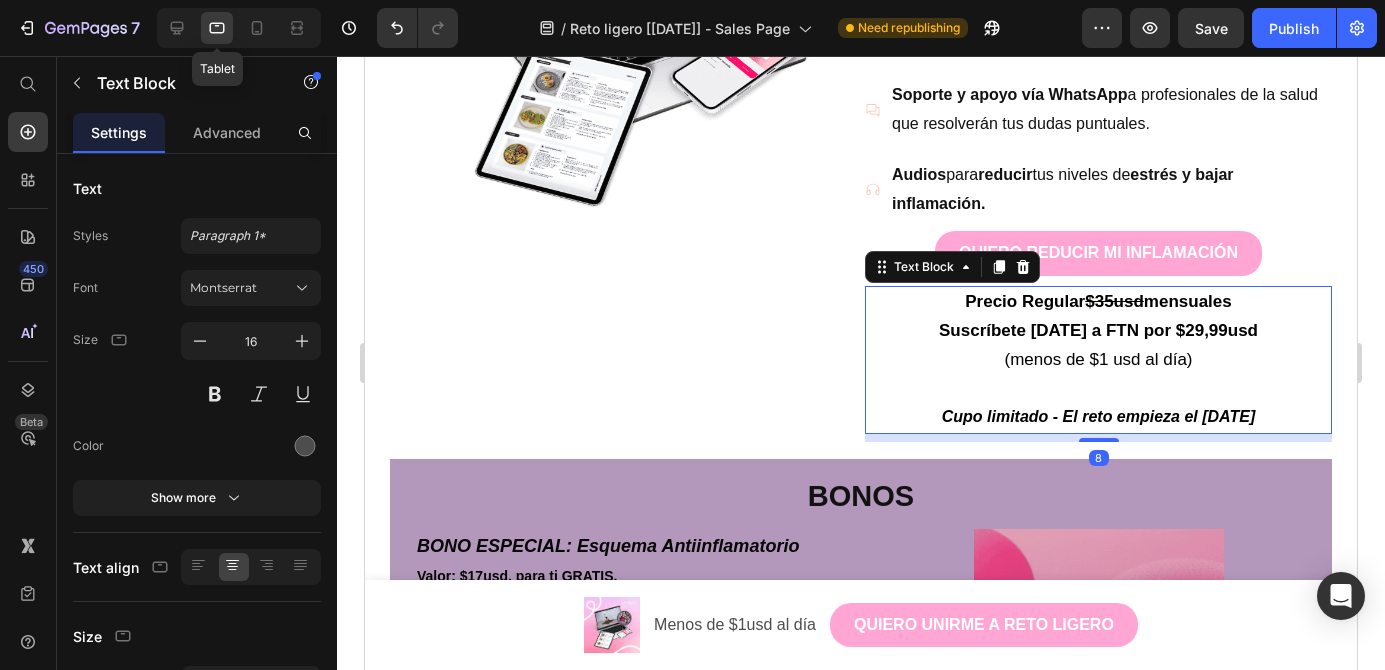 click on "Suscríbete [DATE] a FTN por $29,99usd" at bounding box center (1098, 330) 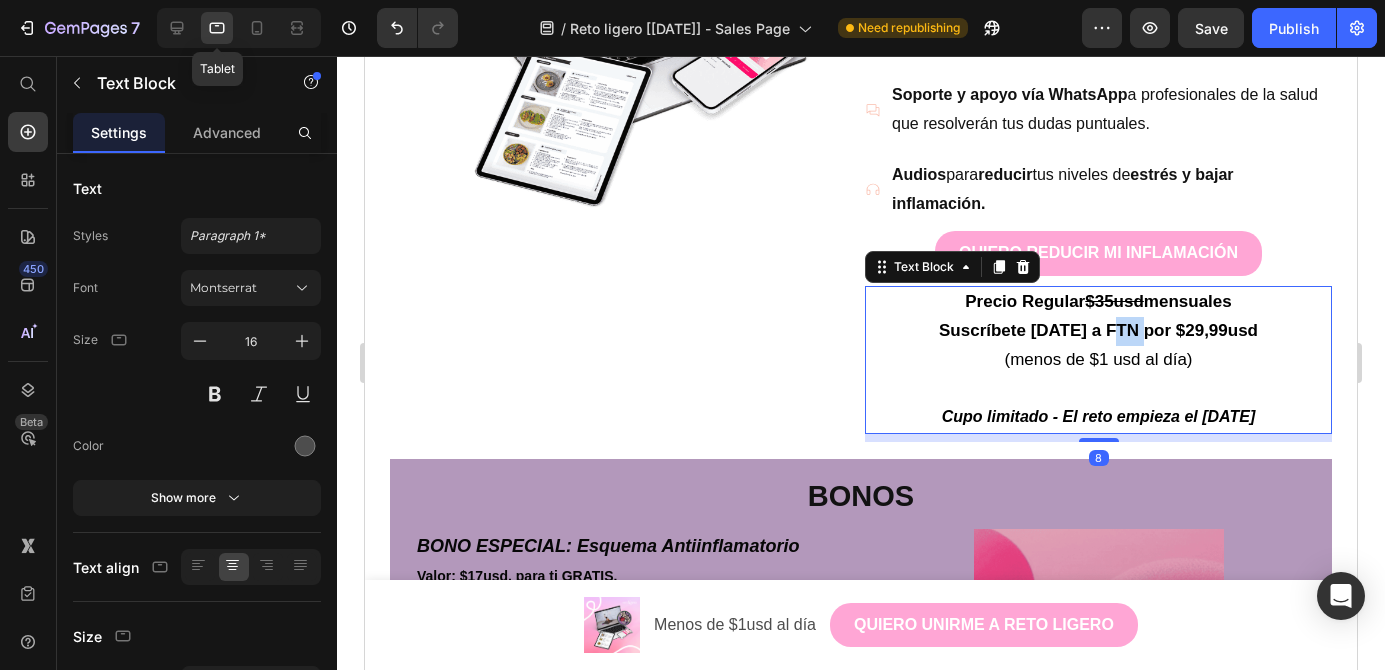 click on "Suscríbete [DATE] a FTN por $29,99usd" at bounding box center (1098, 330) 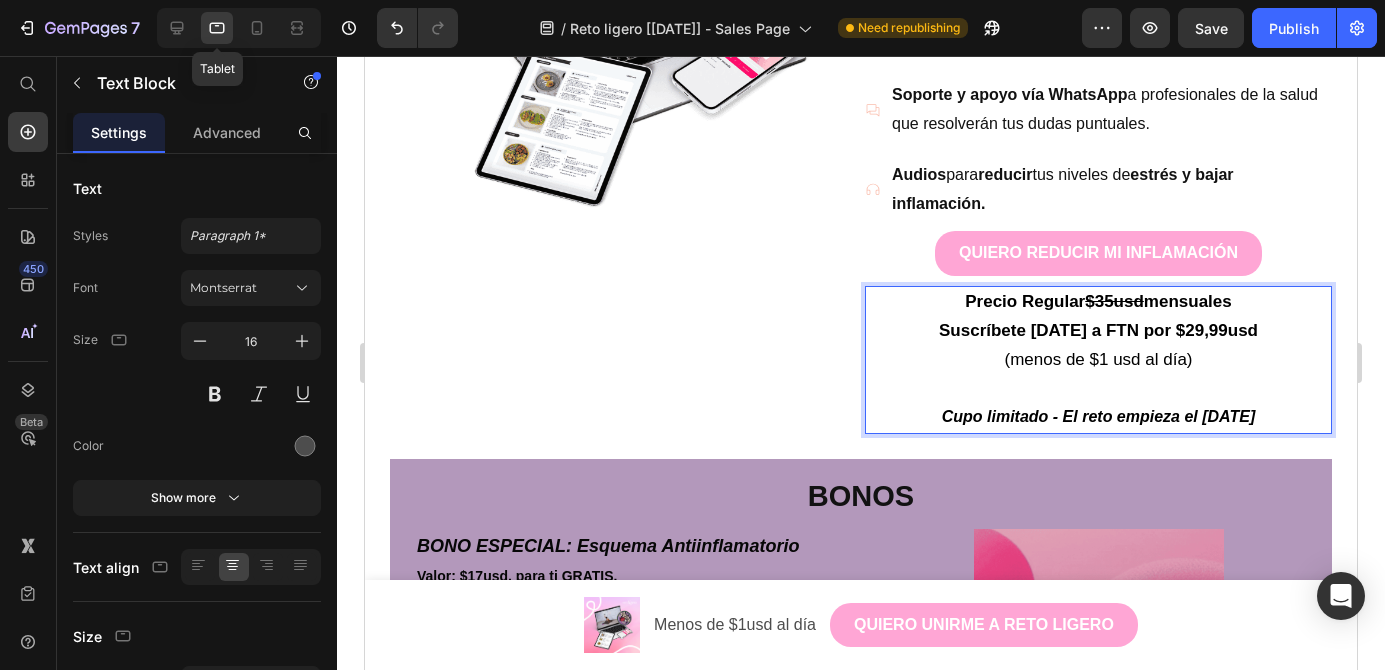 click on "Suscríbete [DATE] a FTN por $29,99usd" at bounding box center [1098, 330] 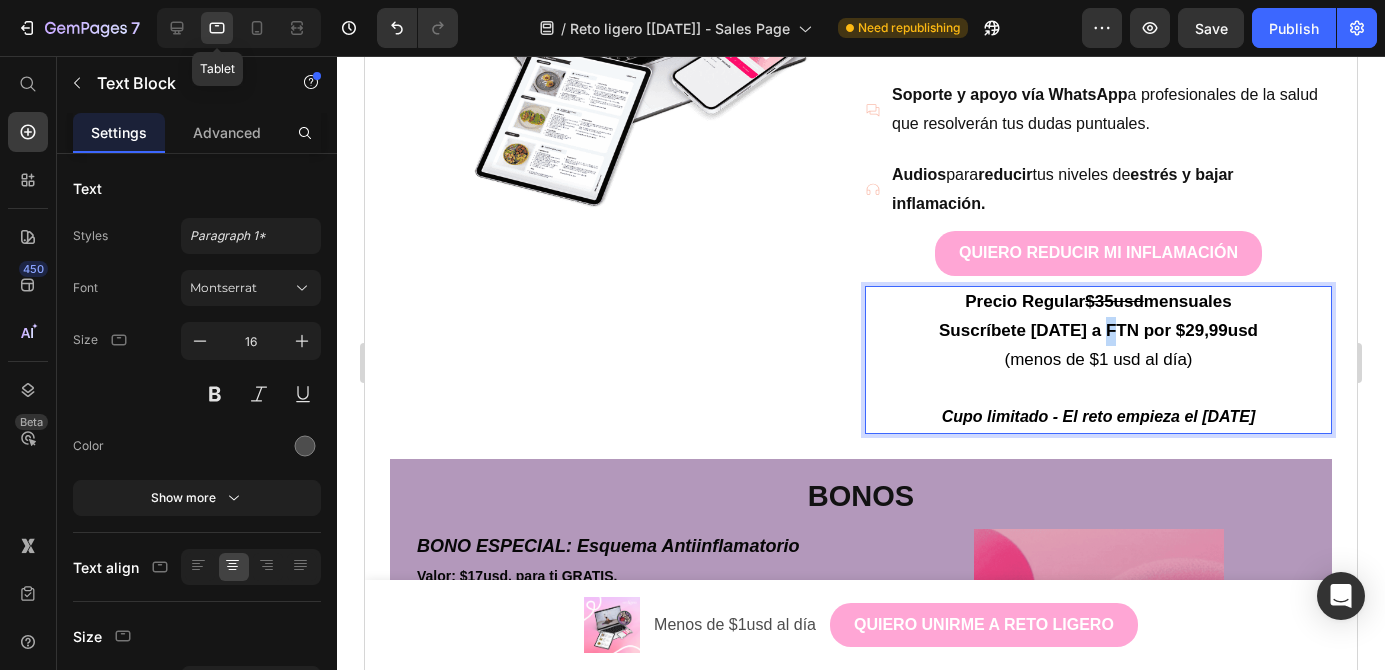 click on "Suscríbete [DATE] a FTN por $29,99usd" at bounding box center (1098, 330) 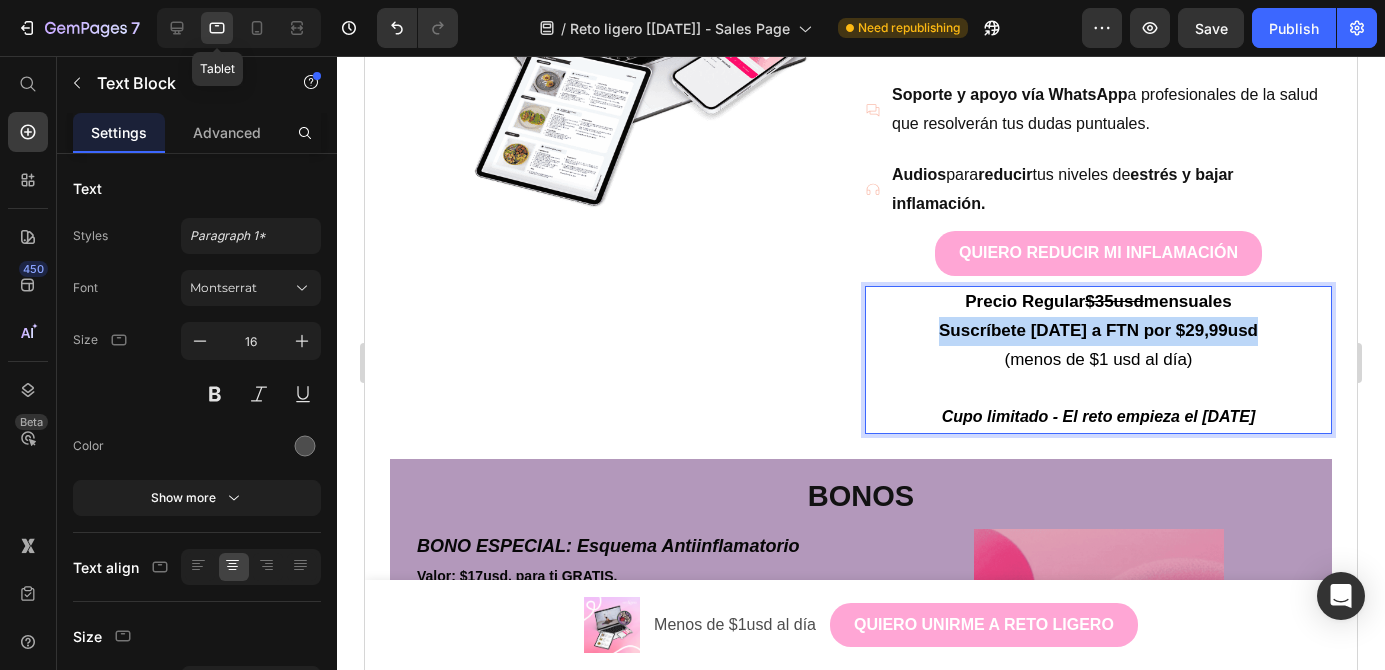 click on "Suscríbete [DATE] a FTN por $29,99usd" at bounding box center [1098, 330] 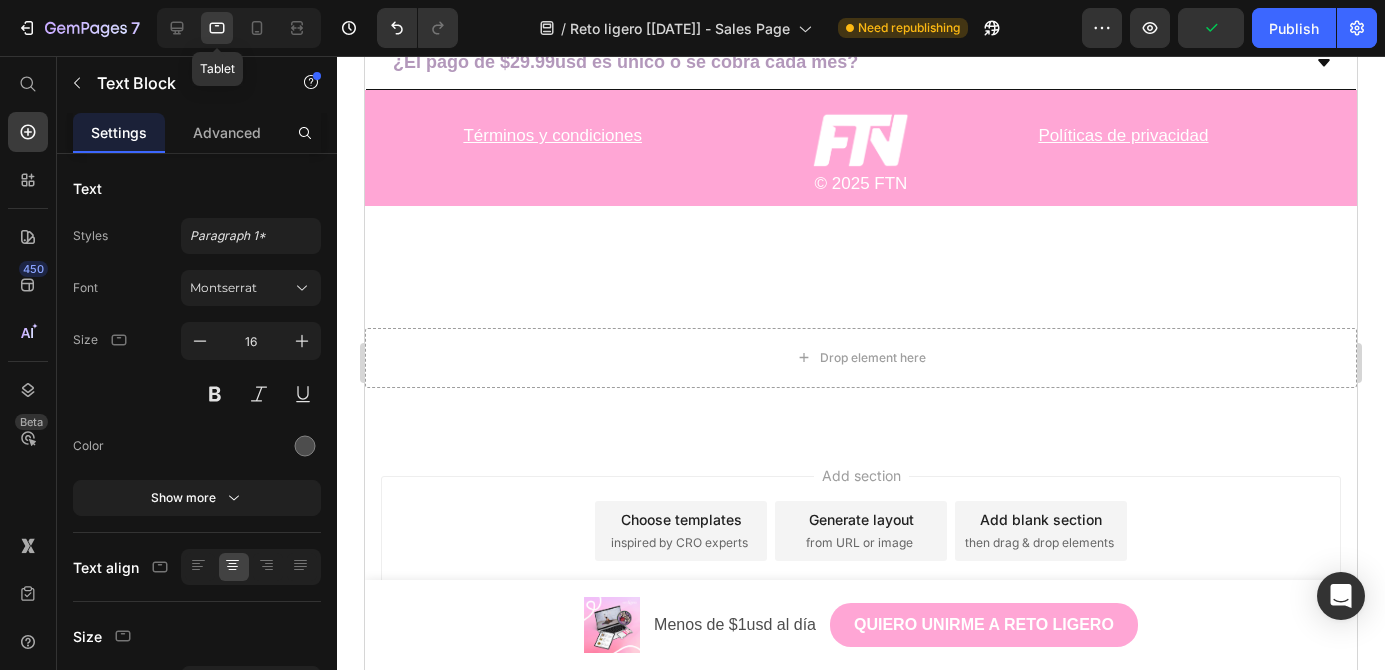 scroll, scrollTop: 6324, scrollLeft: 0, axis: vertical 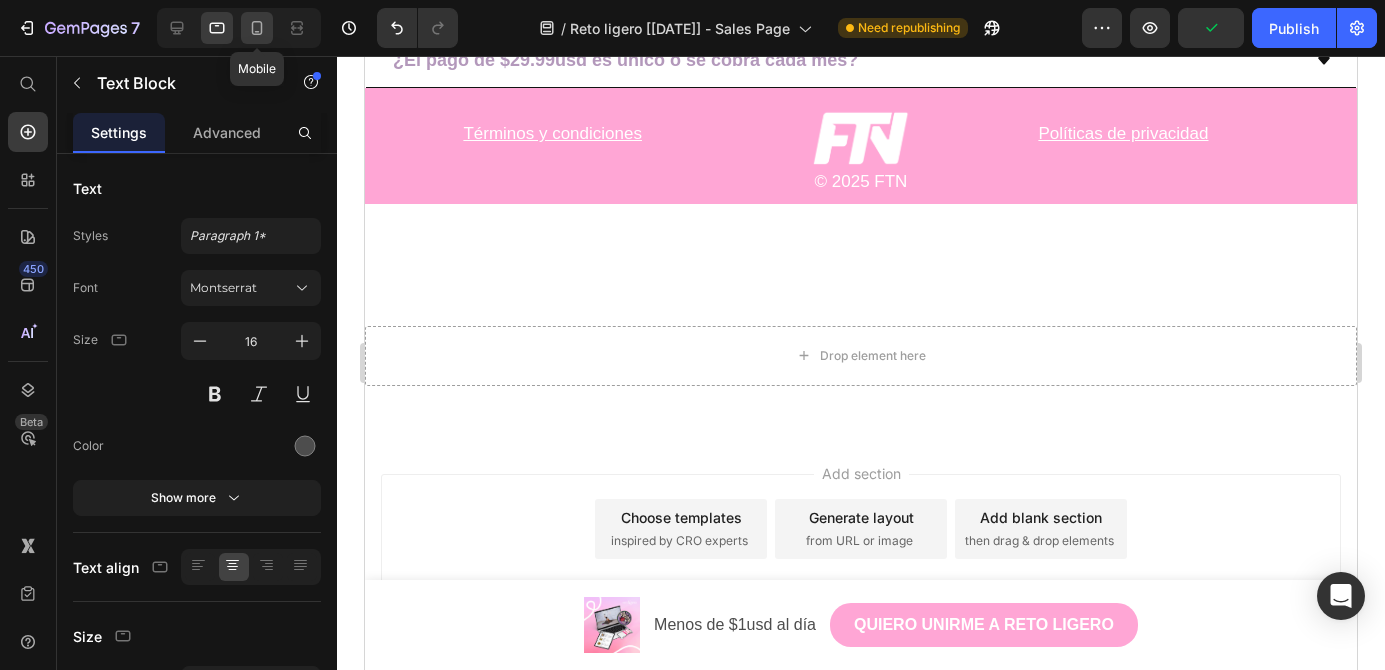 click 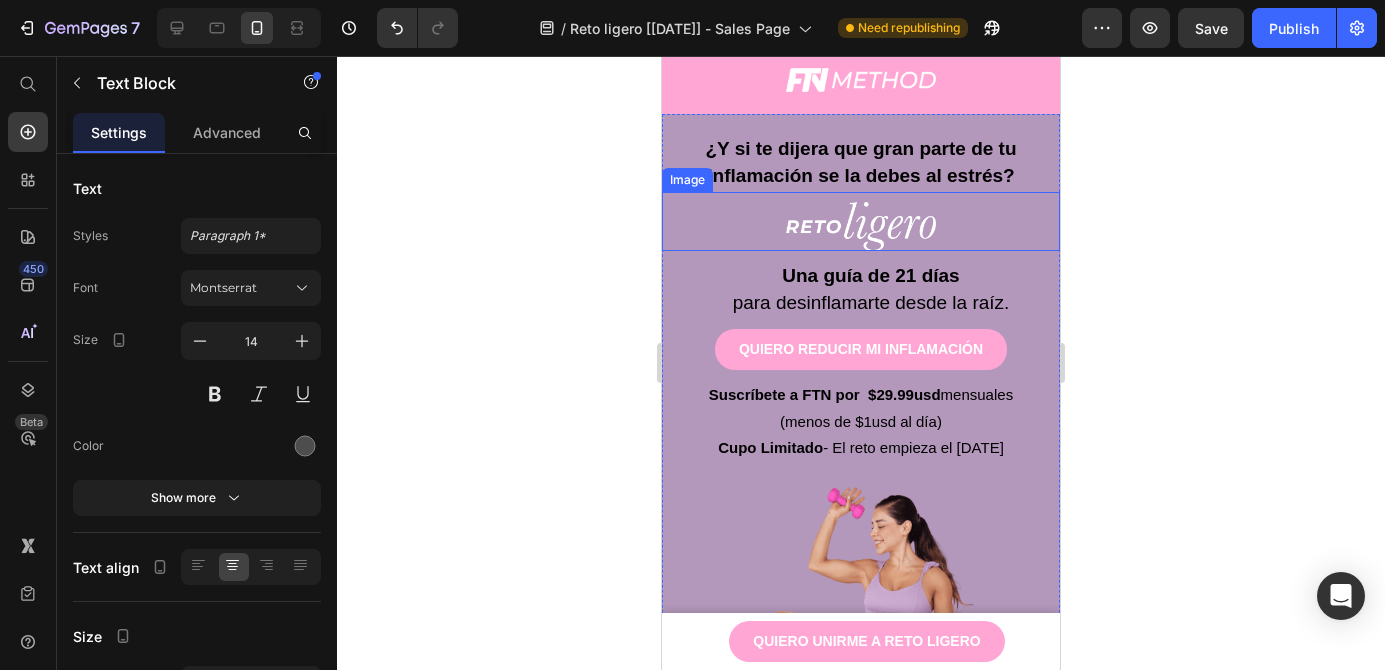 scroll, scrollTop: 56, scrollLeft: 0, axis: vertical 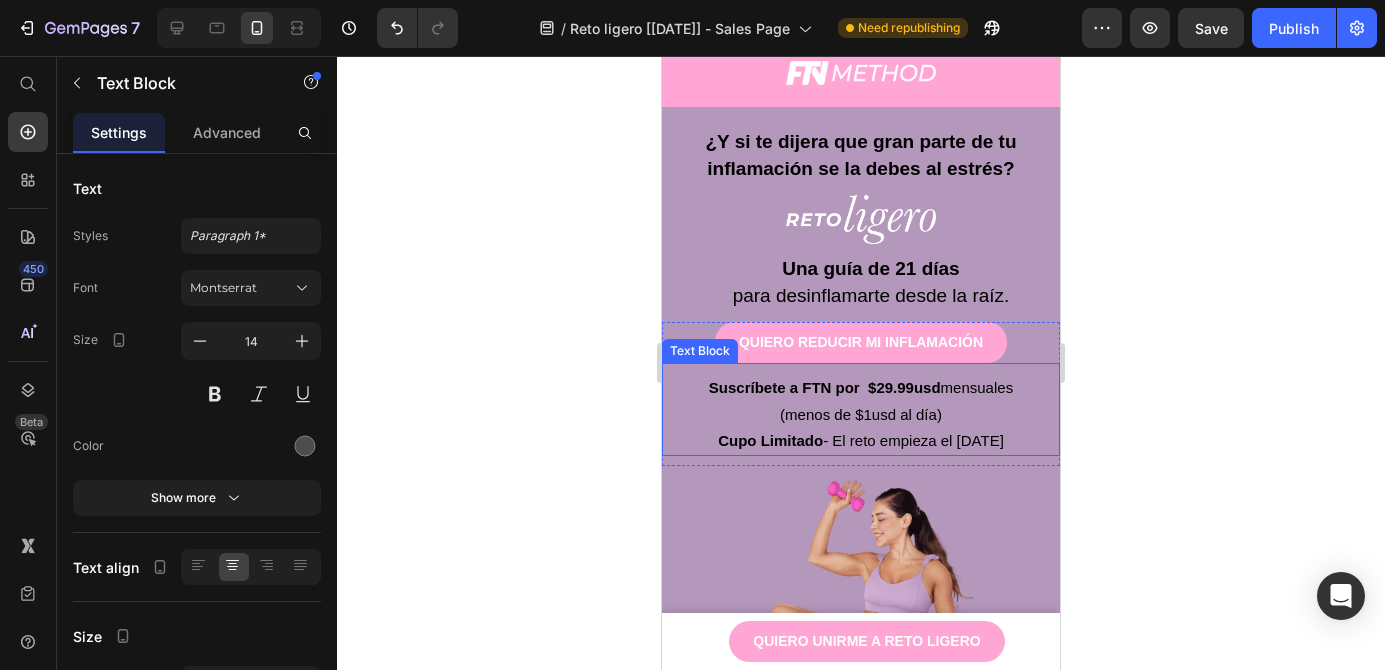 click on "Suscríbete a FTN por  $29.99usd" at bounding box center (825, 387) 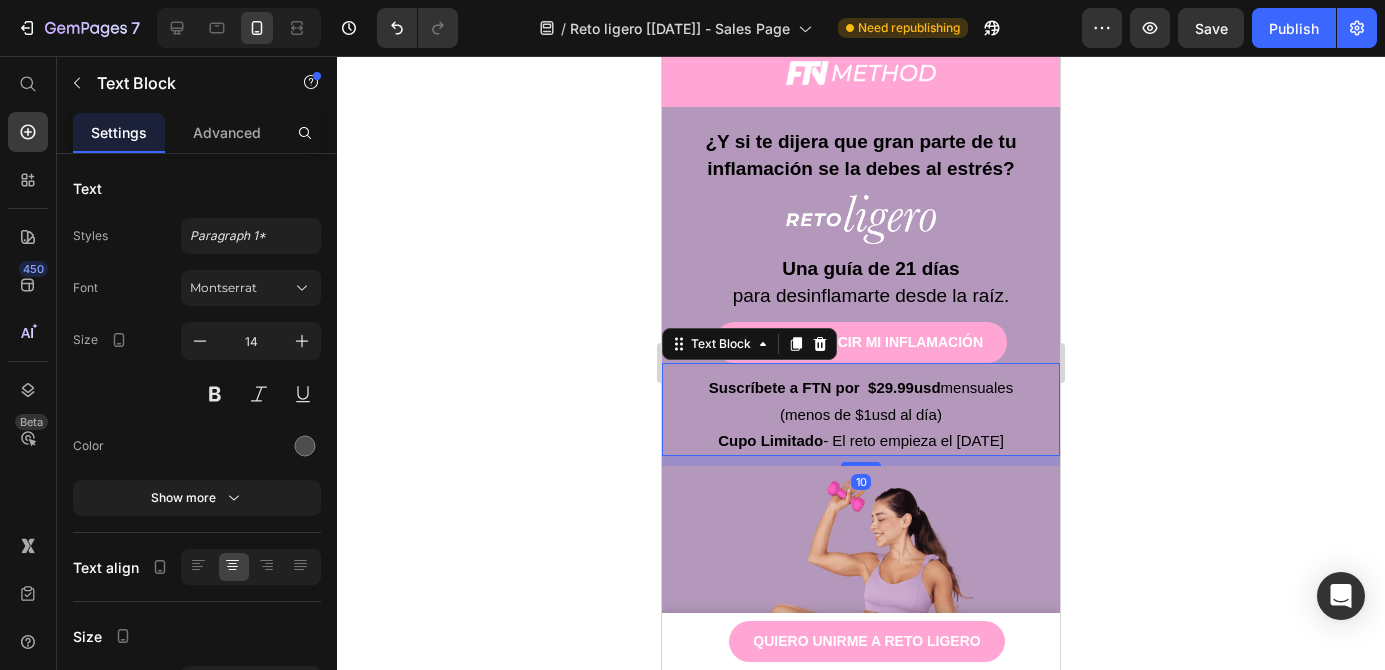click on "Suscríbete a FTN por  $29.99usd" at bounding box center (825, 387) 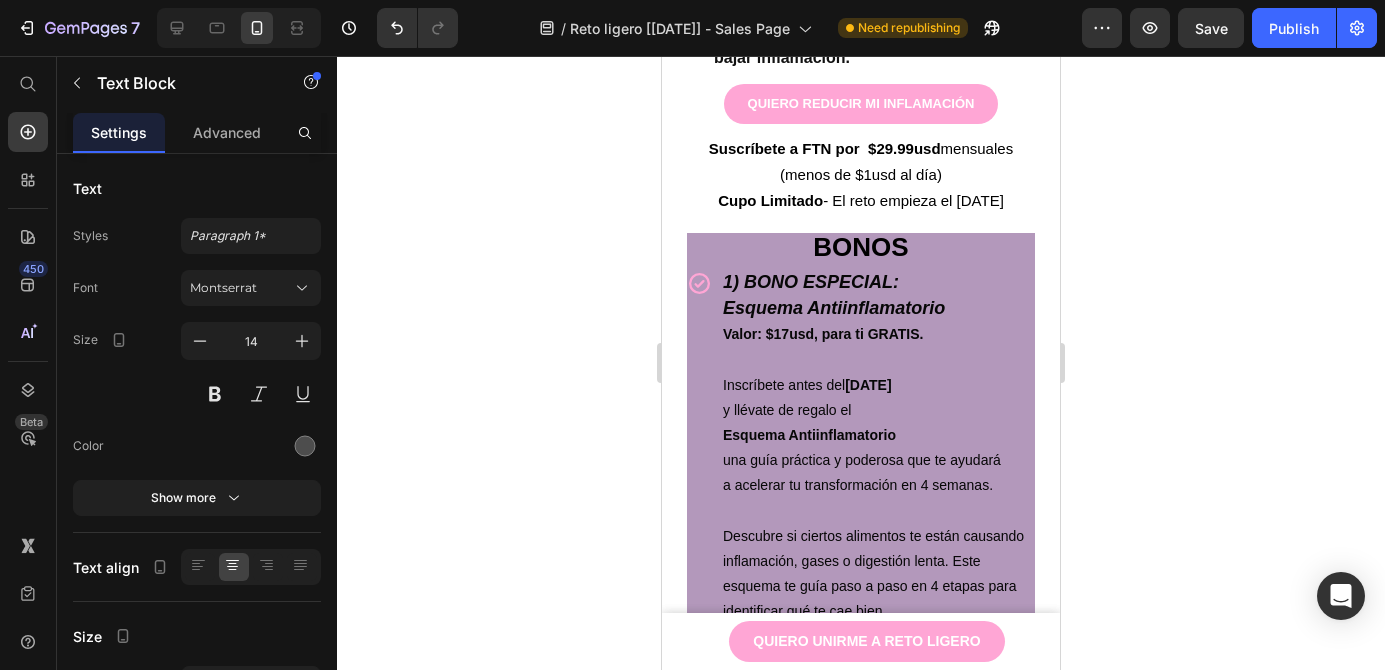 scroll, scrollTop: 2839, scrollLeft: 0, axis: vertical 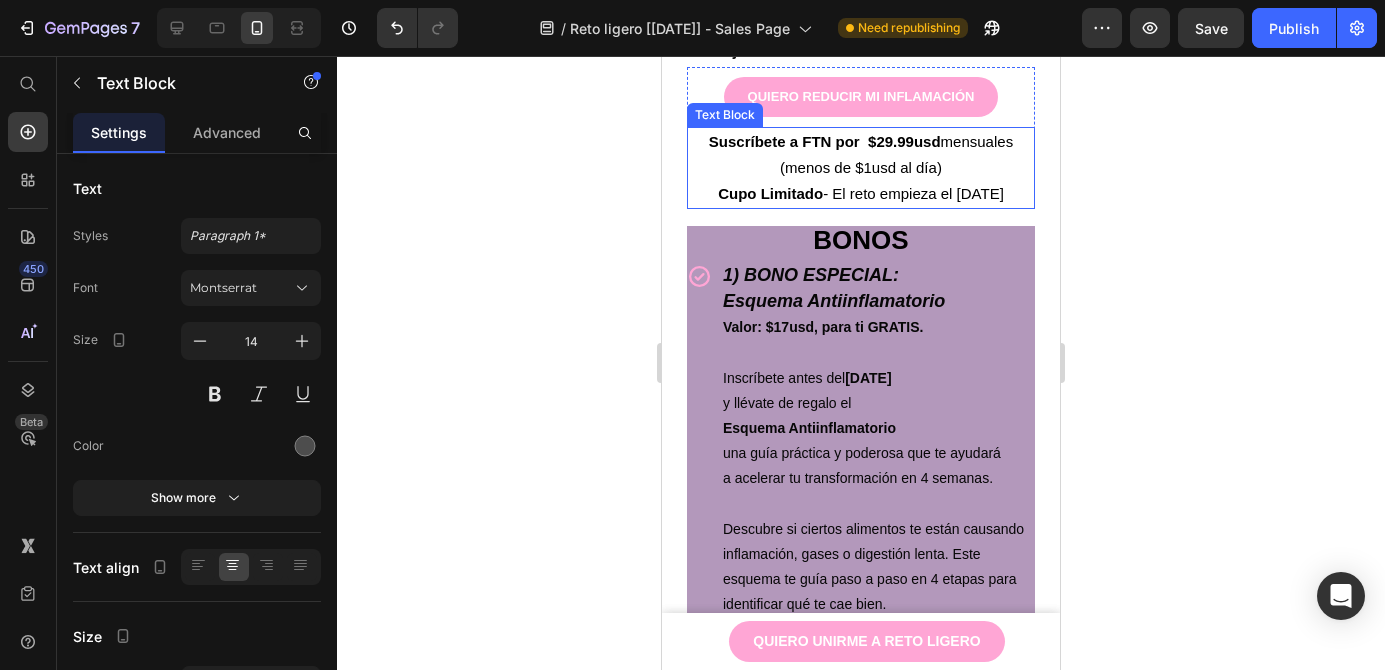 click on "(menos de $1usd al día)" at bounding box center (861, 167) 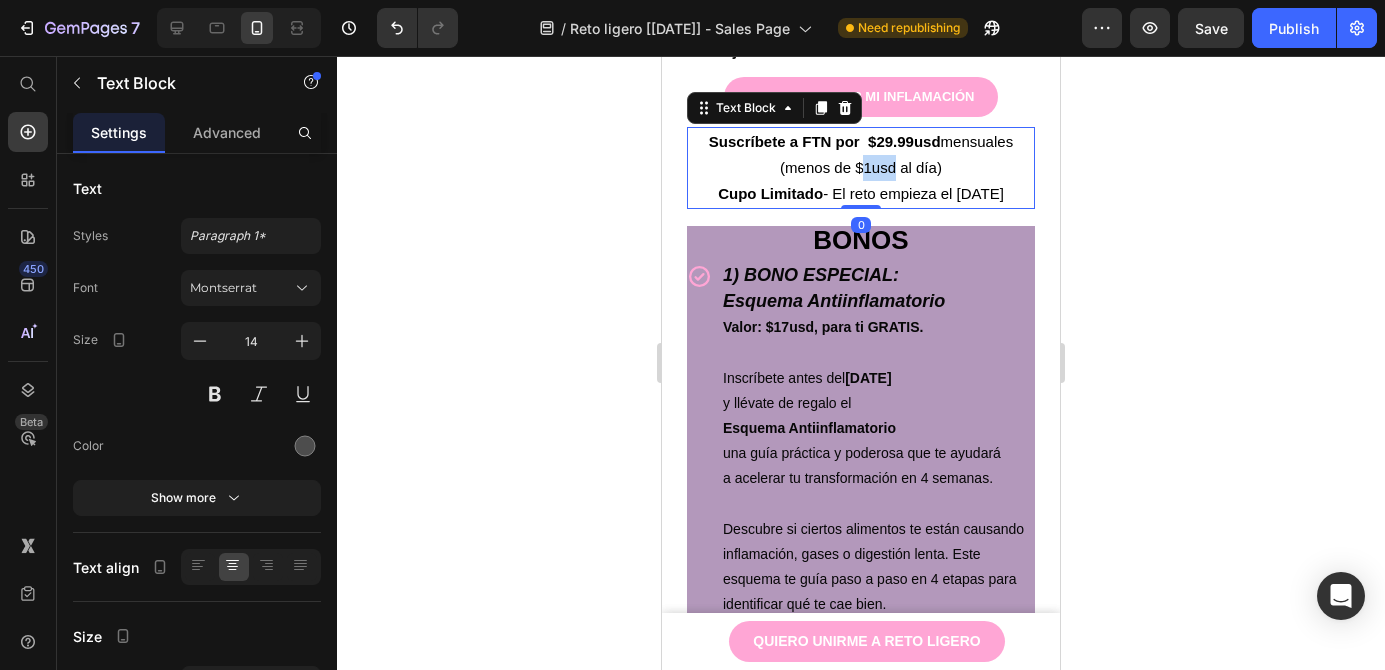 click on "(menos de $1usd al día)" at bounding box center [861, 167] 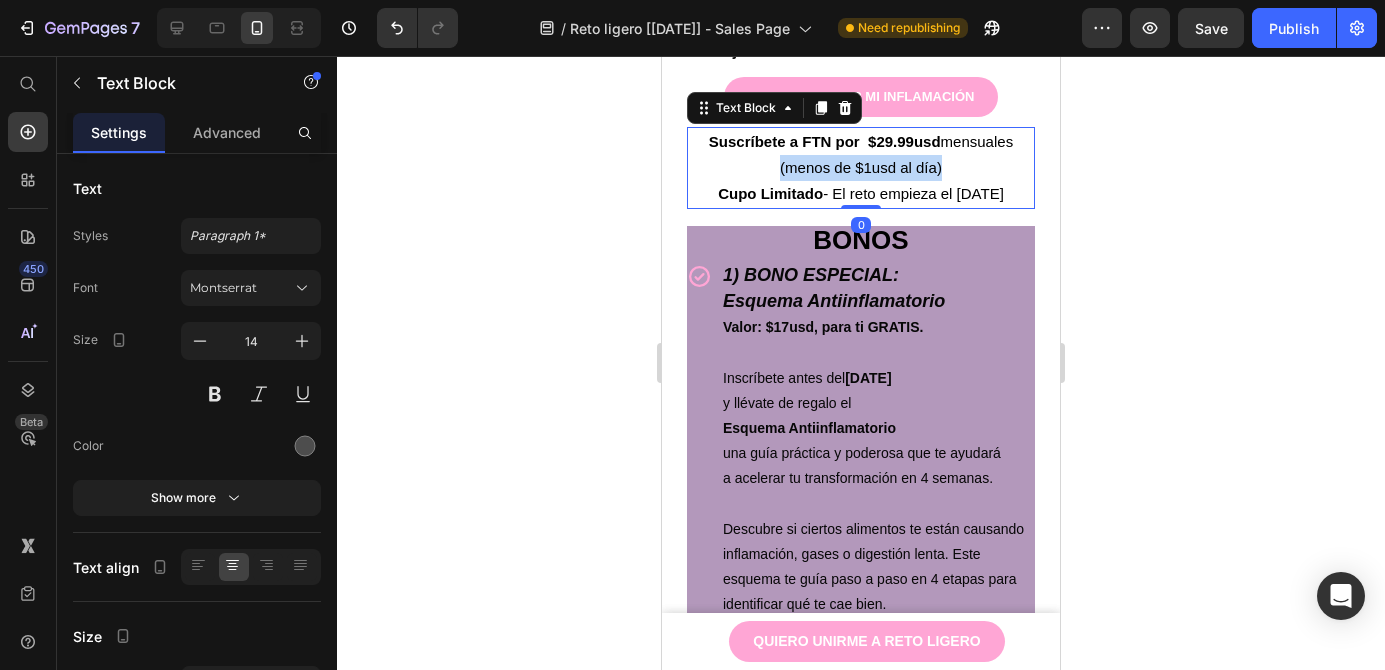 click on "(menos de $1usd al día)" at bounding box center [861, 167] 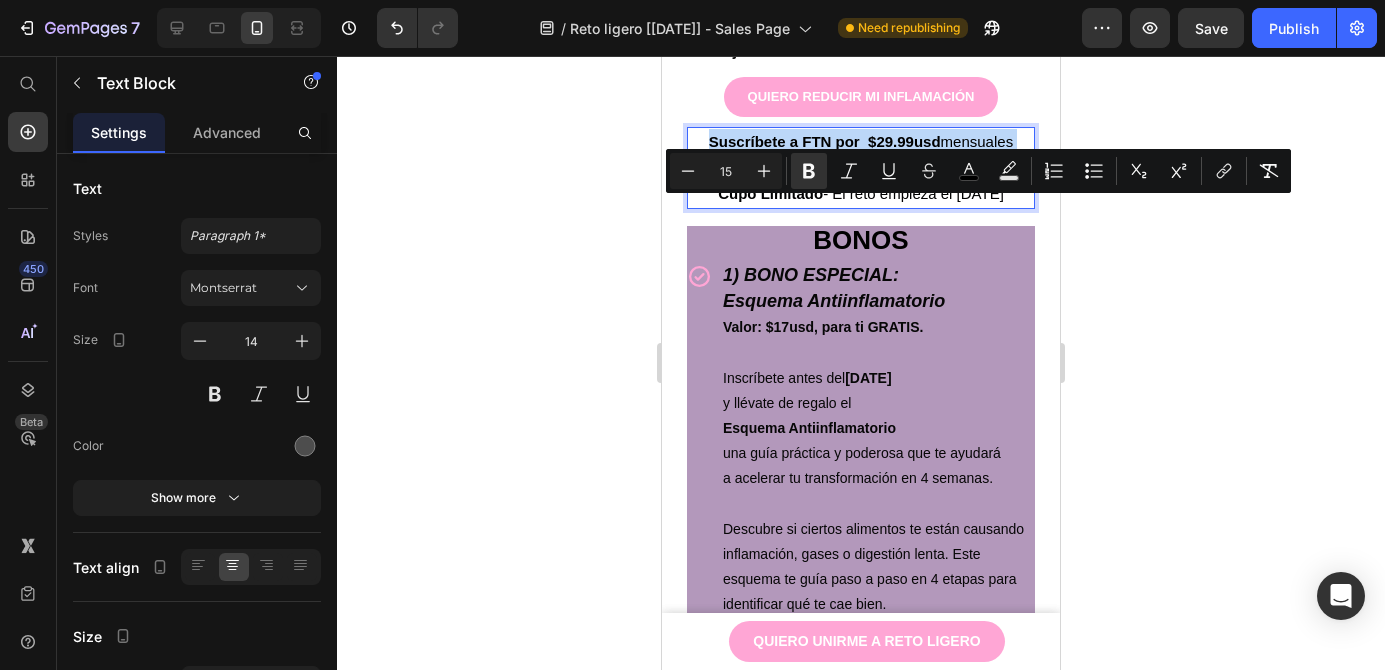 type on "16" 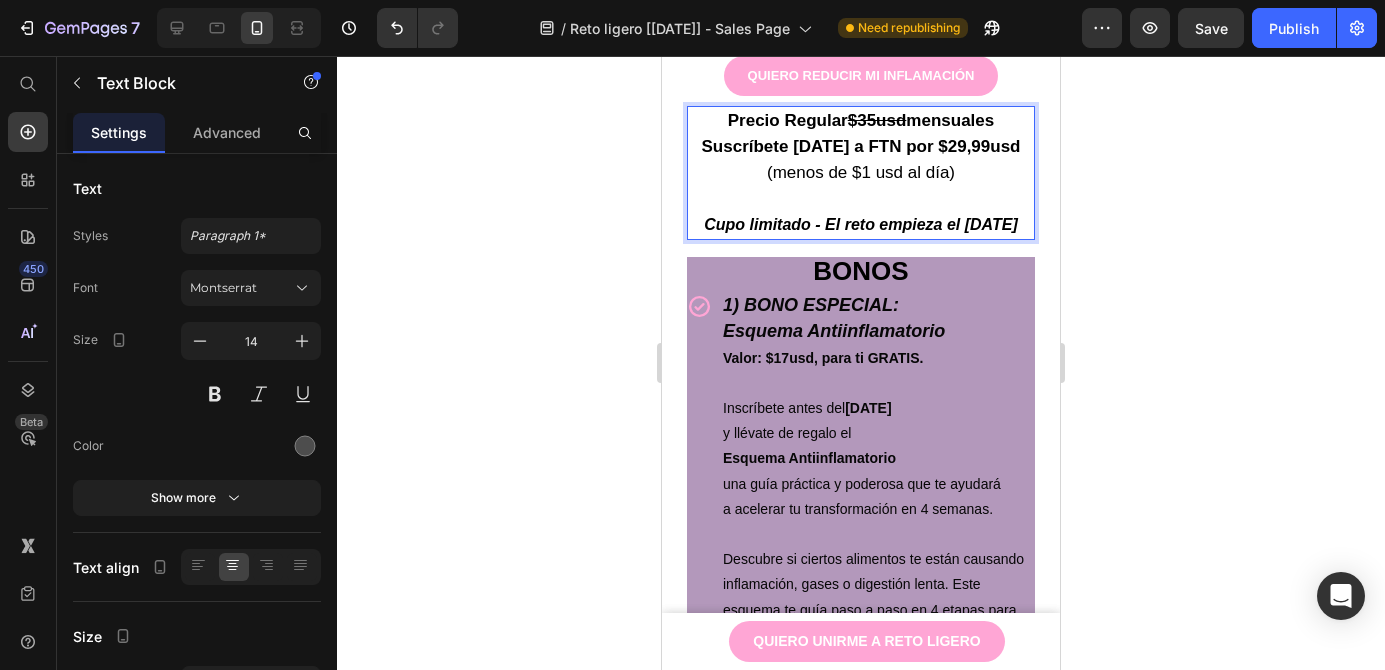 scroll, scrollTop: 2862, scrollLeft: 0, axis: vertical 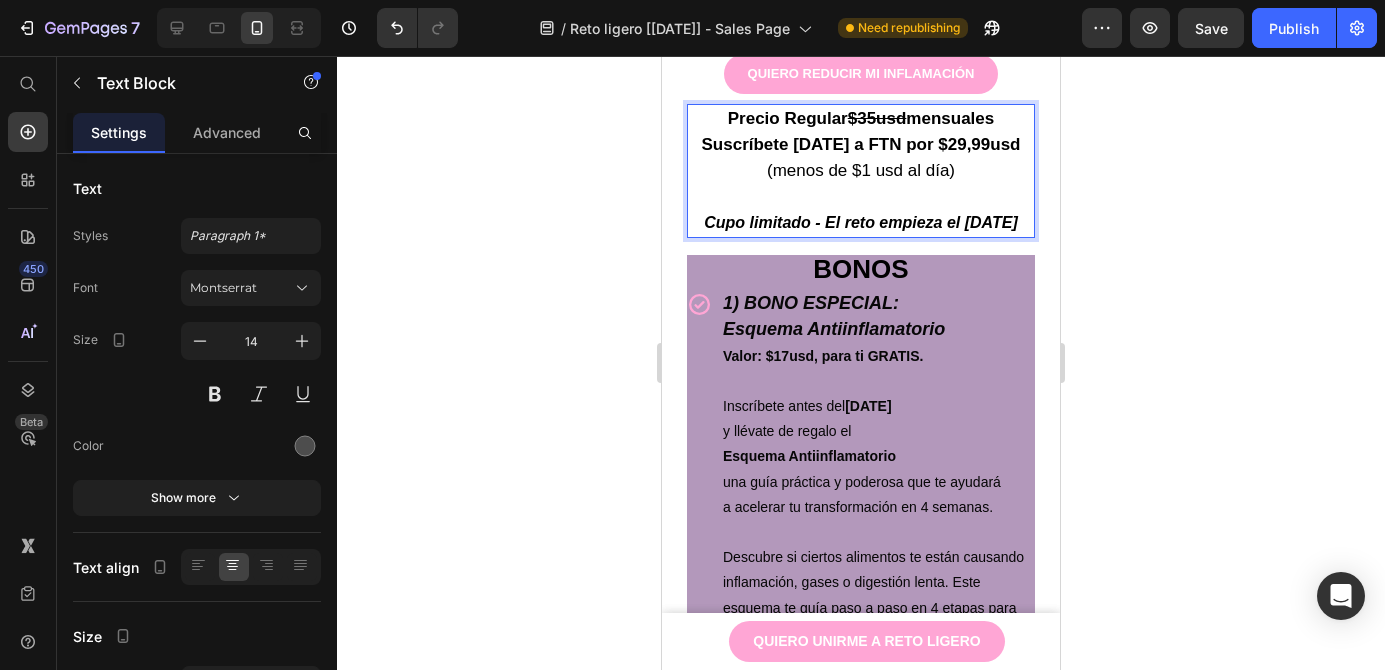 click on "Cupo limitado - El reto empieza el [DATE]" at bounding box center (861, 222) 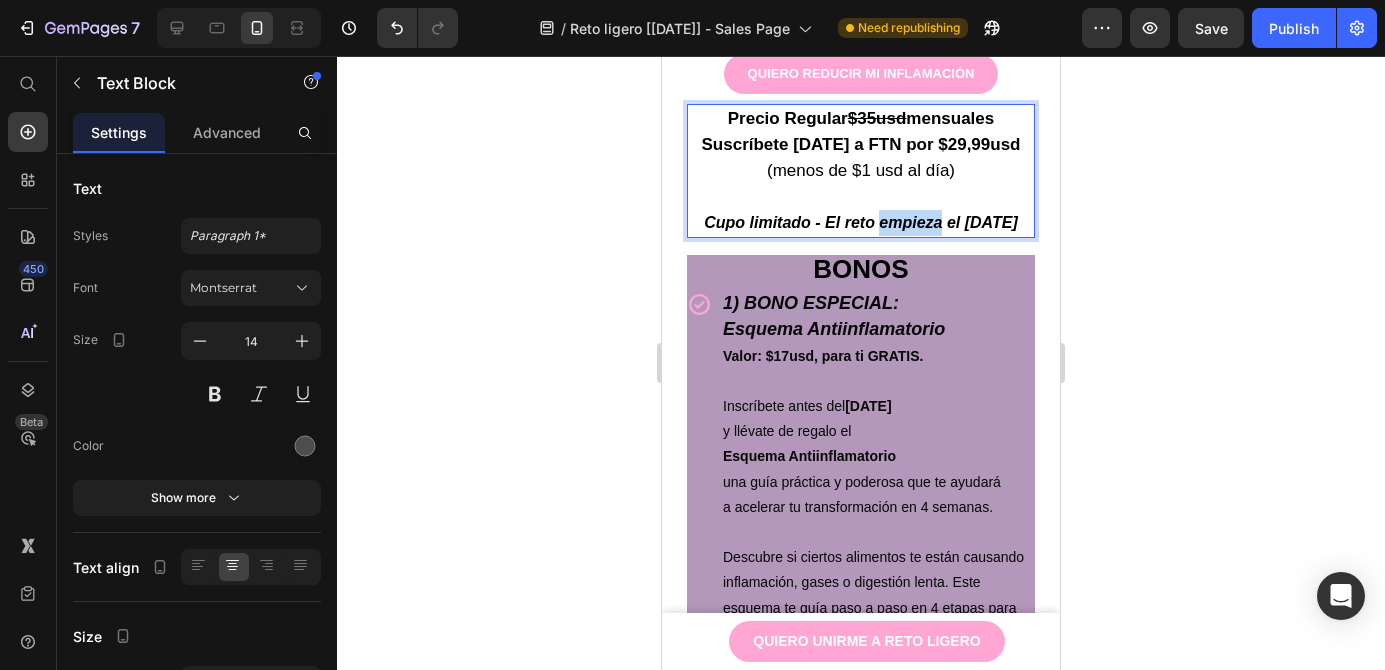 click on "(menos de $1 usd al día) Cupo limitado - El reto empieza el [DATE]" at bounding box center (861, 197) 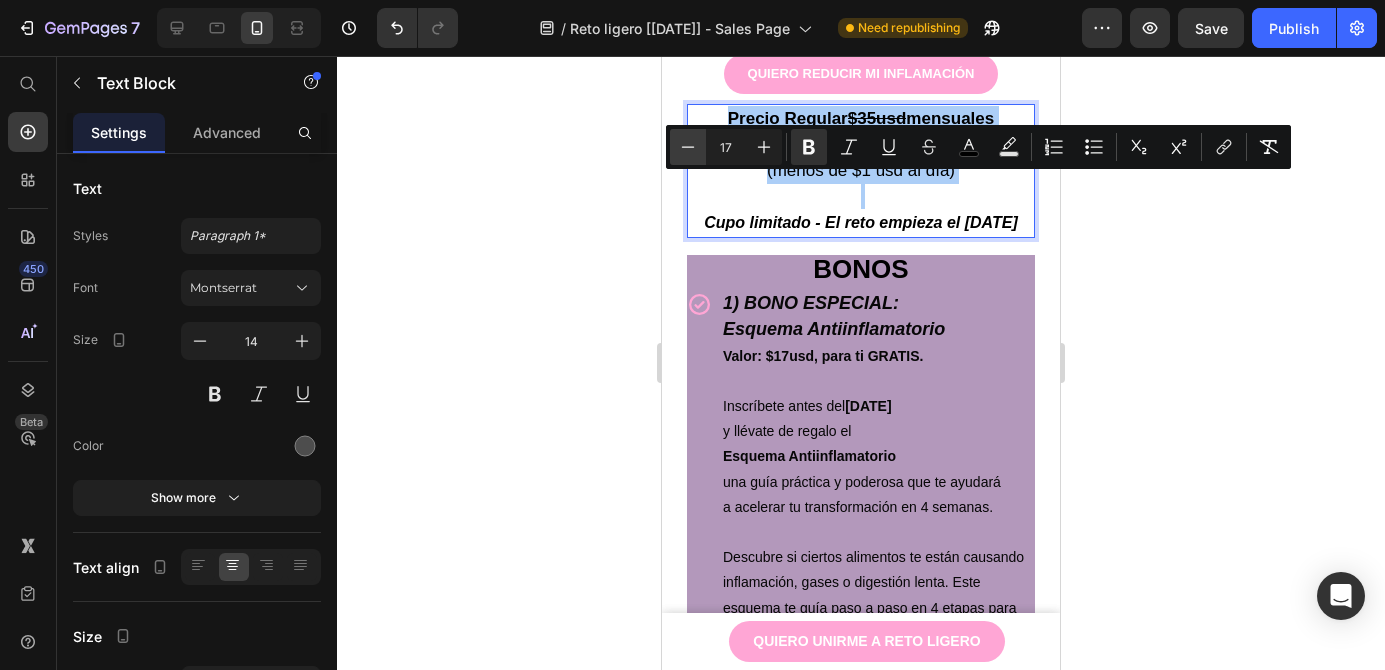 click 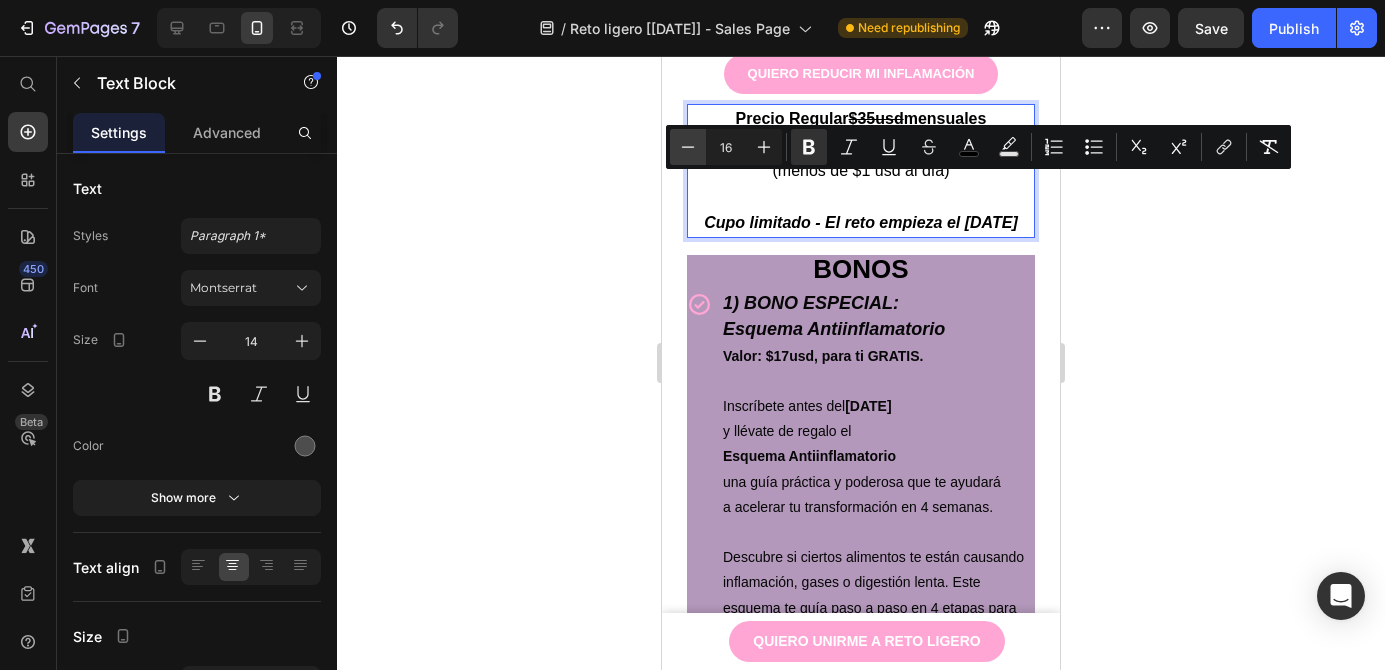 click 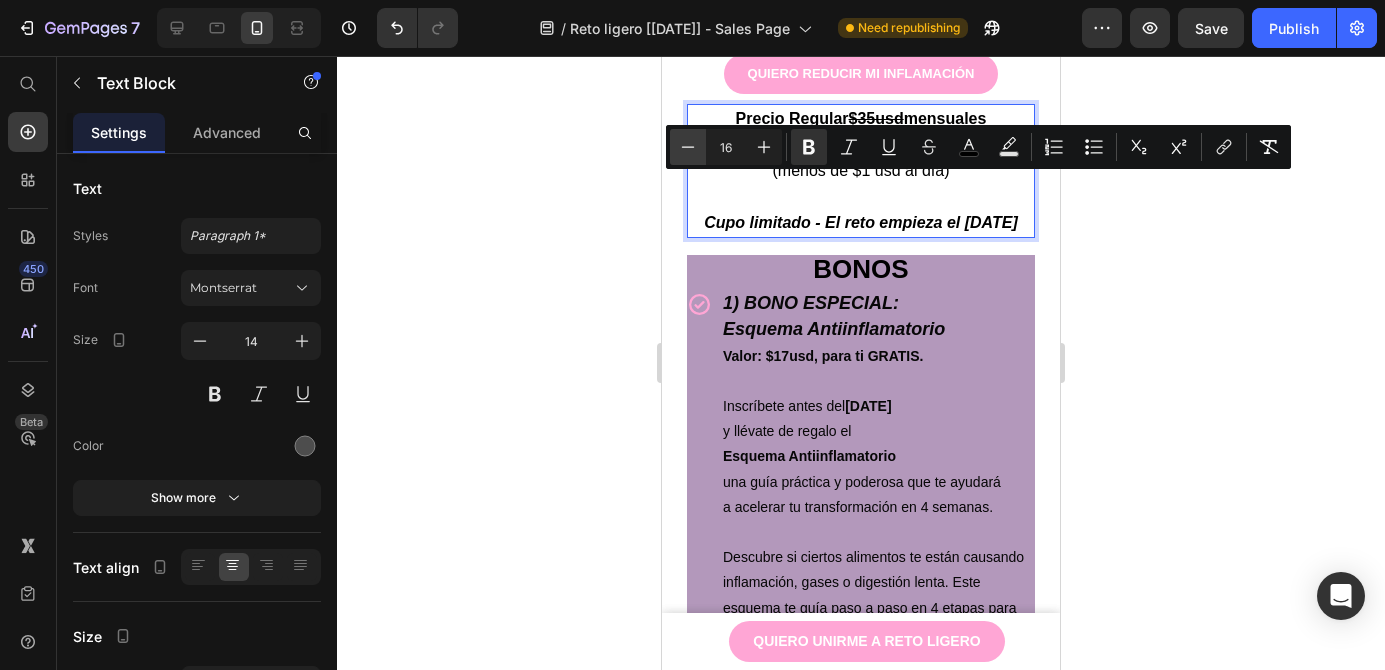 type on "15" 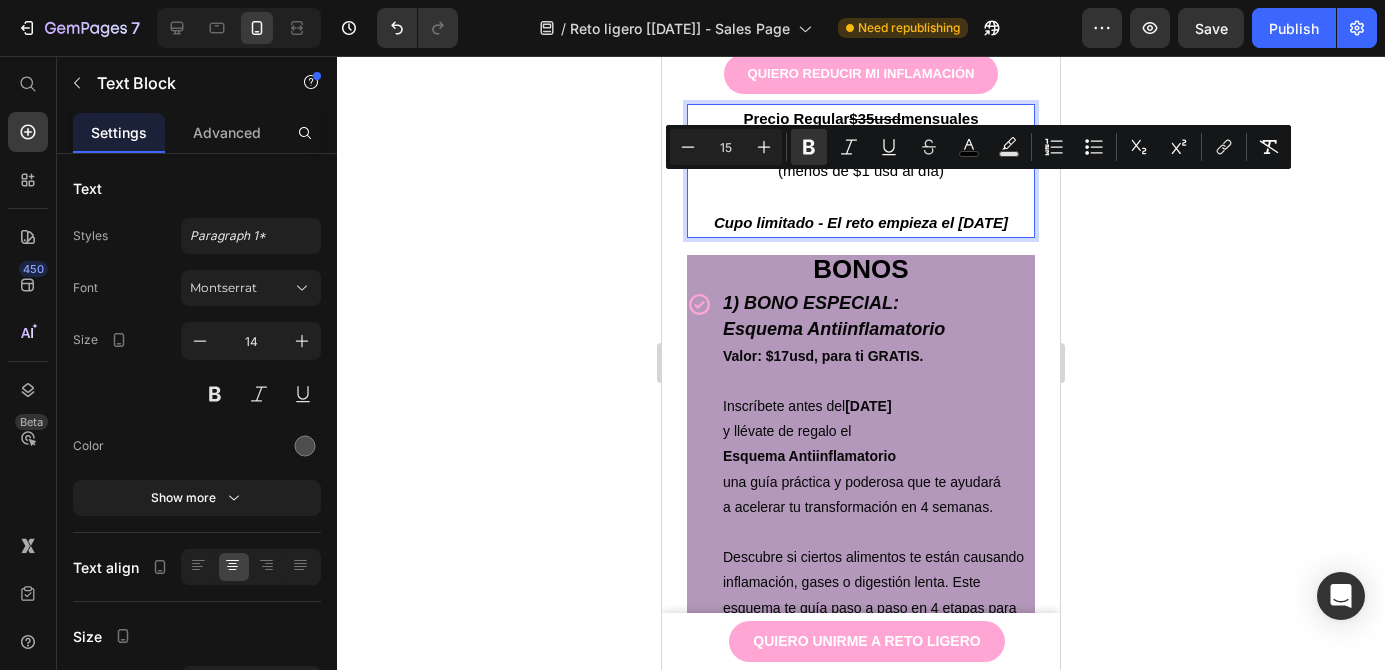 click on "(menos de $1 usd al día) Cupo limitado - El reto empieza el [DATE]" at bounding box center [861, 197] 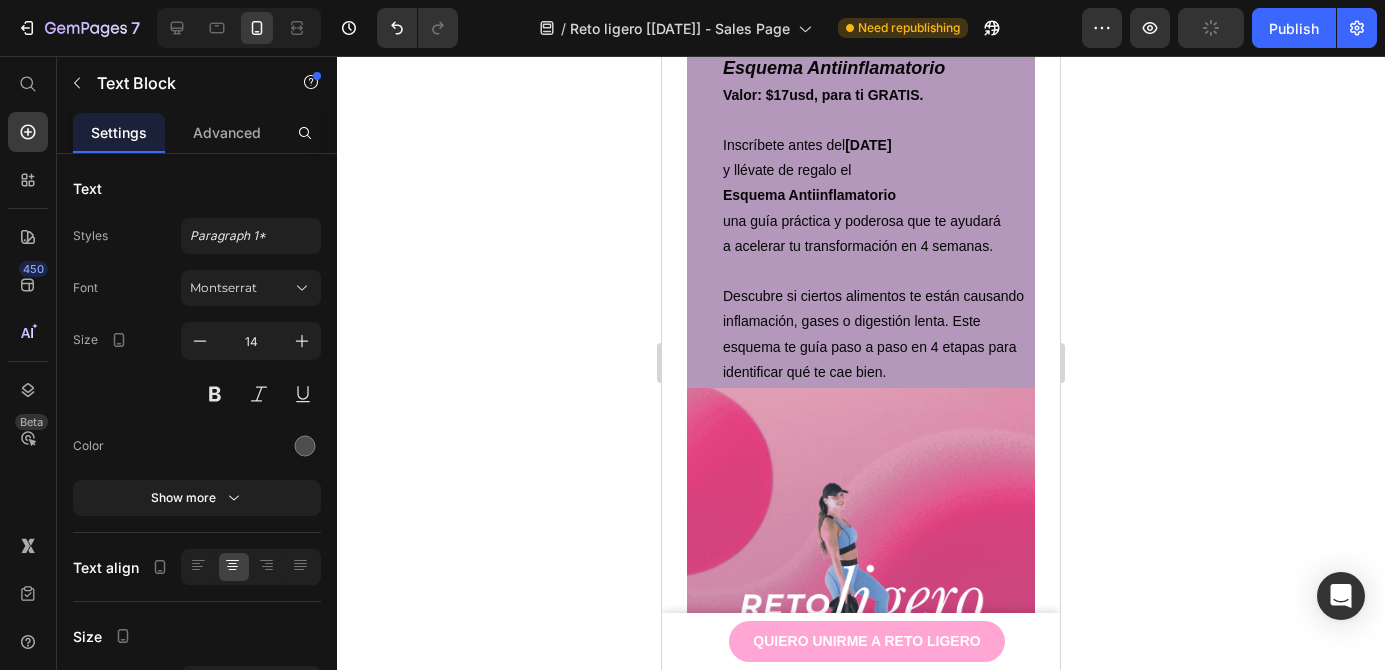 scroll, scrollTop: 2762, scrollLeft: 0, axis: vertical 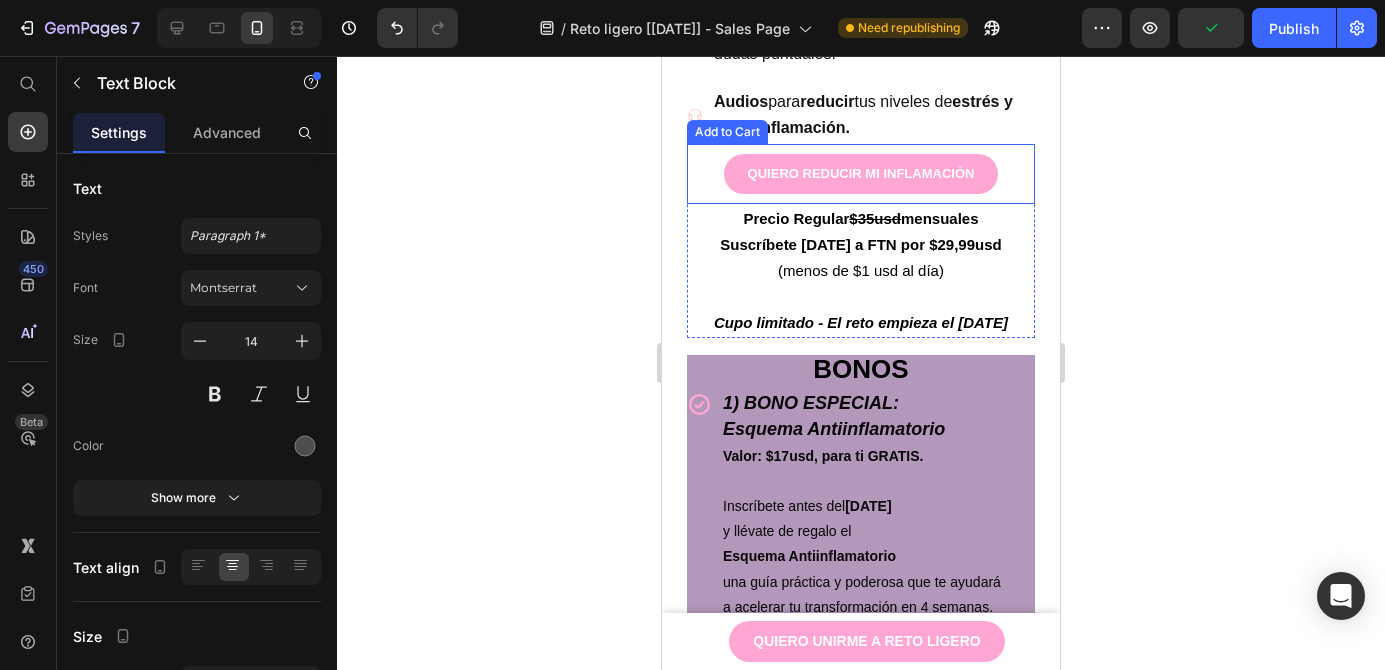 click on "Precio Regular" at bounding box center [796, 218] 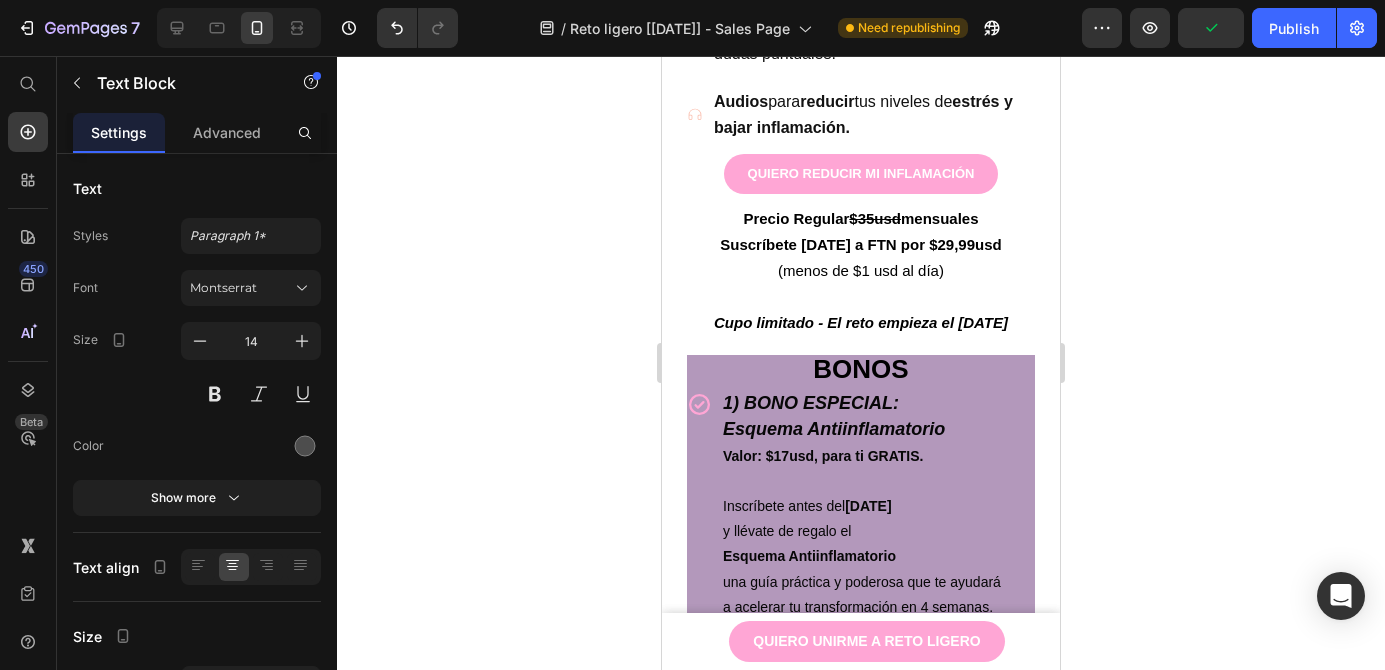 click on "Precio Regular" at bounding box center [796, 218] 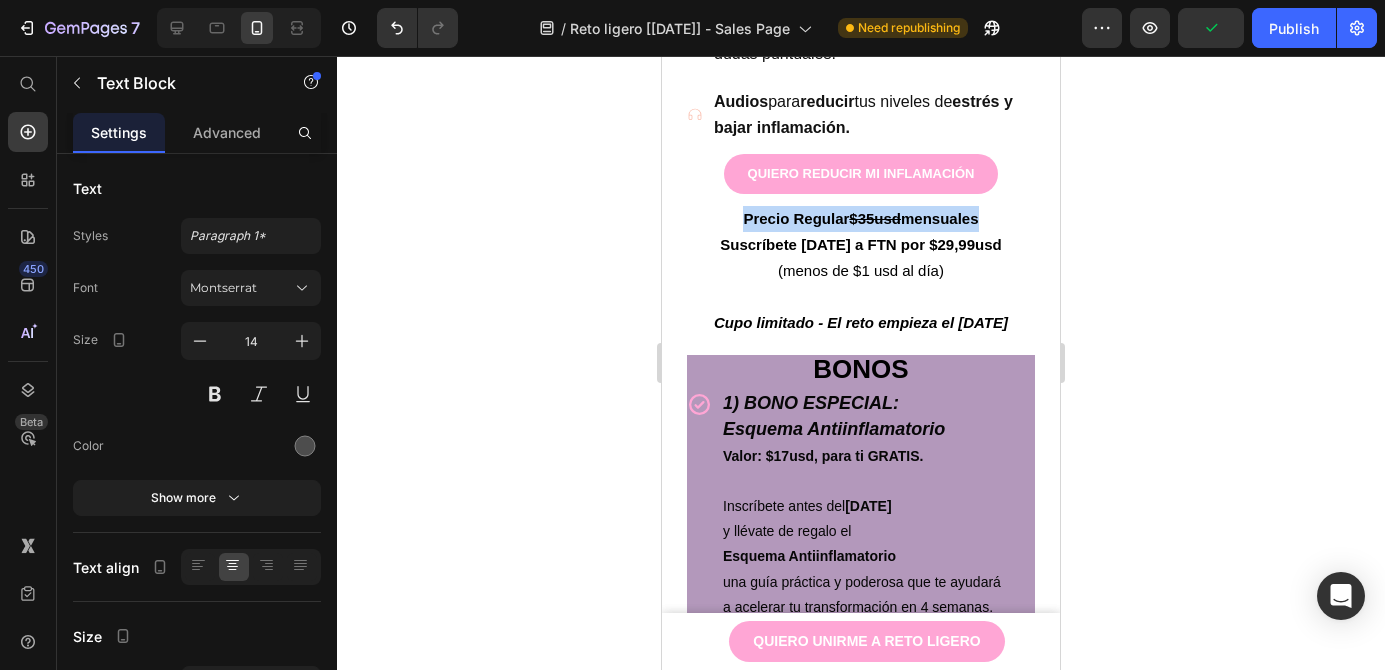 click on "Precio Regular" at bounding box center (796, 218) 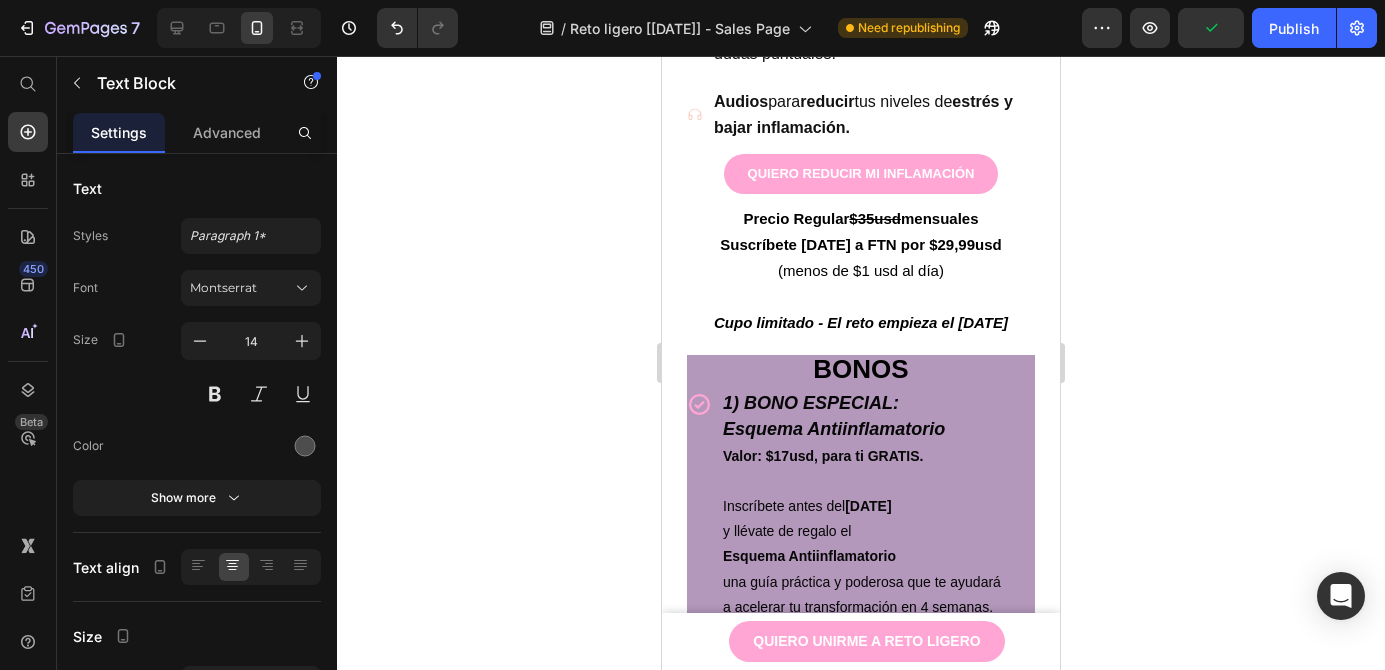 click on "(menos de $1 usd al día) Cupo limitado - El reto empieza el [DATE]" at bounding box center (861, 297) 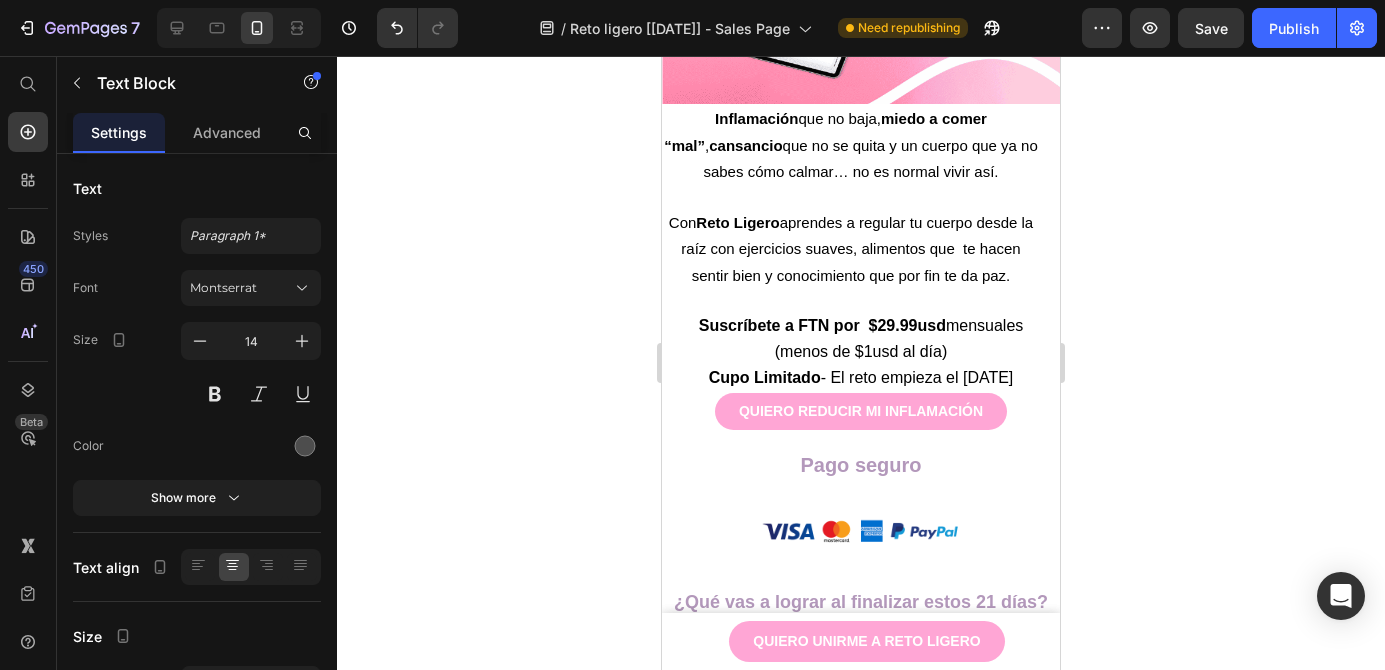 scroll, scrollTop: 6443, scrollLeft: 0, axis: vertical 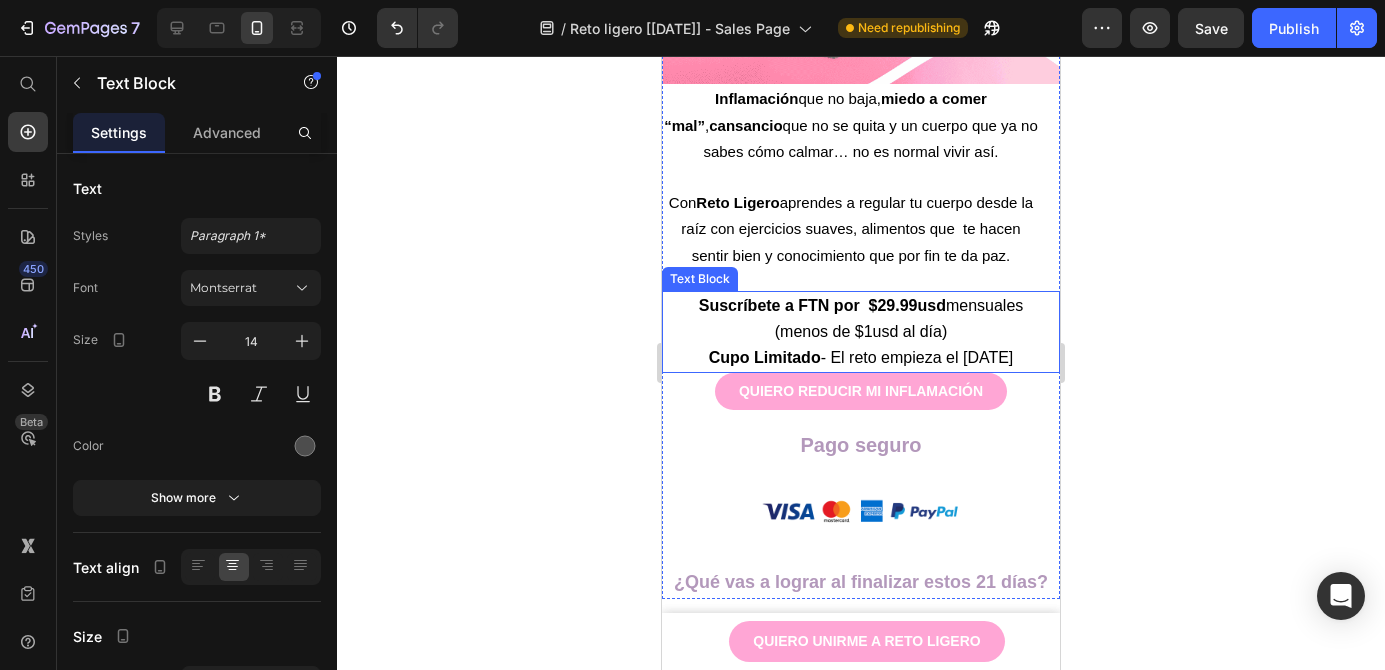 click on "Suscríbete a FTN por  $29.99usd" at bounding box center (822, 305) 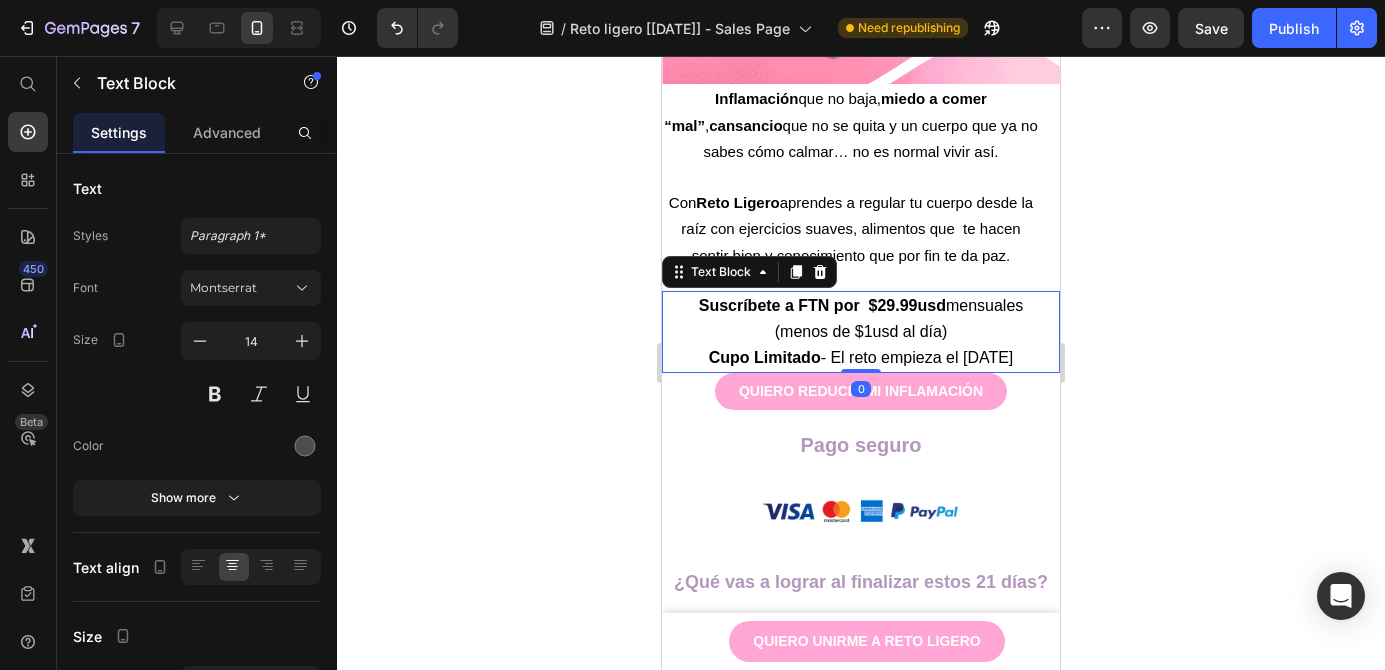 click on "Suscríbete a FTN por  $29.99usd" at bounding box center [822, 305] 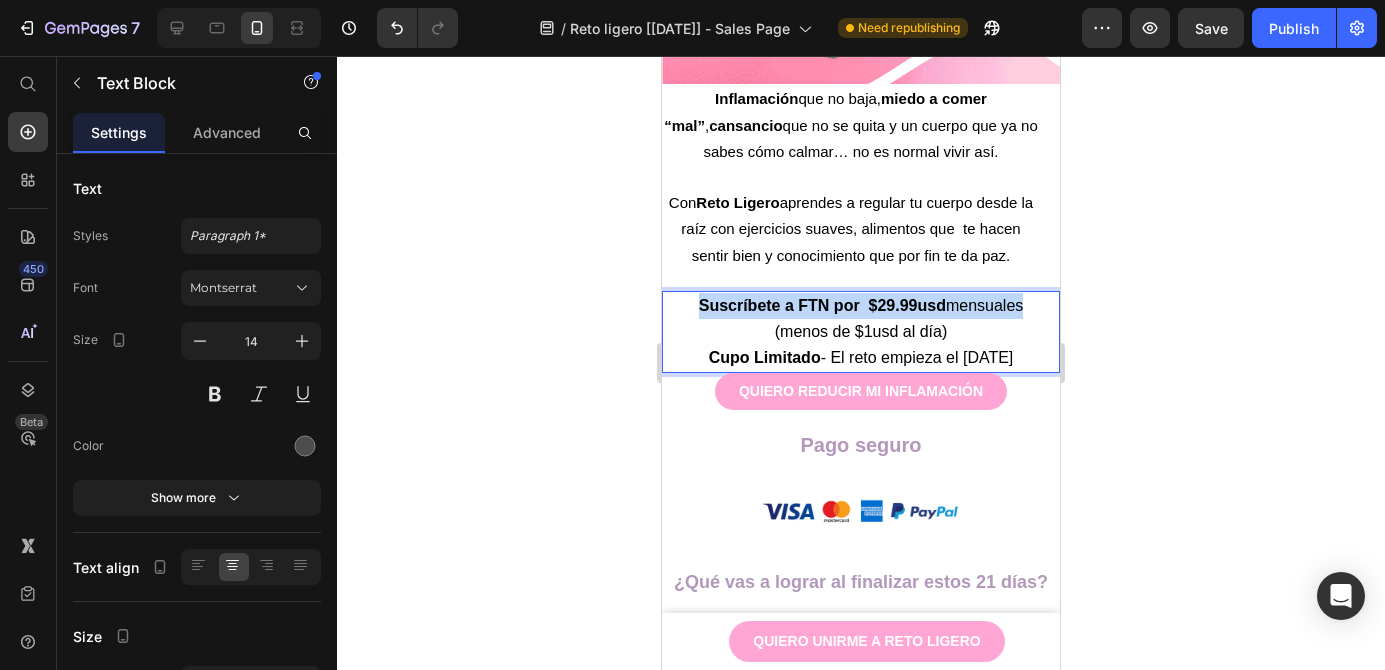 click on "Suscríbete a FTN por  $29.99usd" at bounding box center [822, 305] 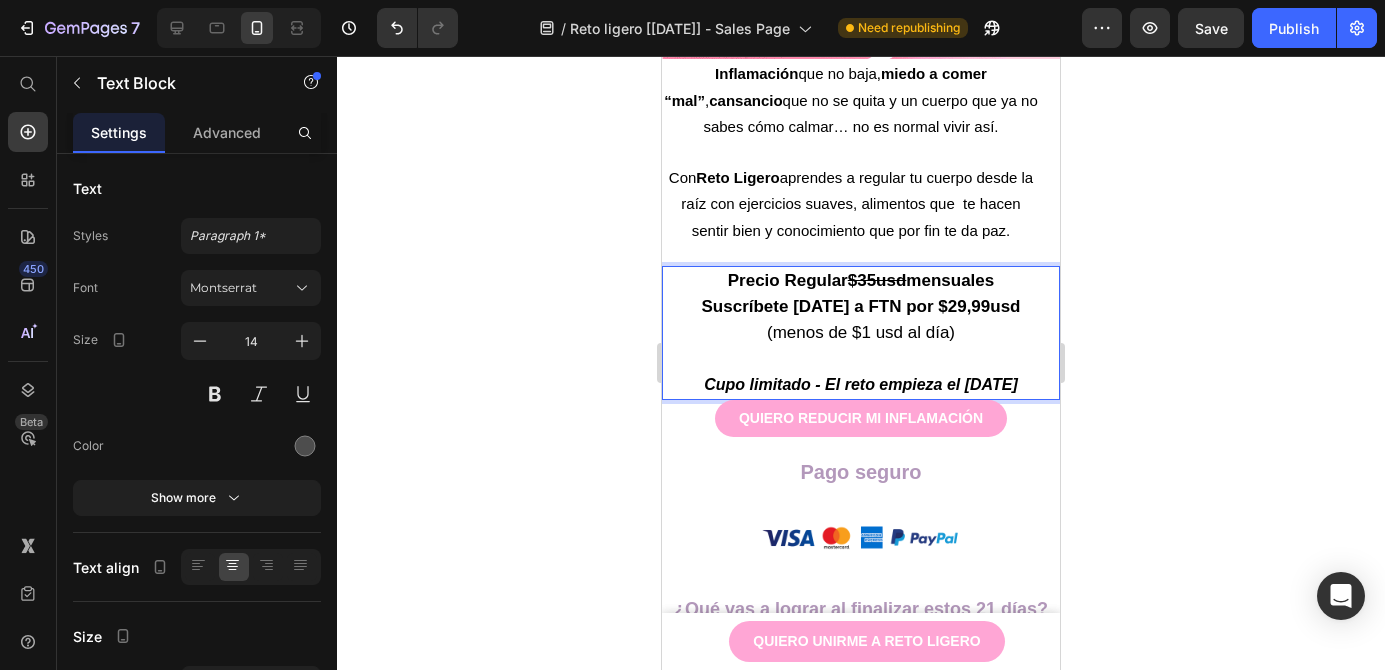 scroll, scrollTop: 6403, scrollLeft: 0, axis: vertical 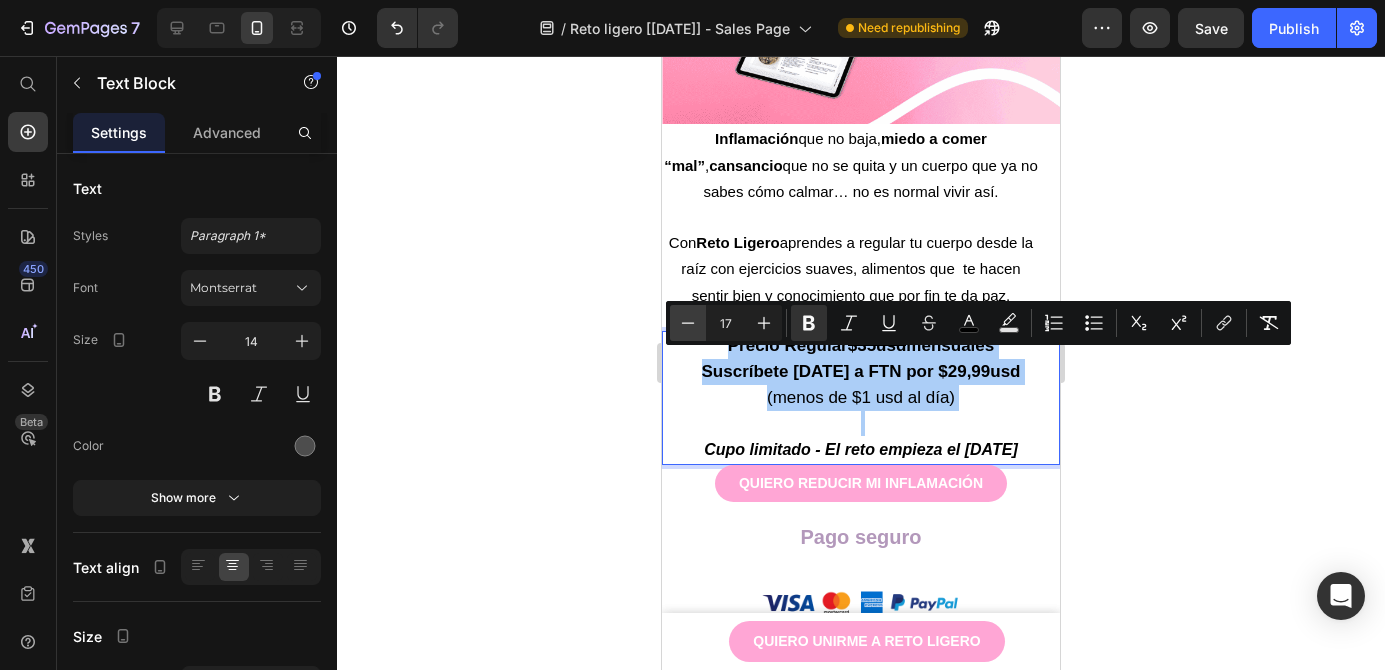 click on "Minus" at bounding box center (688, 323) 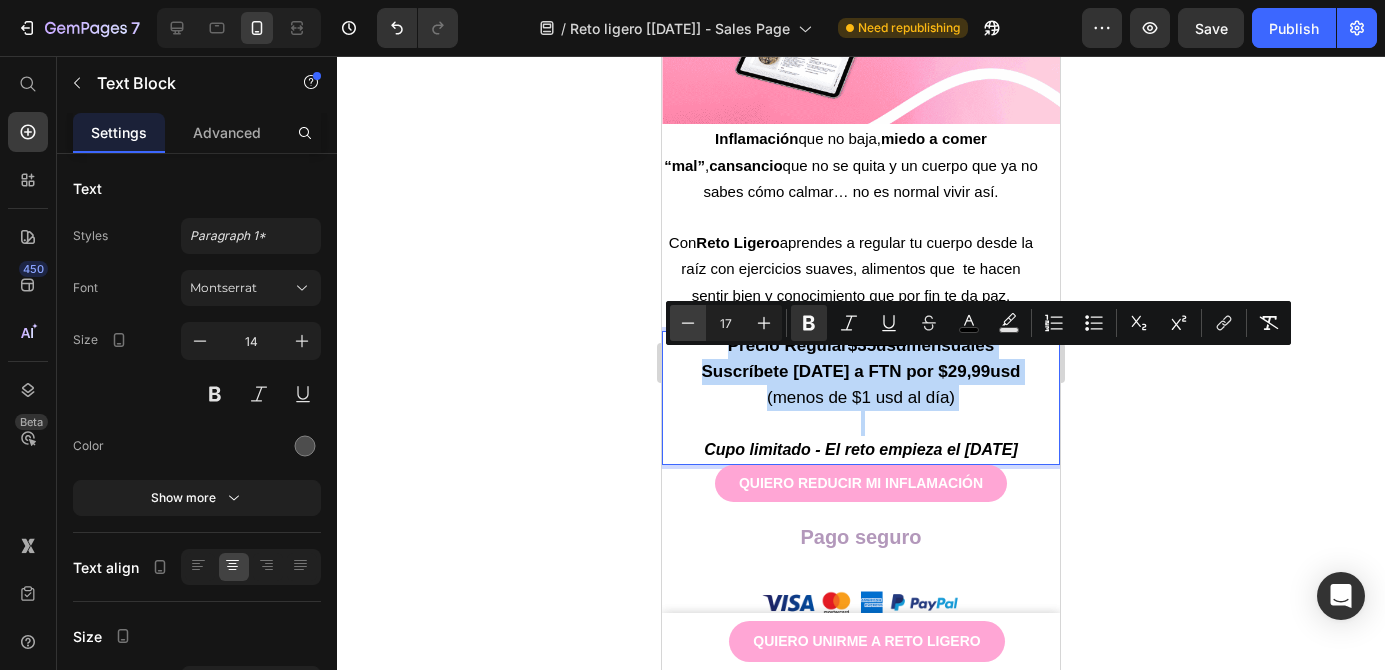 type on "16" 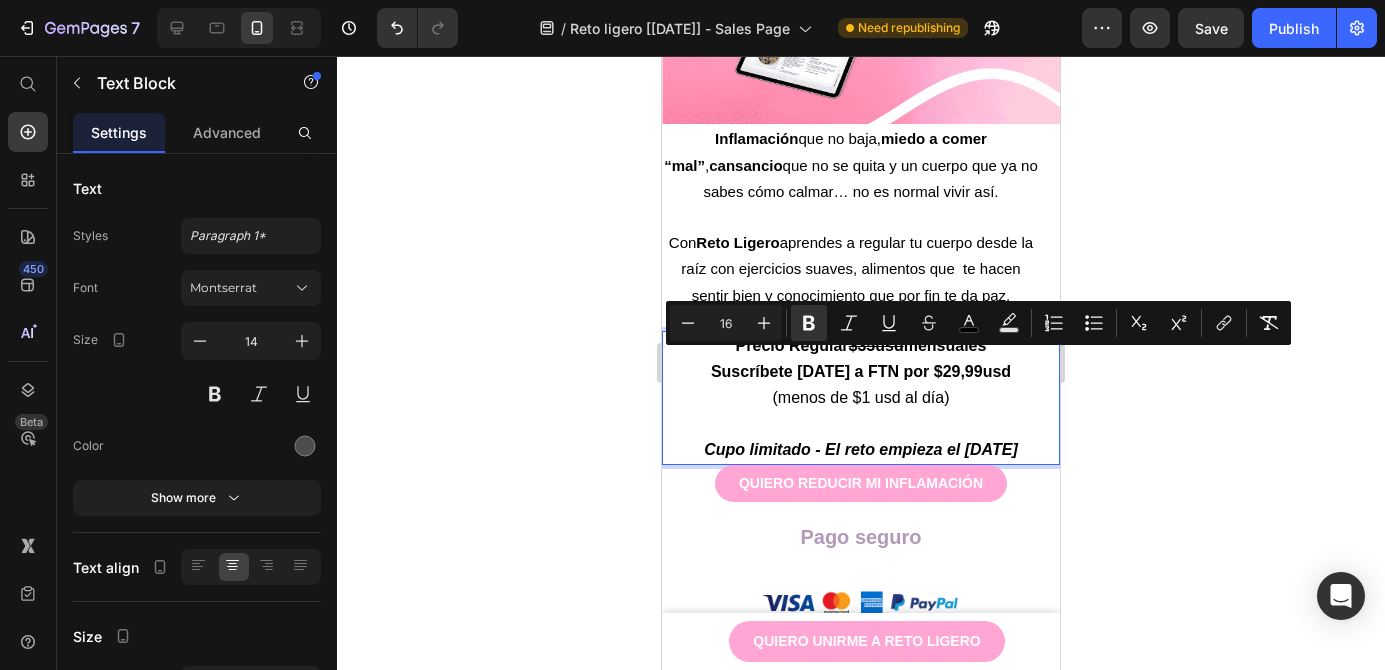 click on "(menos de $1 usd al día)" at bounding box center (861, 397) 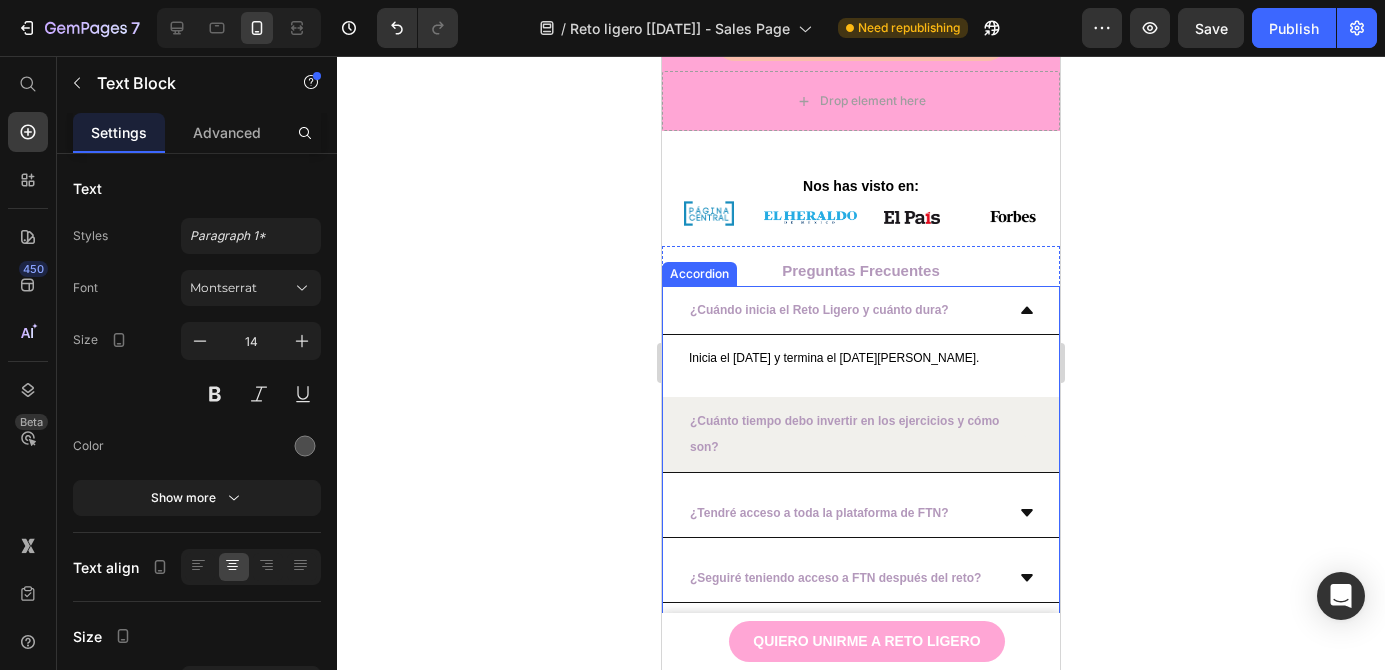 scroll, scrollTop: 9300, scrollLeft: 0, axis: vertical 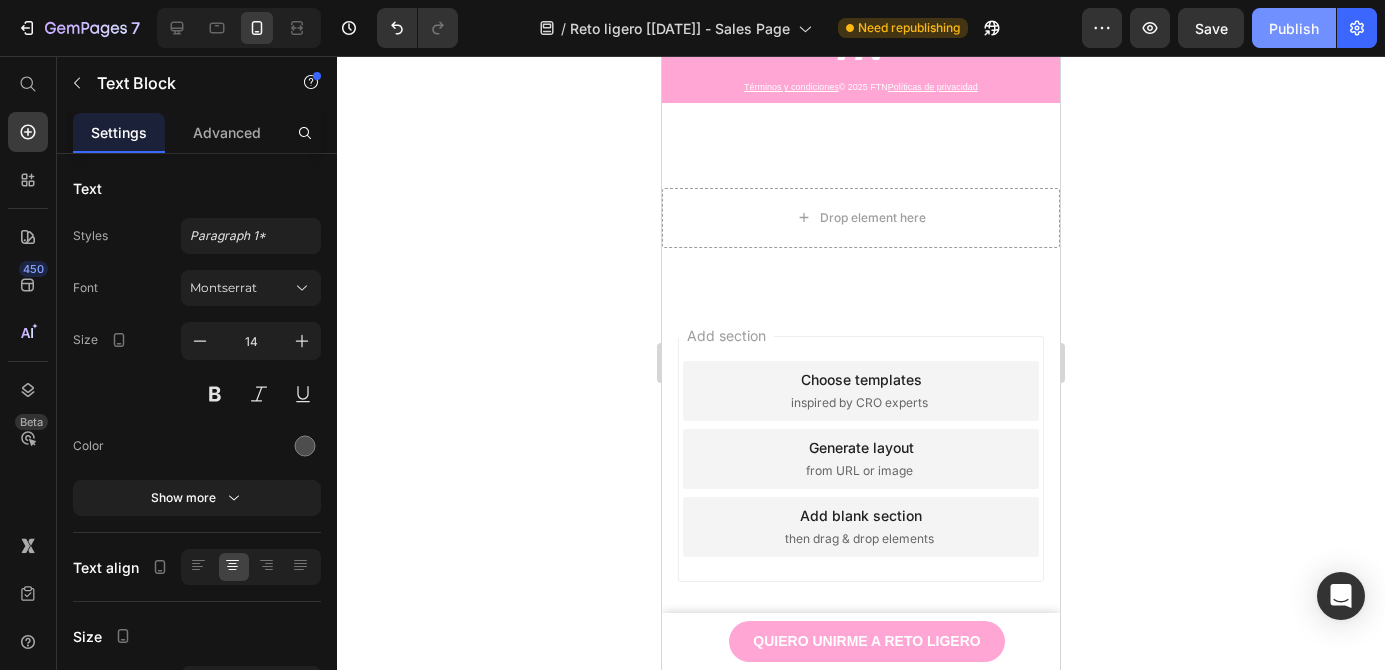 click on "Publish" at bounding box center [1294, 28] 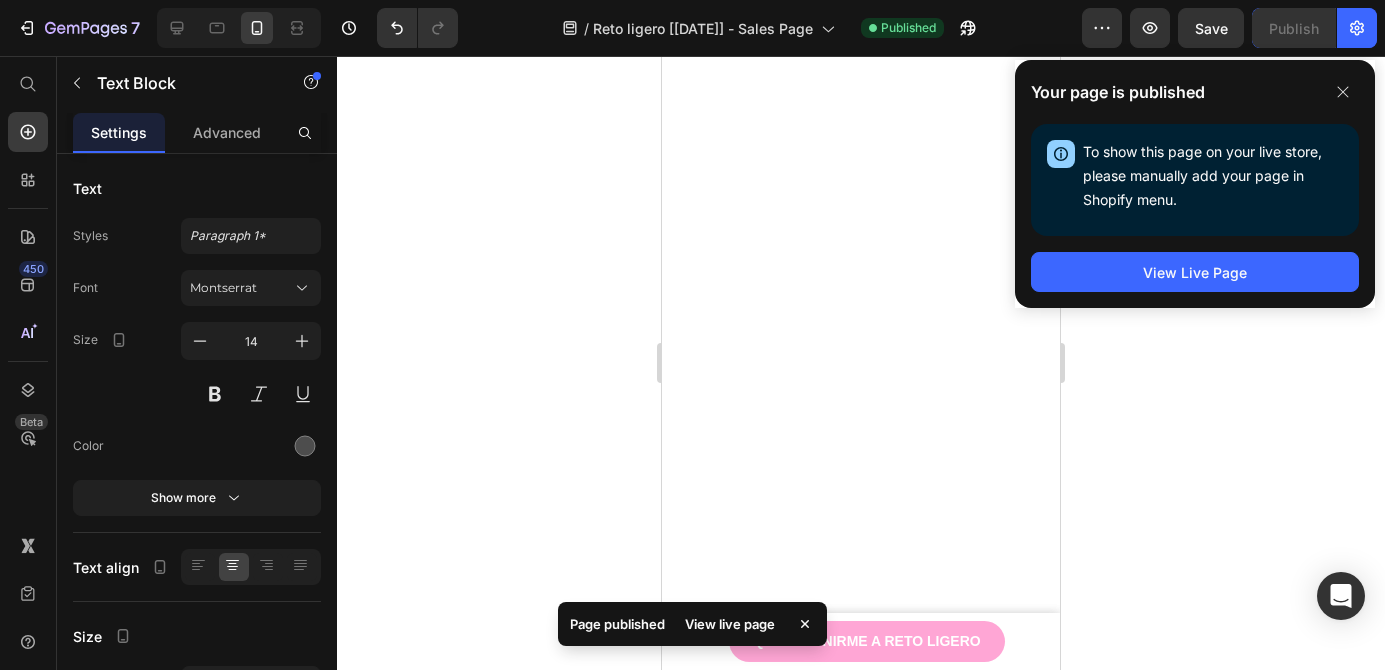 scroll, scrollTop: 0, scrollLeft: 0, axis: both 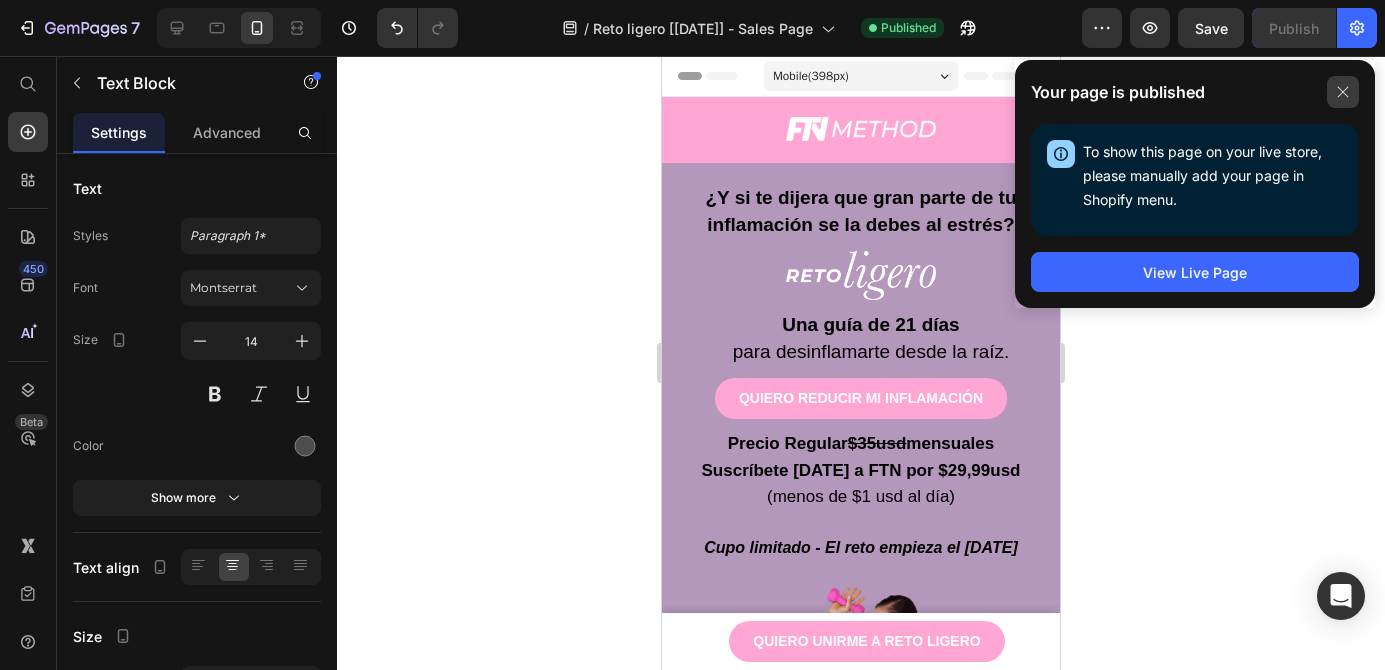 click 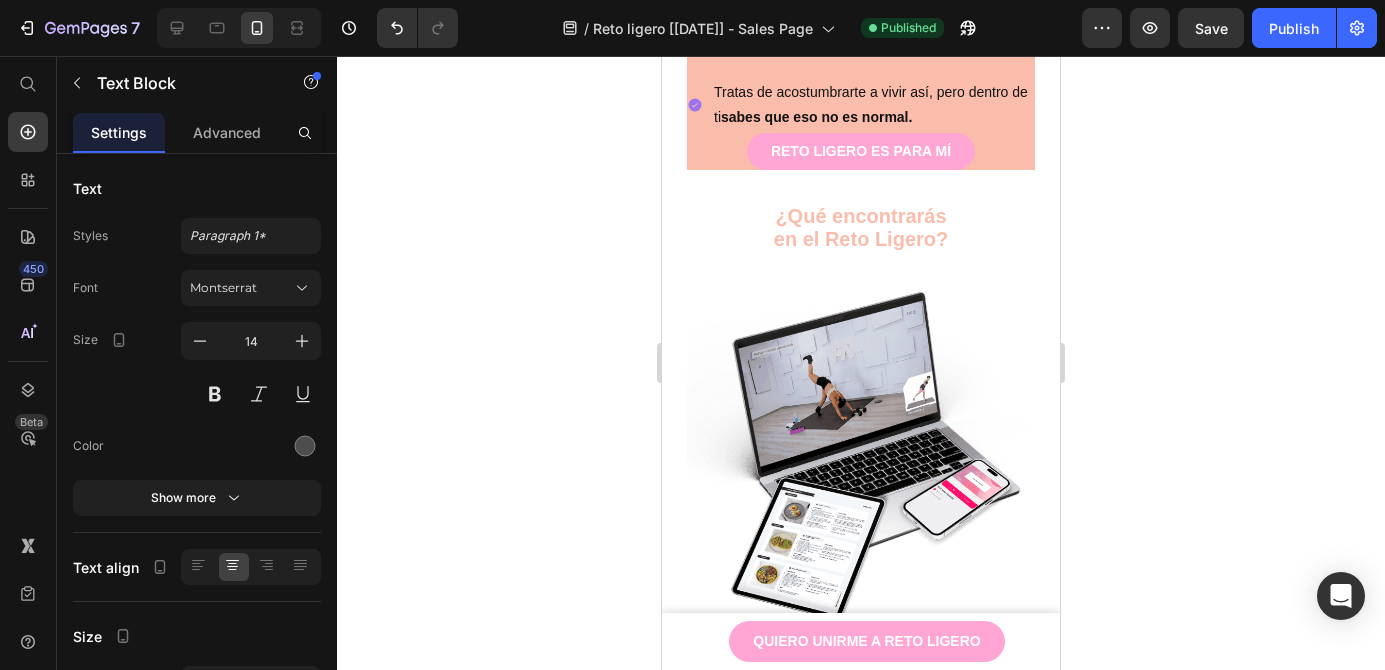 scroll, scrollTop: 1786, scrollLeft: 0, axis: vertical 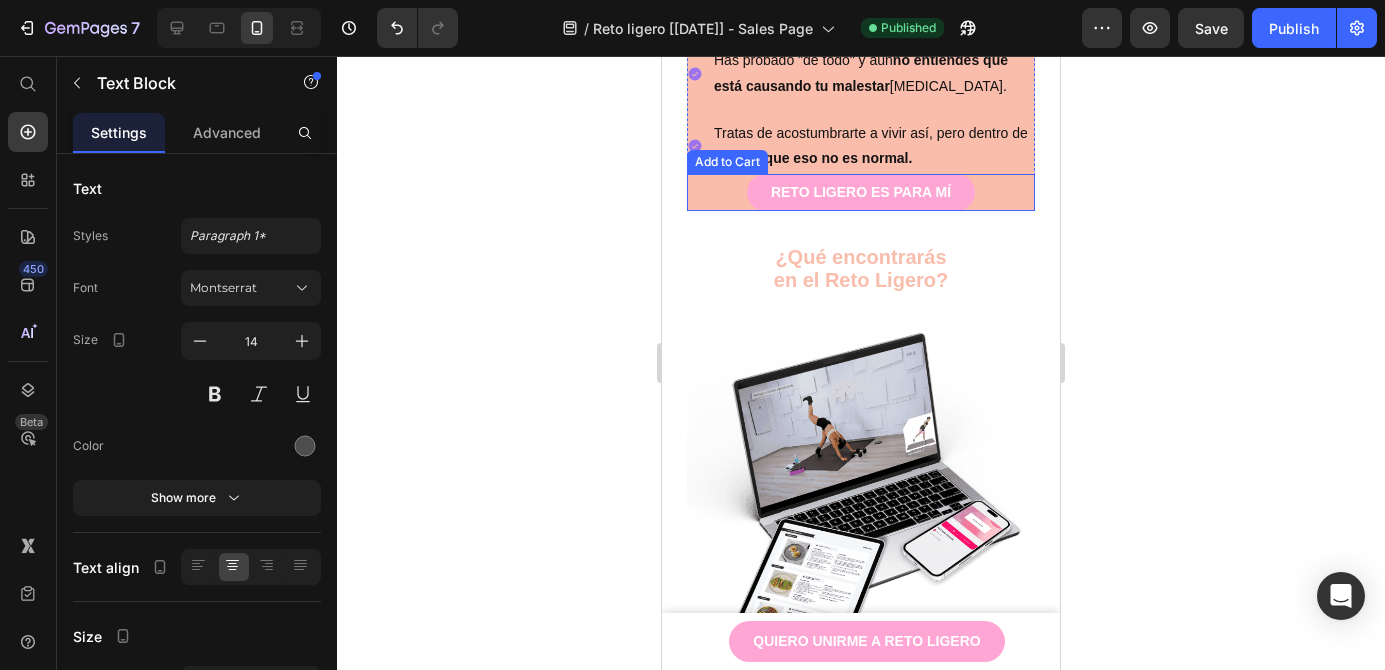click on "RETO LIGERO ES PARA MÍ Add to Cart" at bounding box center (861, 192) 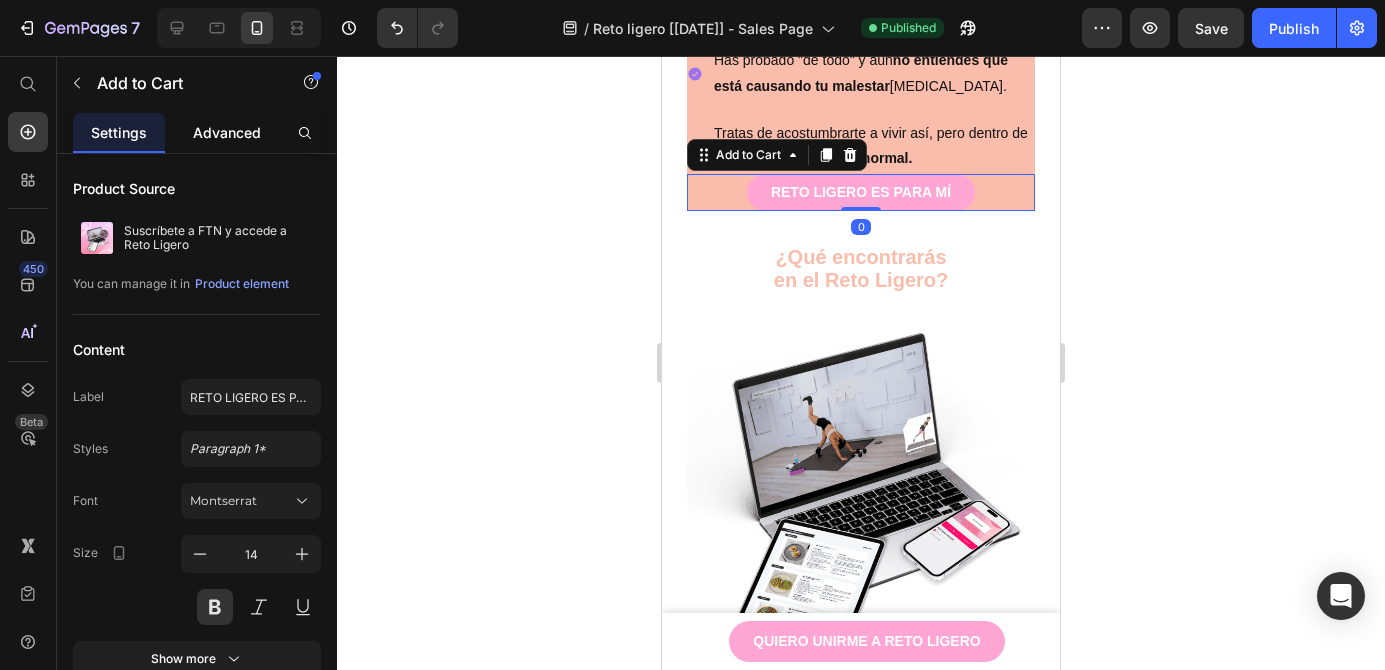 click on "Advanced" at bounding box center (227, 132) 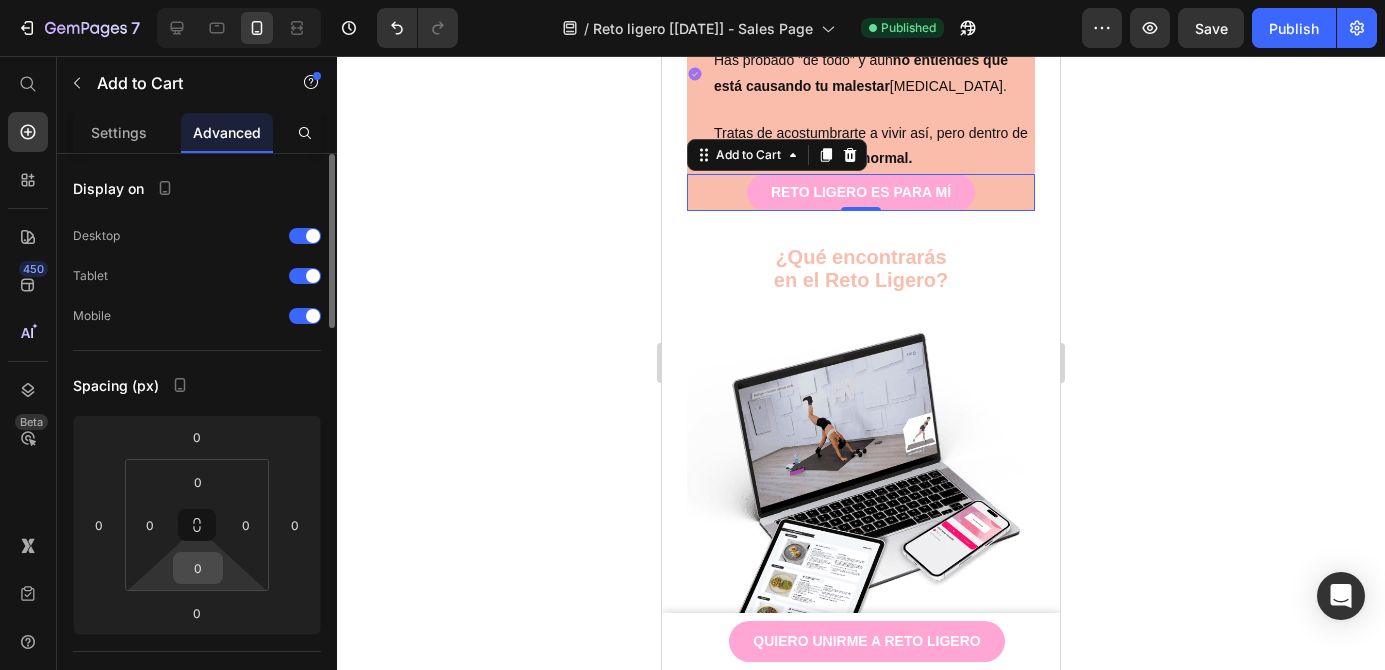 click on "0" at bounding box center (198, 568) 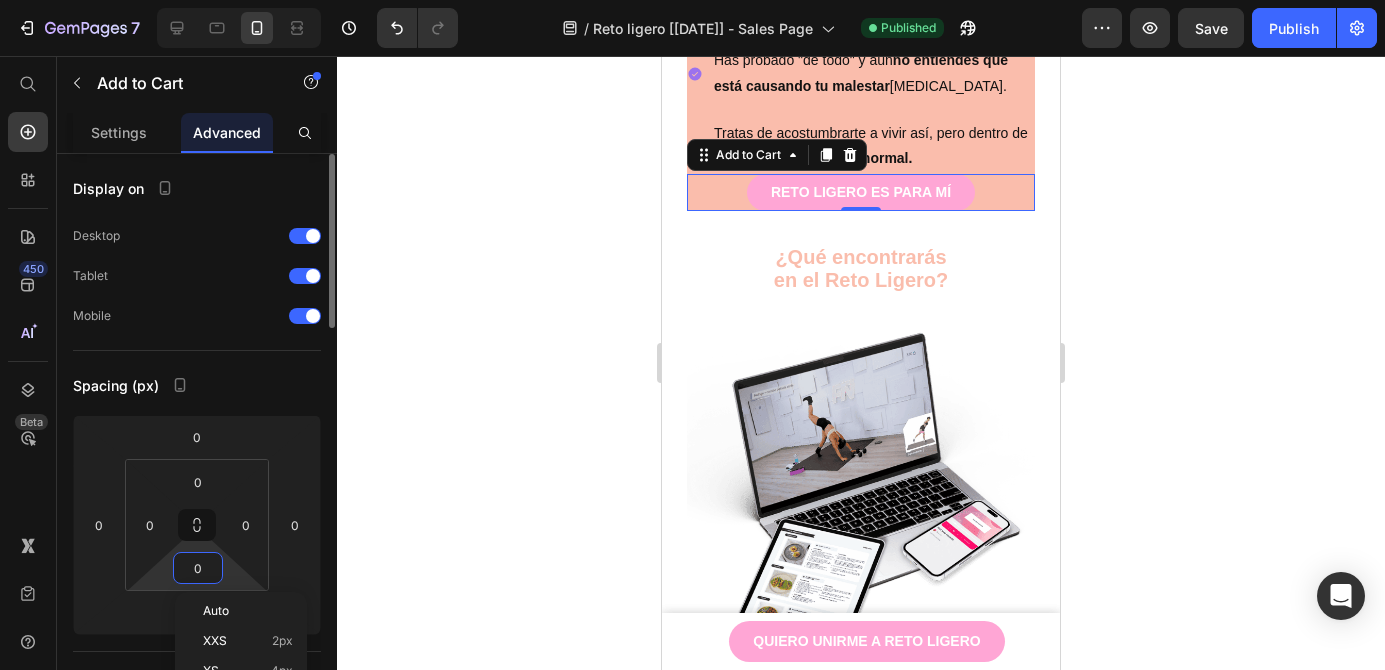 type on "5" 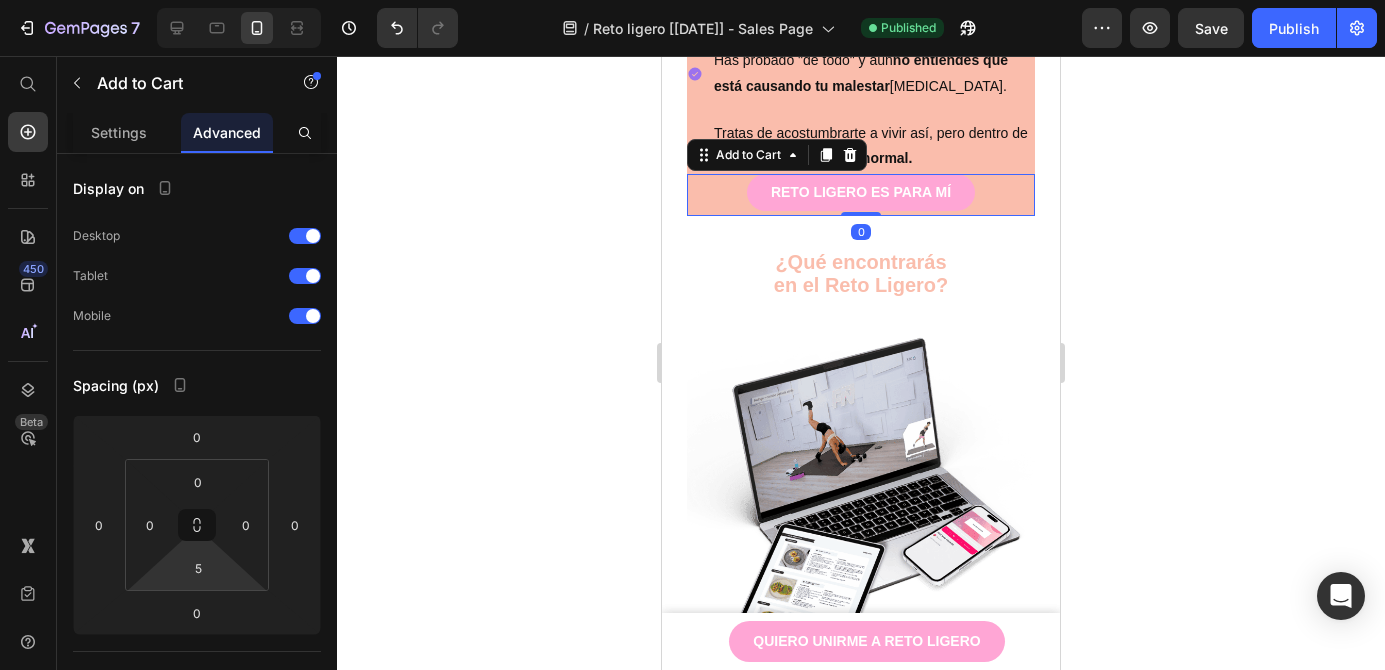 click 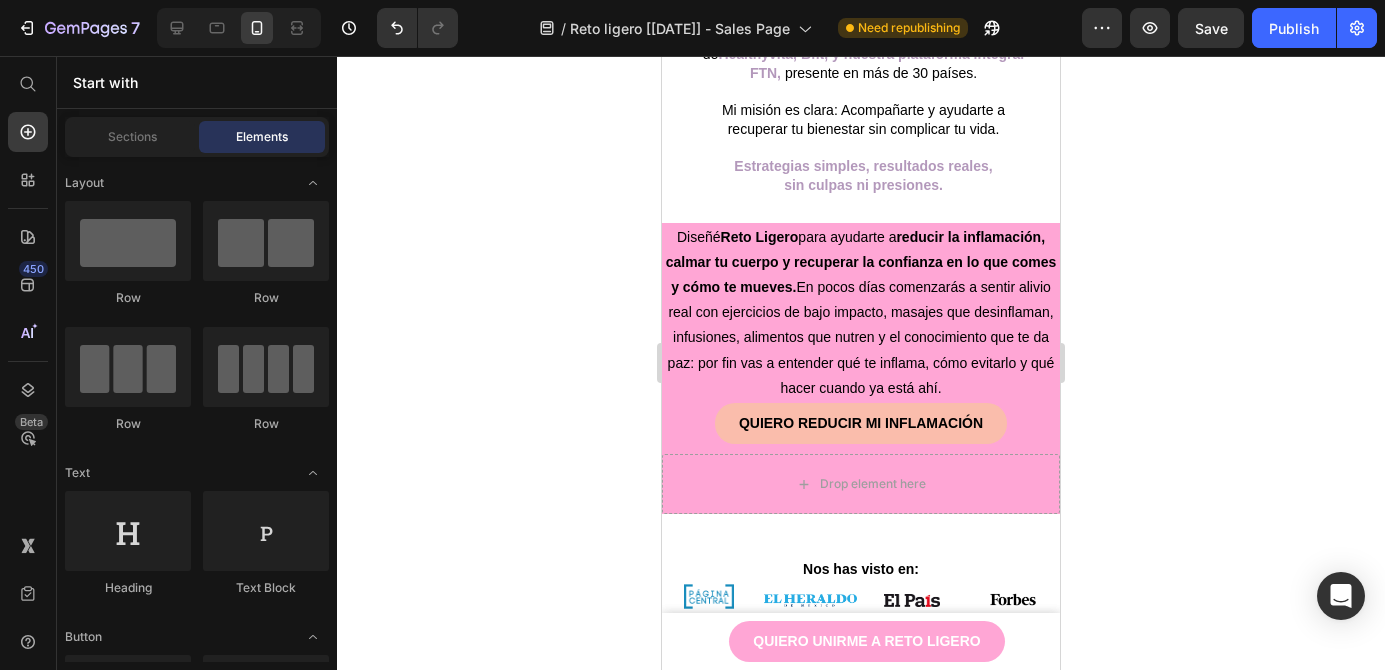 scroll, scrollTop: 7591, scrollLeft: 0, axis: vertical 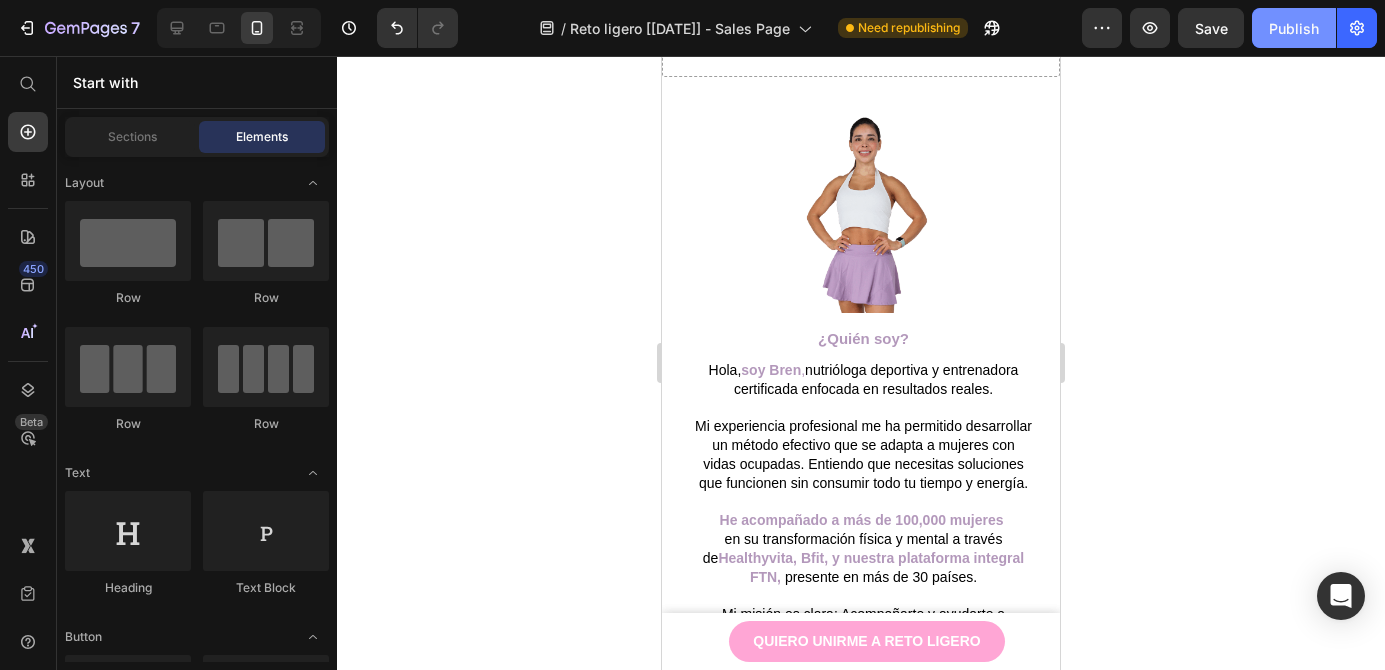 click on "Publish" at bounding box center [1294, 28] 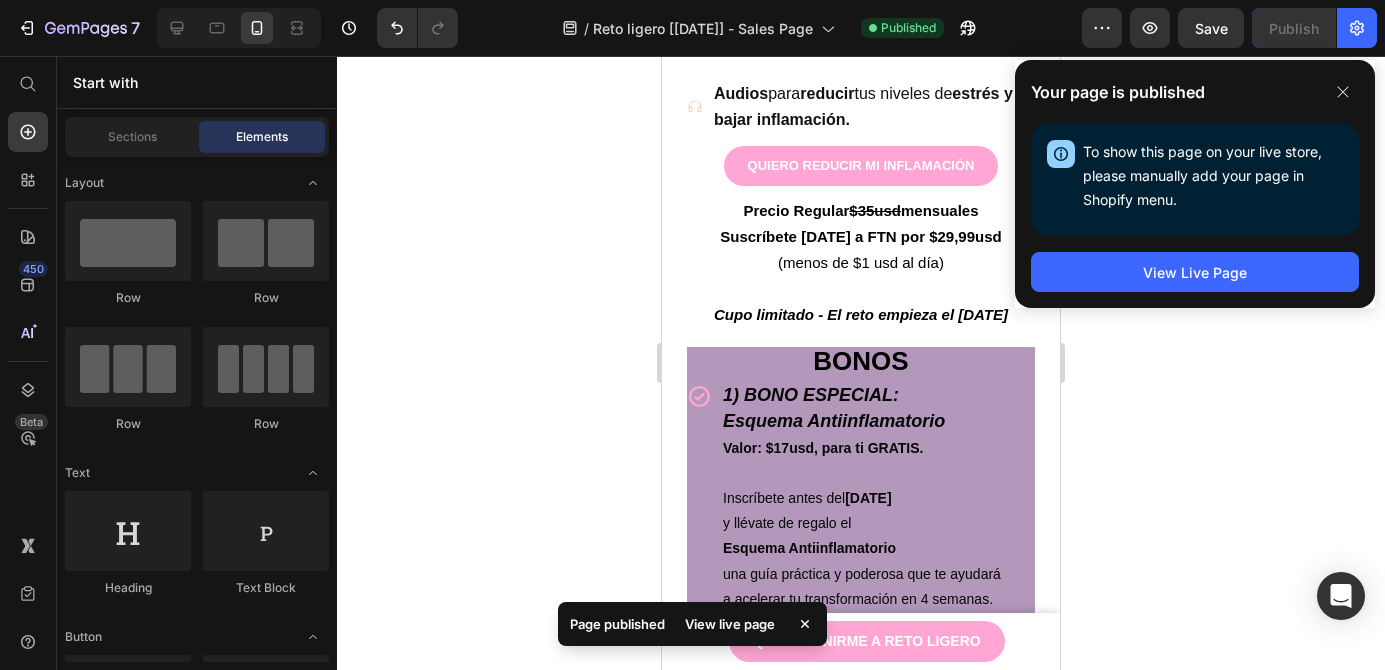 scroll, scrollTop: 2779, scrollLeft: 0, axis: vertical 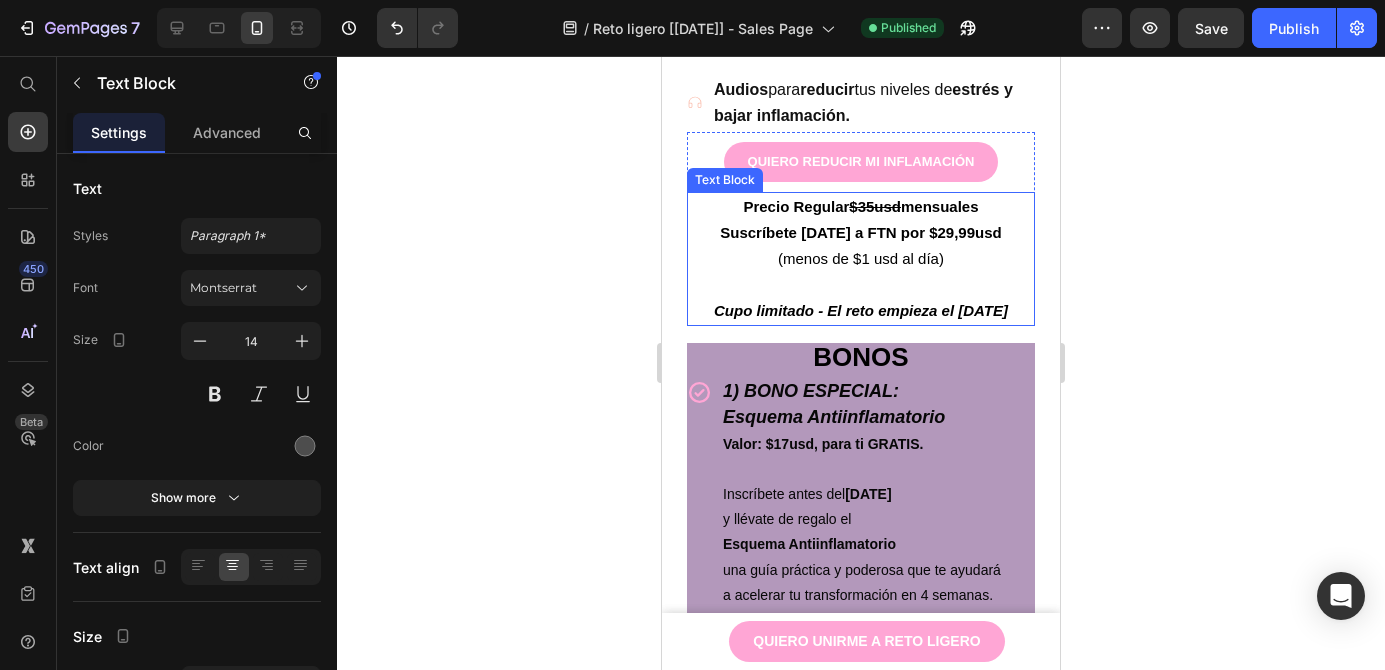 click on "(menos de $1 usd al día)" at bounding box center [861, 258] 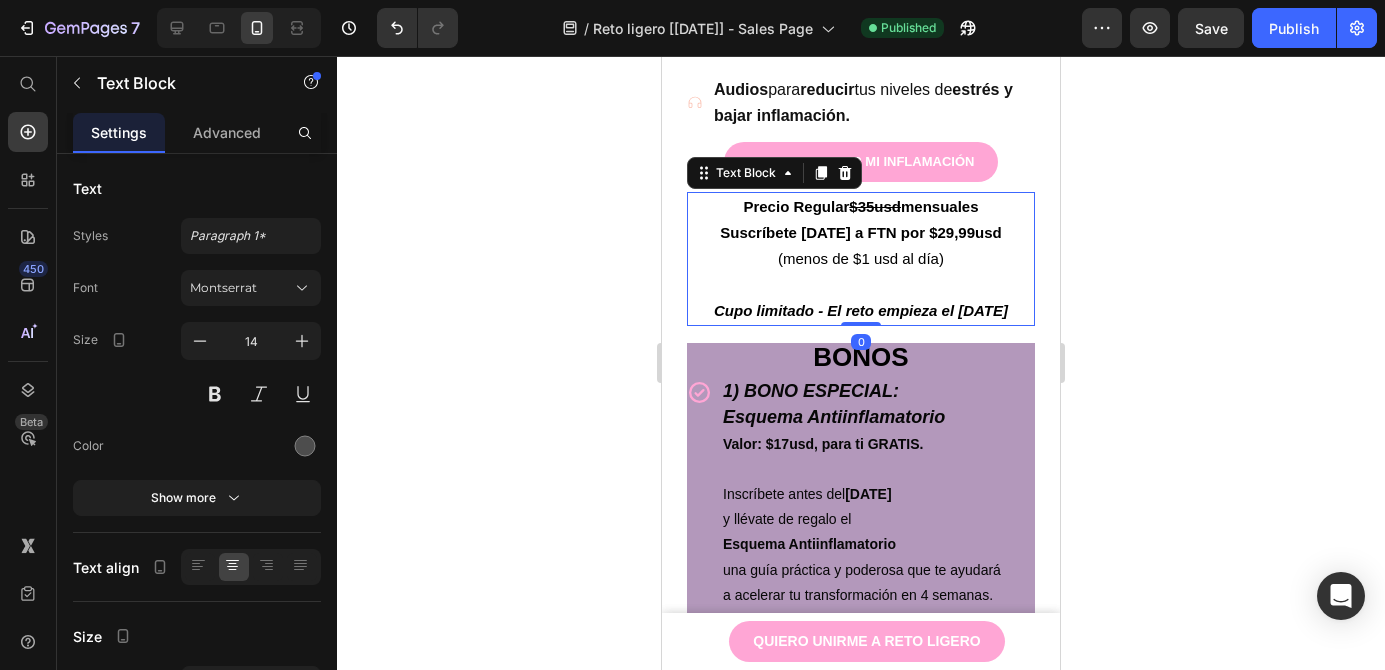 click on "(menos de $1 usd al día)" at bounding box center (861, 258) 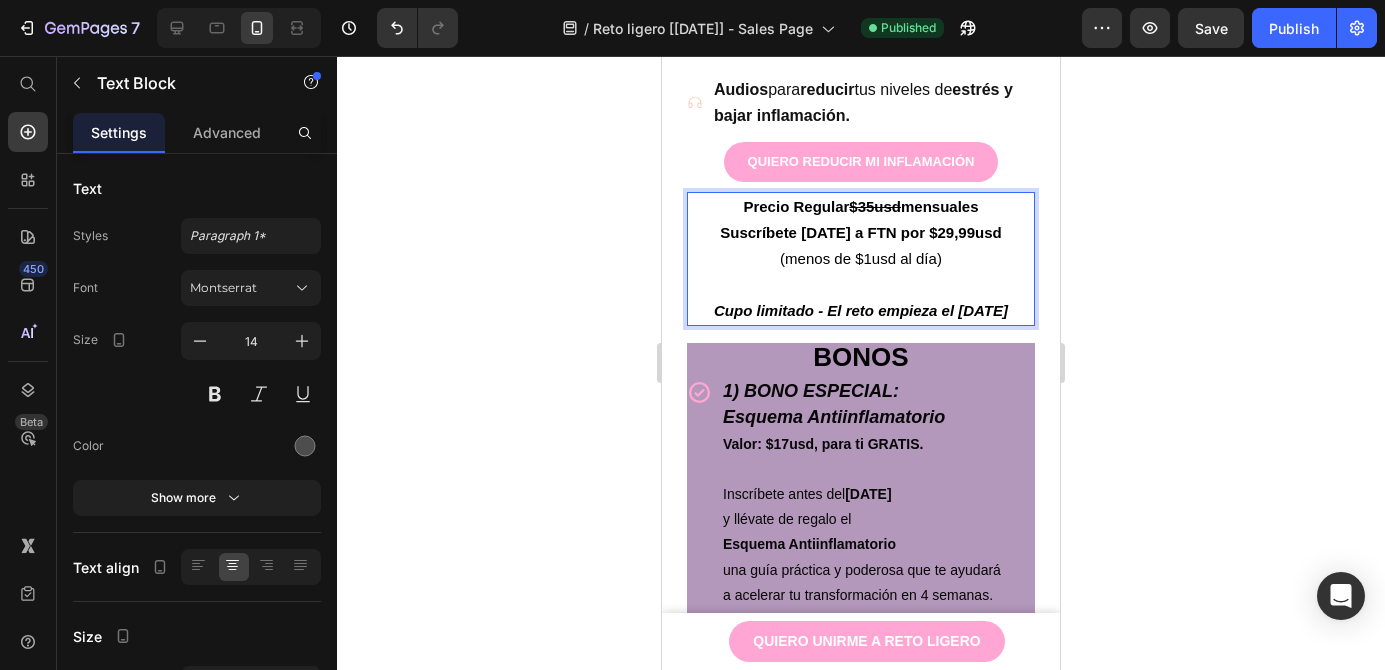 click on "Suscríbete [DATE] a FTN por $29,99usd" at bounding box center [860, 232] 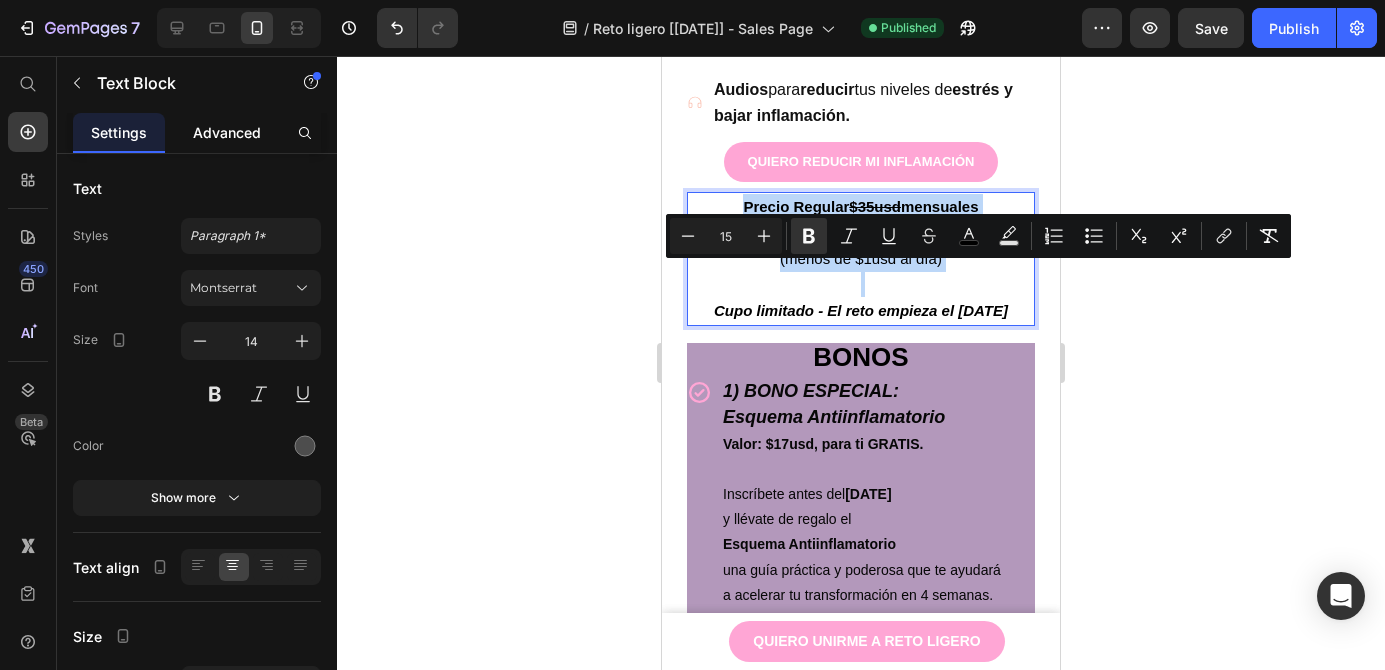 copy on "Precio Regular  $35usd  mensuales Suscríbete [DATE] a FTN por $29,99usd (menos de $1usd al día)" 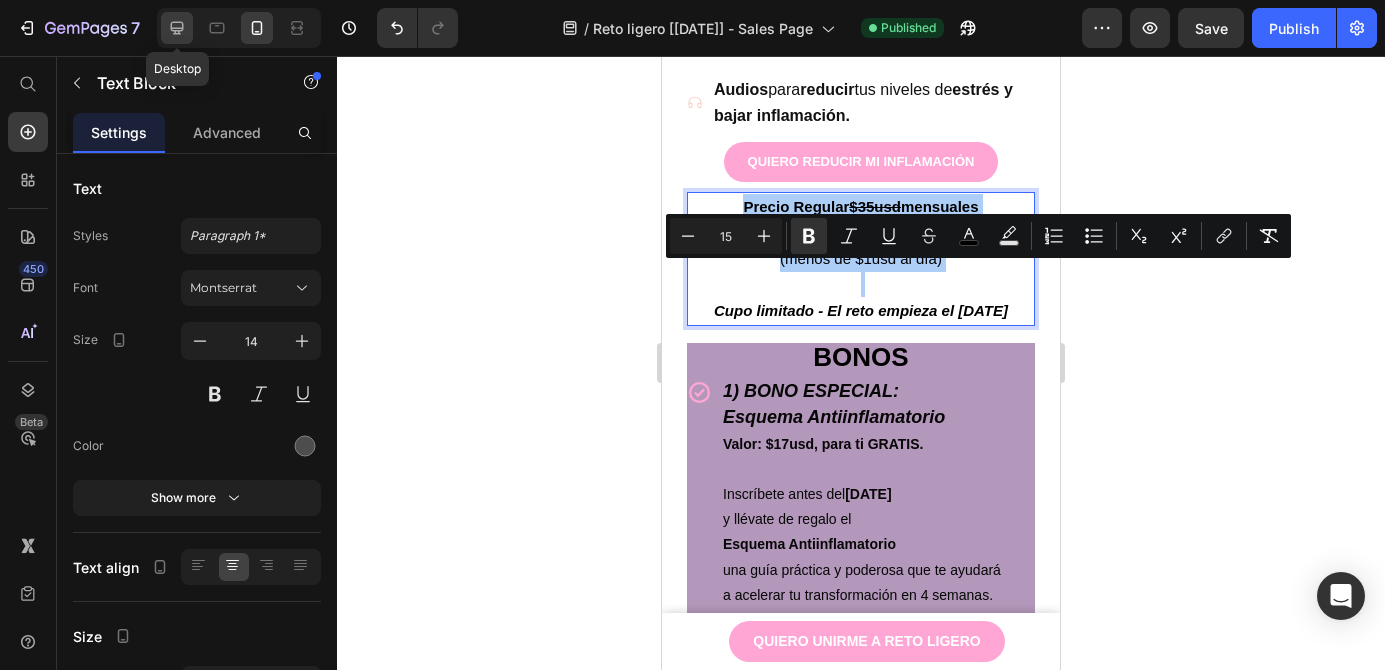 click 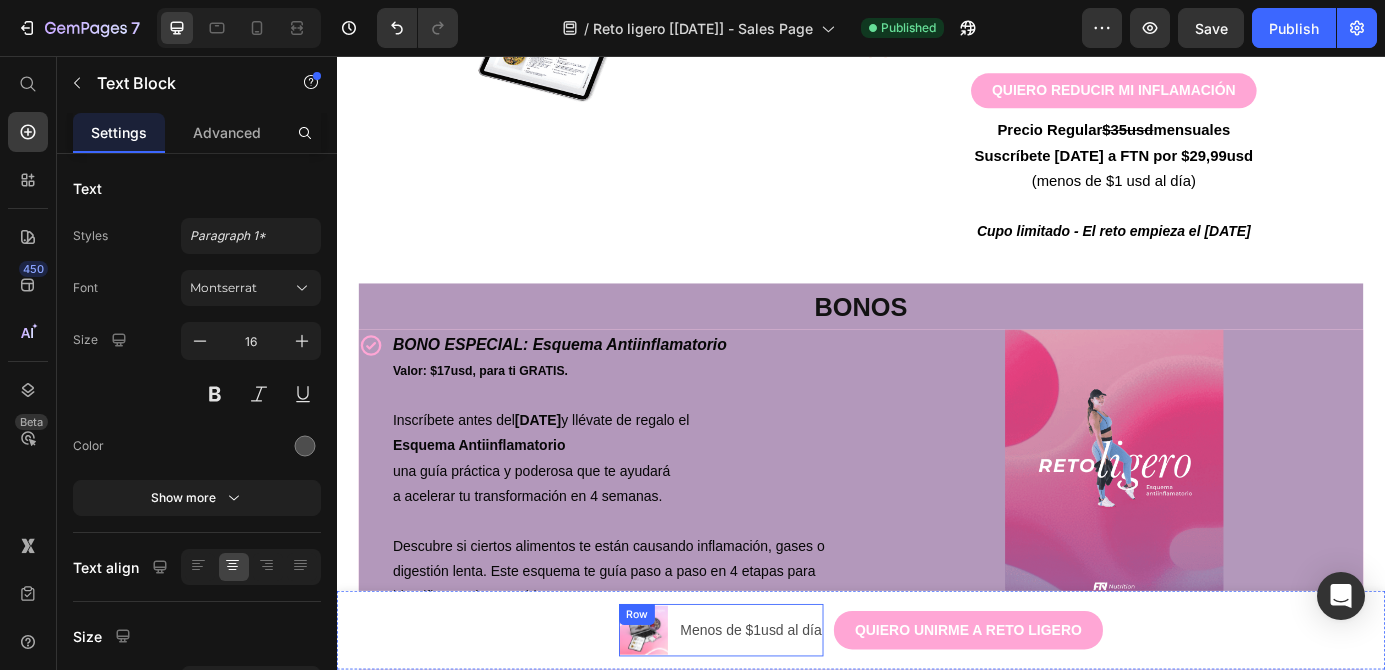 scroll, scrollTop: 0, scrollLeft: 0, axis: both 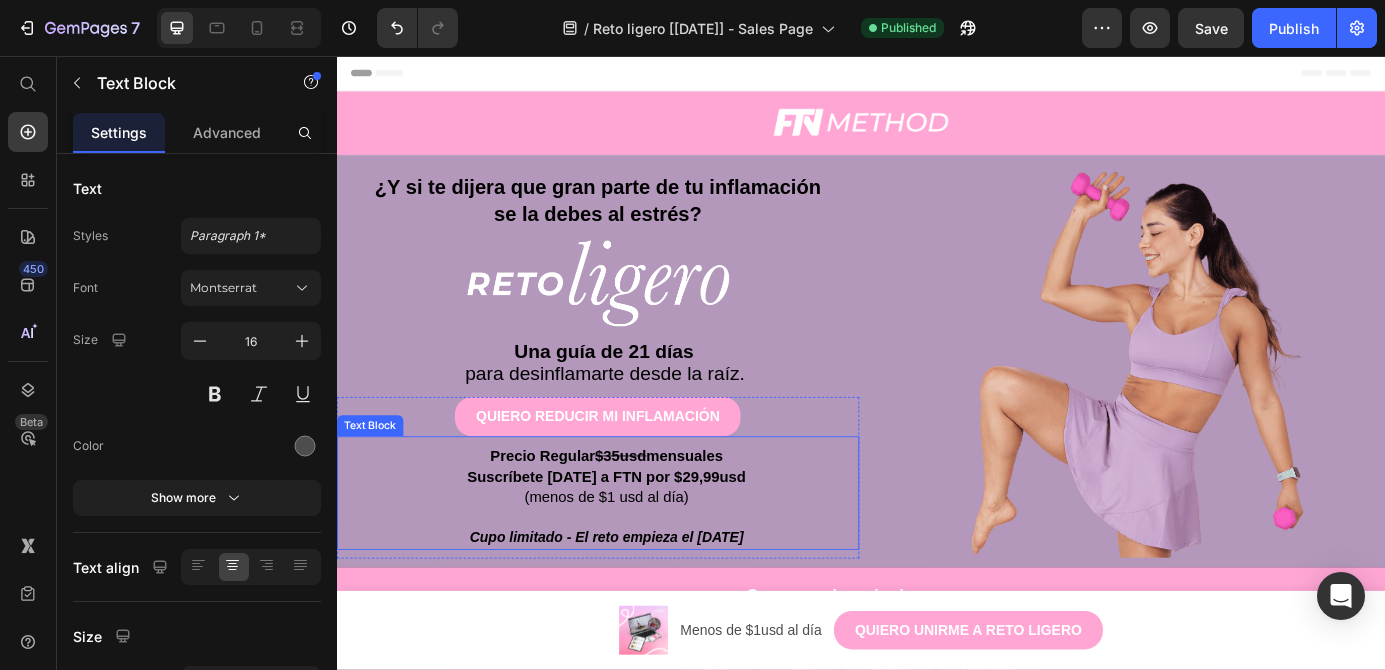 click on "Suscríbete [DATE] a FTN por $29,99usd" at bounding box center [645, 538] 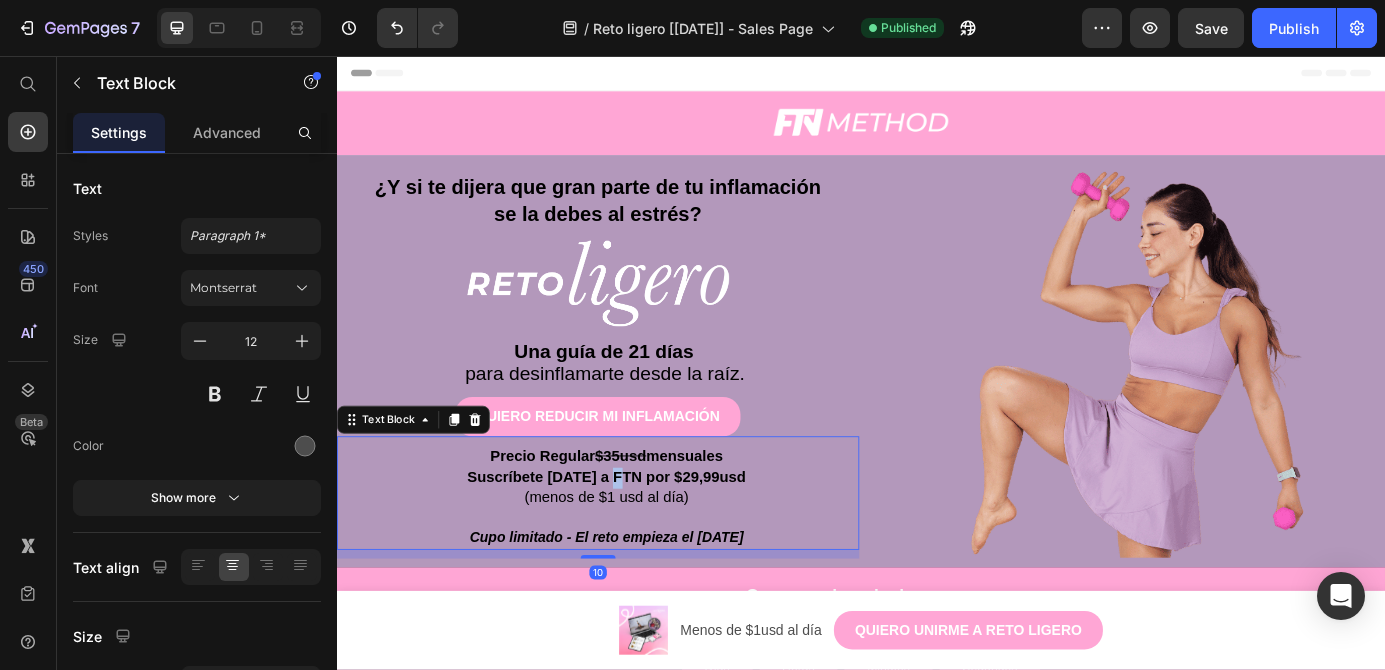 click on "Suscríbete [DATE] a FTN por $29,99usd" at bounding box center [645, 538] 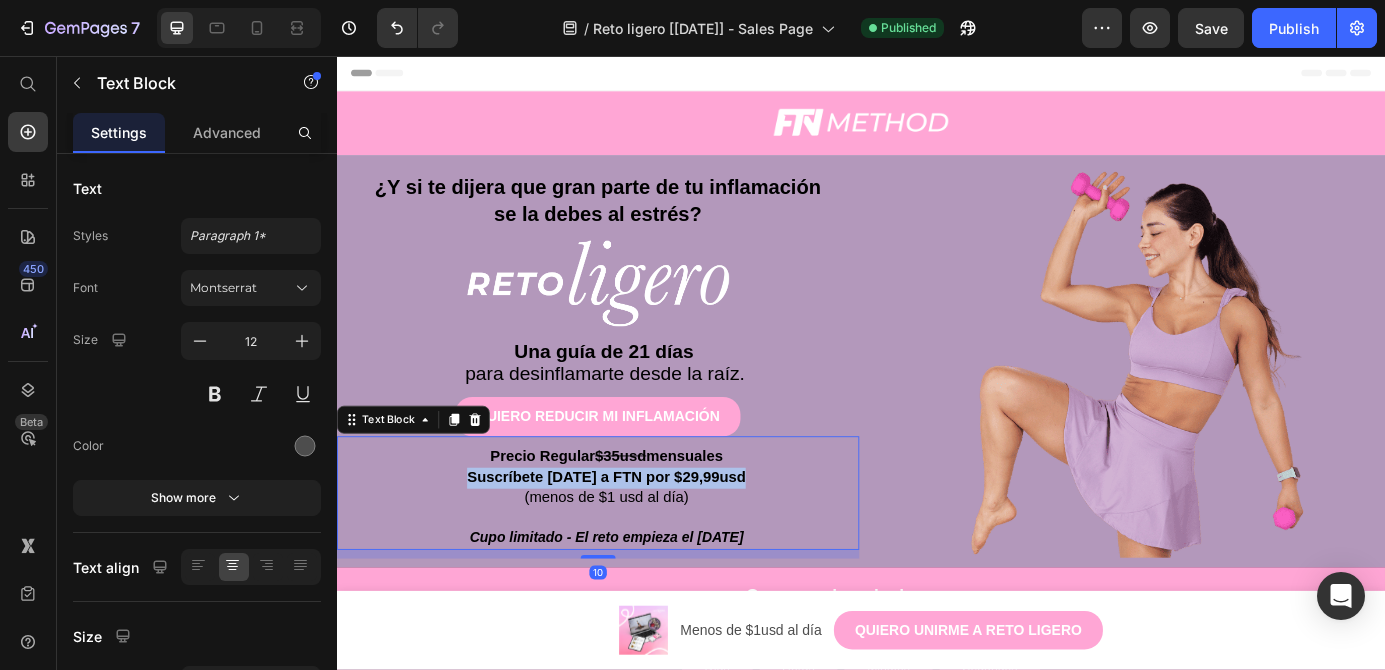 click on "Suscríbete [DATE] a FTN por $29,99usd" at bounding box center [645, 538] 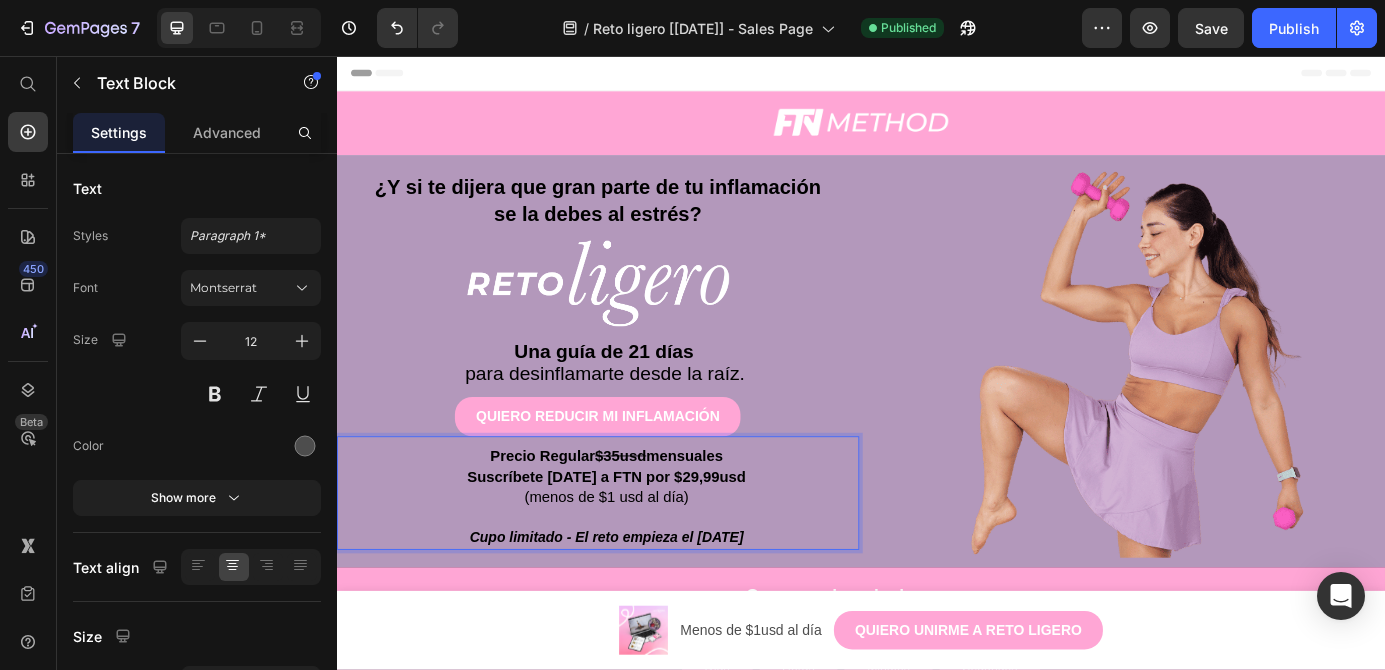 click on "(menos de $1 usd al día)" at bounding box center [646, 561] 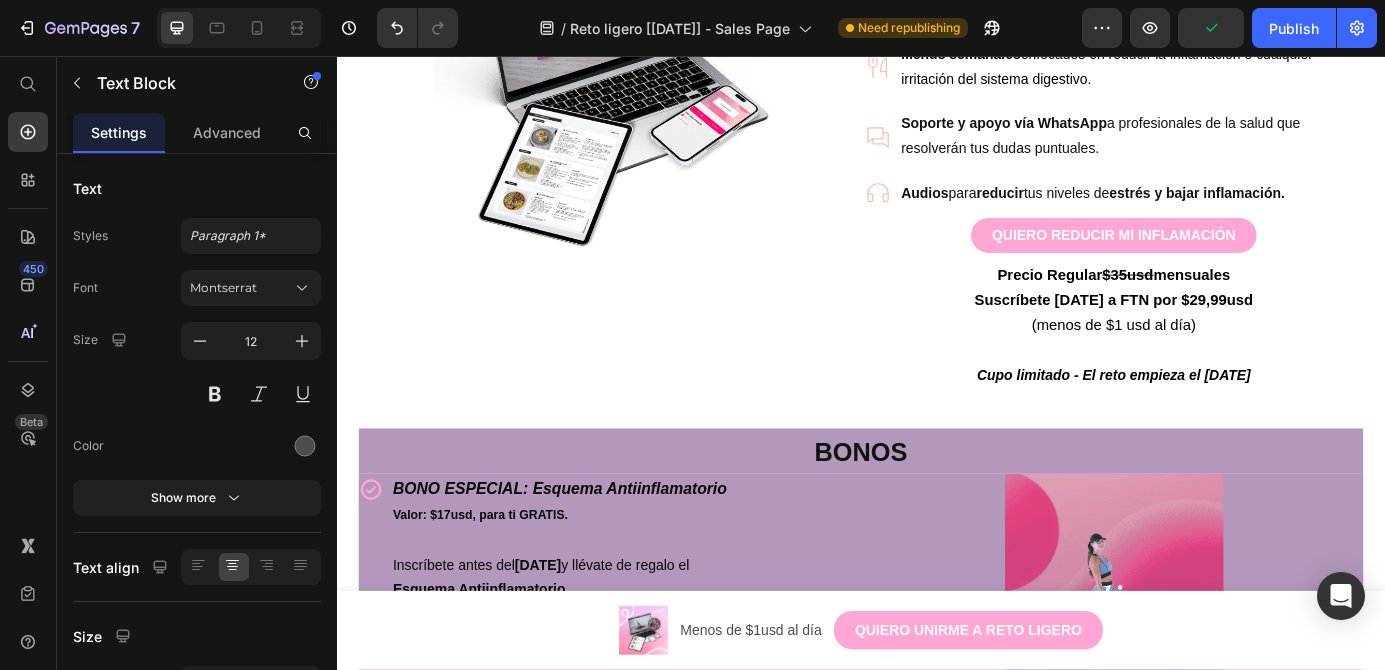 scroll, scrollTop: 1989, scrollLeft: 0, axis: vertical 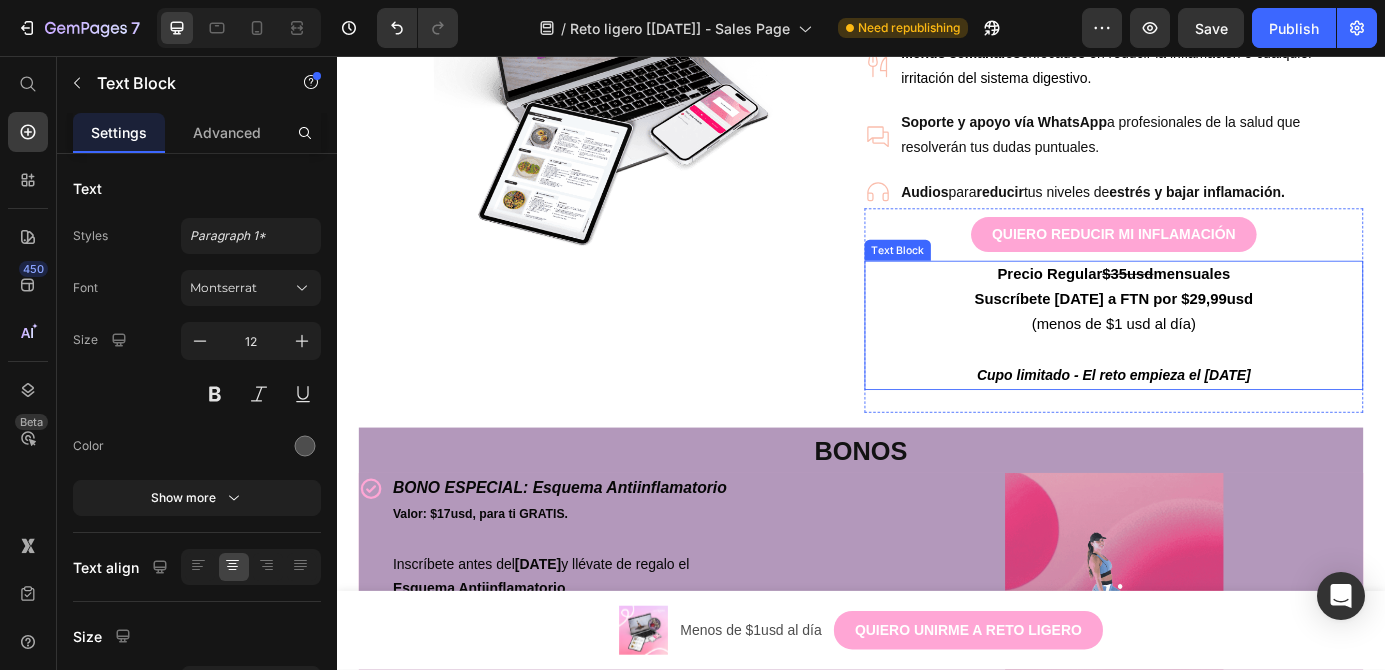 click on "(menos de $1 usd al día)" at bounding box center [1226, 363] 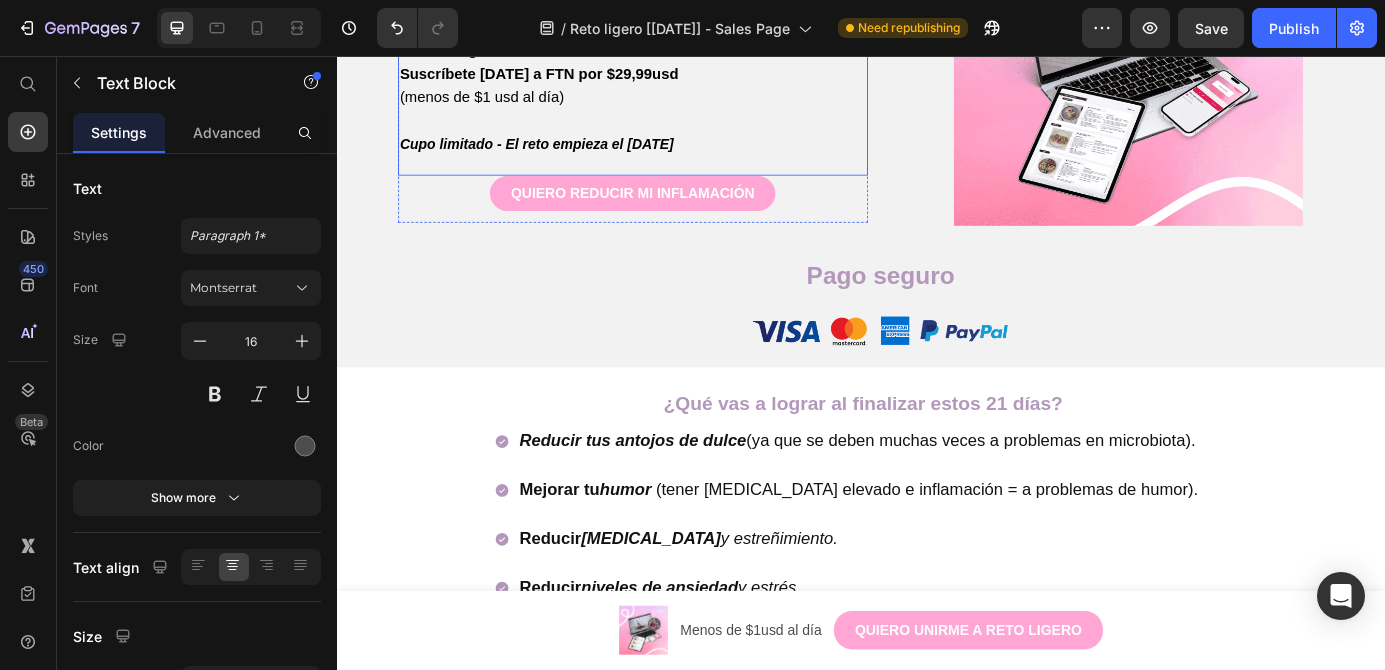 scroll, scrollTop: 3732, scrollLeft: 0, axis: vertical 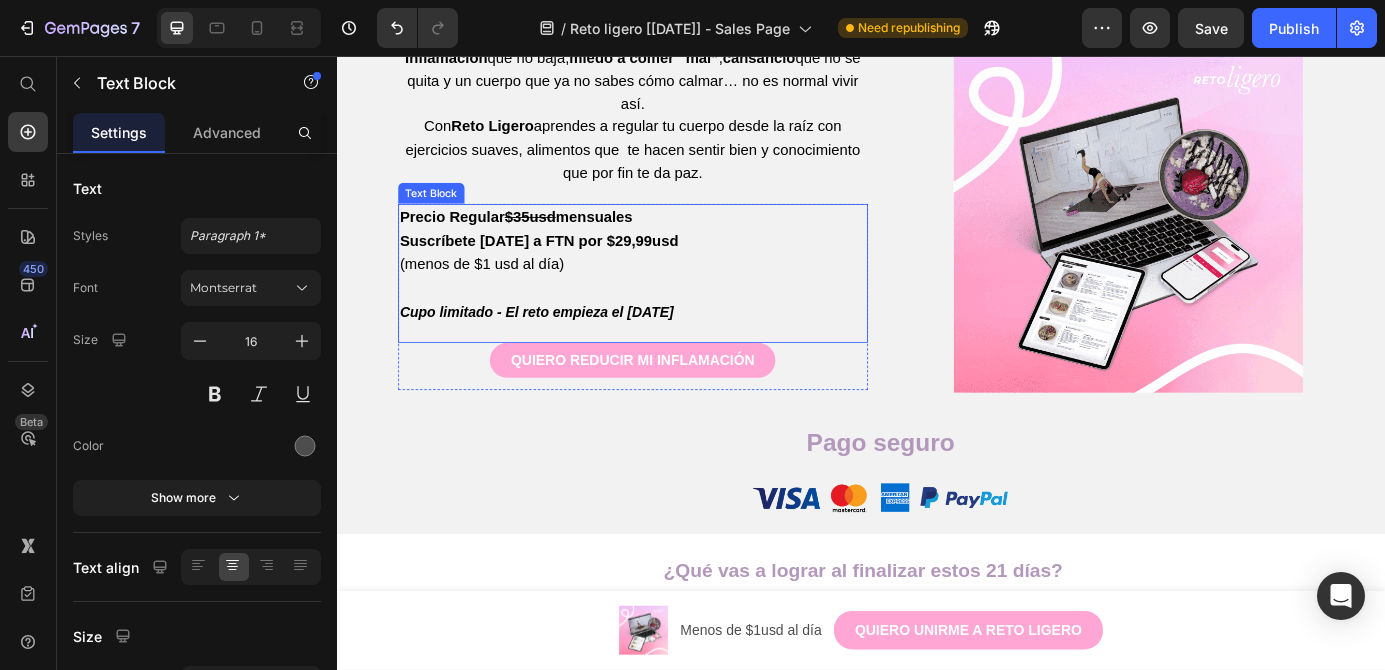 click on "(menos de $1 usd al día)" at bounding box center (503, 295) 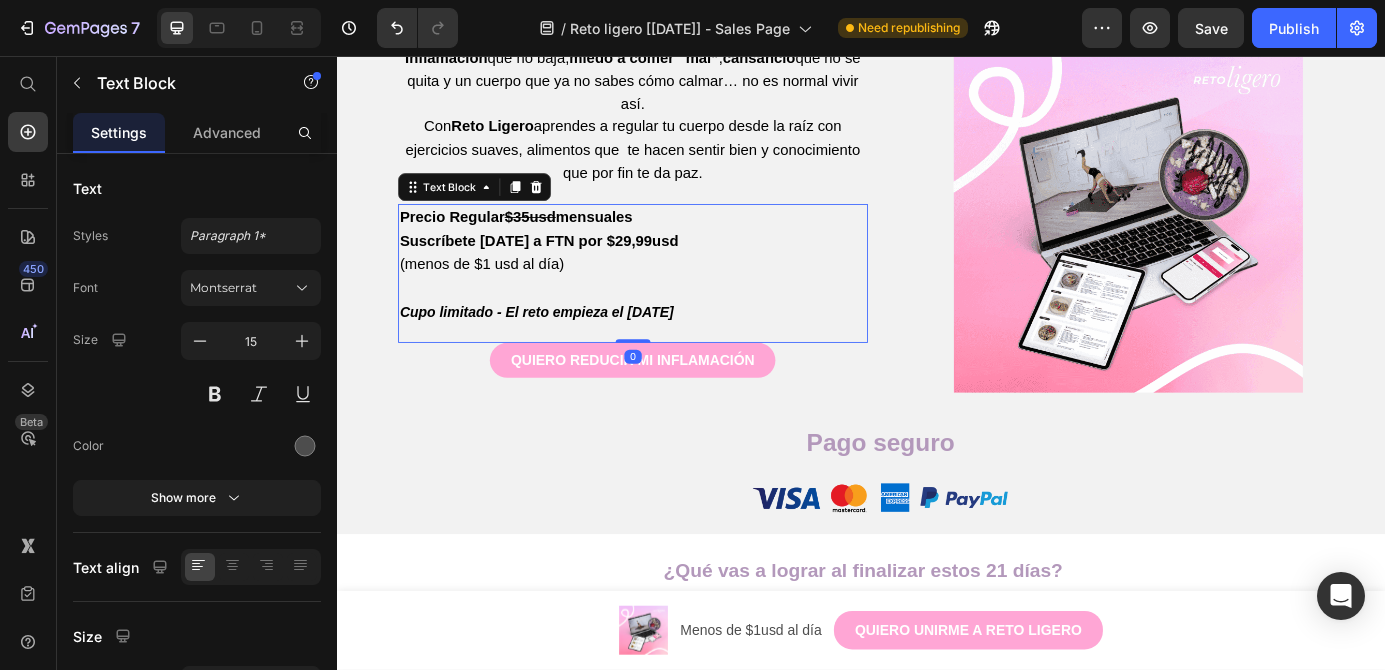 click on "(menos de $1 usd al día)" at bounding box center [503, 295] 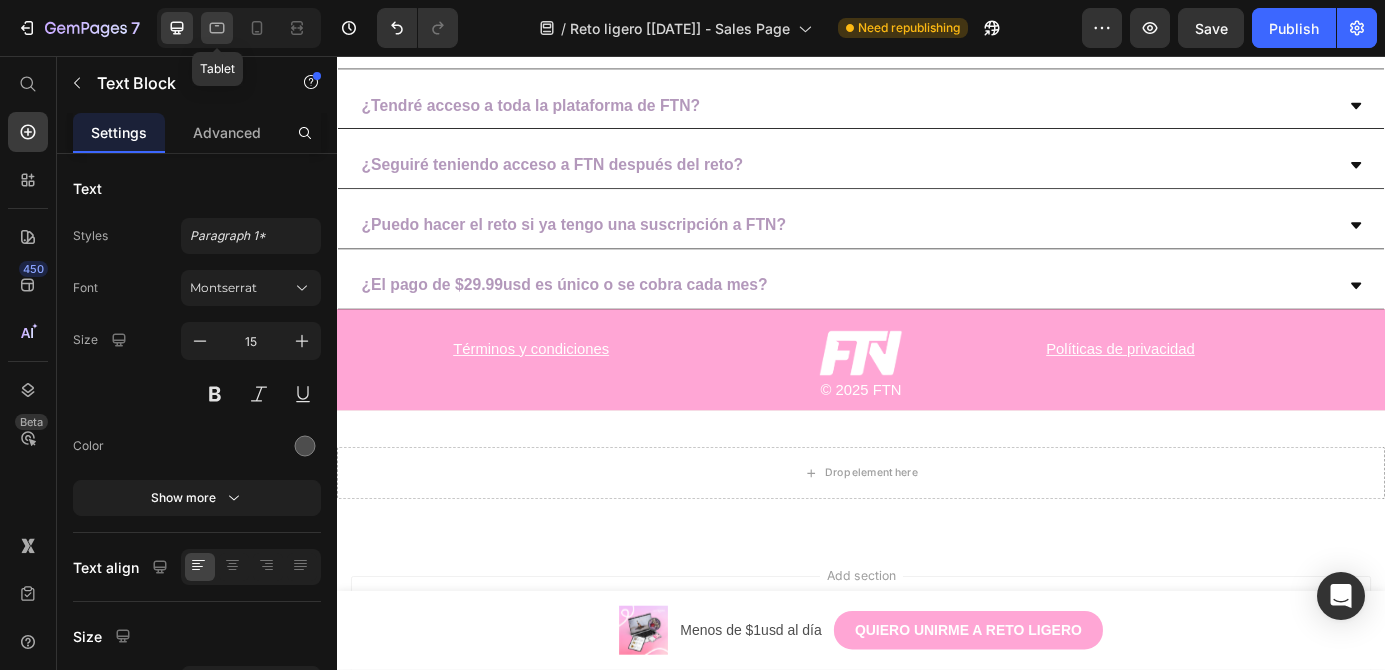click 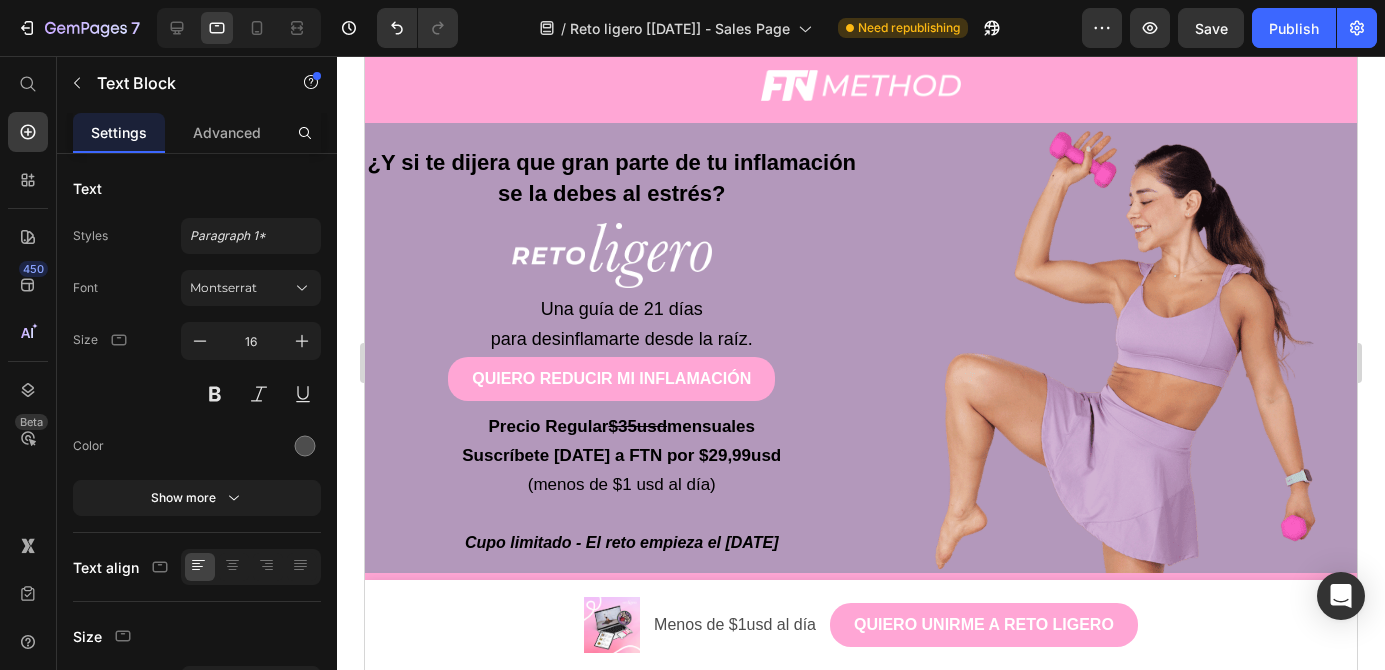 scroll, scrollTop: 239, scrollLeft: 0, axis: vertical 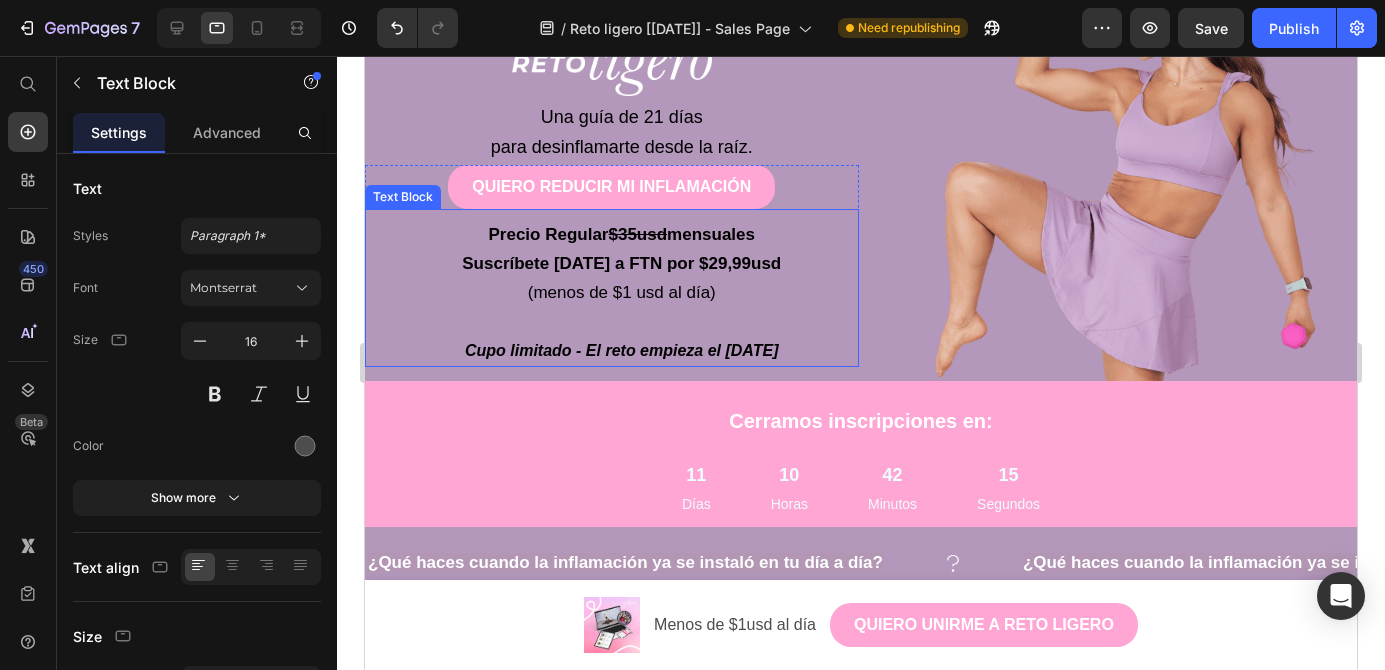 click on "(menos de $1 usd al día) Cupo limitado - El reto empieza el [DATE]" at bounding box center (622, 322) 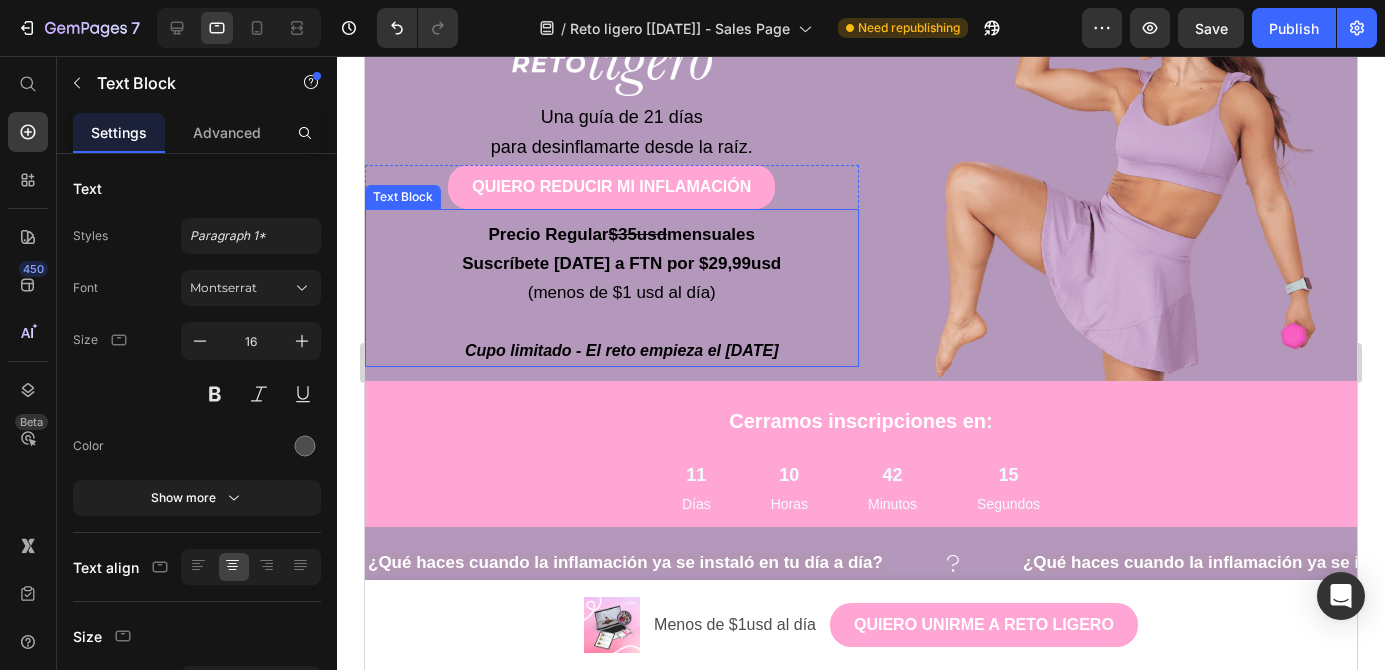 click on "(menos de $1 usd al día) Cupo limitado - El reto empieza el [DATE]" at bounding box center [622, 322] 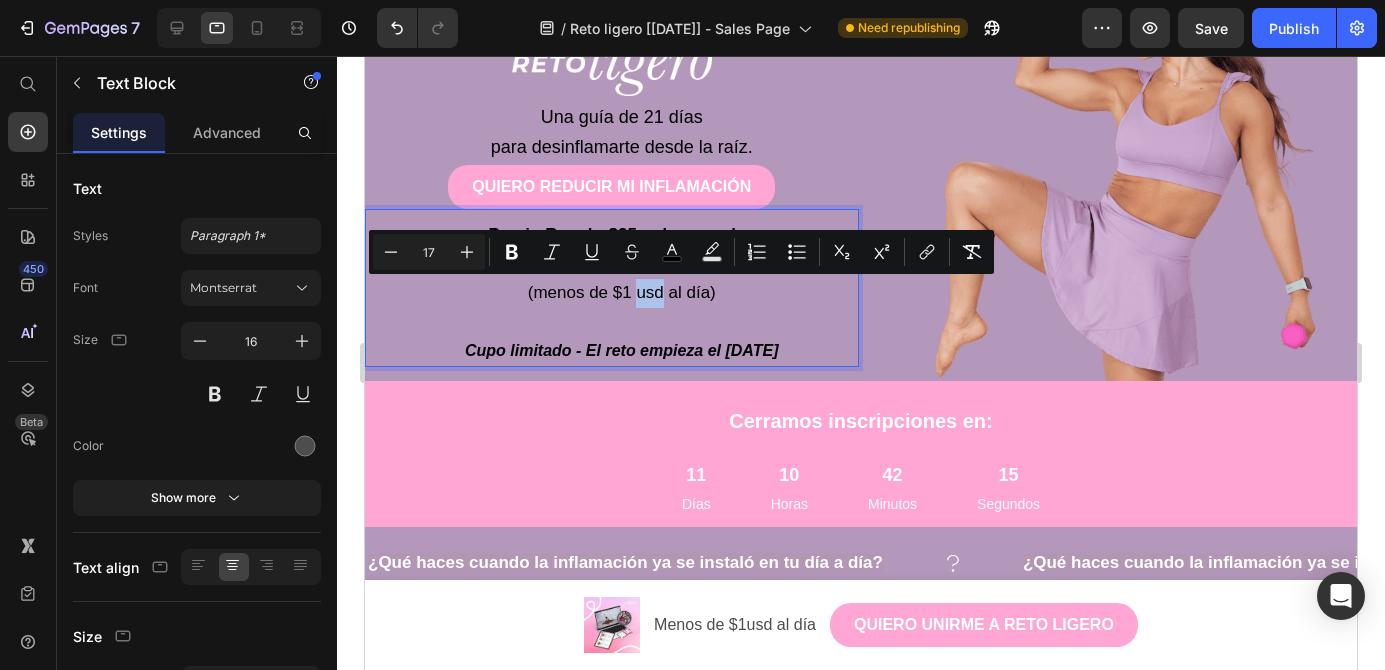 click on "(menos de $1 usd al día)" at bounding box center [622, 292] 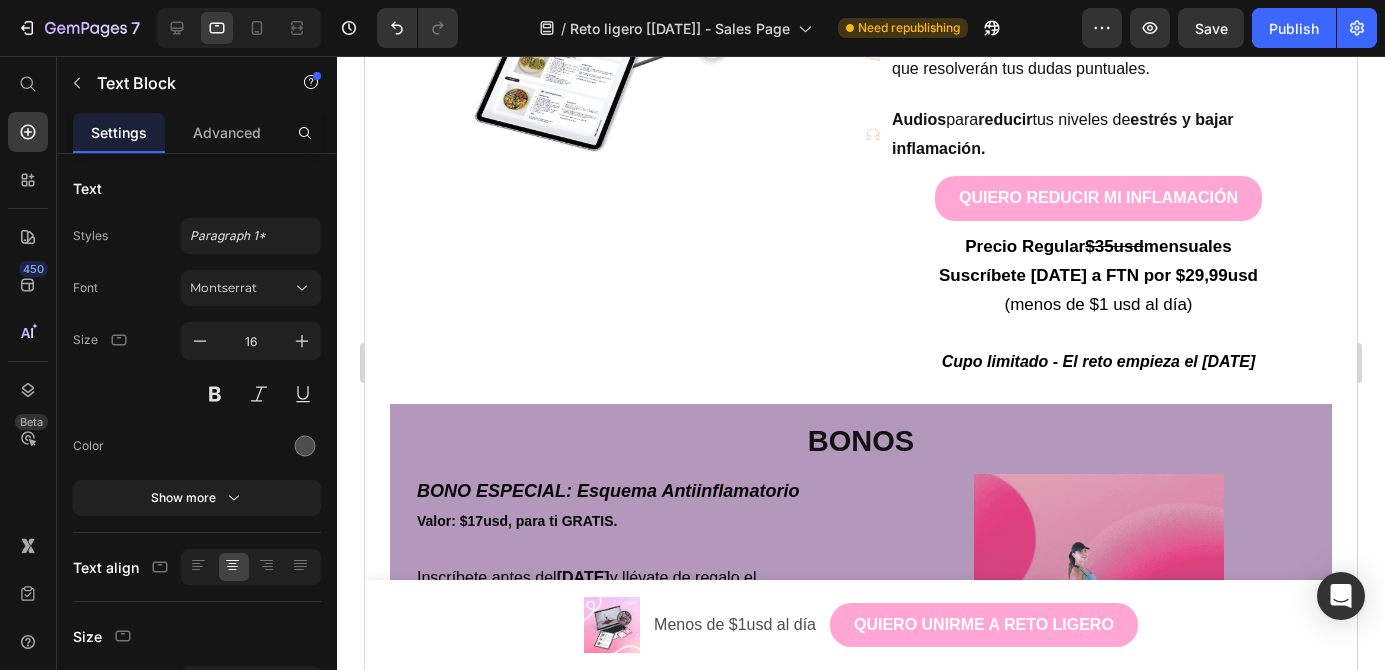 scroll, scrollTop: 2095, scrollLeft: 0, axis: vertical 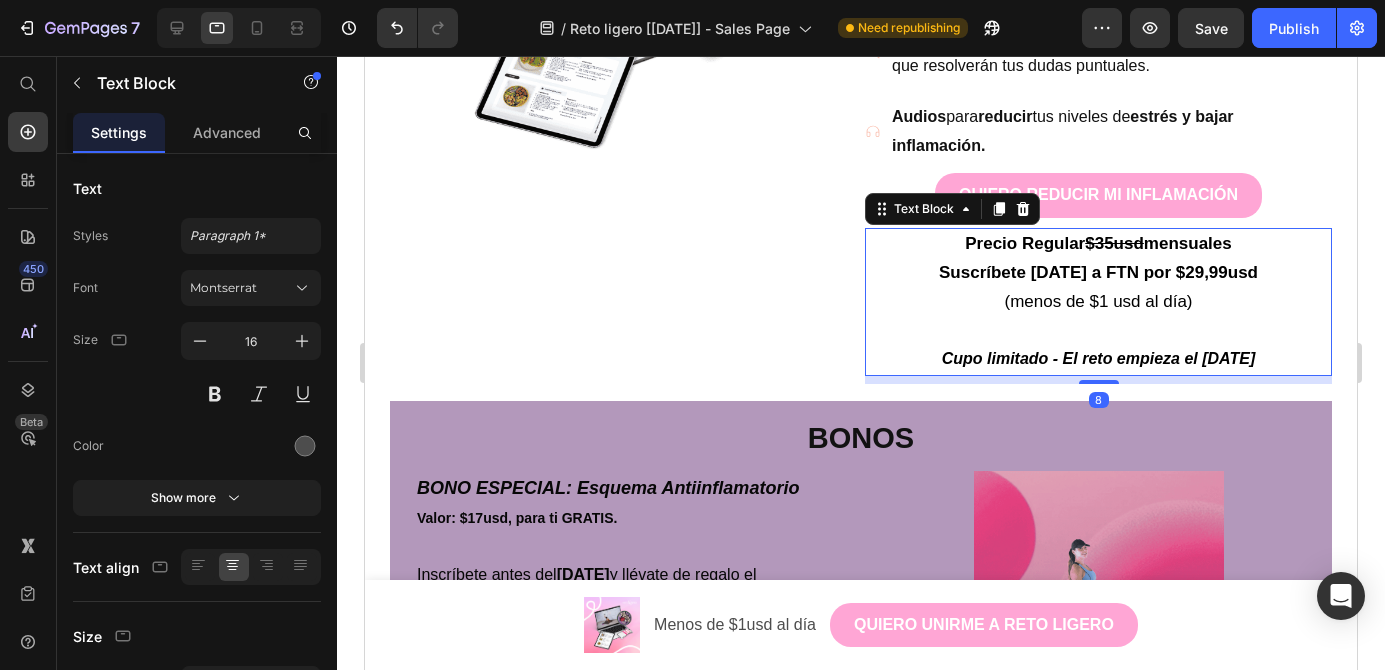 click on "(menos de $1 usd al día)" at bounding box center [1098, 301] 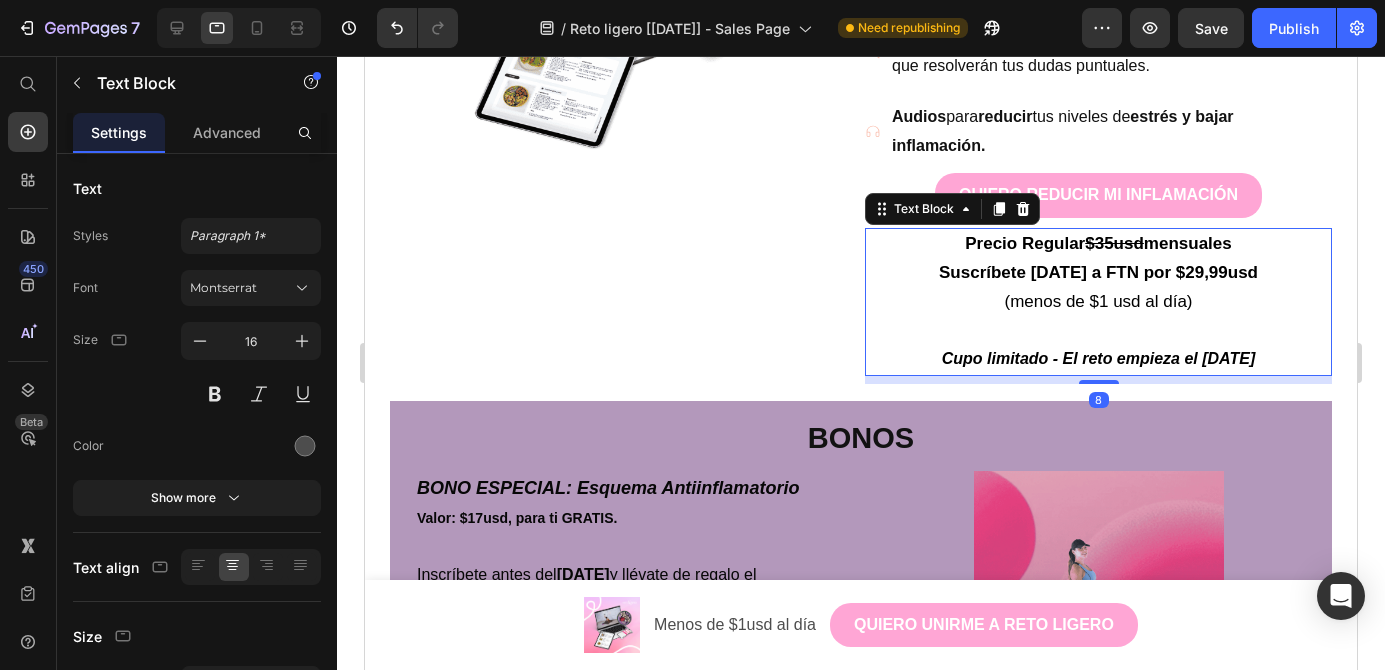 click on "(menos de $1 usd al día)" at bounding box center (1098, 301) 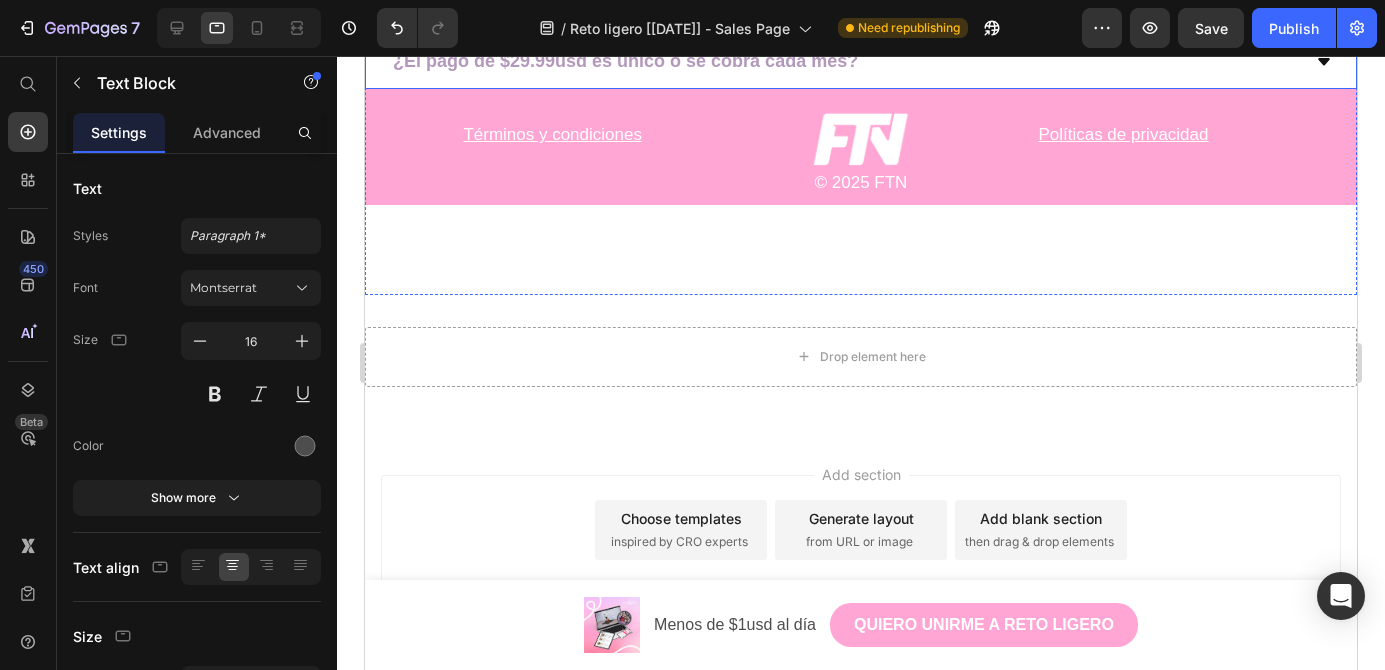 scroll, scrollTop: 6324, scrollLeft: 0, axis: vertical 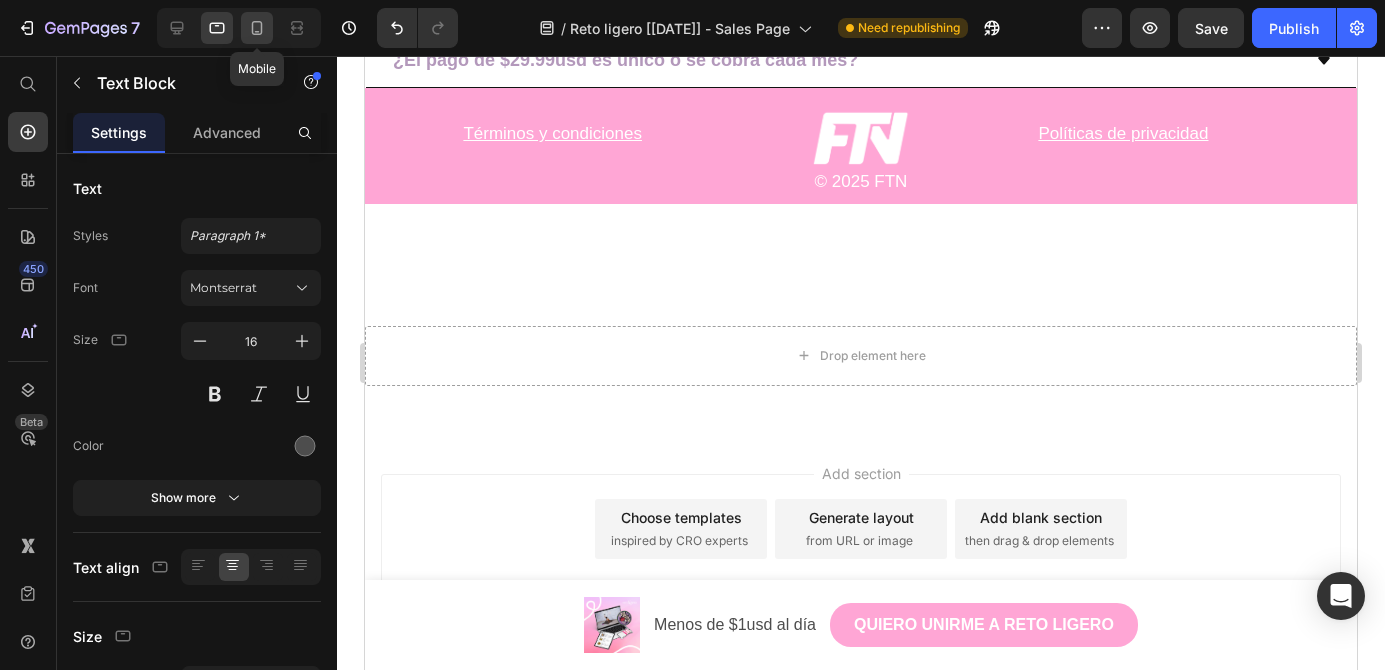 click 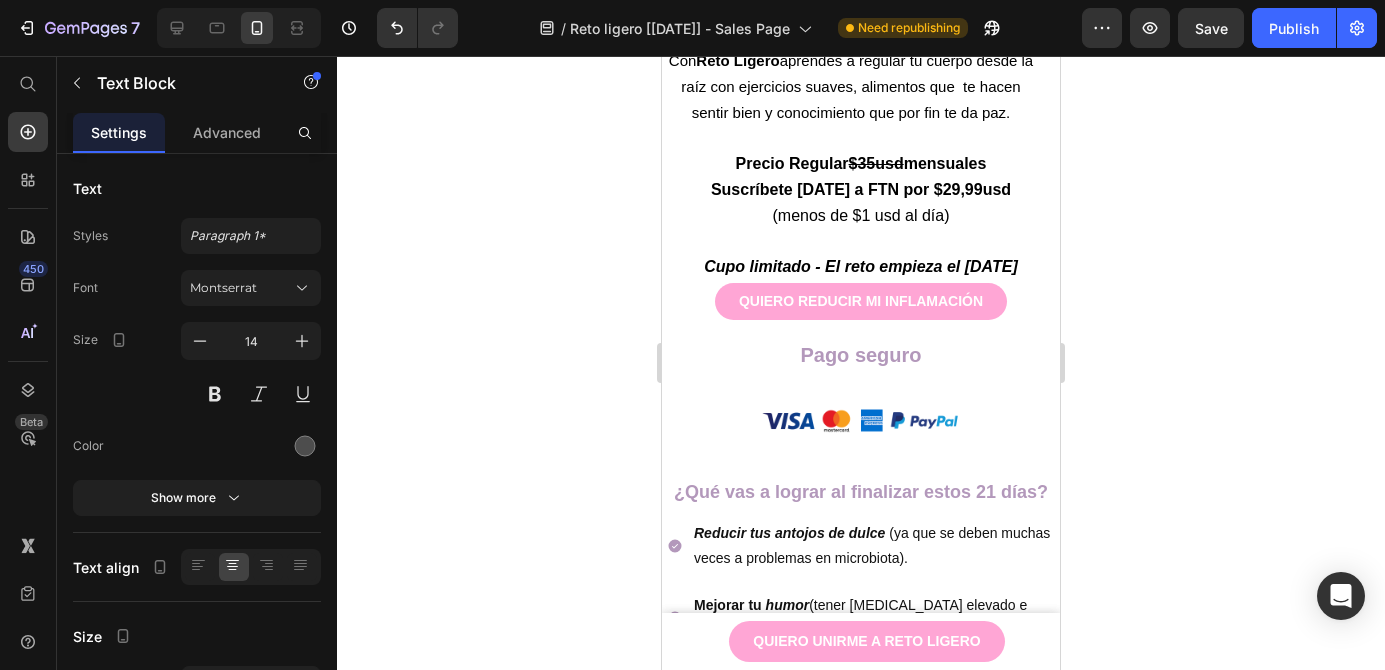 scroll, scrollTop: 6648, scrollLeft: 0, axis: vertical 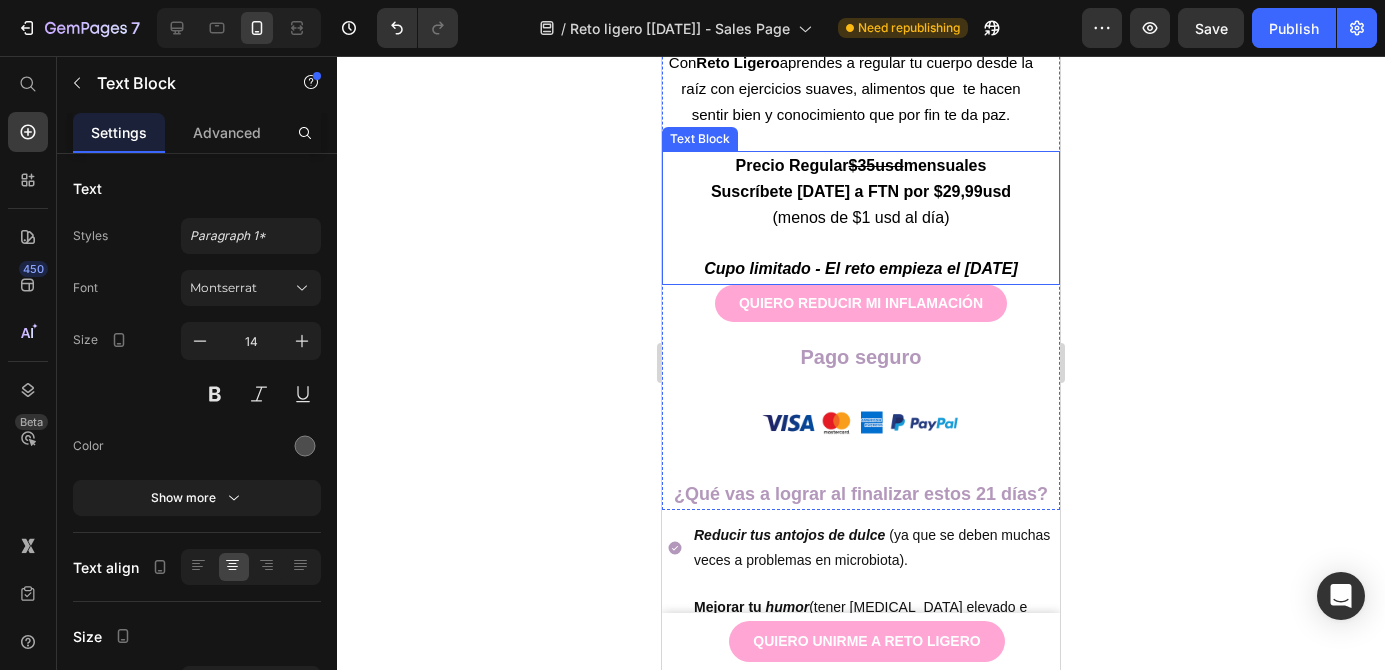 click on "(menos de $1 usd al día)" at bounding box center [861, 217] 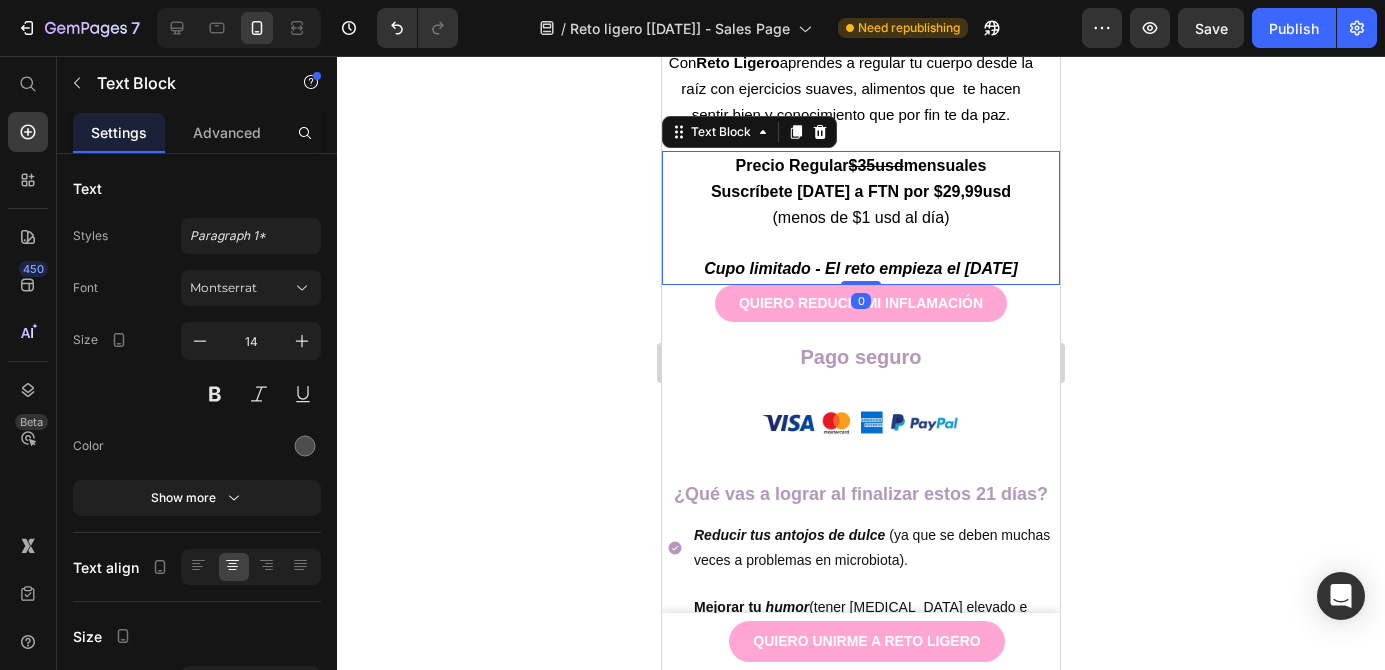 click on "(menos de $1 usd al día)" at bounding box center [861, 217] 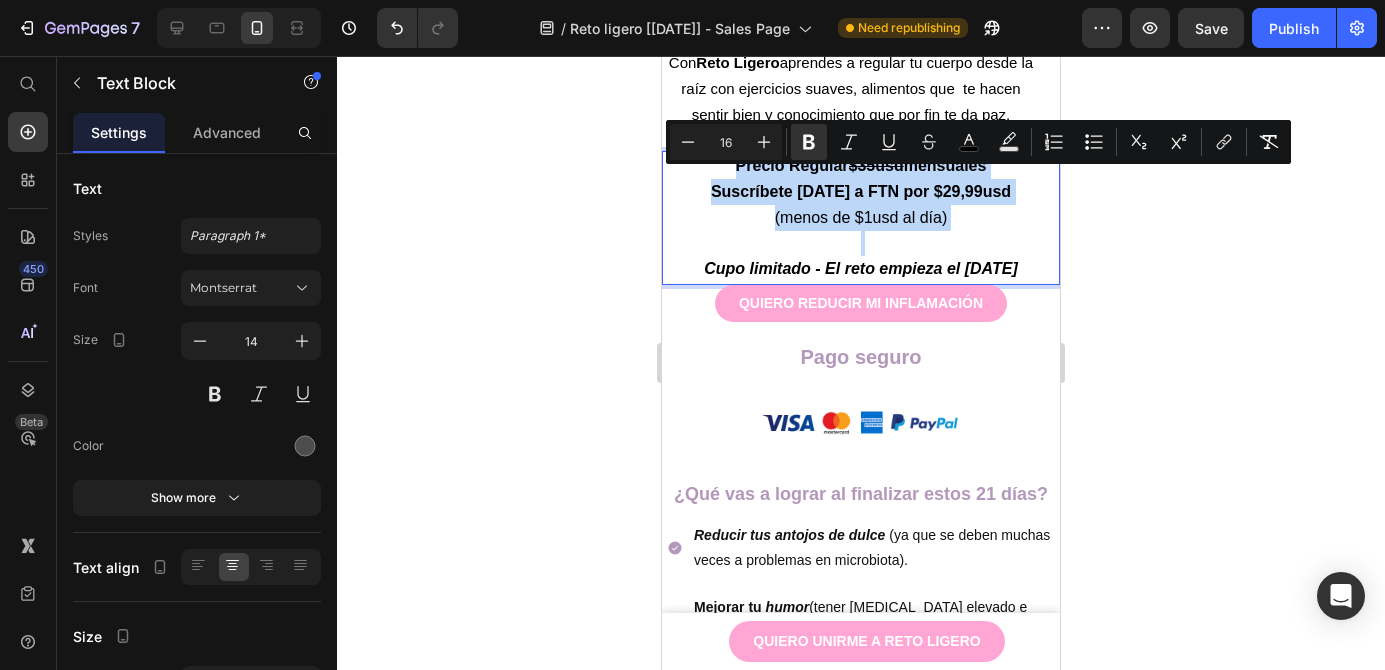 copy on "Precio Regular  $35usd  mensuales Suscríbete [DATE] a FTN por $29,99usd (menos de $1usd al día)" 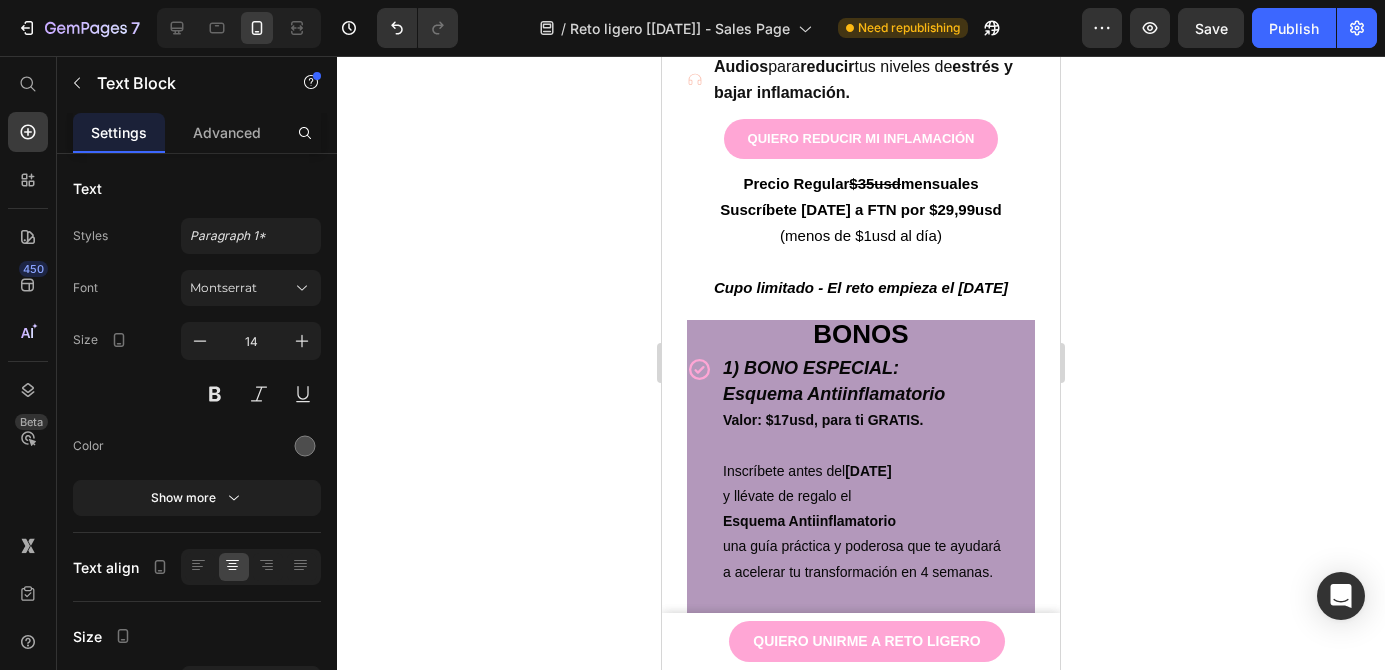 scroll, scrollTop: 2837, scrollLeft: 0, axis: vertical 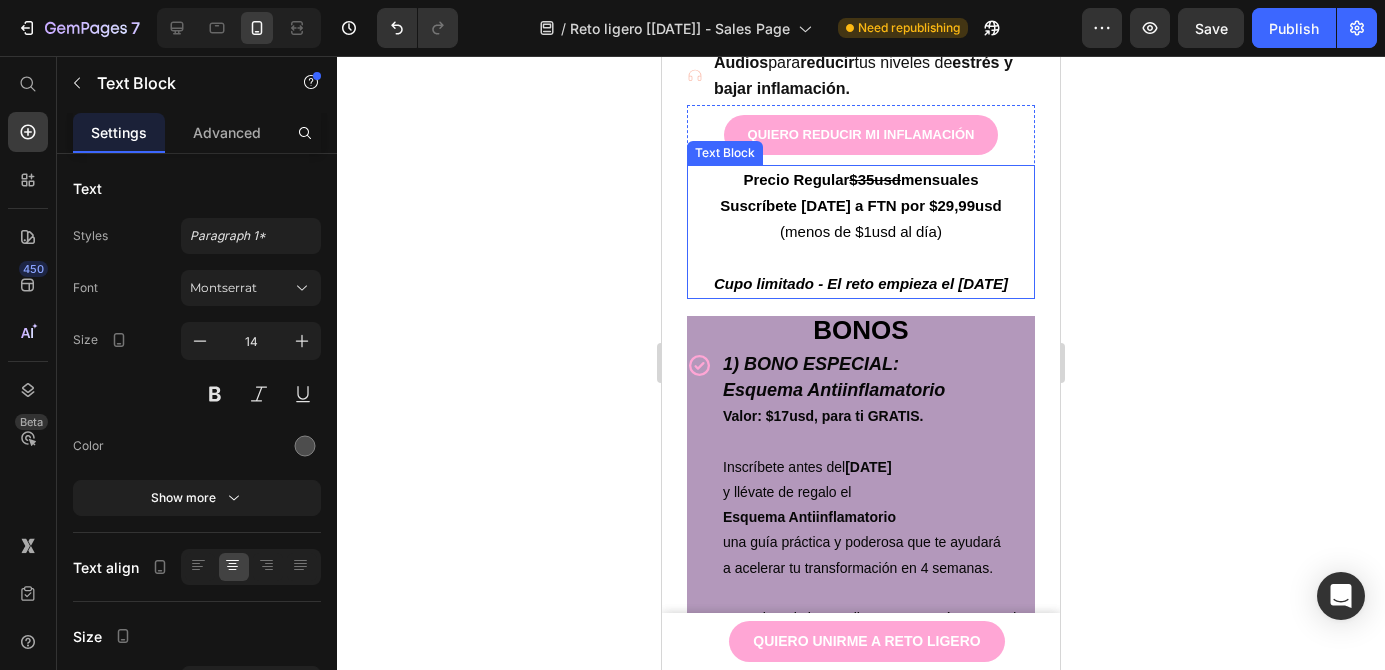 click on "Suscríbete [DATE] a FTN por $29,99usd" at bounding box center [860, 205] 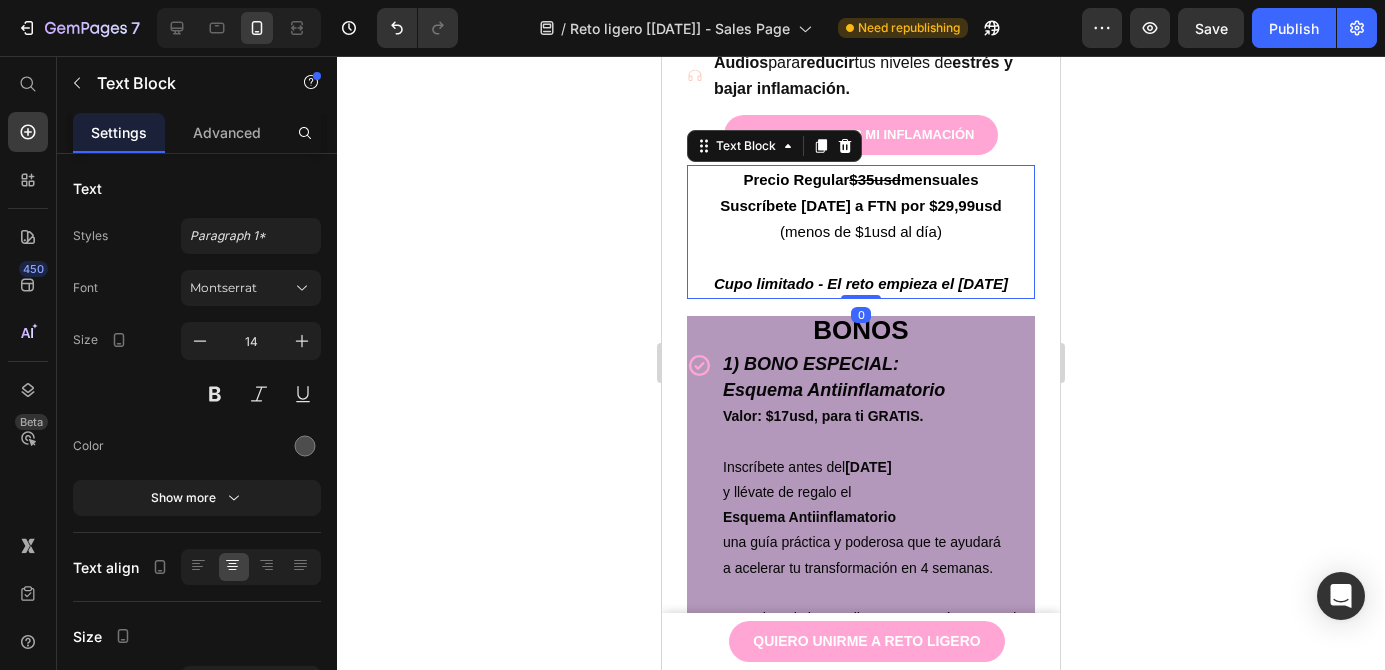 click on "Suscríbete [DATE] a FTN por $29,99usd" at bounding box center (860, 205) 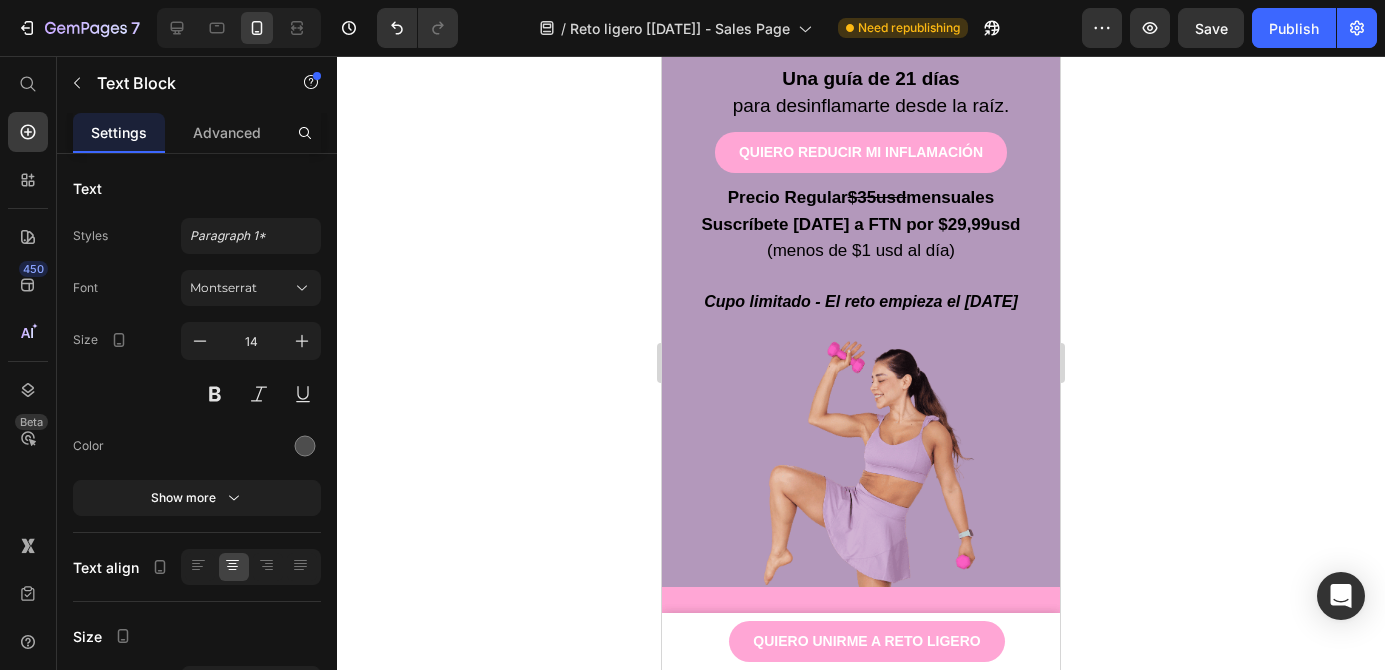 scroll, scrollTop: 0, scrollLeft: 0, axis: both 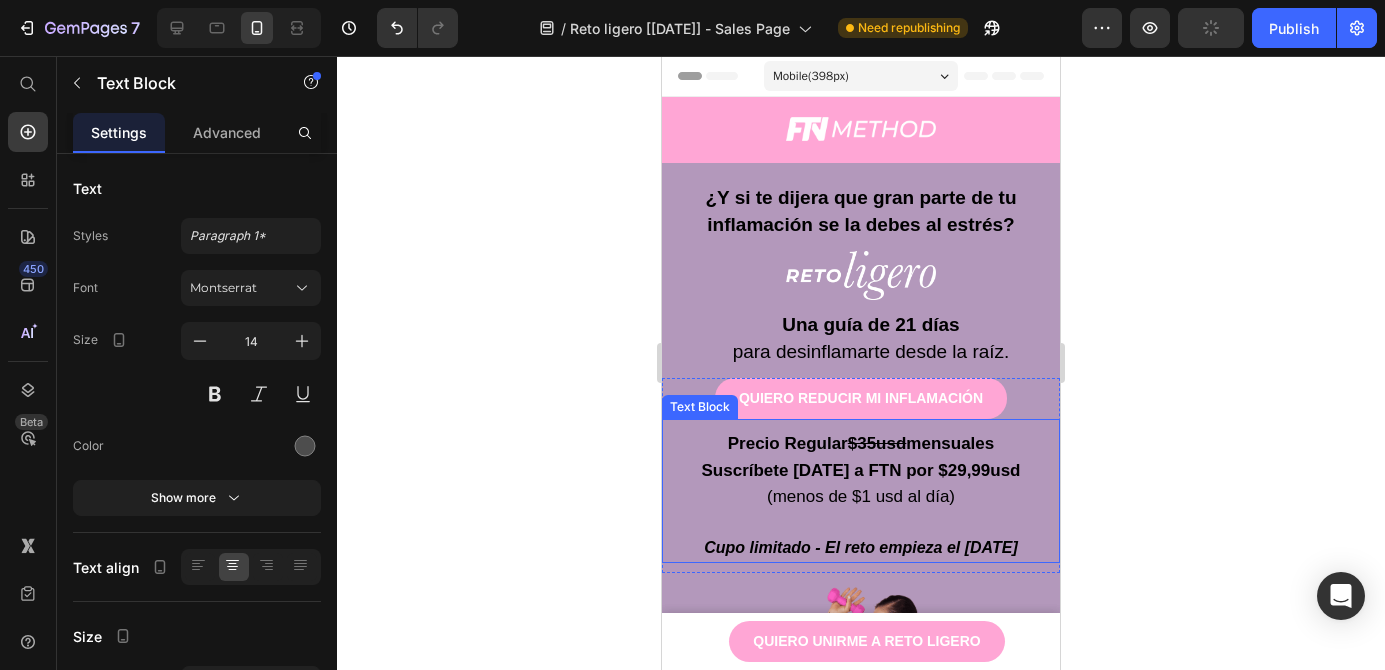click on "Suscríbete [DATE] a FTN por $29,99usd" at bounding box center (861, 470) 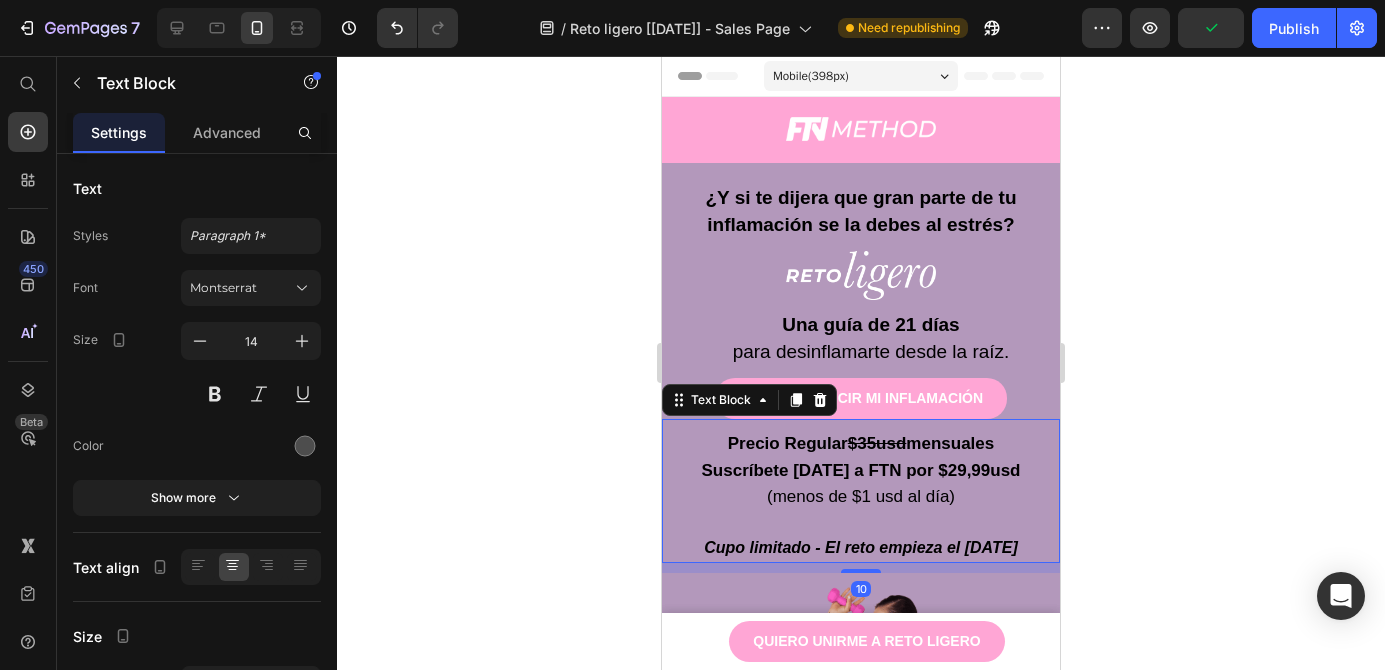 click on "(menos de $1 usd al día)" at bounding box center [861, 496] 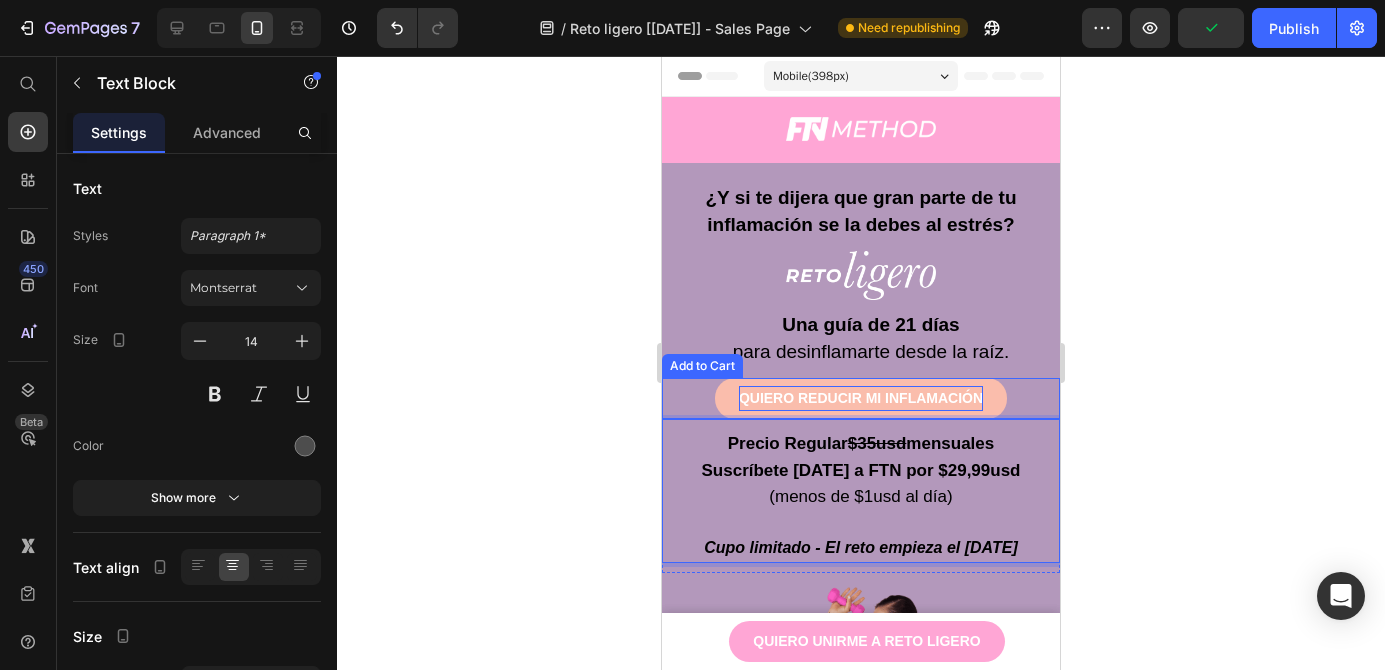 click on "QUIERO REDUCIR MI INFLAMACIÓN" at bounding box center (861, 398) 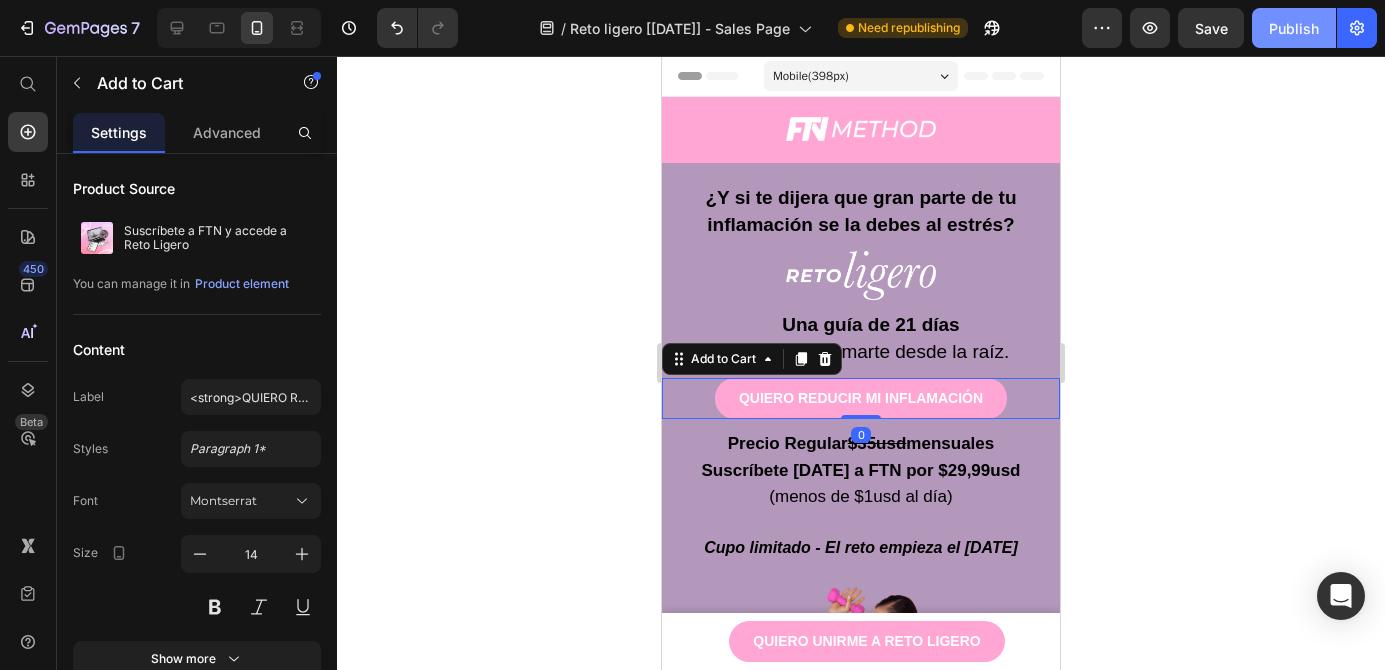 click on "Publish" at bounding box center (1294, 28) 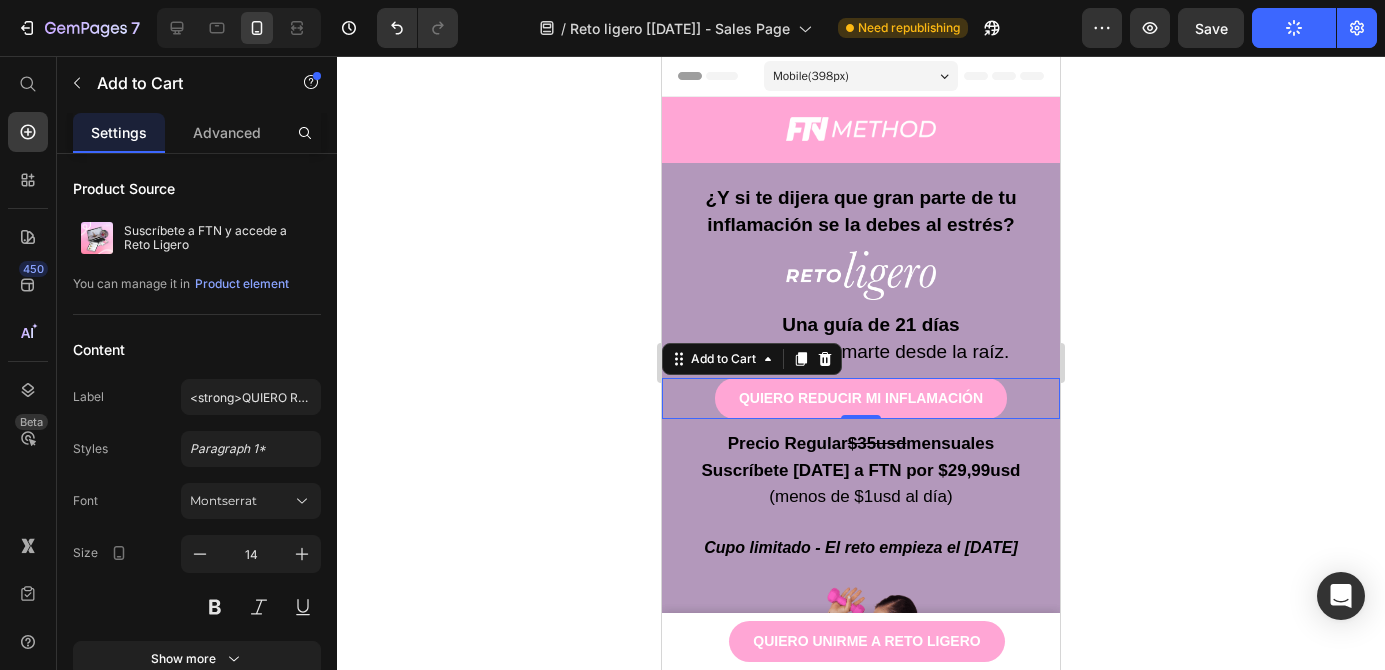 click on "Publish" 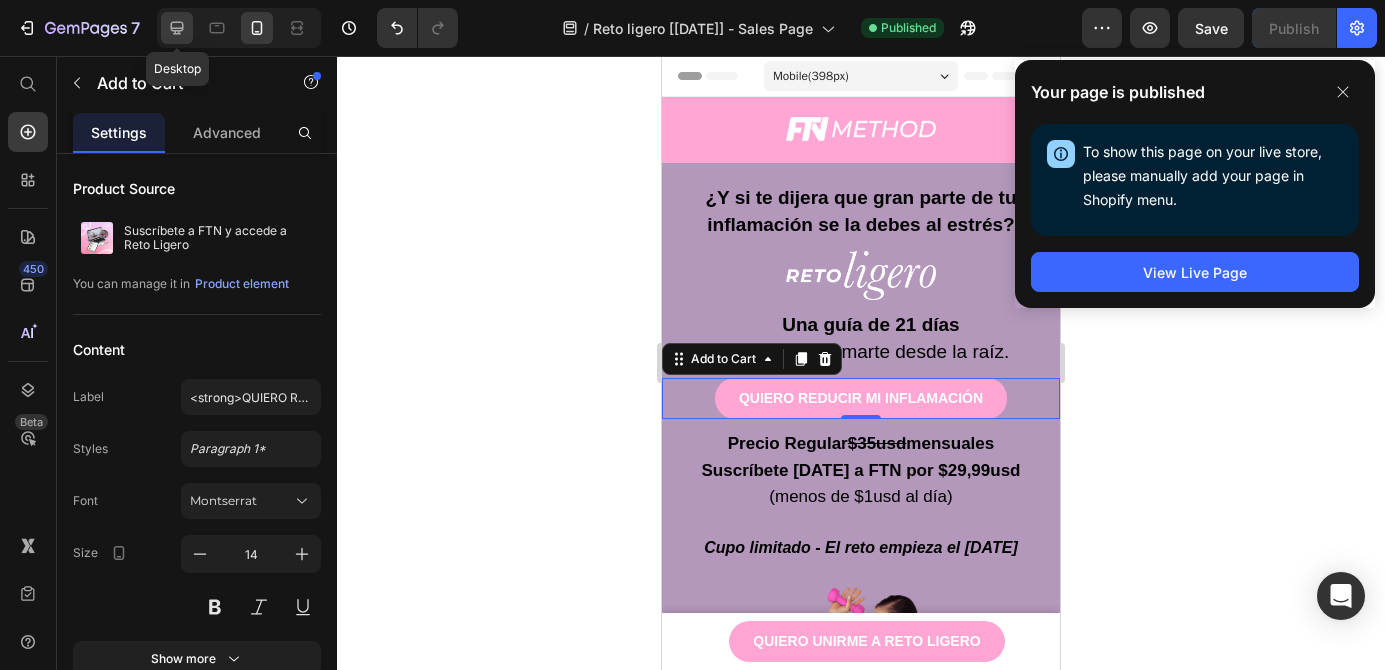 click 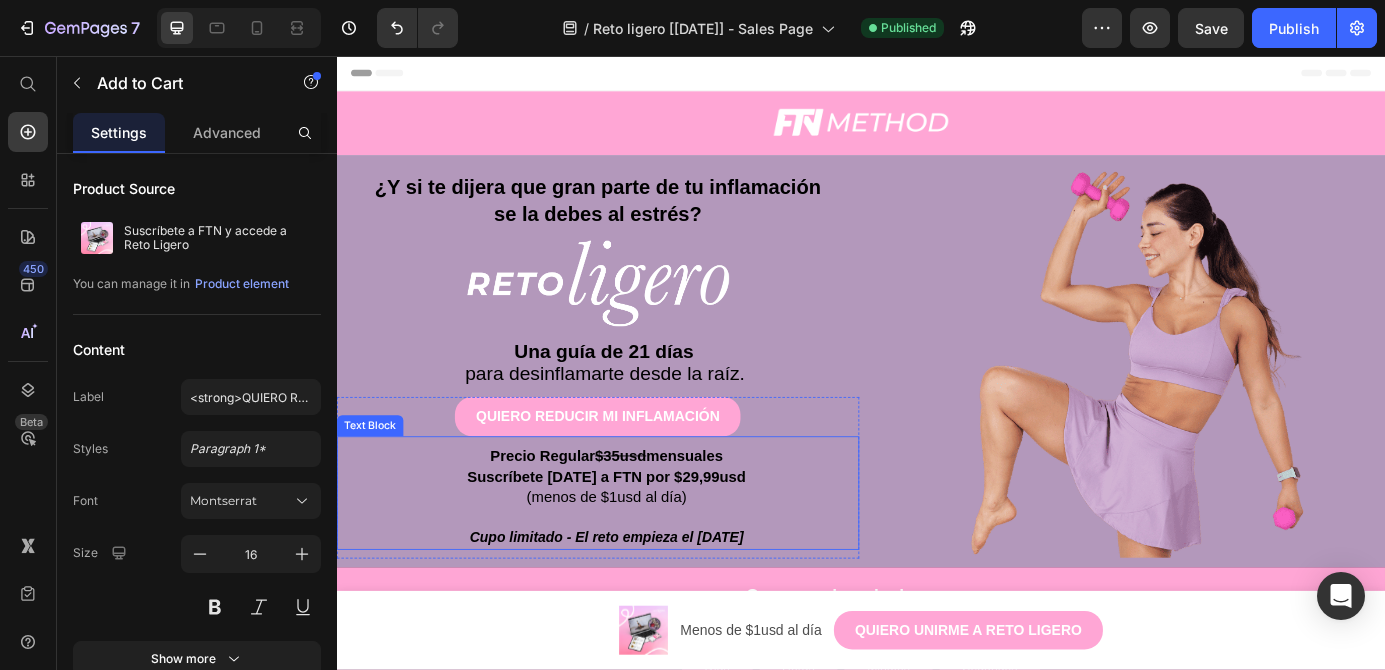 click on "Suscríbete [DATE] a FTN por $29,99usd" at bounding box center (645, 538) 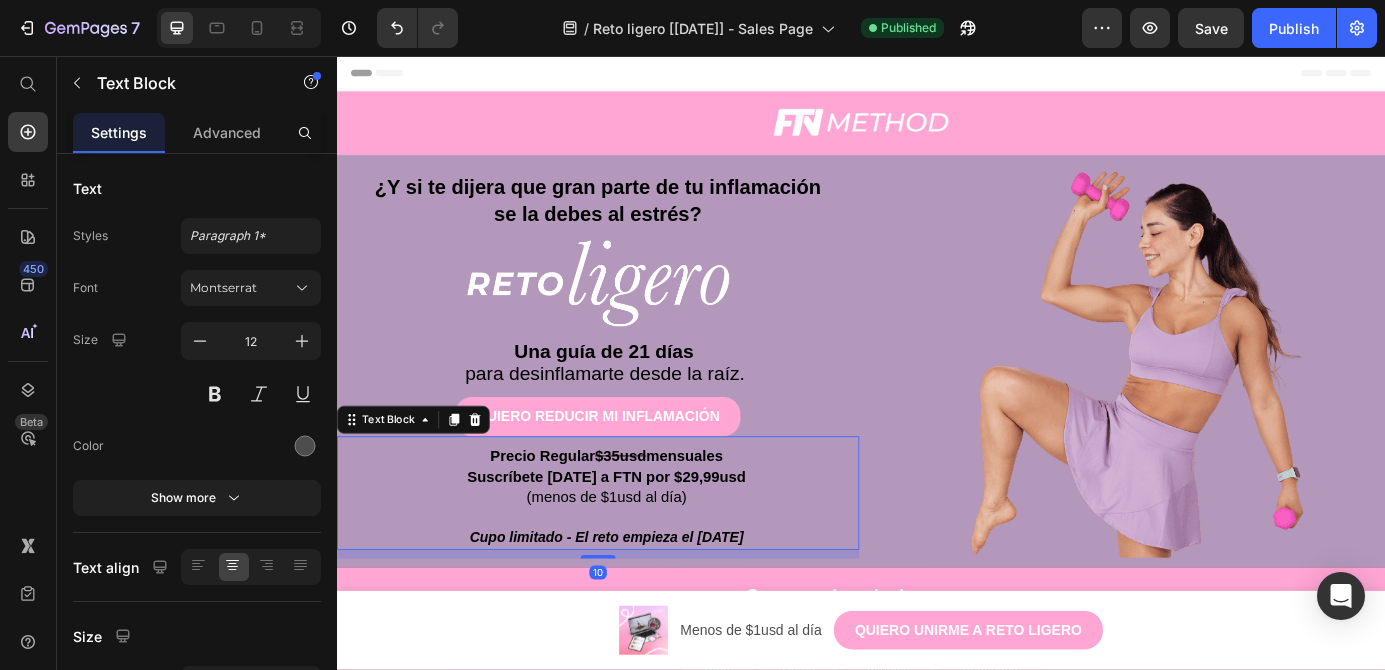 click on "Suscríbete [DATE] a FTN por $29,99usd" at bounding box center (645, 538) 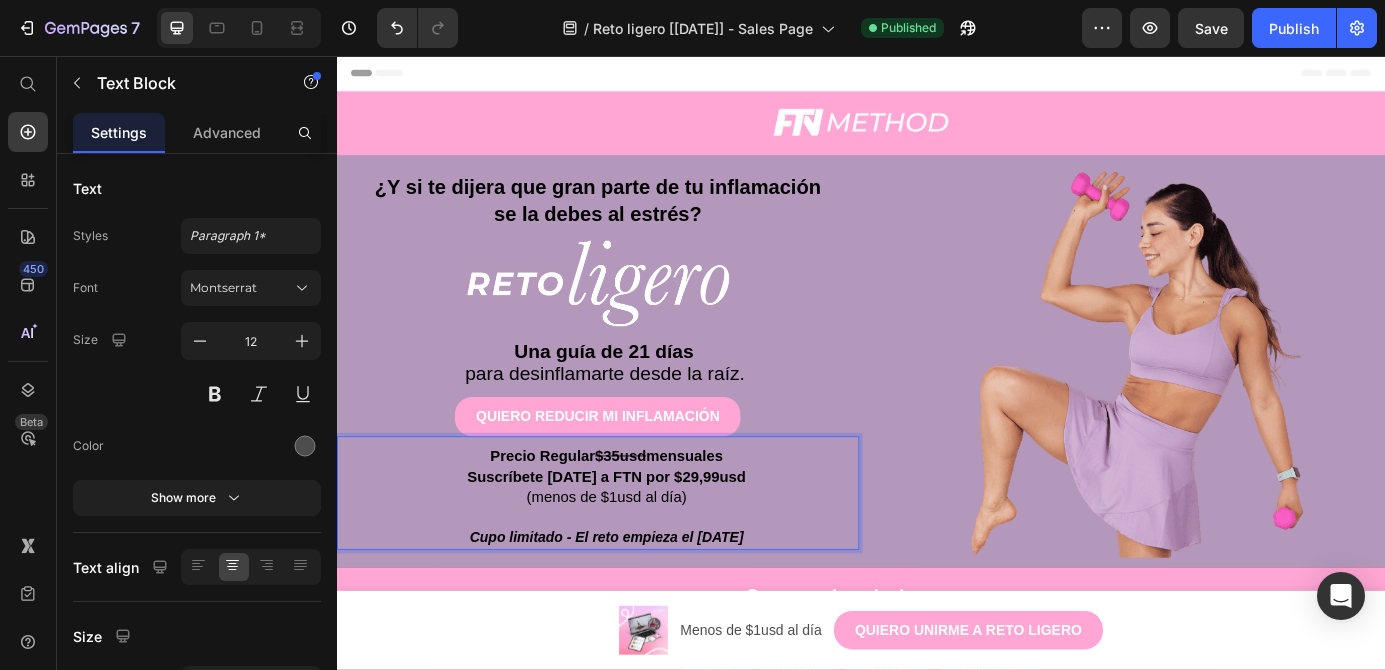 click on "Suscríbete [DATE] a FTN por $29,99usd" at bounding box center (645, 538) 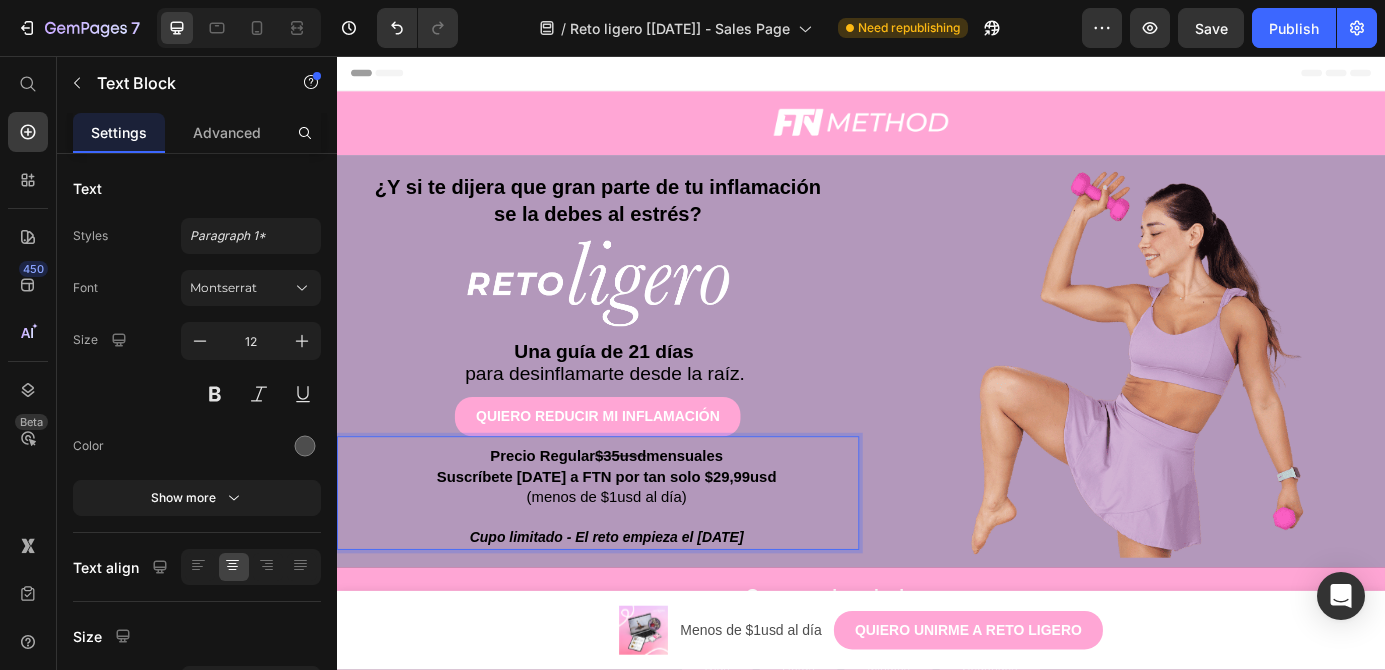 click on "Suscríbete [DATE] a FTN por tan solo $29,99usd" at bounding box center (645, 538) 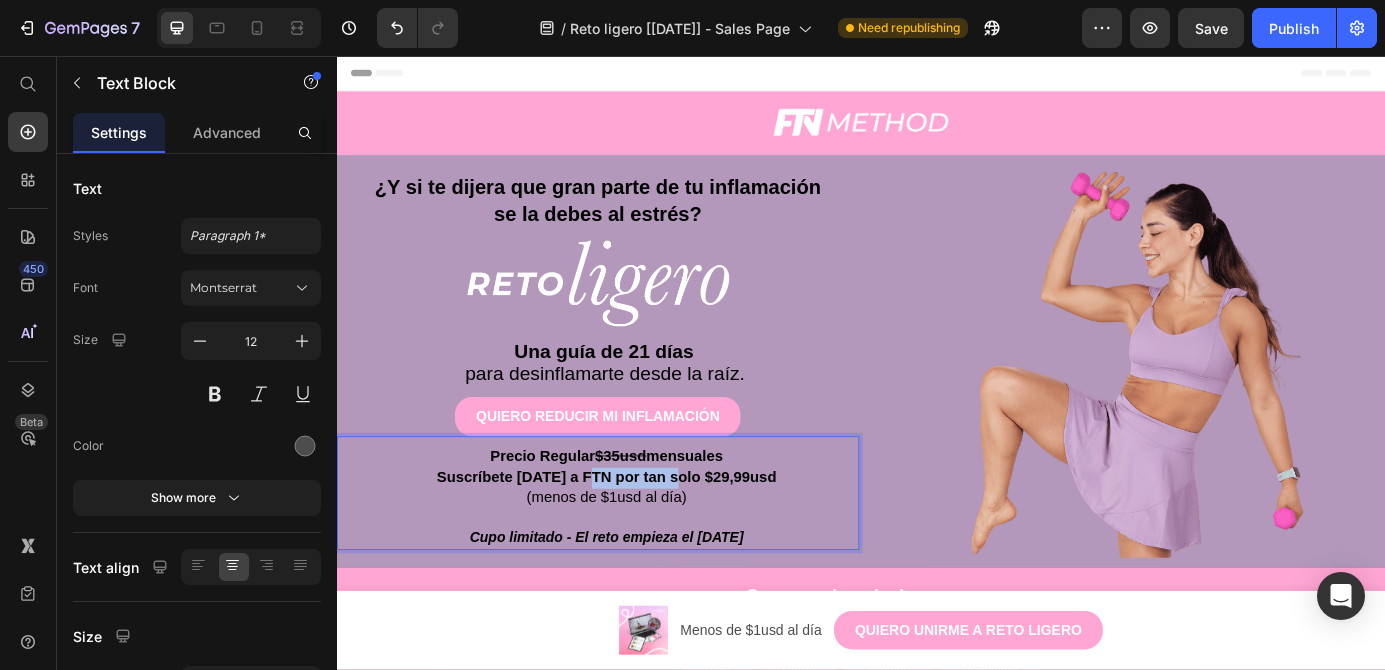 drag, startPoint x: 745, startPoint y: 542, endPoint x: 643, endPoint y: 542, distance: 102 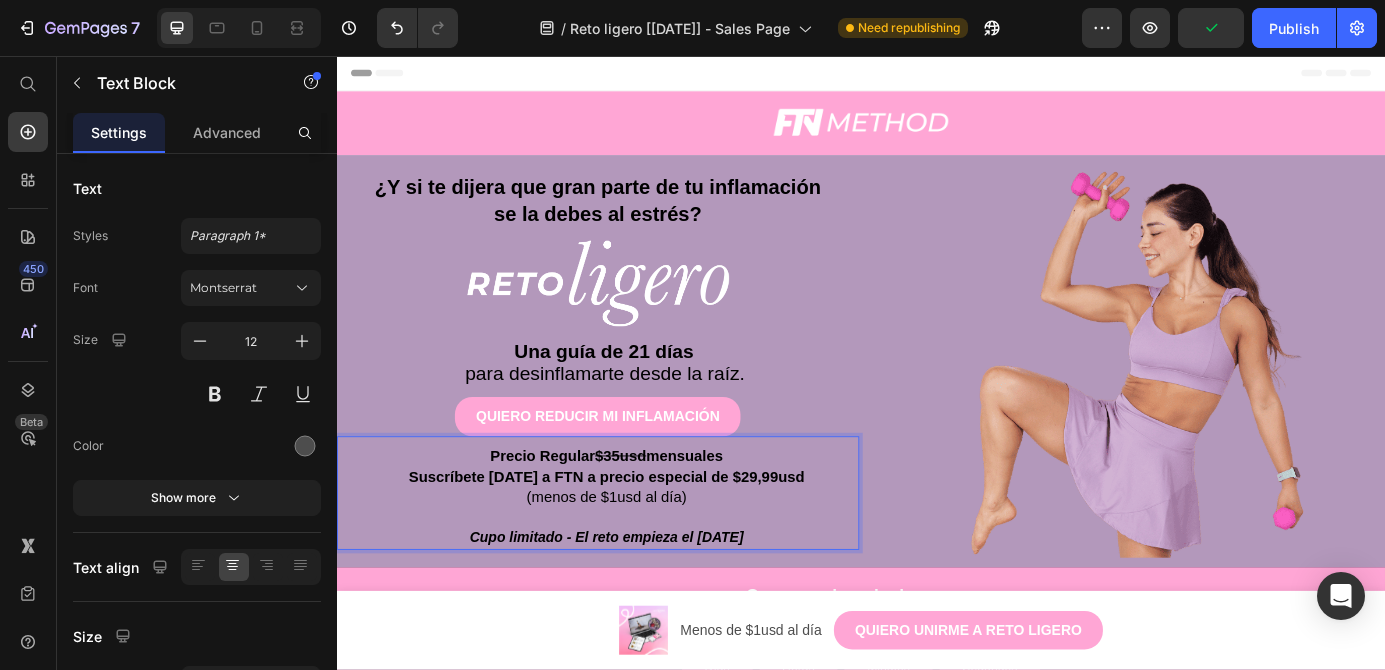 click on "Suscríbete [DATE] a FTN a precio especial de $29,99usd" at bounding box center (645, 538) 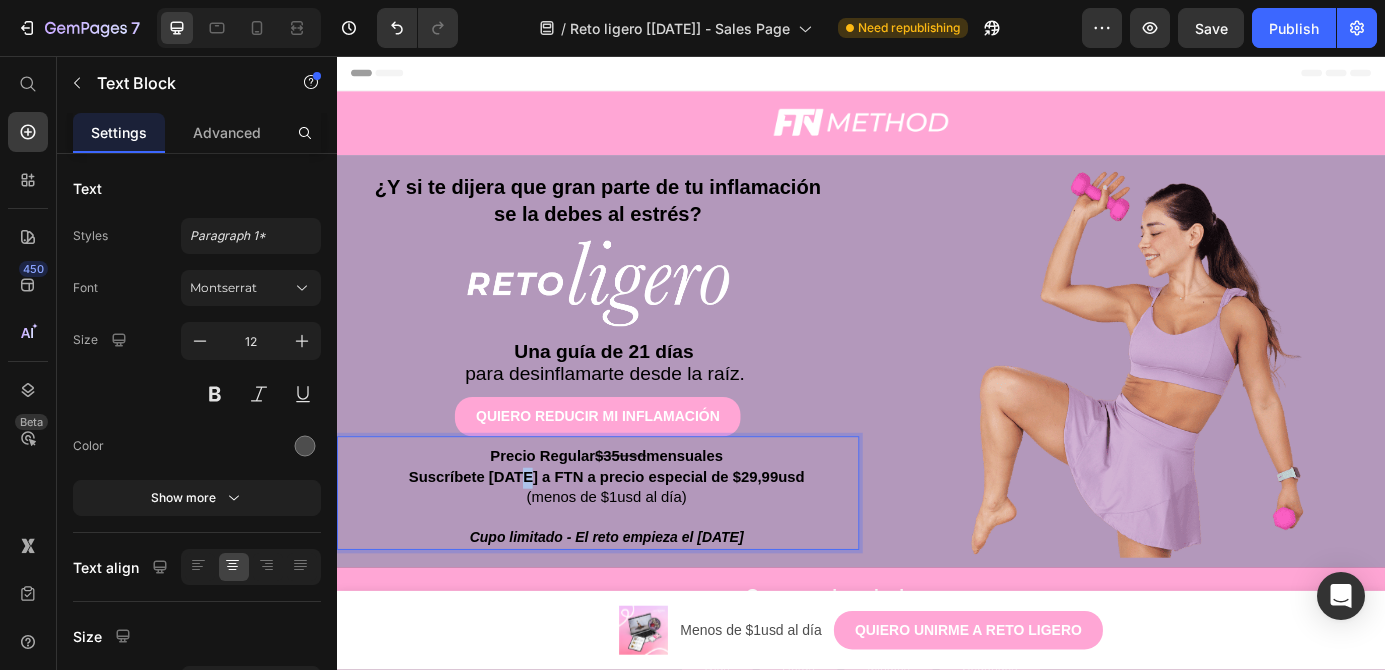 click on "Suscríbete [DATE] a FTN a precio especial de $29,99usd" at bounding box center [645, 538] 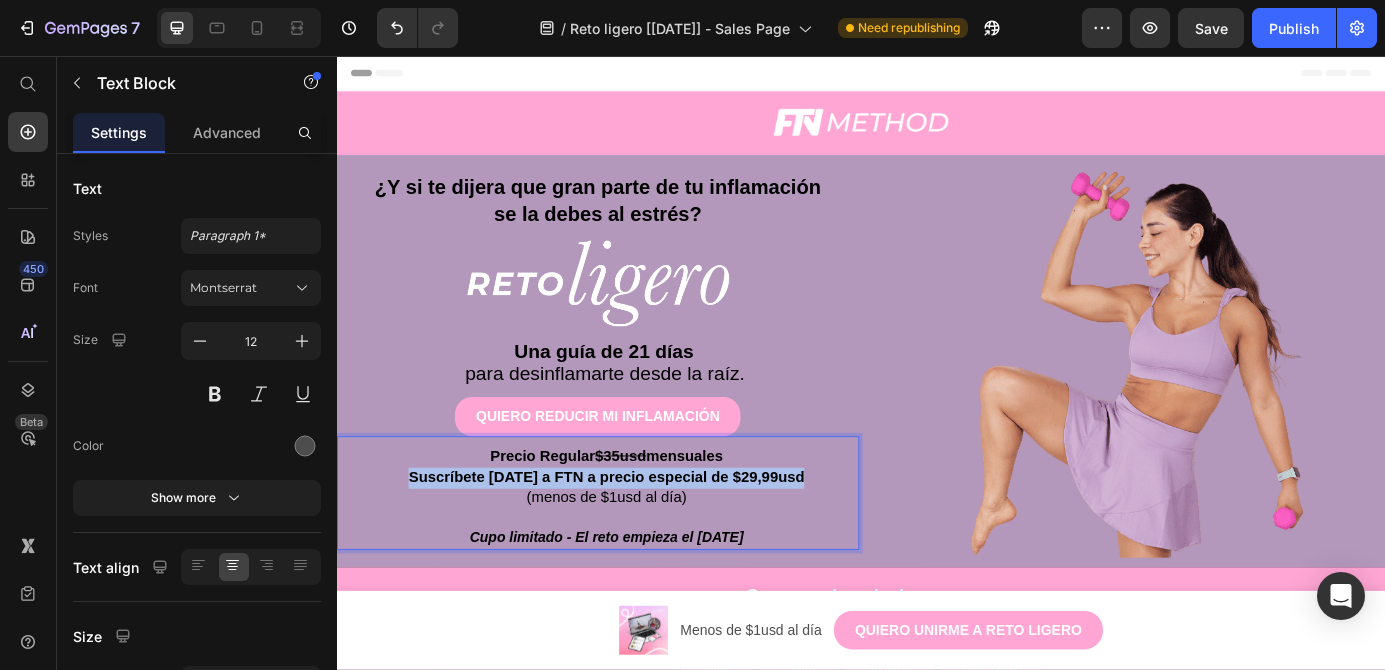 click on "Suscríbete [DATE] a FTN a precio especial de $29,99usd" at bounding box center [645, 538] 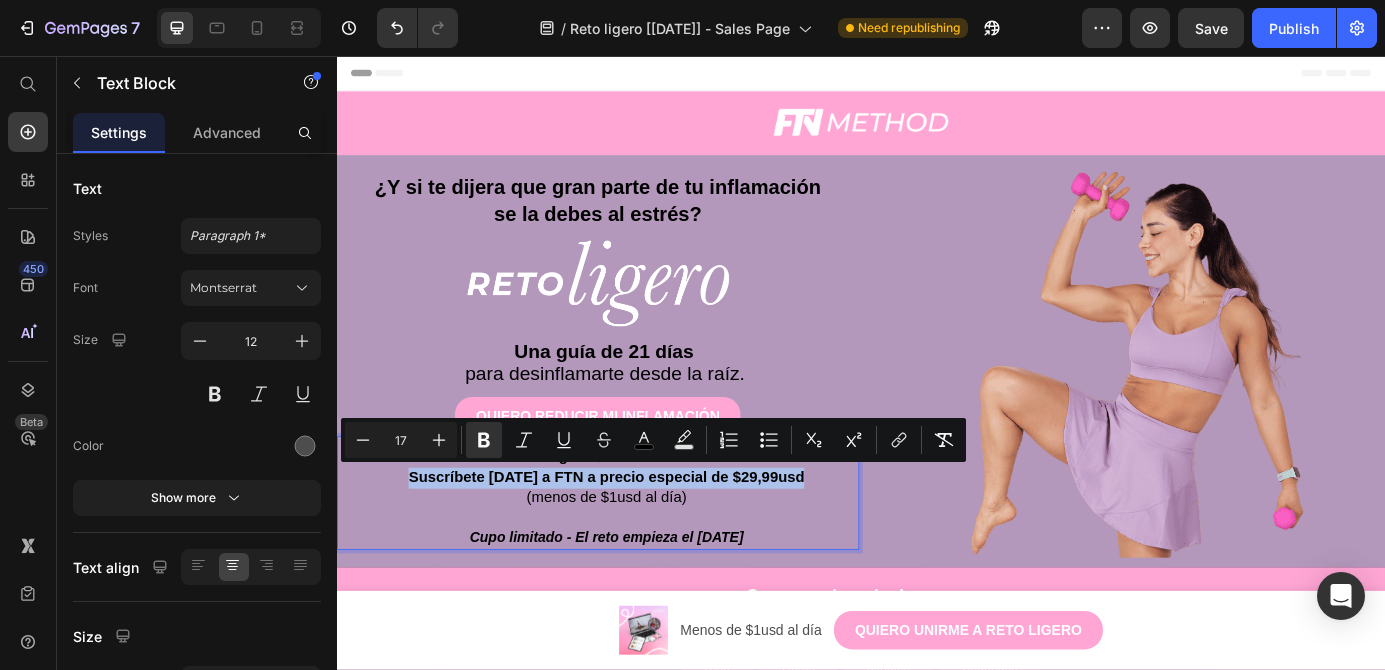 click on "Suscríbete [DATE] a FTN a precio especial de $29,99usd" at bounding box center [645, 538] 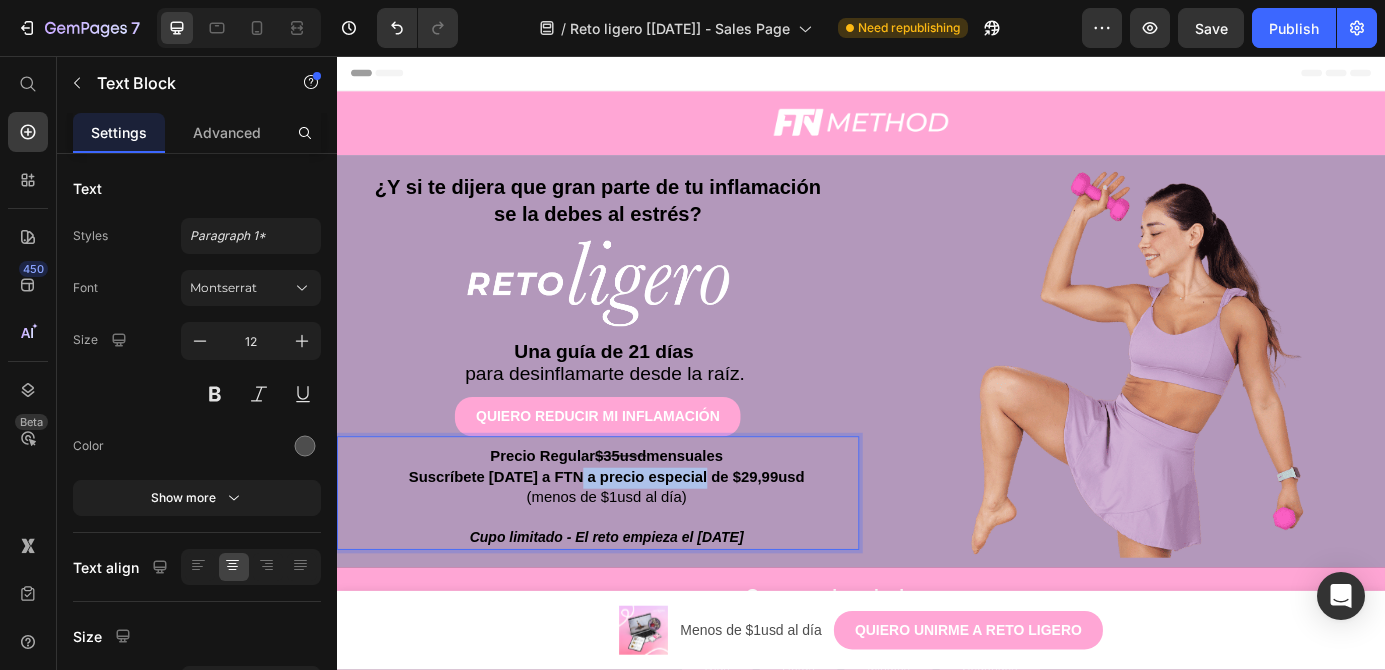 drag, startPoint x: 629, startPoint y: 541, endPoint x: 778, endPoint y: 545, distance: 149.05368 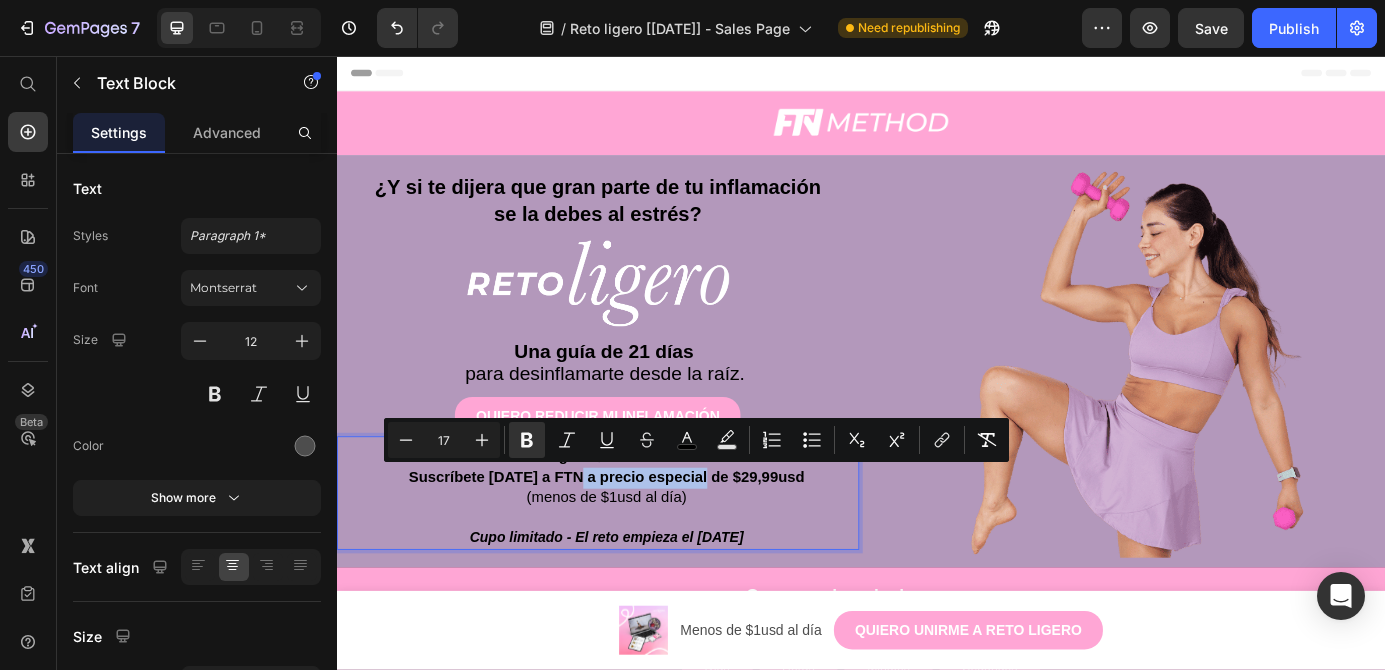 click on "Suscríbete [DATE] a FTN a precio especial de $29,99usd" at bounding box center (645, 538) 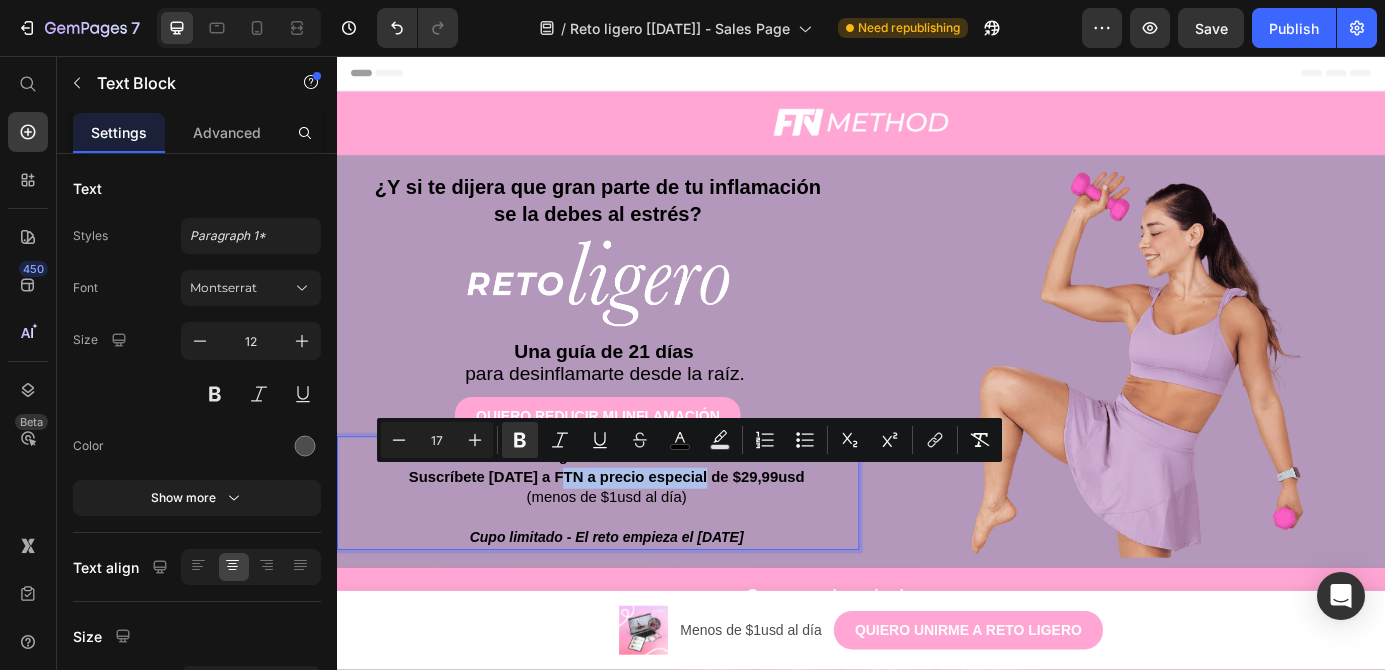 drag, startPoint x: 610, startPoint y: 542, endPoint x: 777, endPoint y: 545, distance: 167.02695 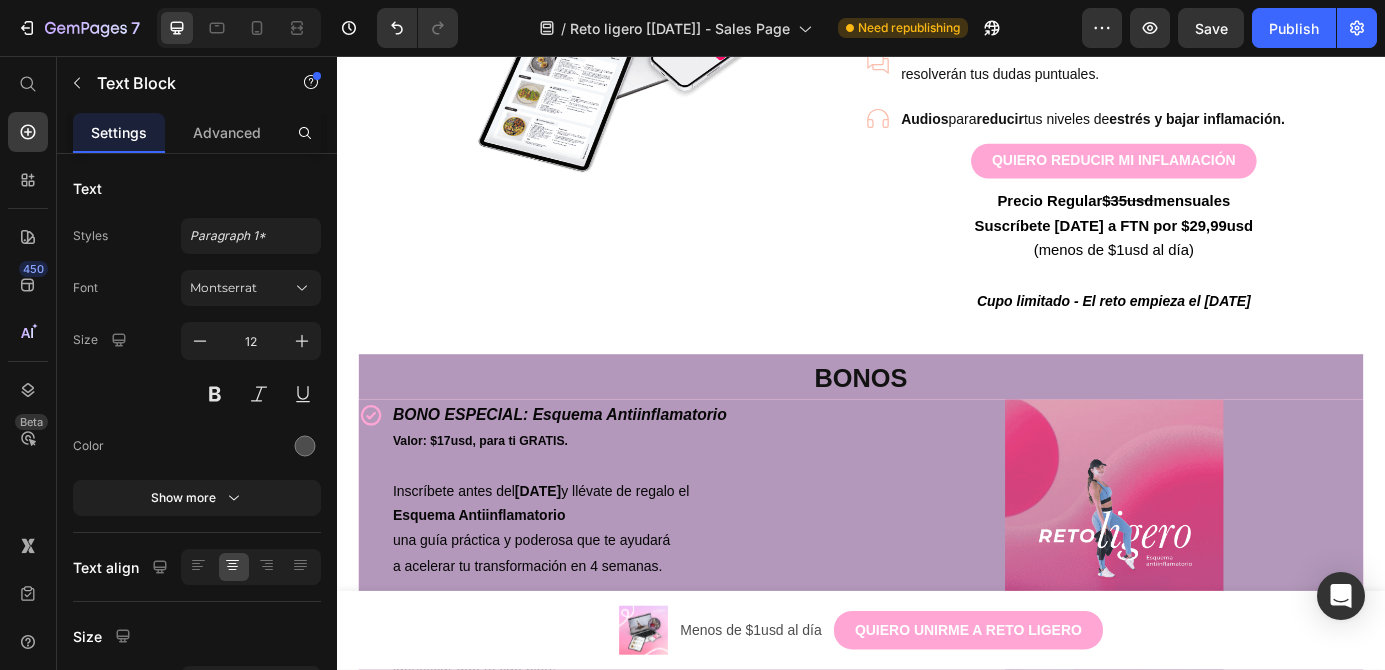 scroll, scrollTop: 2111, scrollLeft: 0, axis: vertical 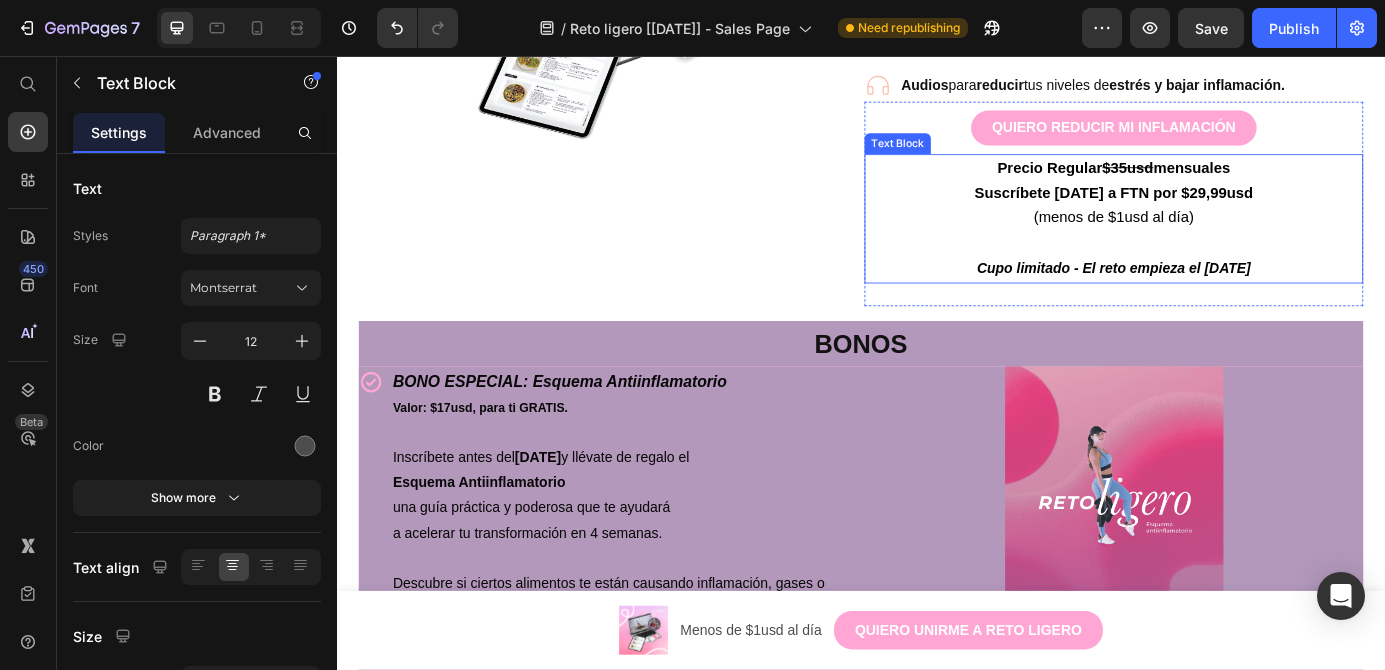 click on "Suscríbete [DATE] a FTN por $29,99usd" at bounding box center (1226, 213) 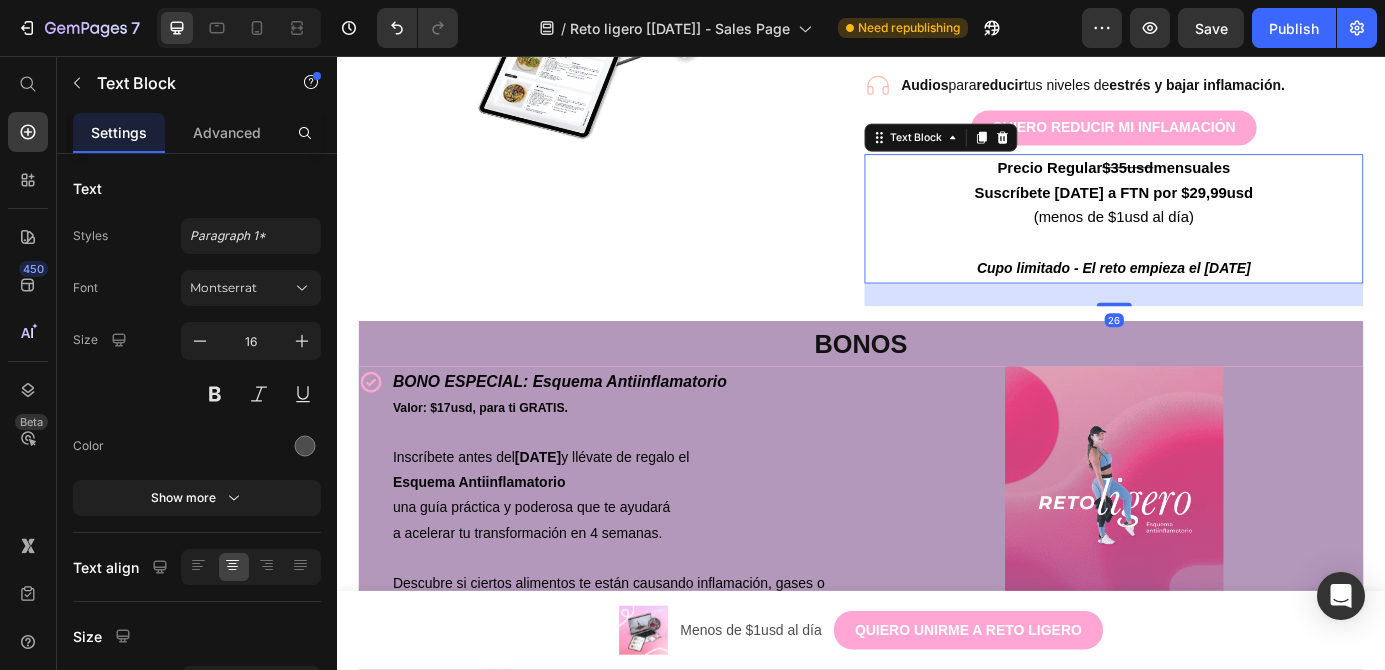 click on "Suscríbete [DATE] a FTN por $29,99usd" at bounding box center (1226, 213) 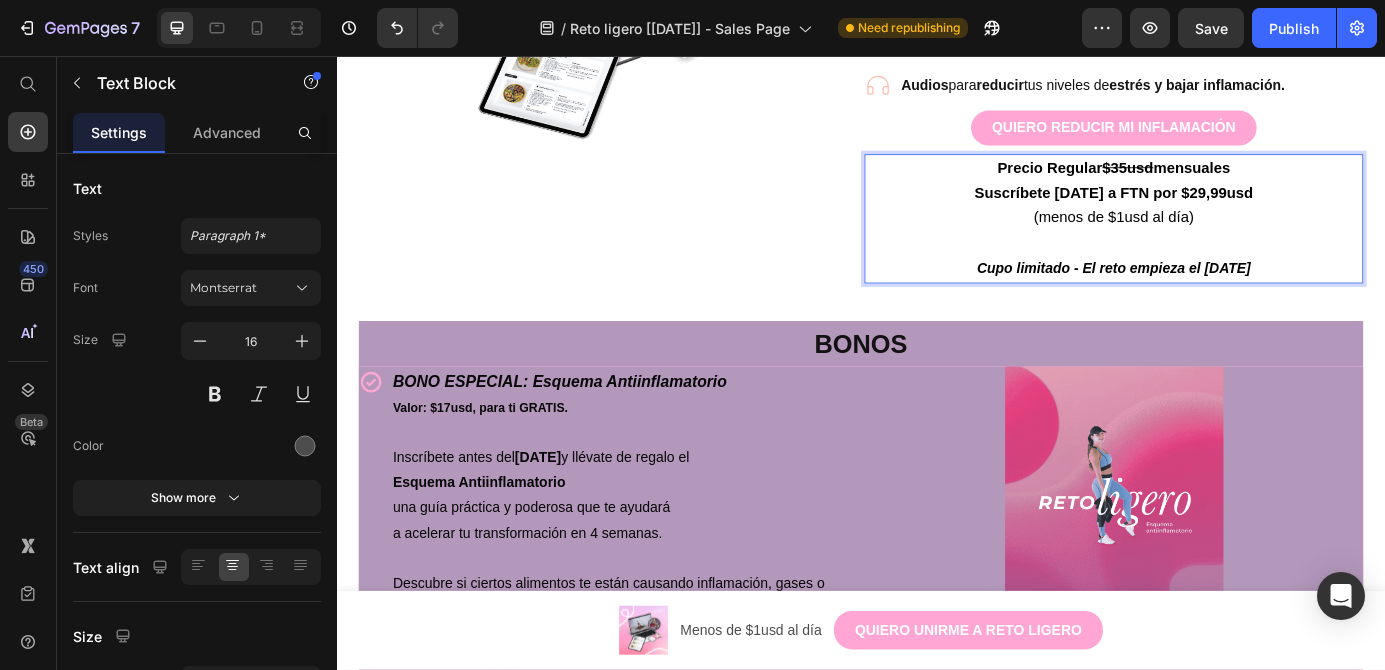 click on "Suscríbete [DATE] a FTN por $29,99usd" at bounding box center (1226, 213) 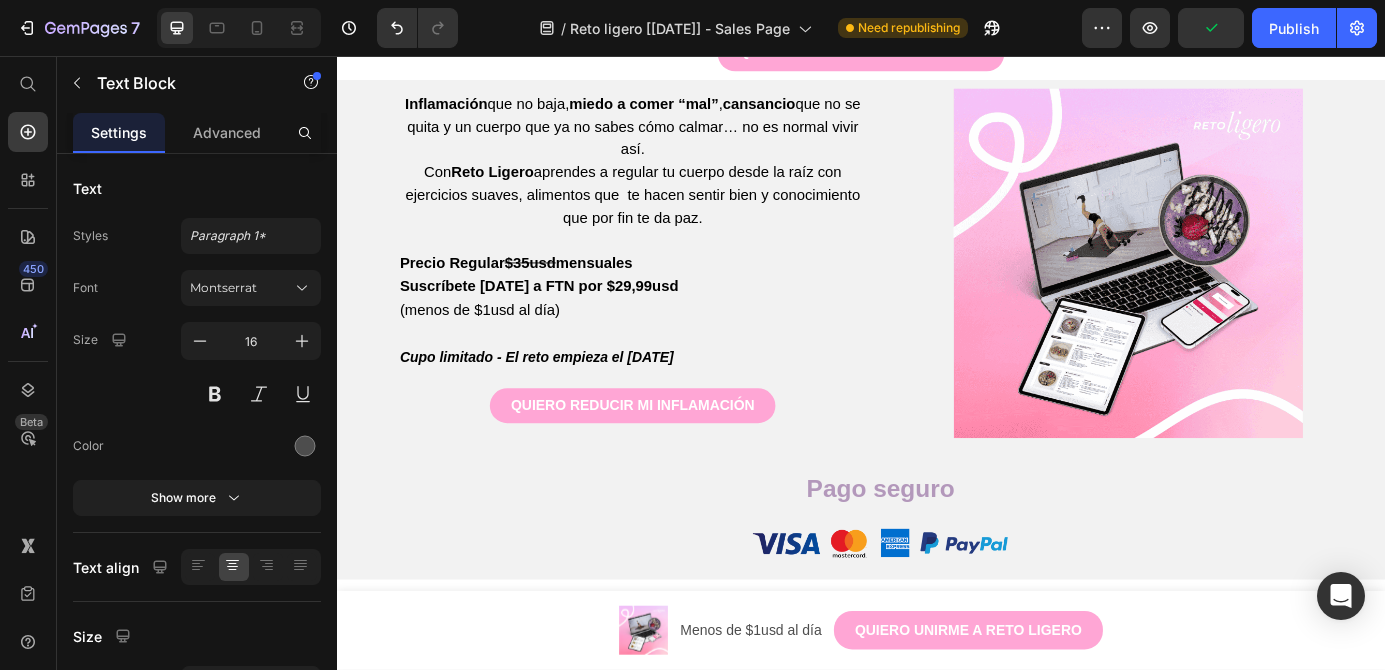 scroll, scrollTop: 3681, scrollLeft: 0, axis: vertical 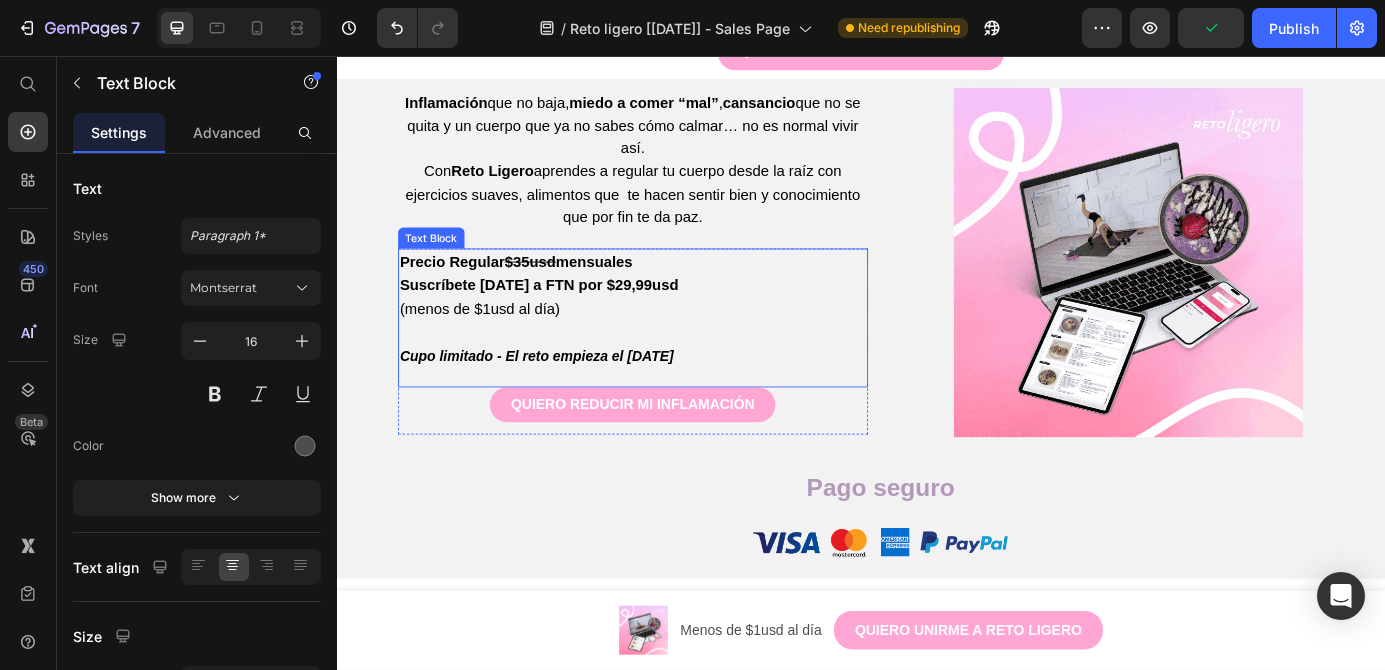 click on "Suscríbete [DATE] a FTN por $29,99usd" at bounding box center [568, 319] 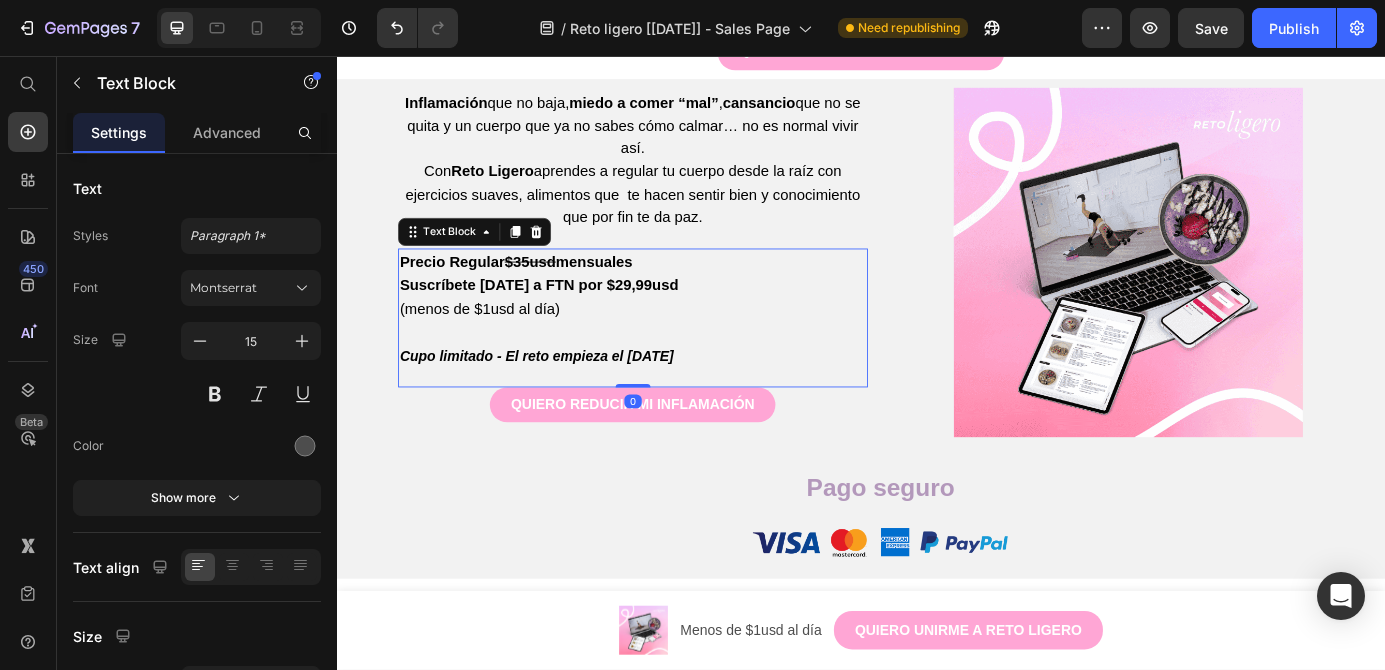 click on "Suscríbete [DATE] a FTN por $29,99usd" at bounding box center [568, 319] 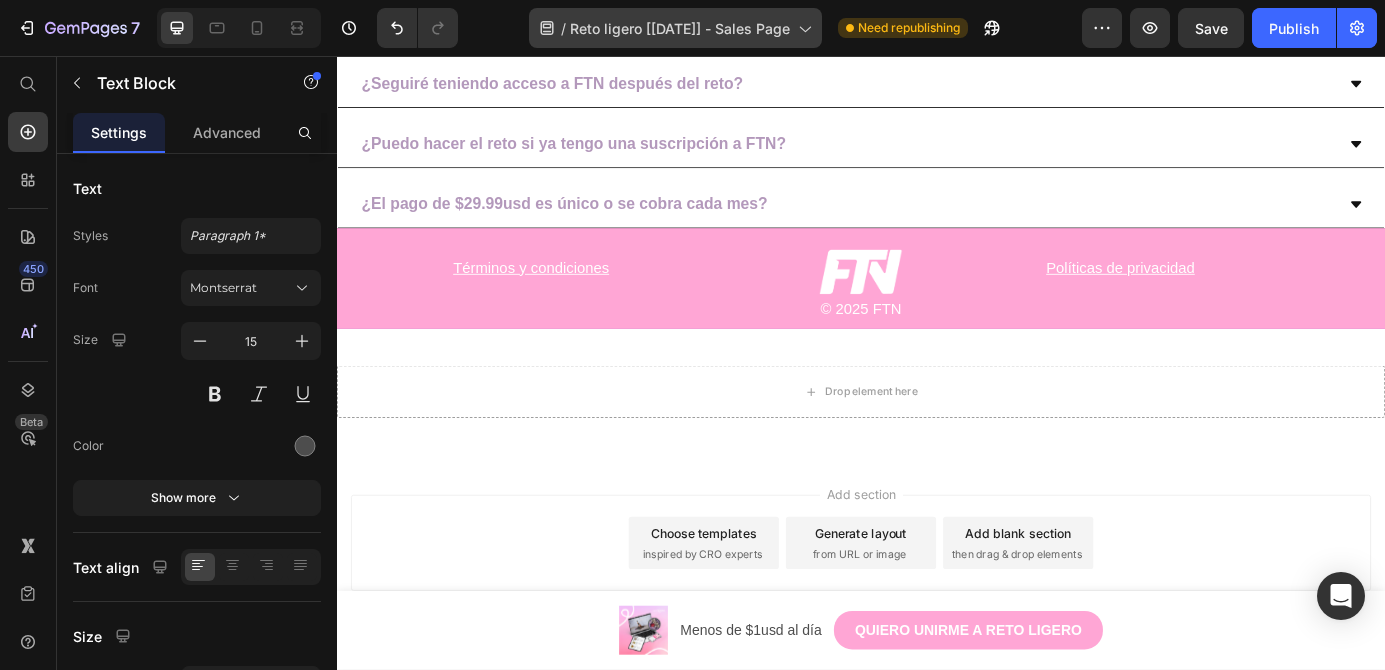 scroll, scrollTop: 6005, scrollLeft: 0, axis: vertical 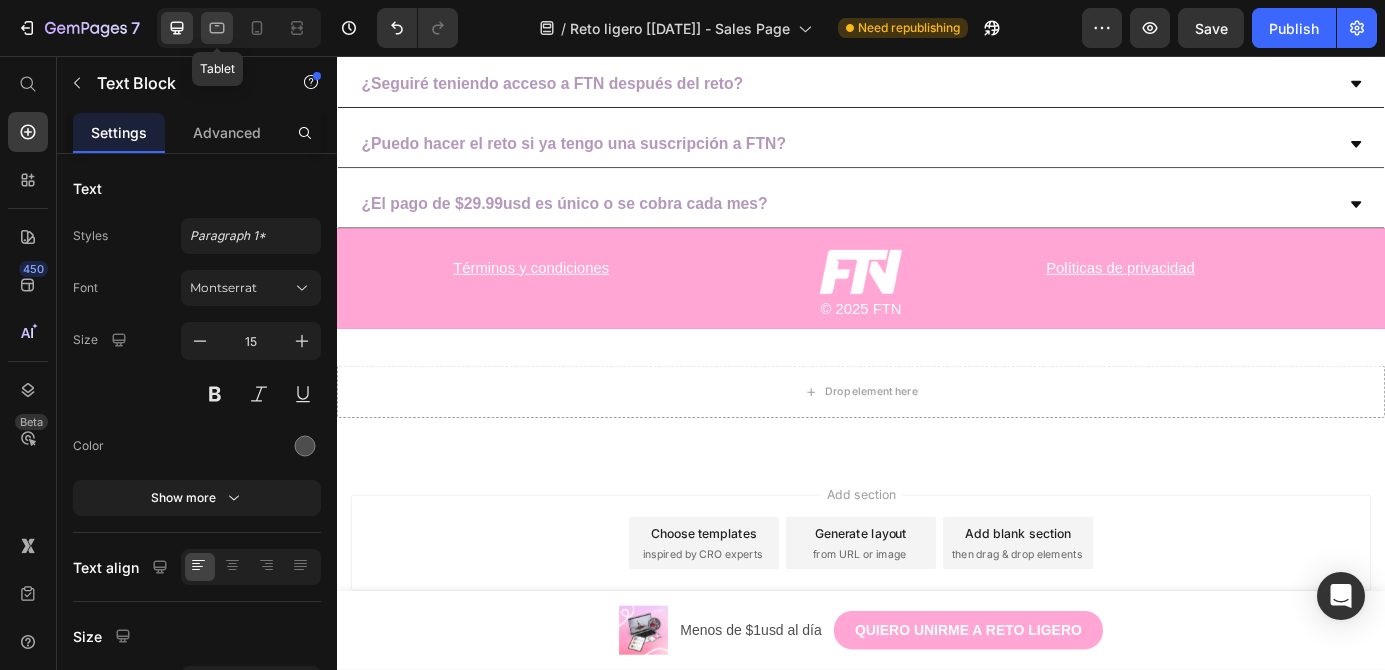 click 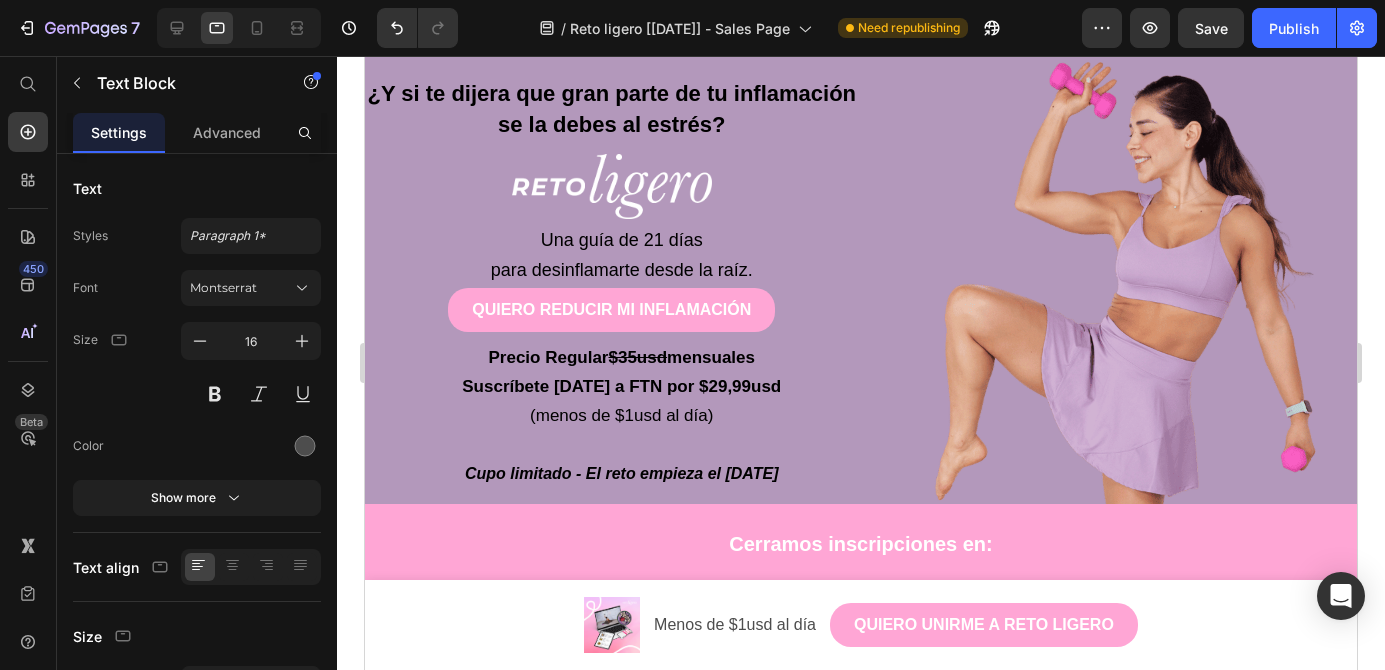 scroll, scrollTop: 121, scrollLeft: 0, axis: vertical 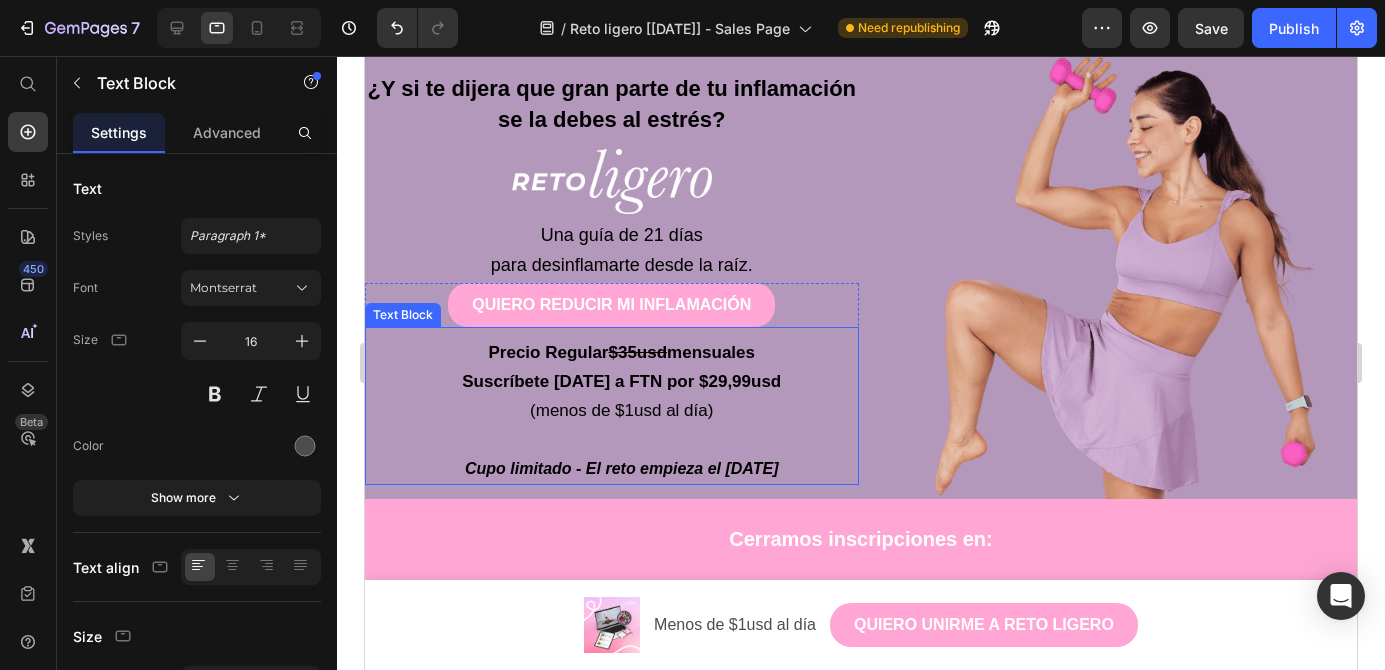 click on "Suscríbete [DATE] a FTN por $29,99usd" at bounding box center (621, 381) 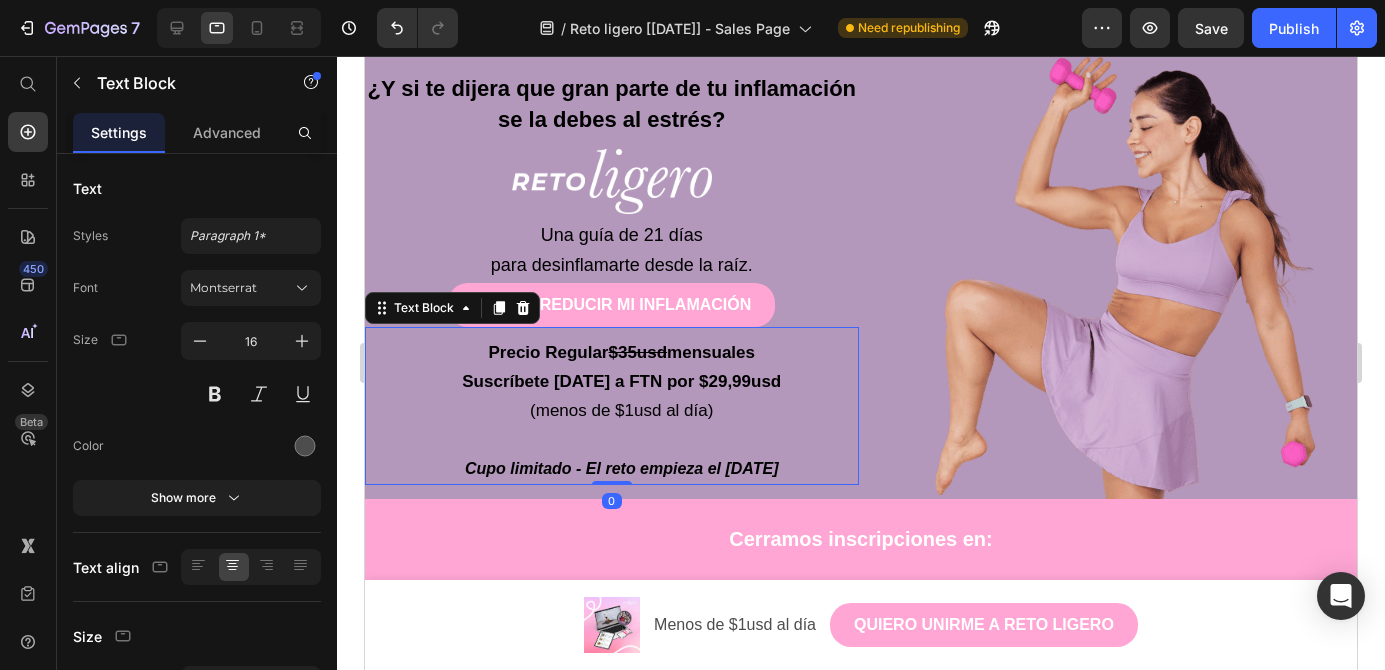 click on "Suscríbete [DATE] a FTN por $29,99usd" at bounding box center [621, 381] 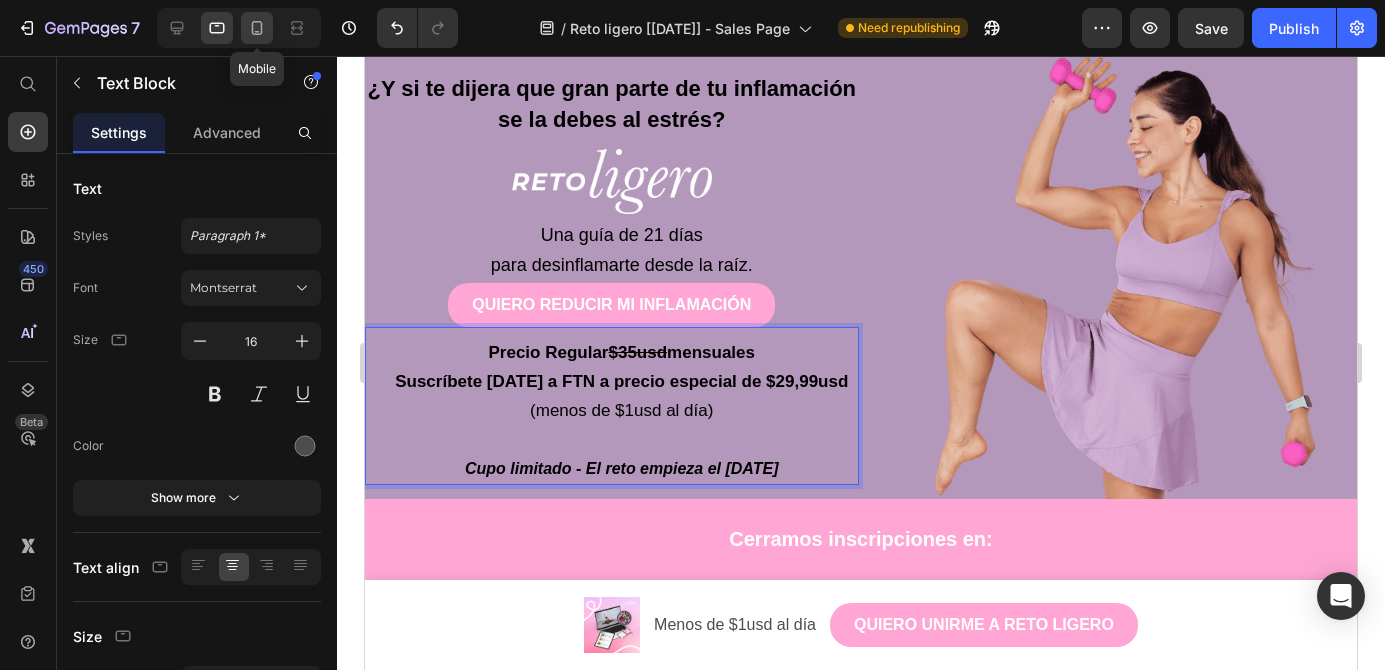 click 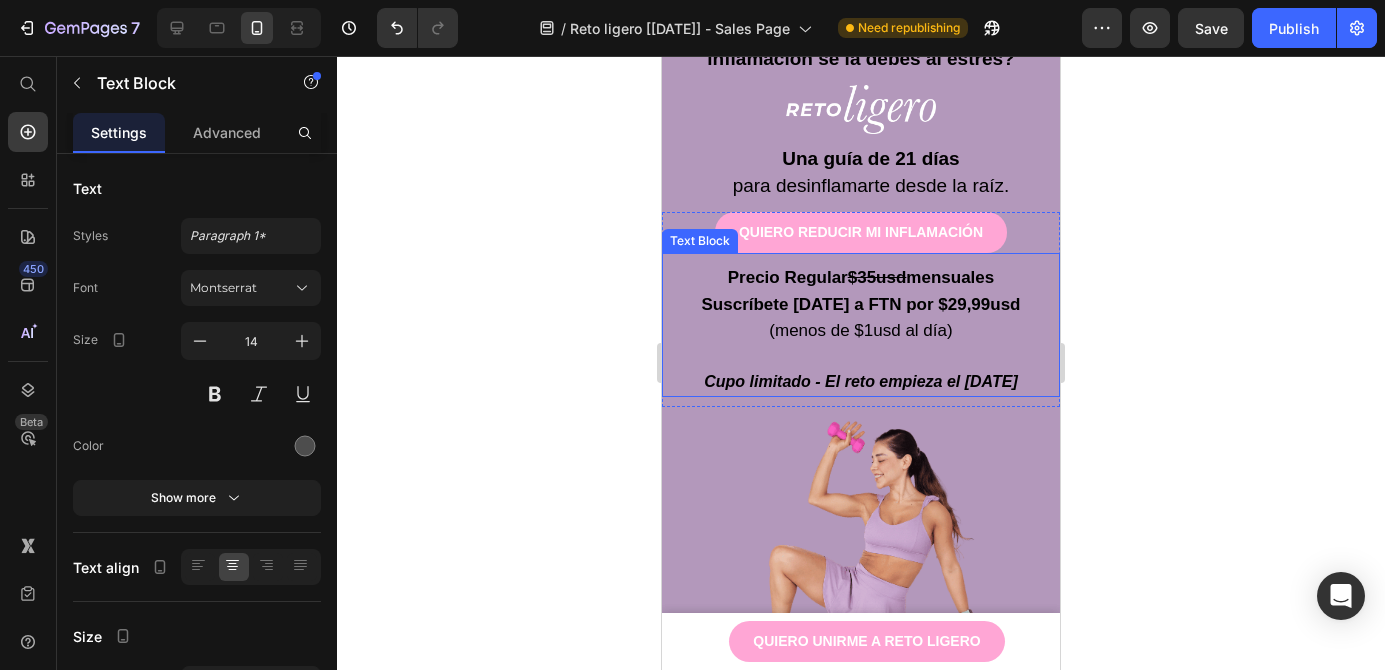 scroll, scrollTop: 167, scrollLeft: 0, axis: vertical 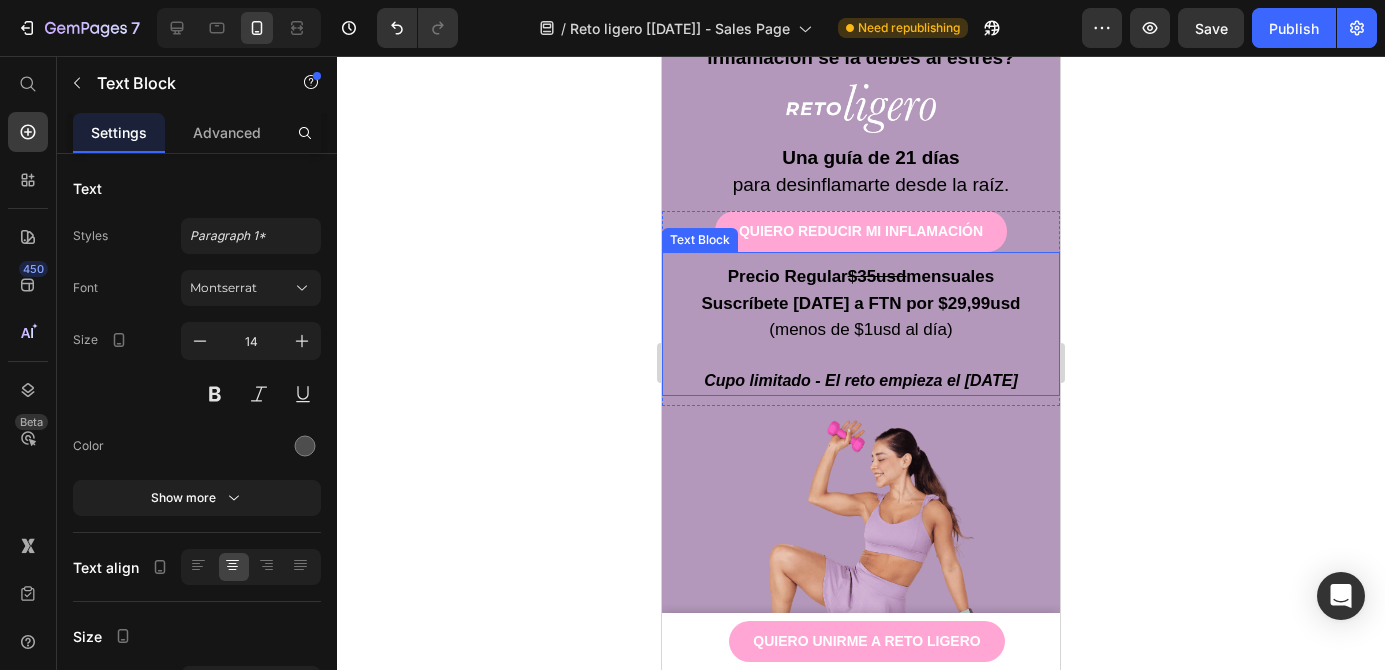 click on "Suscríbete [DATE] a FTN por $29,99usd" at bounding box center [861, 303] 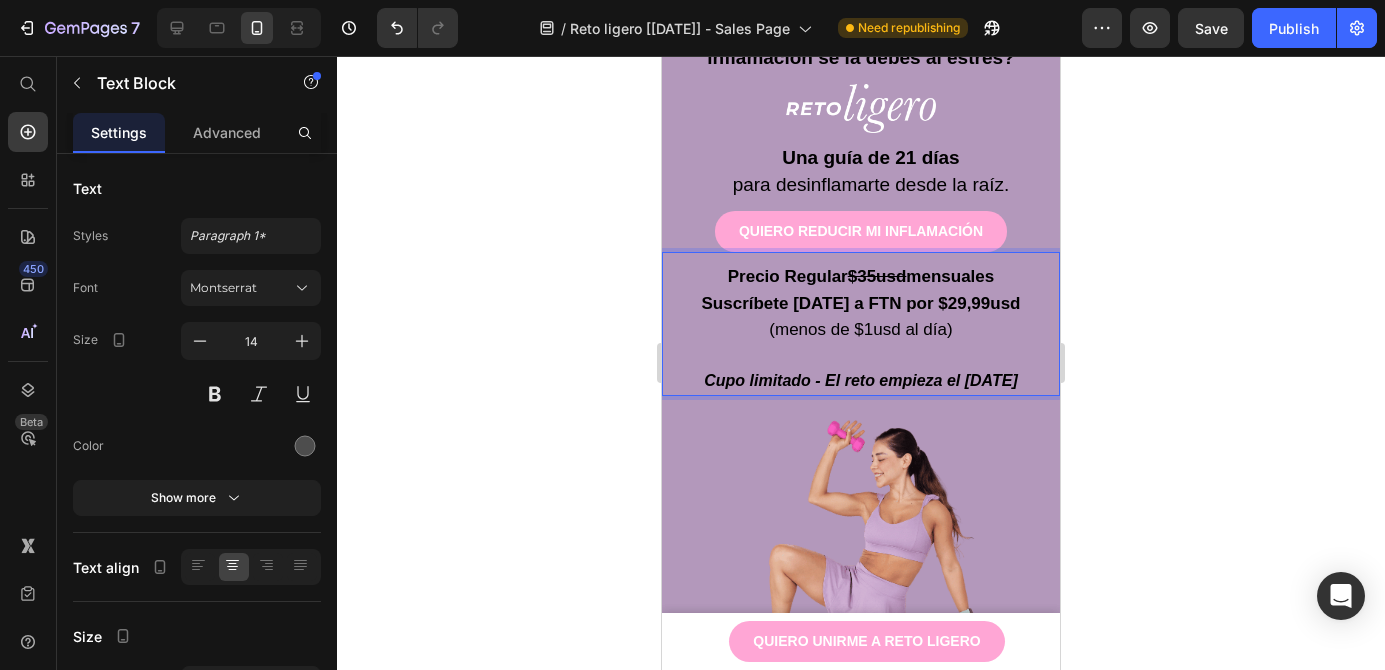click on "Suscríbete [DATE] a FTN por $29,99usd" at bounding box center (861, 303) 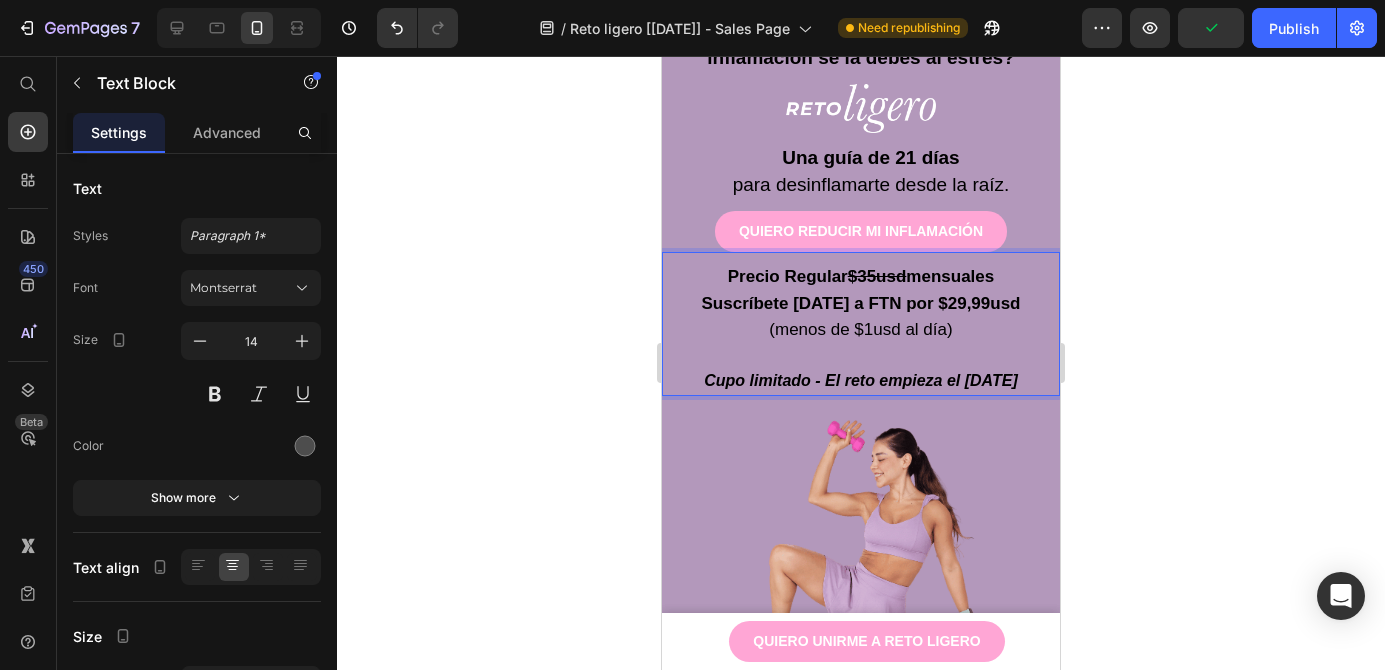 click on "Suscríbete [DATE] a FTN por $29,99usd" at bounding box center (861, 303) 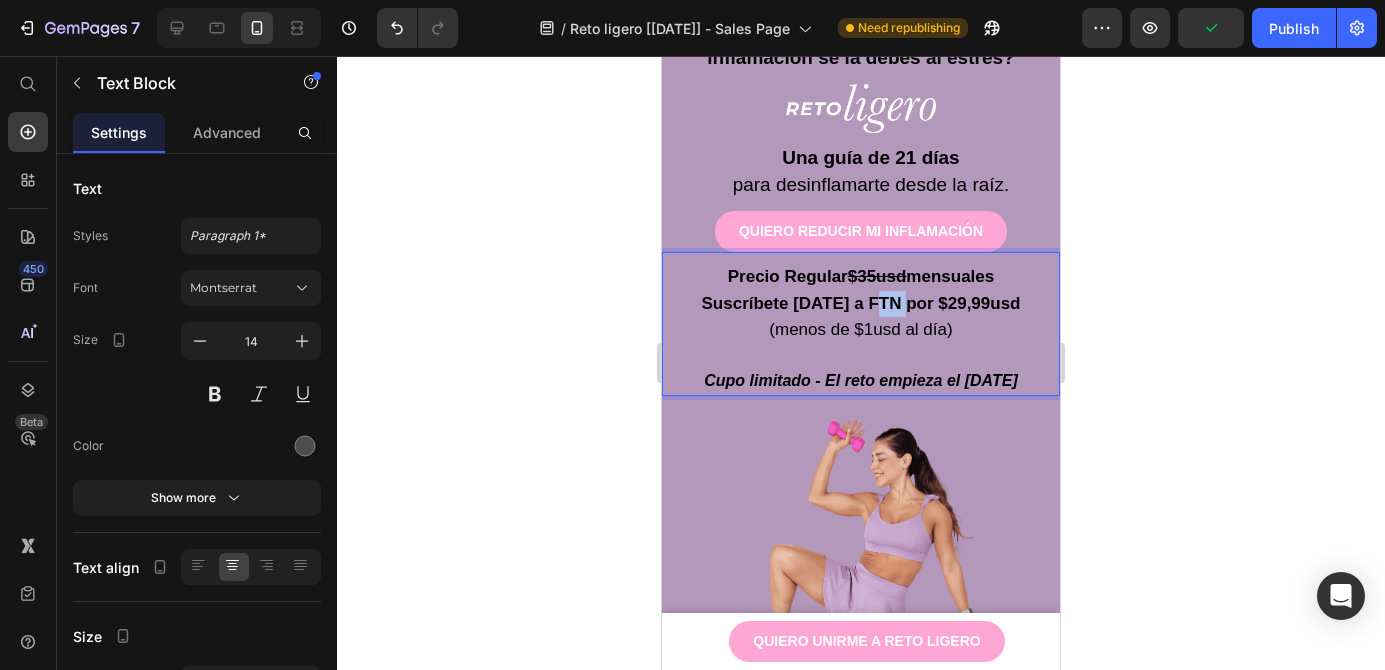 click on "Suscríbete [DATE] a FTN por $29,99usd" at bounding box center (861, 303) 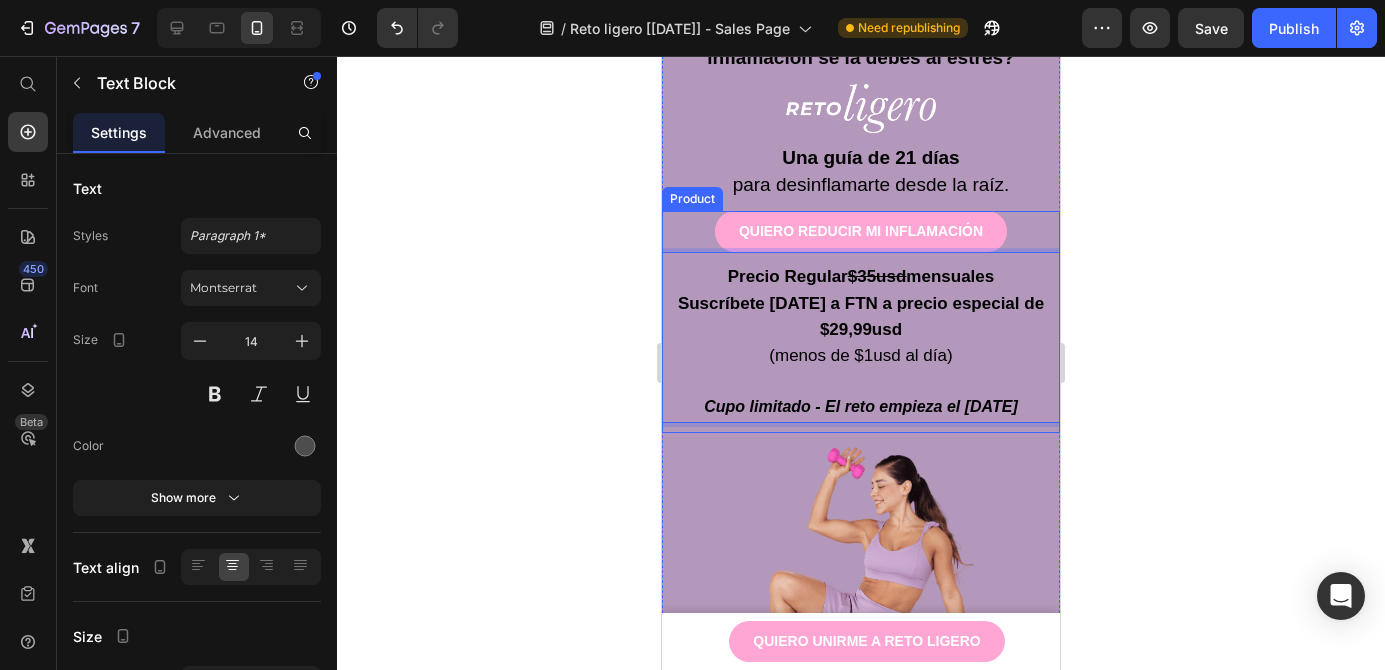 scroll, scrollTop: 175, scrollLeft: 0, axis: vertical 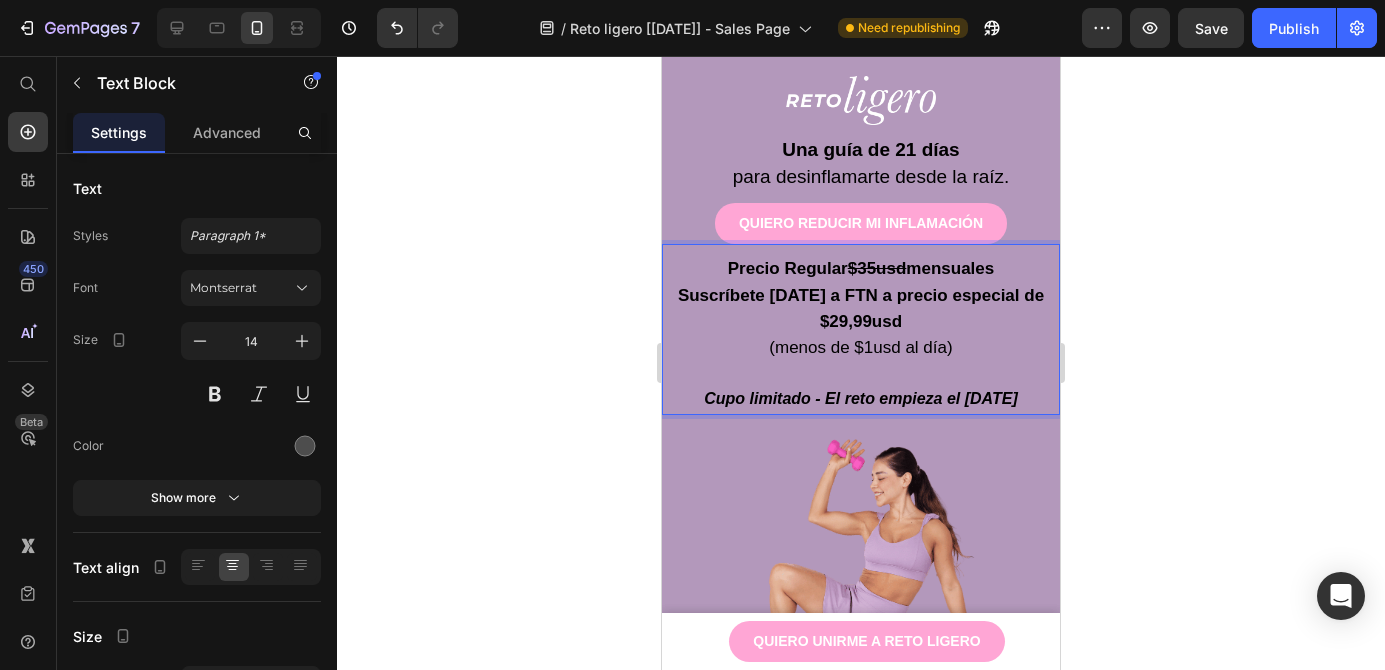click on "Suscríbete [DATE] a FTN a precio especial de $29,99usd" at bounding box center [861, 308] 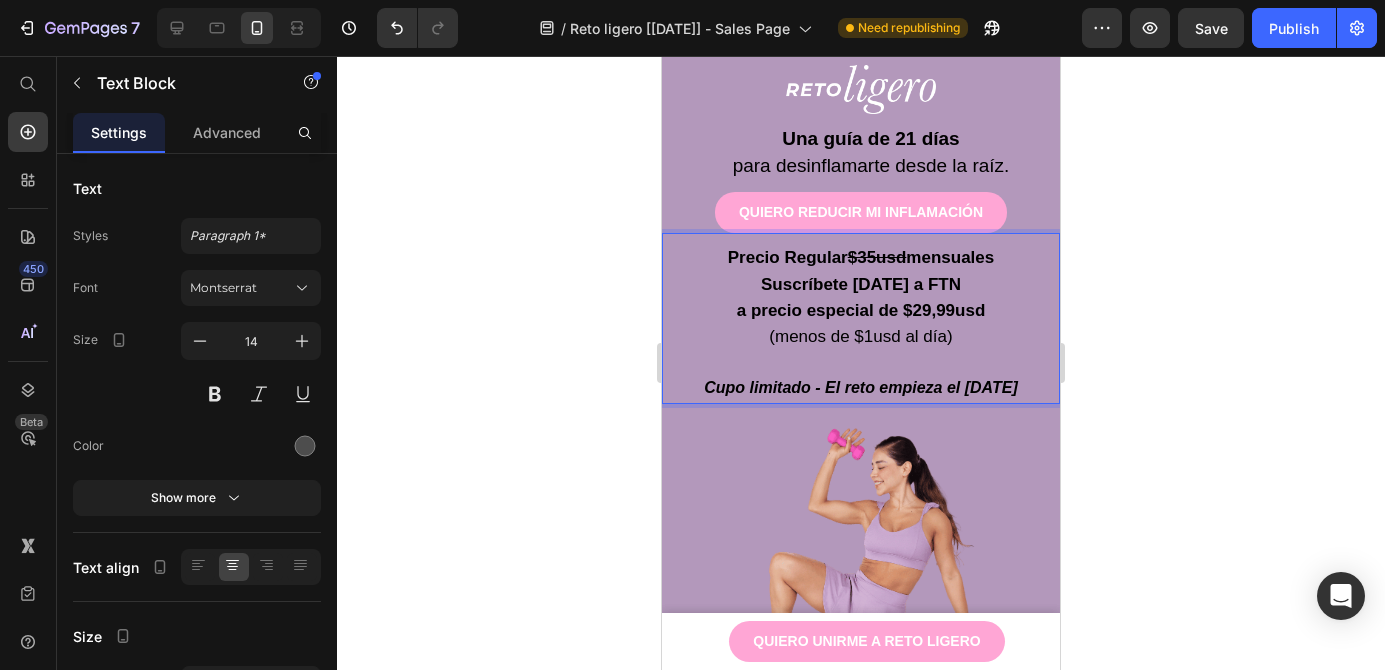 scroll, scrollTop: 194, scrollLeft: 0, axis: vertical 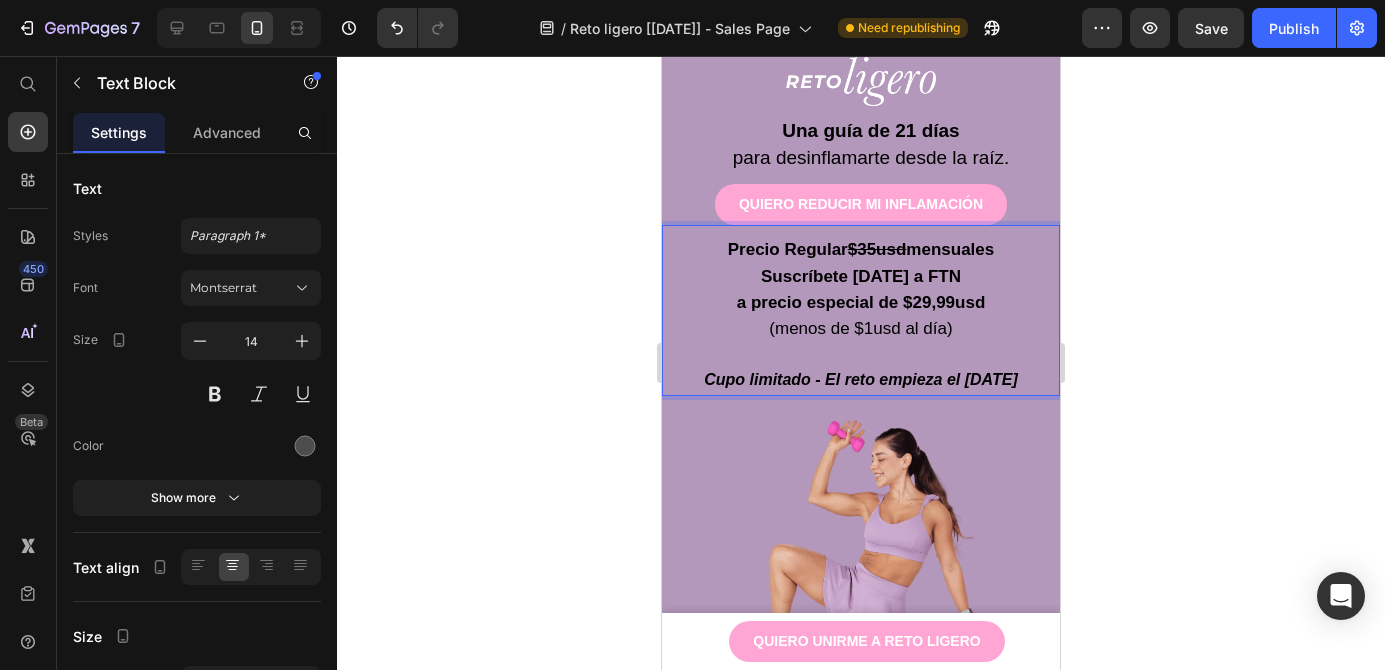 click on "(menos de $1usd al día) Cupo limitado - El reto empieza el [DATE]" at bounding box center [861, 355] 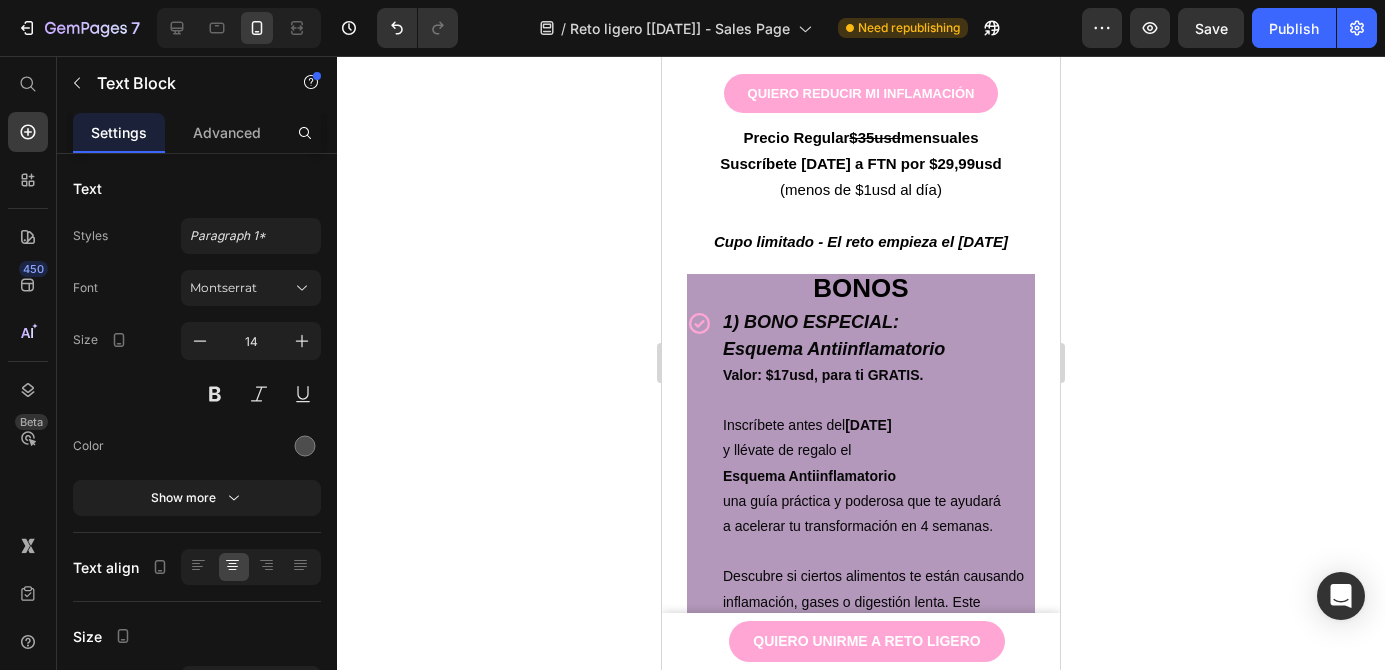 scroll, scrollTop: 2873, scrollLeft: 0, axis: vertical 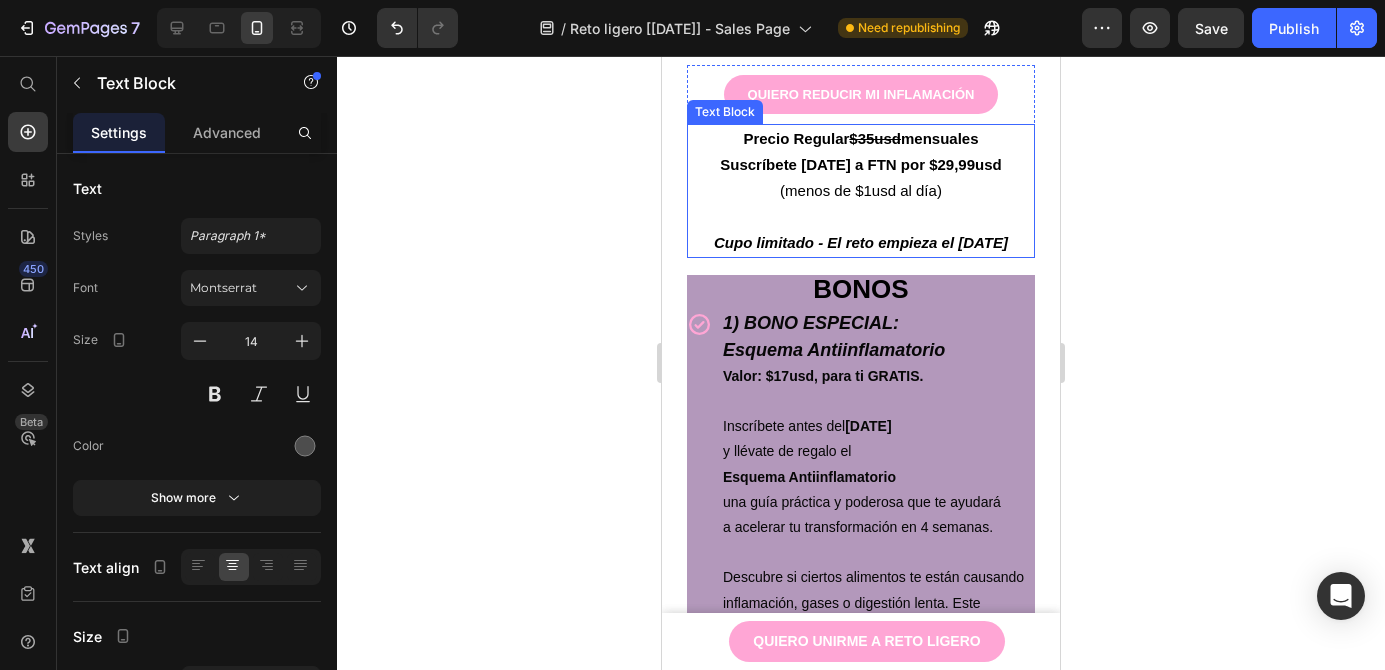 click on "Suscríbete [DATE] a FTN por $29,99usd" at bounding box center [860, 164] 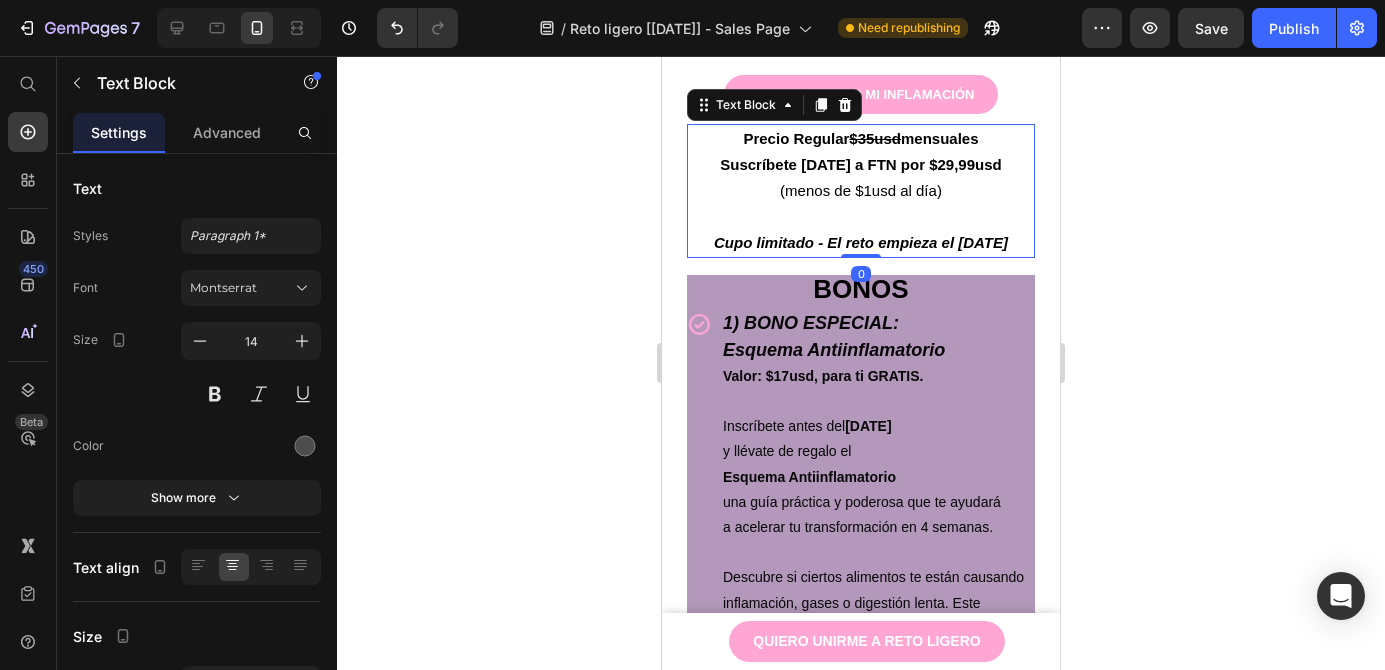 click on "Suscríbete [DATE] a FTN por $29,99usd" at bounding box center [860, 164] 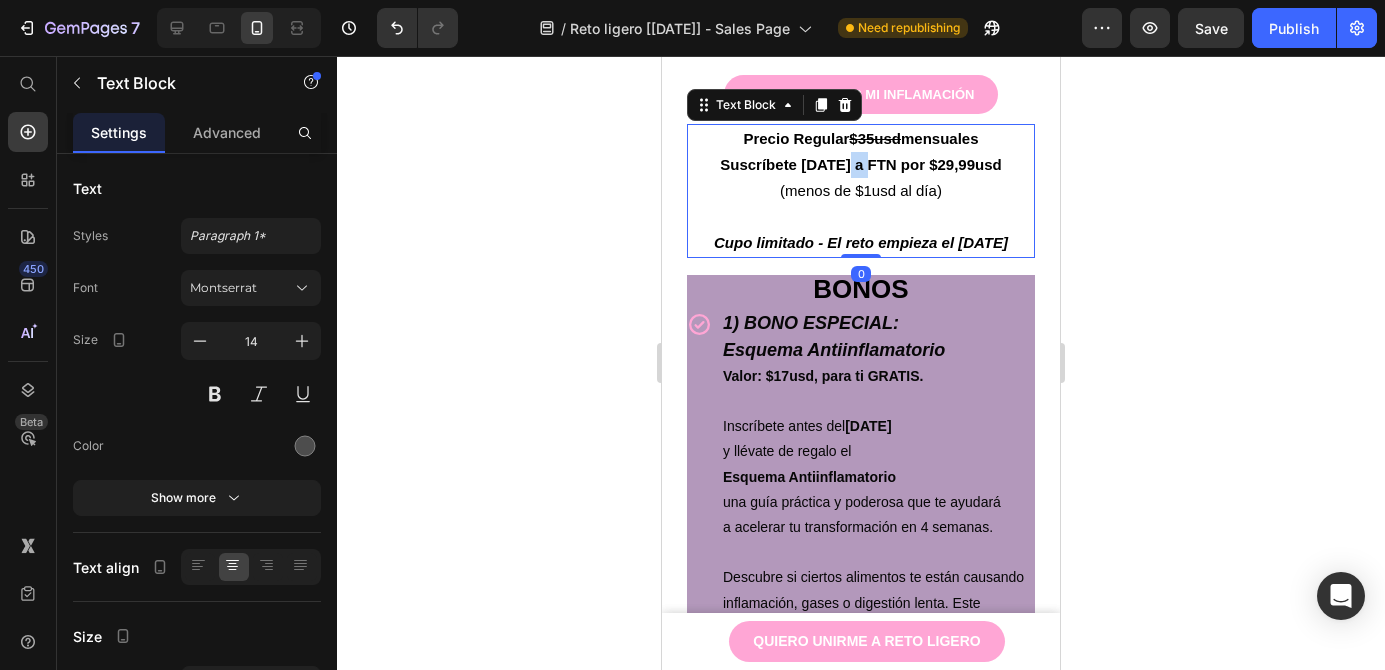 click on "Suscríbete [DATE] a FTN por $29,99usd" at bounding box center (860, 164) 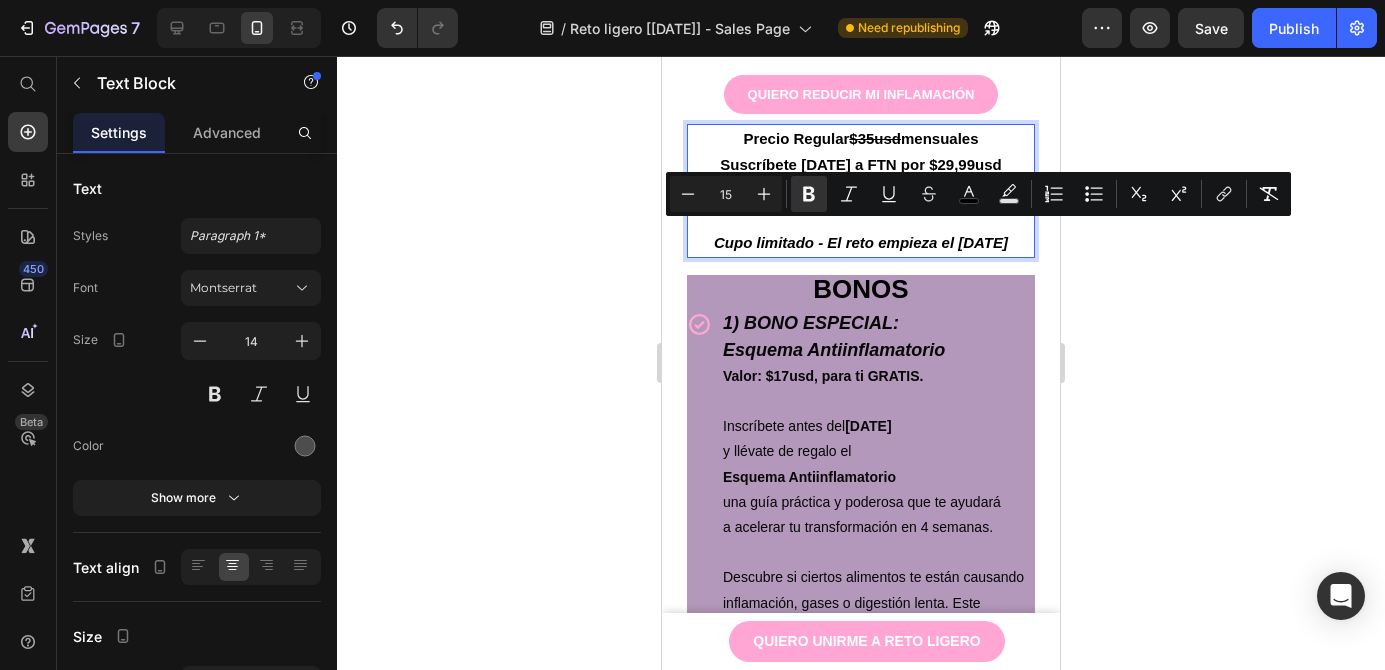 click on "Suscríbete [DATE] a FTN por $29,99usd" at bounding box center [860, 164] 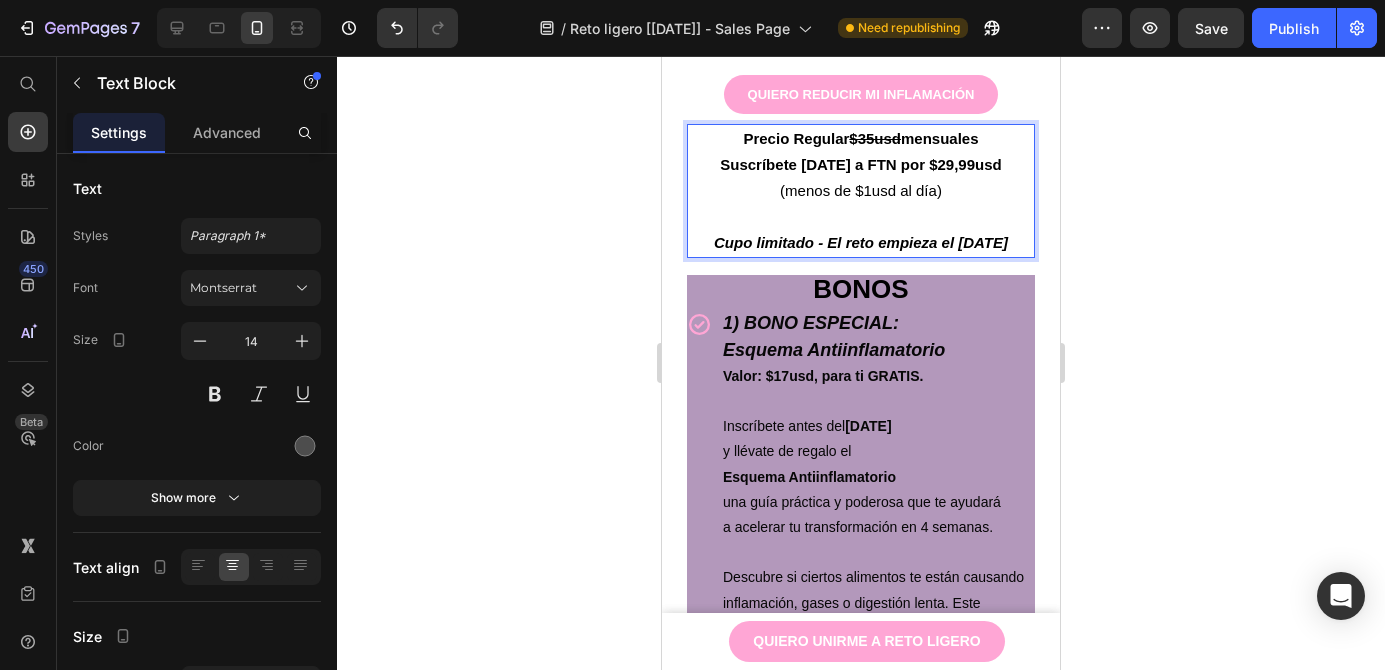click on "Suscríbete [DATE] a FTN por $29,99usd" at bounding box center [860, 164] 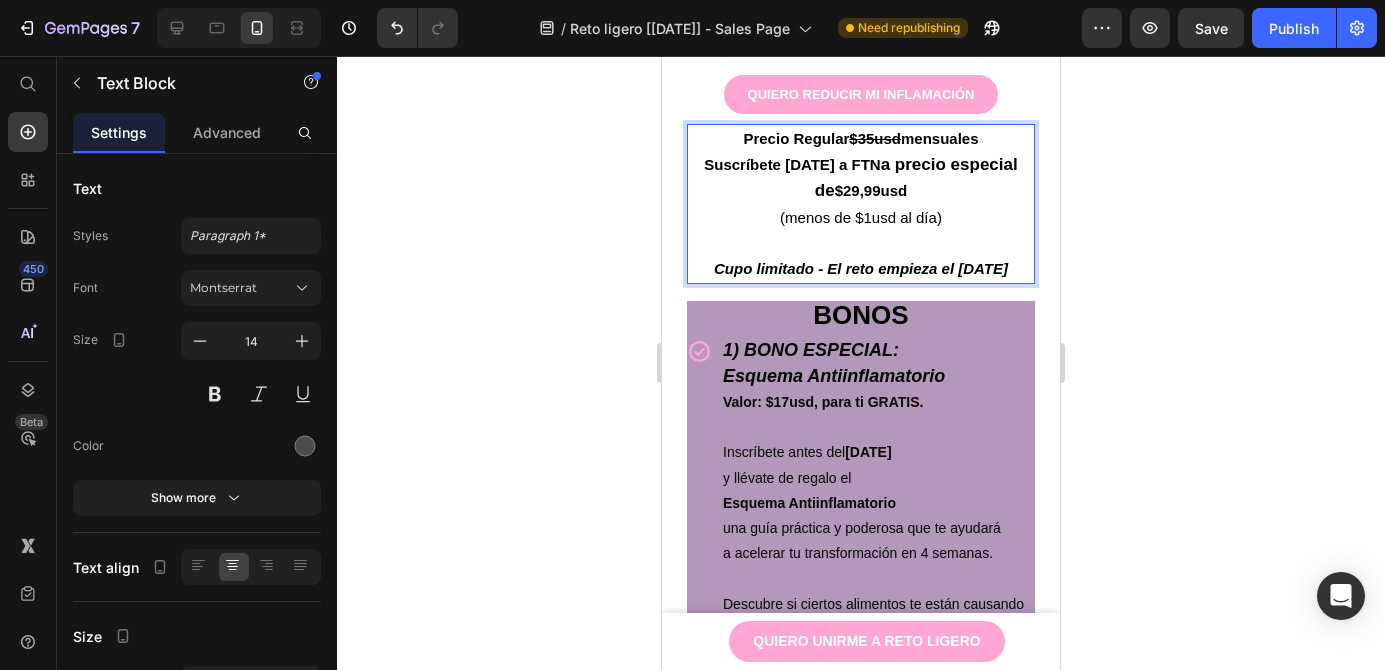 click on "a precio especial de" at bounding box center [916, 177] 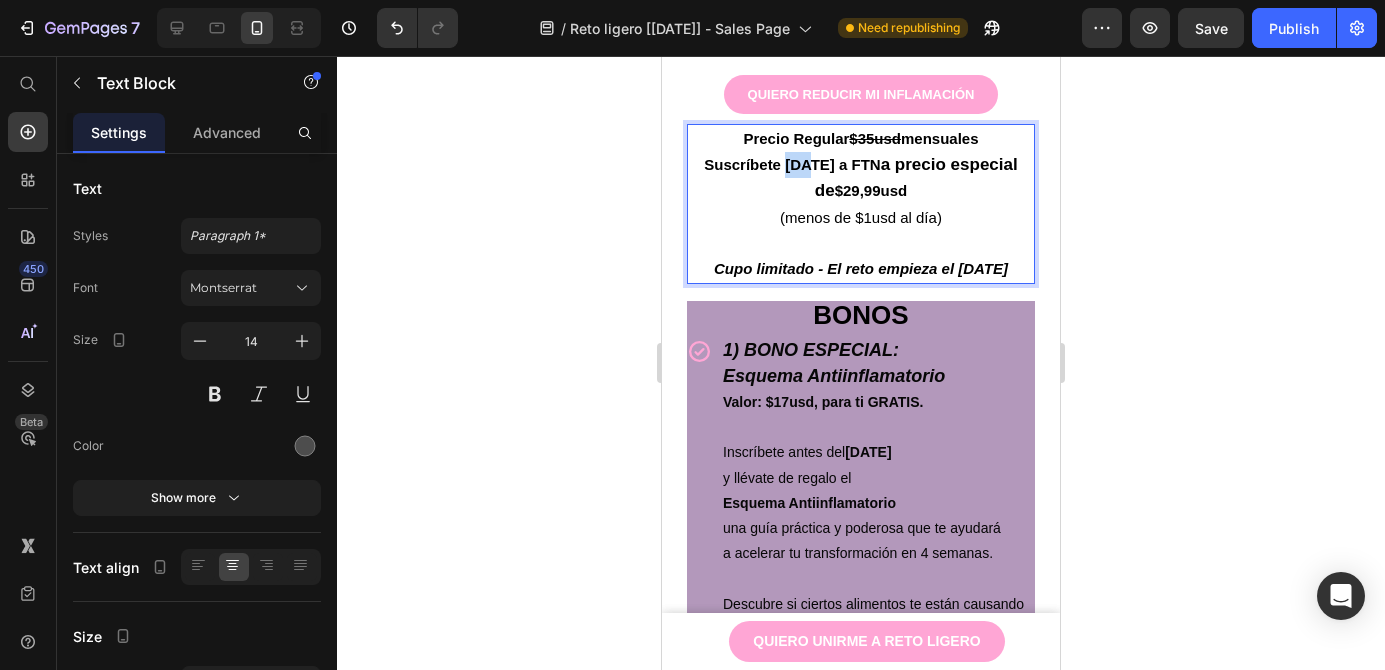 click on "Suscríbete [DATE] a FTN" at bounding box center [792, 164] 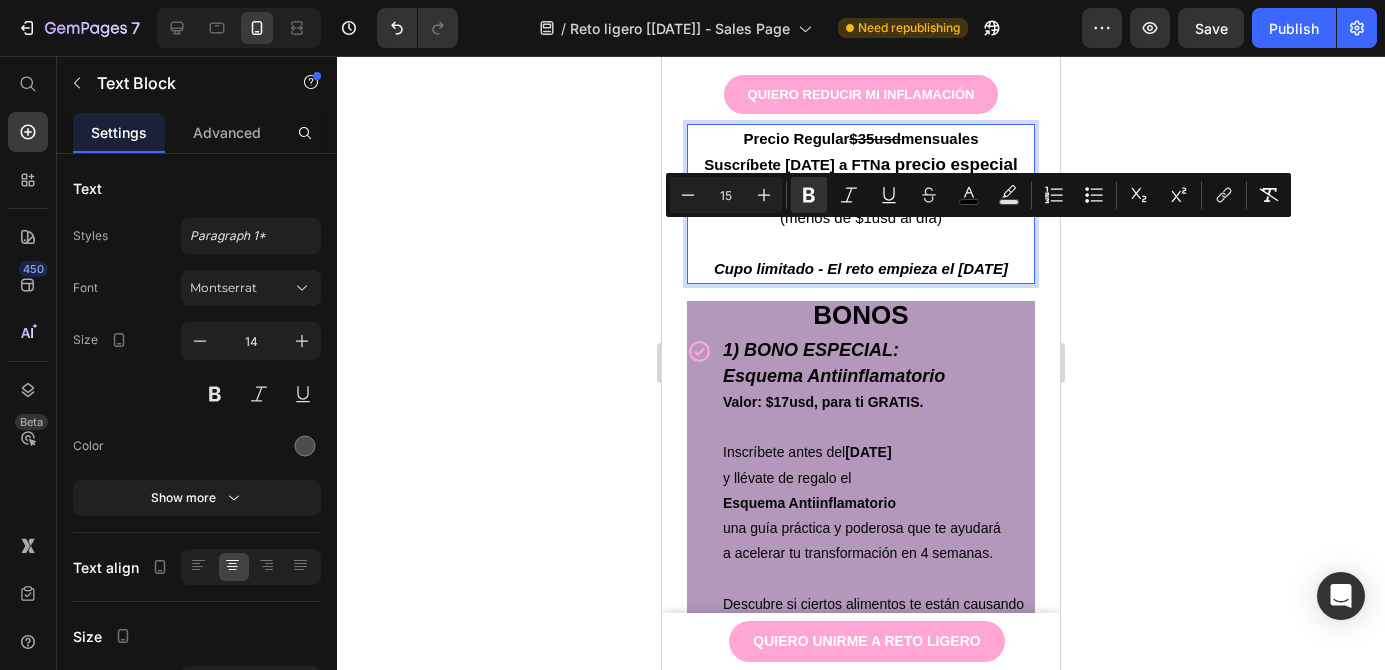 click on "Suscríbete [DATE] a FTN  a precio especial de  $29,99usd" at bounding box center (861, 178) 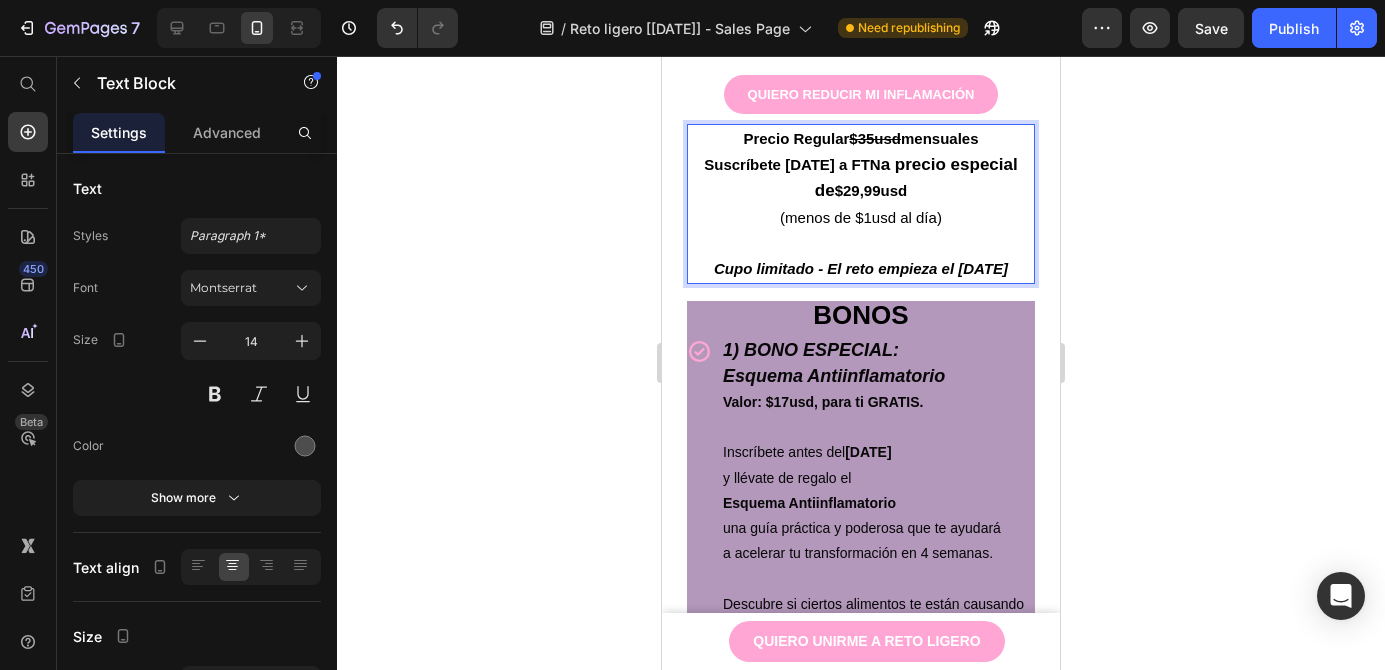 drag, startPoint x: 908, startPoint y: 262, endPoint x: 686, endPoint y: 232, distance: 224.01785 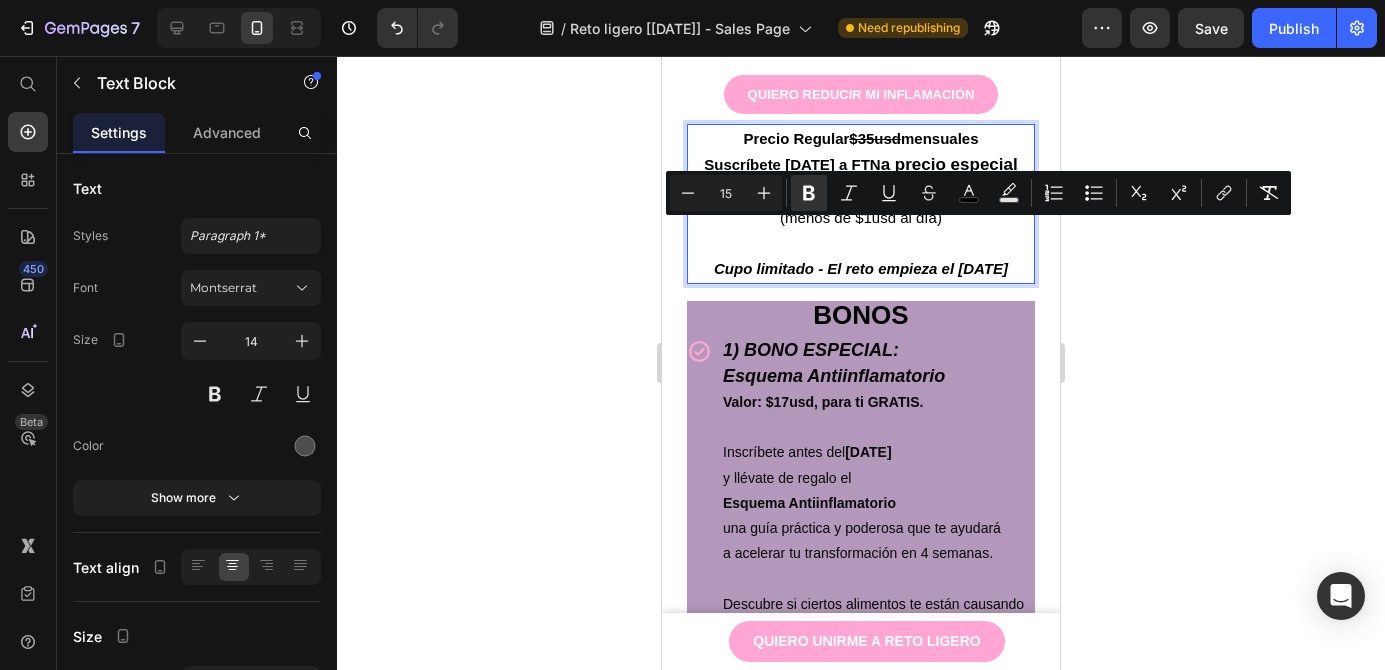 click on "15" at bounding box center [726, 193] 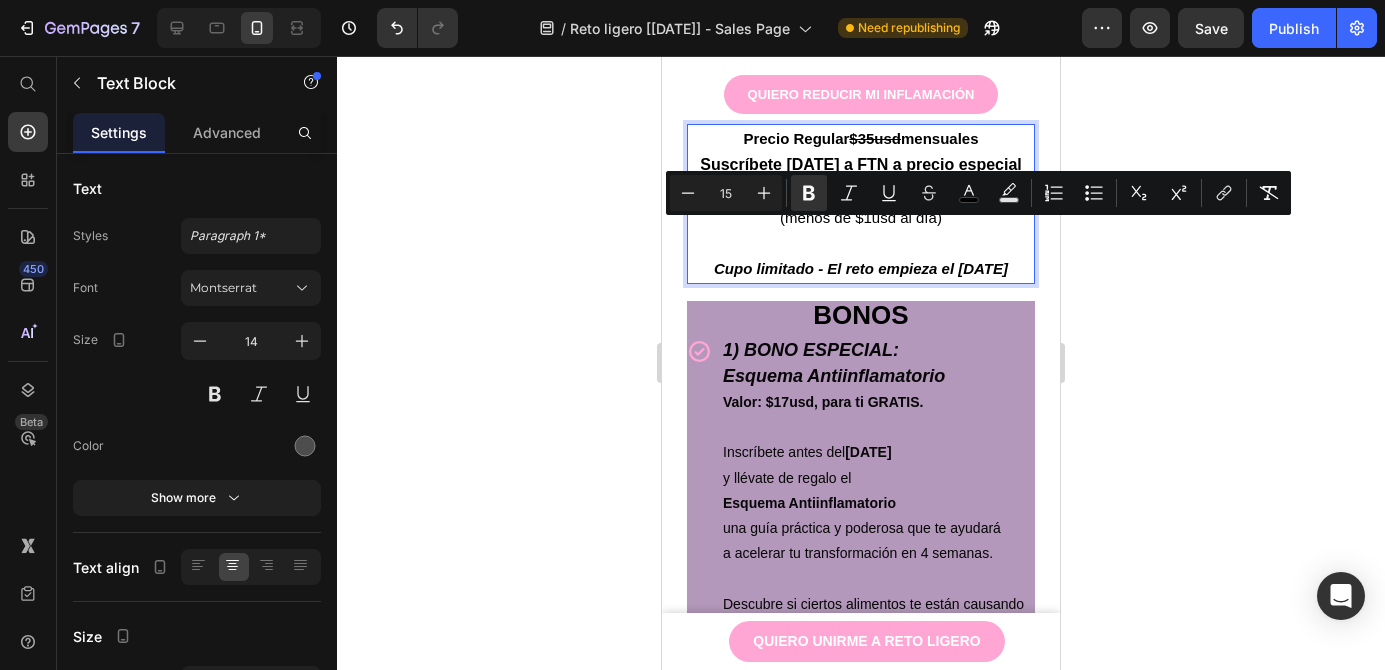 type on "15" 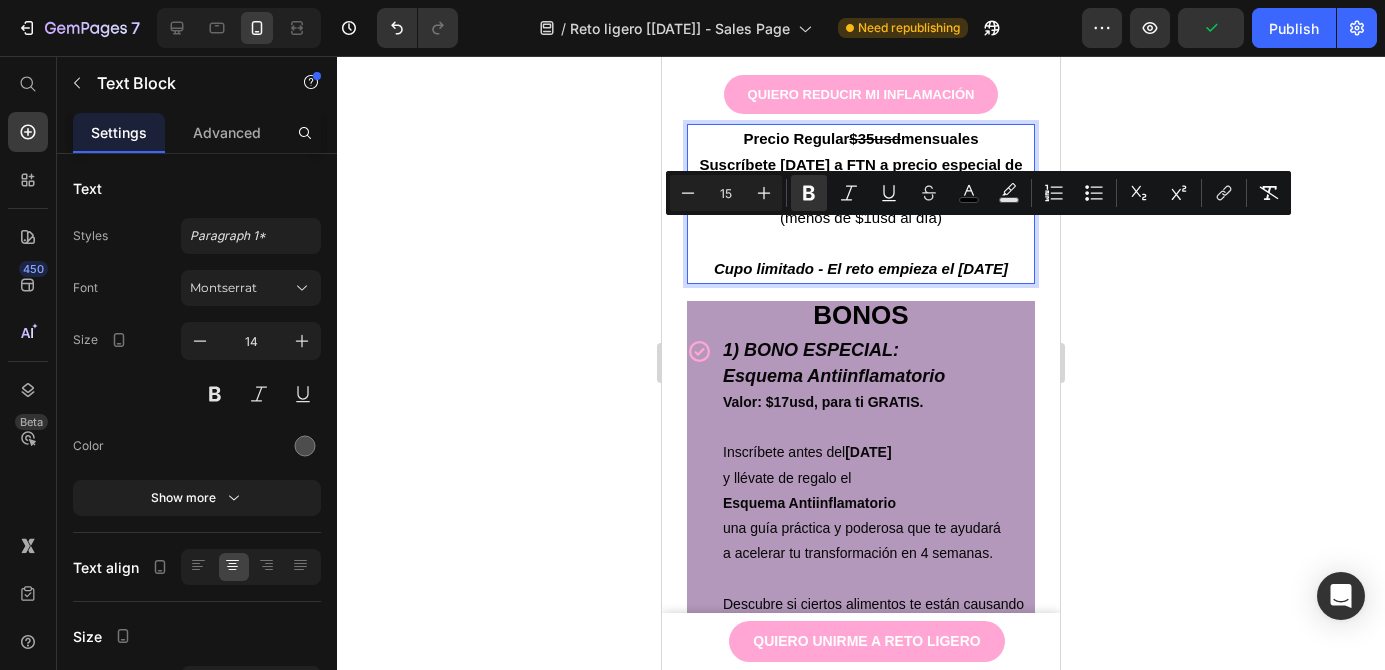 click on "Suscríbete [DATE] a FTN a precio especial de $29,99usd" at bounding box center [860, 177] 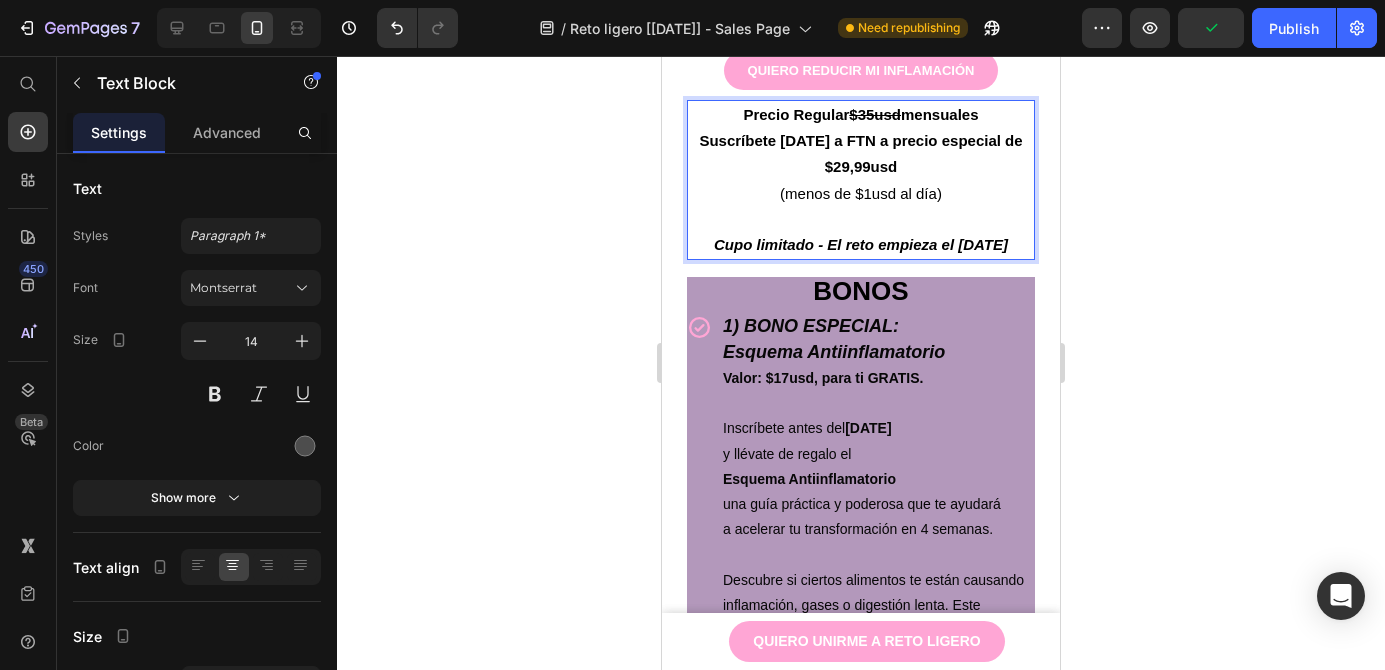scroll, scrollTop: 2902, scrollLeft: 0, axis: vertical 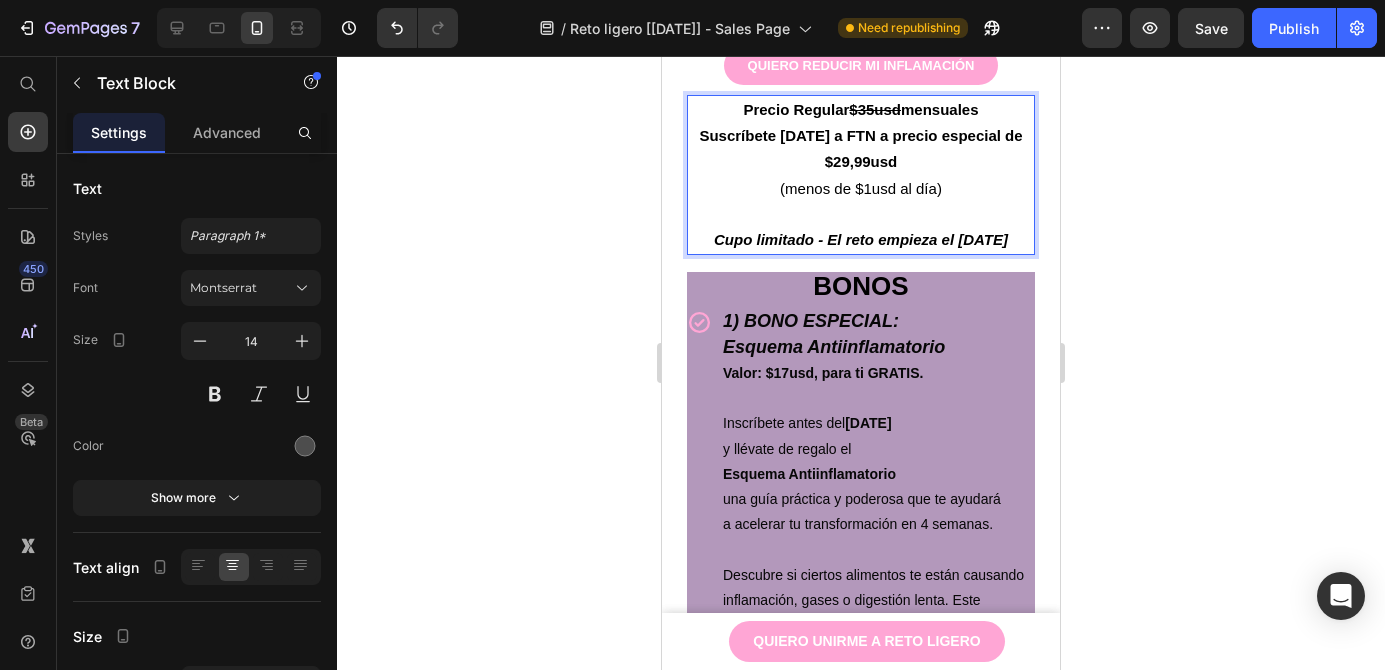 click on "Suscríbete [DATE] a FTN a precio especial de $29,99usd" at bounding box center (860, 148) 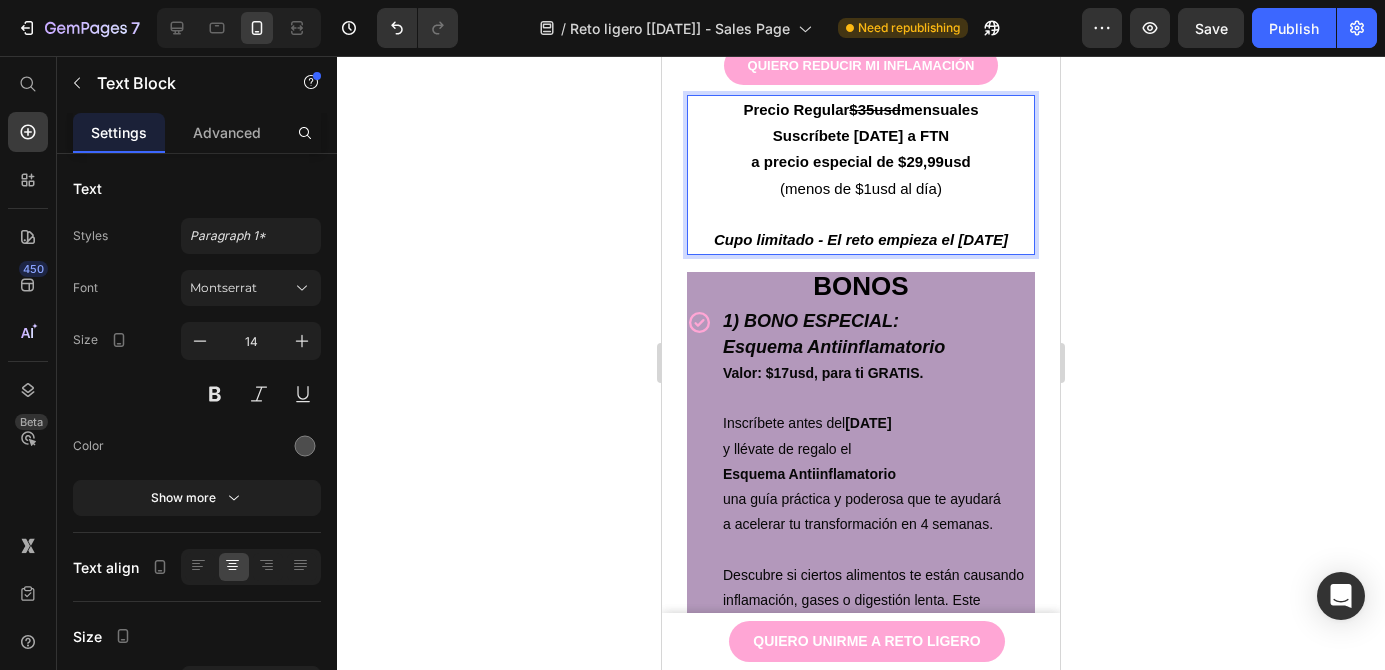 click on "a precio especial de $29,99usd" at bounding box center [860, 161] 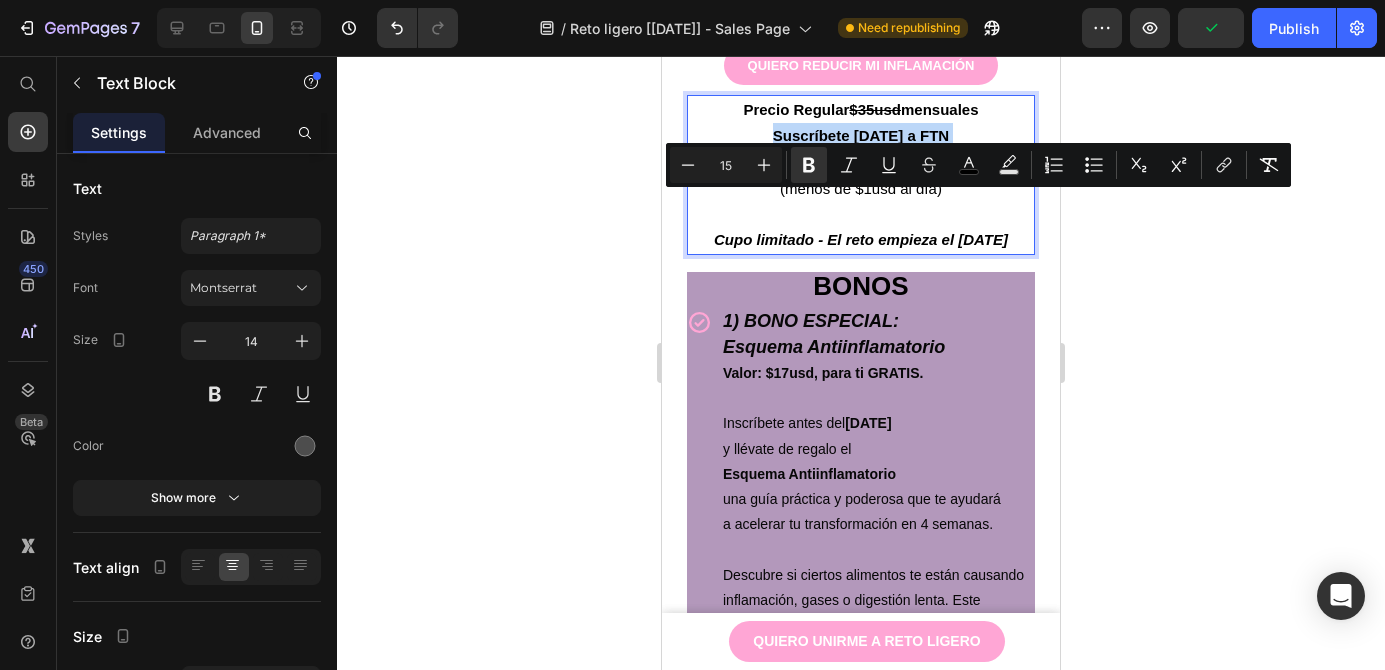 drag, startPoint x: 985, startPoint y: 234, endPoint x: 757, endPoint y: 209, distance: 229.36652 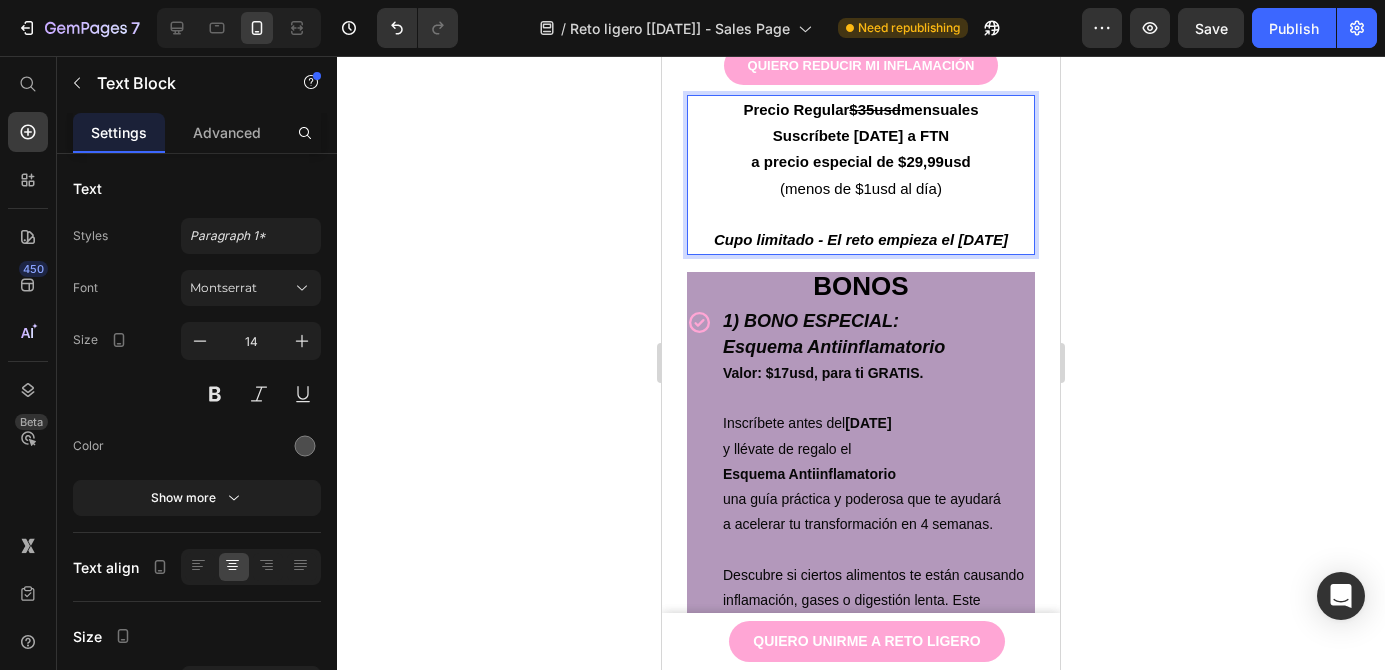 click on "a precio especial de $29,99usd" at bounding box center [861, 162] 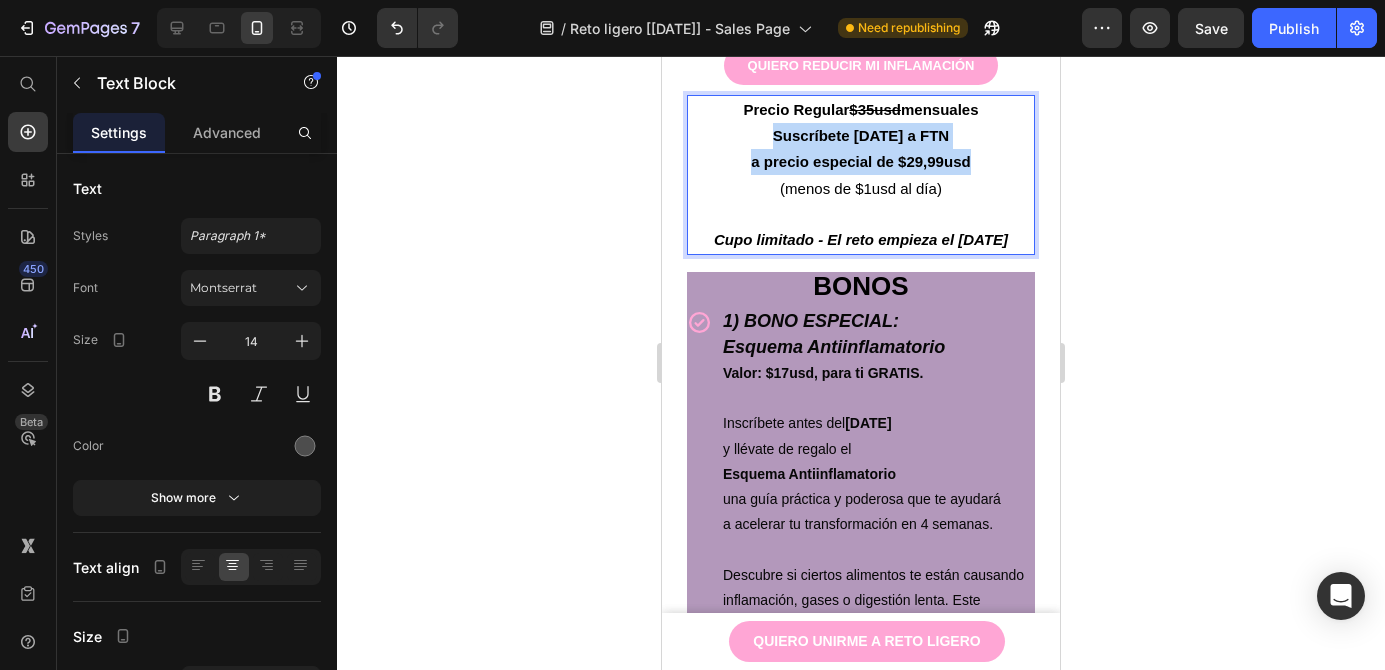 drag, startPoint x: 991, startPoint y: 234, endPoint x: 753, endPoint y: 212, distance: 239.01465 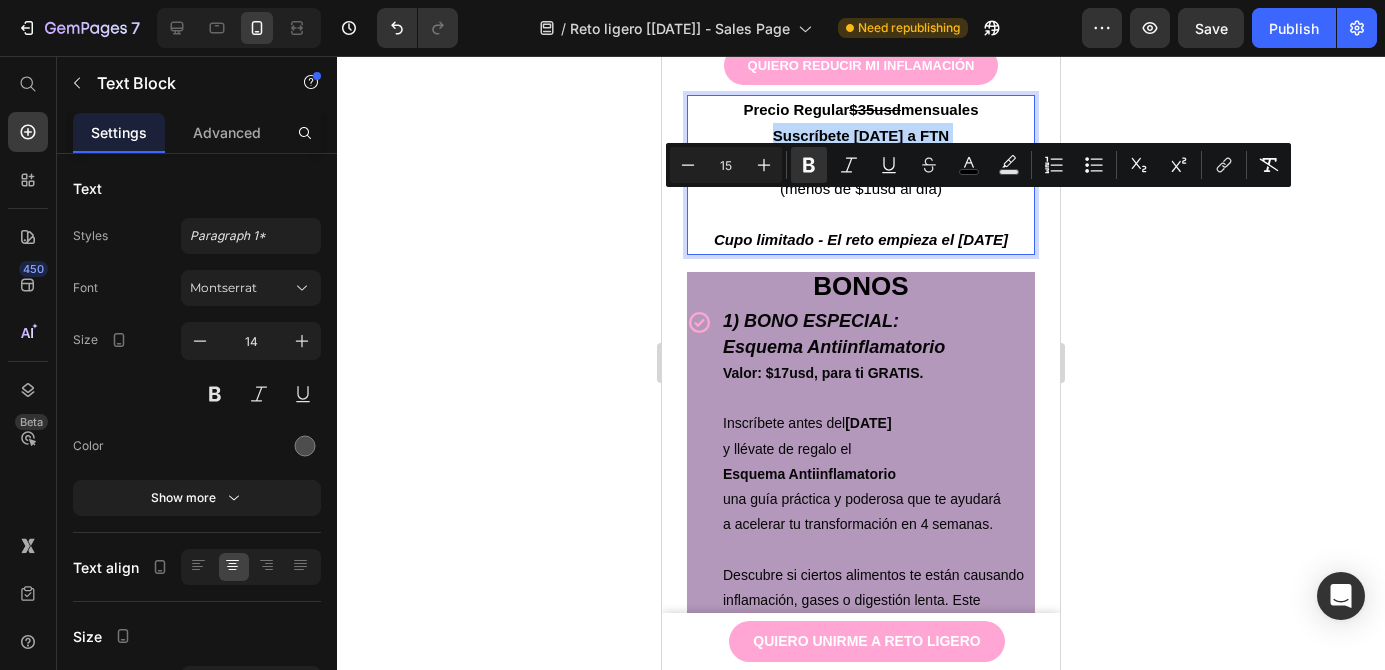 click on "Suscríbete [DATE] a FTN" at bounding box center [861, 136] 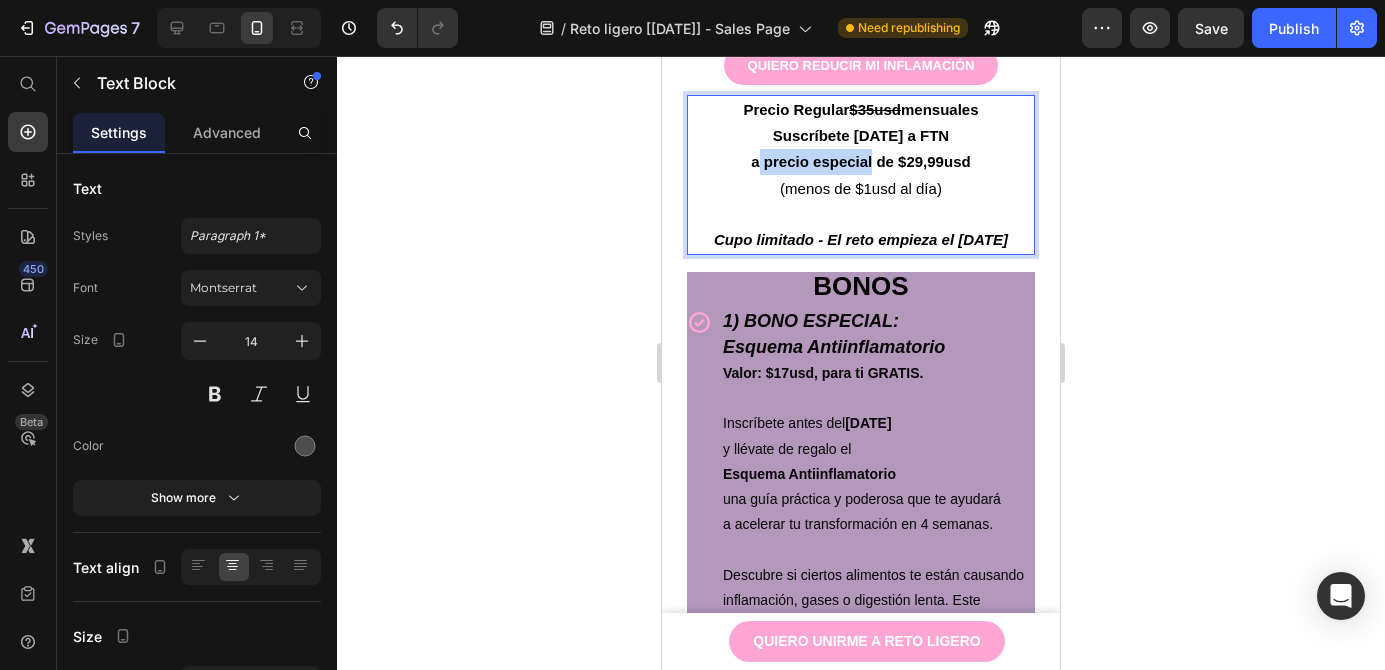 drag, startPoint x: 874, startPoint y: 232, endPoint x: 755, endPoint y: 232, distance: 119 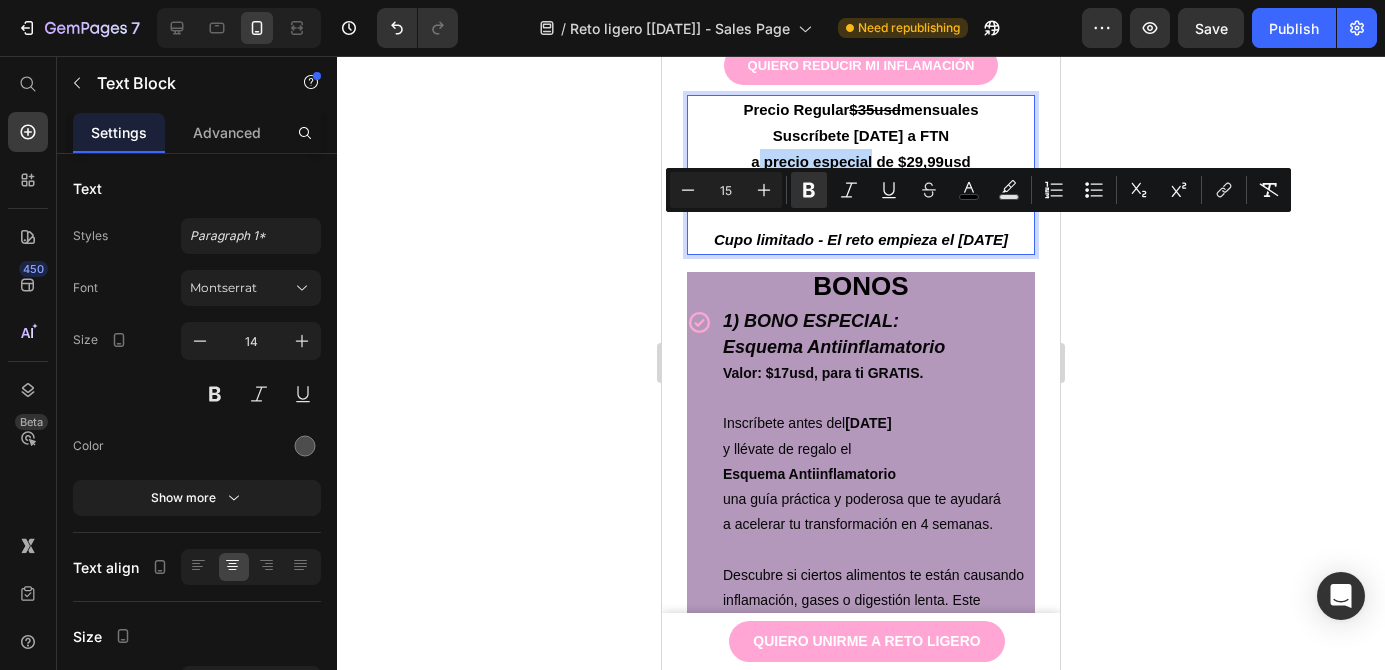 click on "a precio especial de $29,99usd" at bounding box center [860, 161] 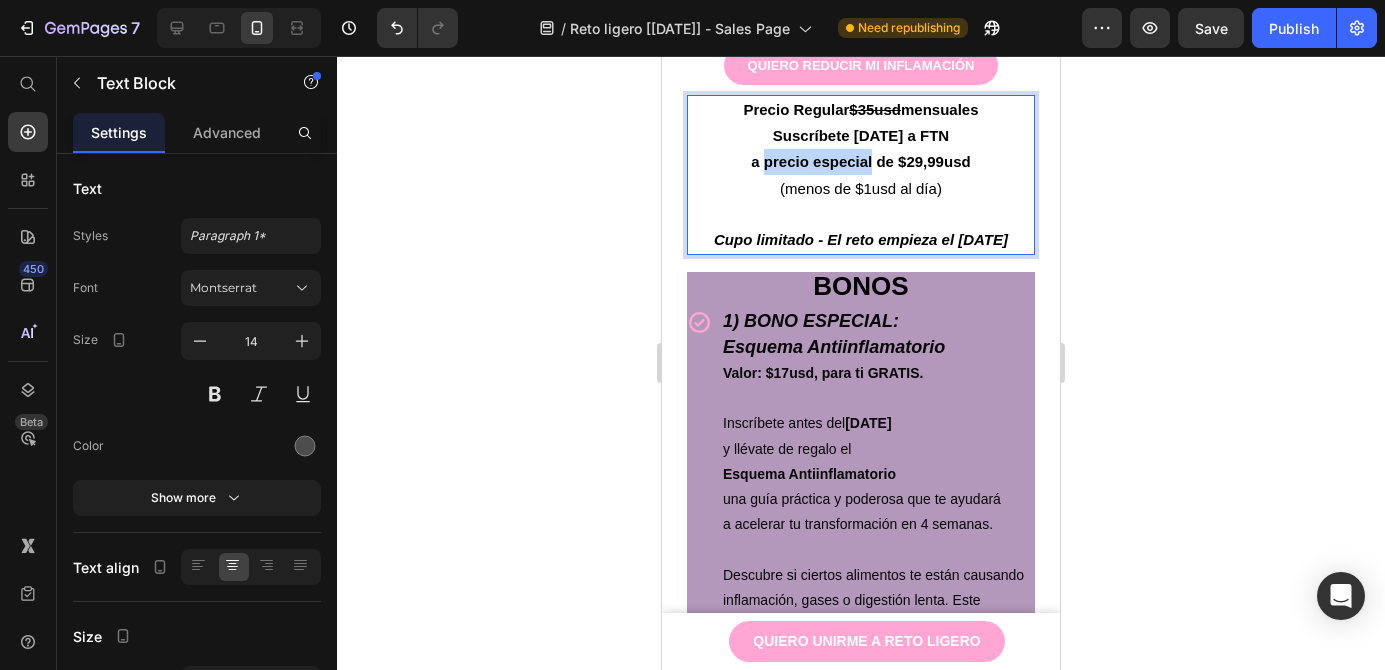 drag, startPoint x: 874, startPoint y: 235, endPoint x: 759, endPoint y: 234, distance: 115.00435 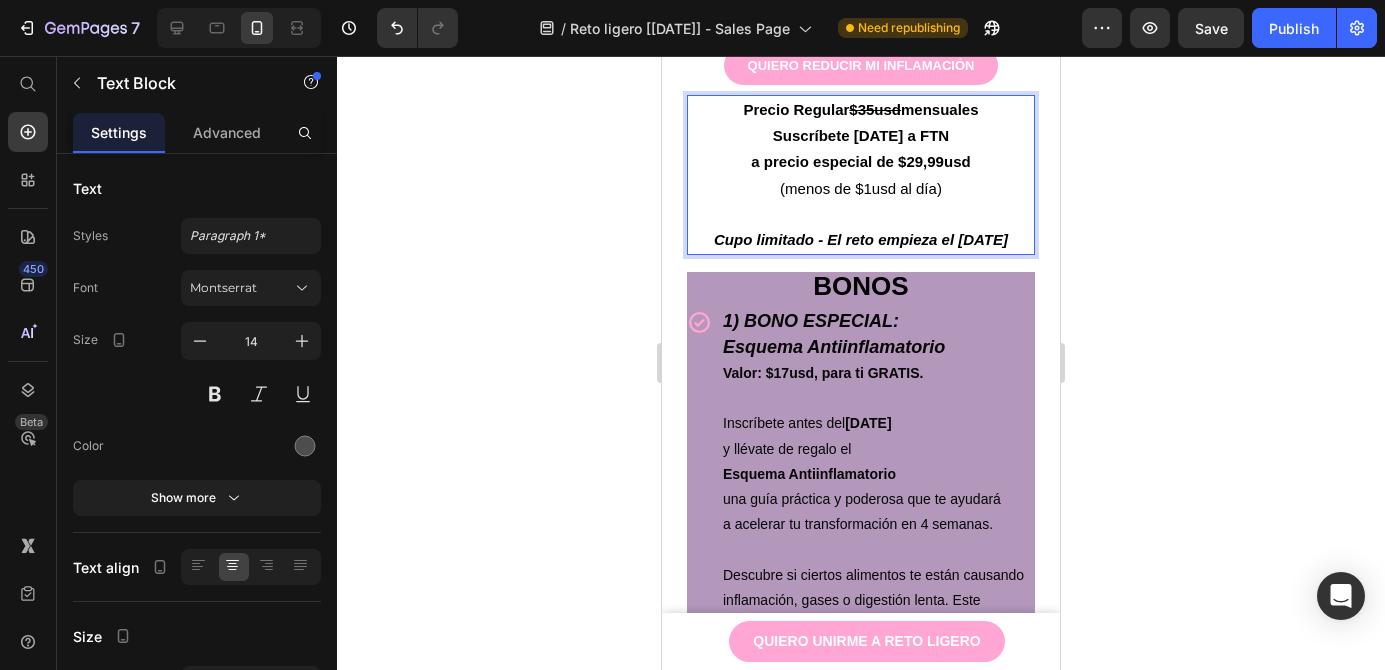 click on "(menos de $1usd al día)" at bounding box center (861, 188) 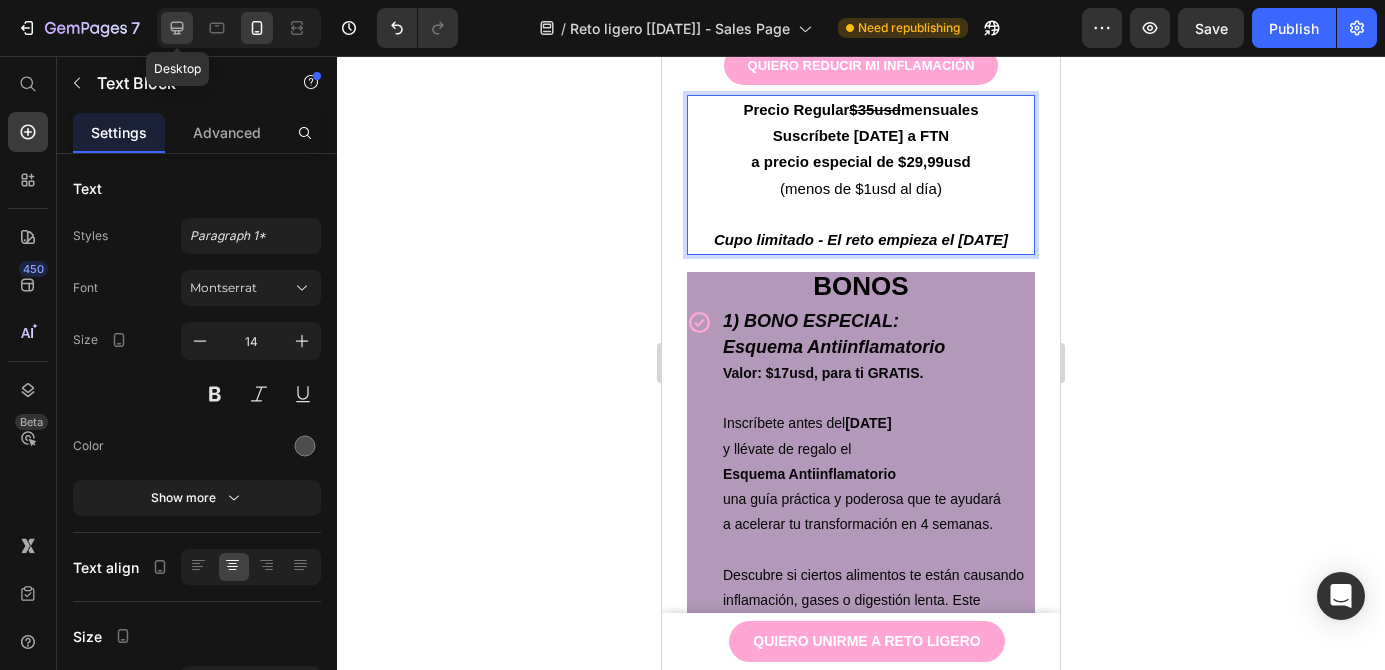 click 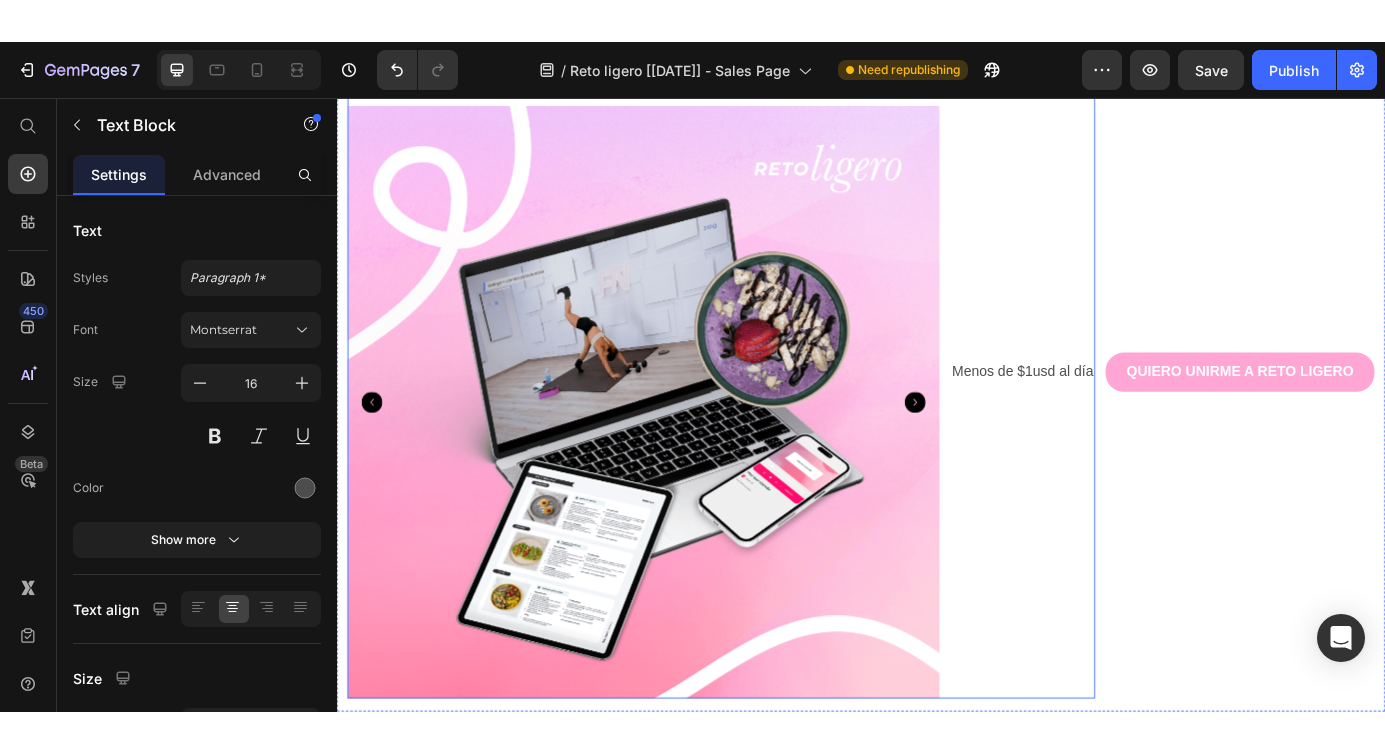 scroll, scrollTop: 0, scrollLeft: 0, axis: both 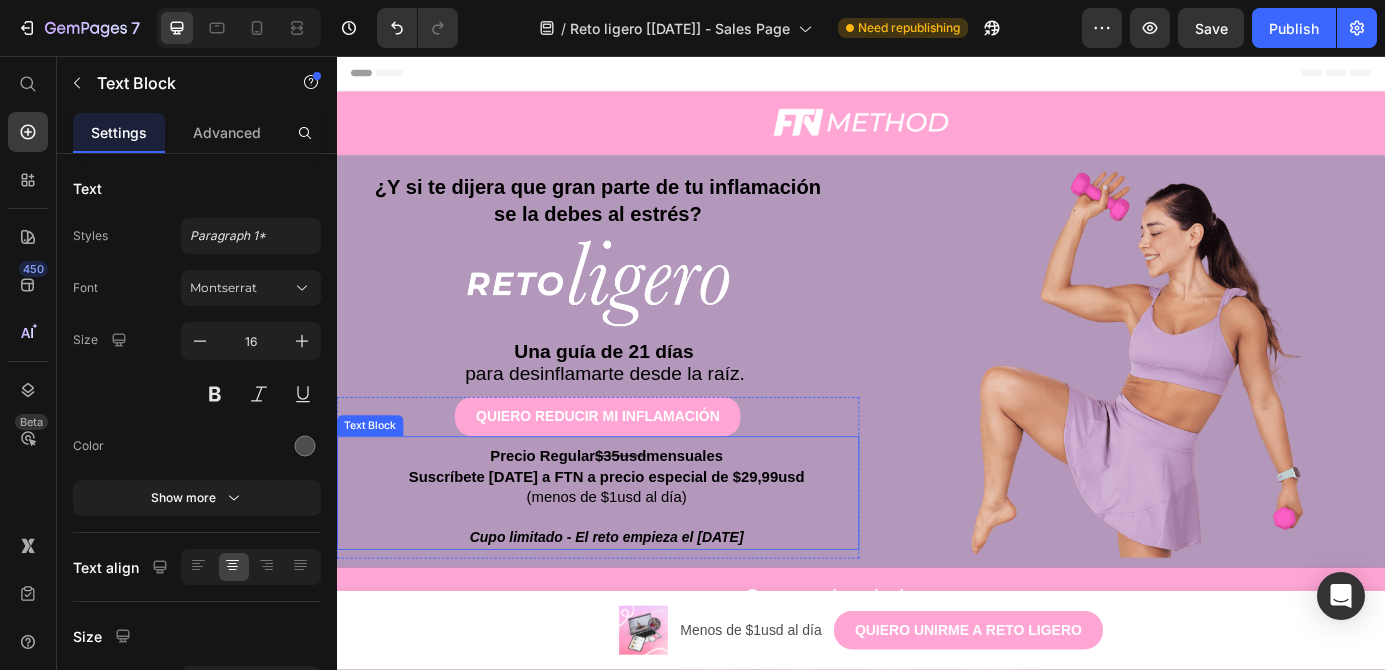 click on "Suscríbete [DATE] a FTN a precio especial de $29,99usd" at bounding box center [645, 538] 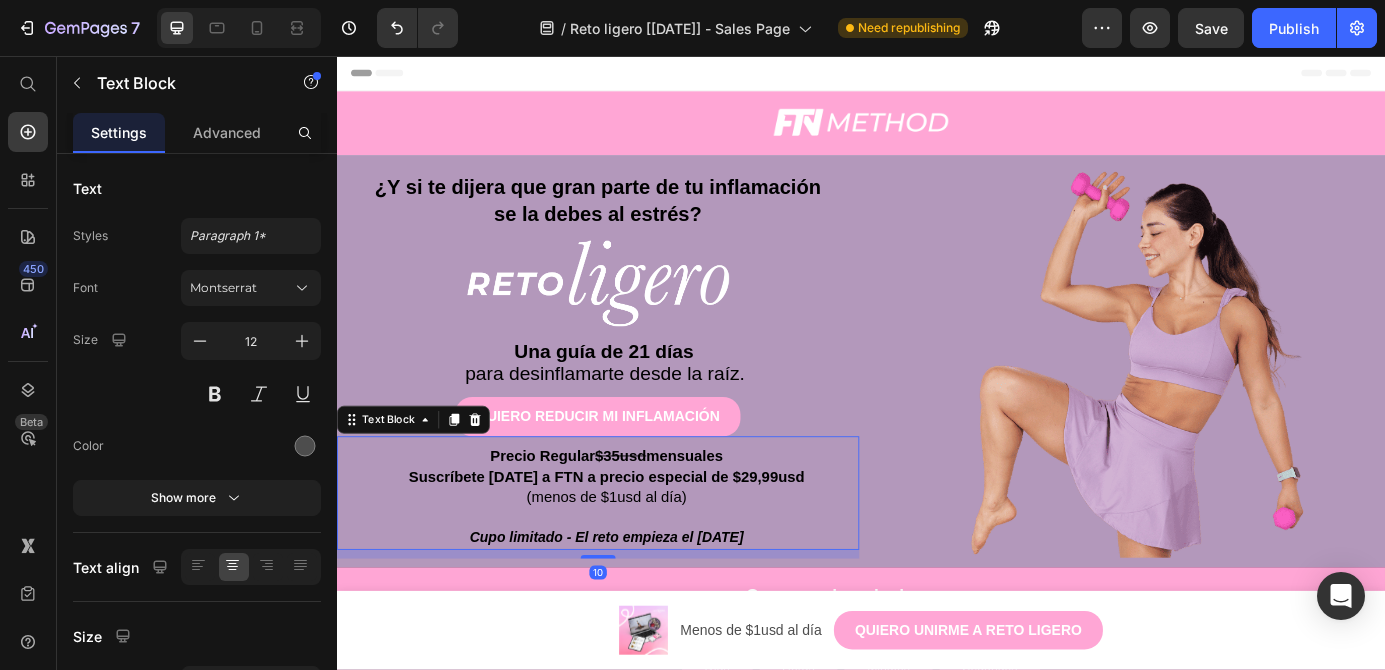 click on "Suscríbete [DATE] a FTN a precio especial de $29,99usd" at bounding box center [645, 538] 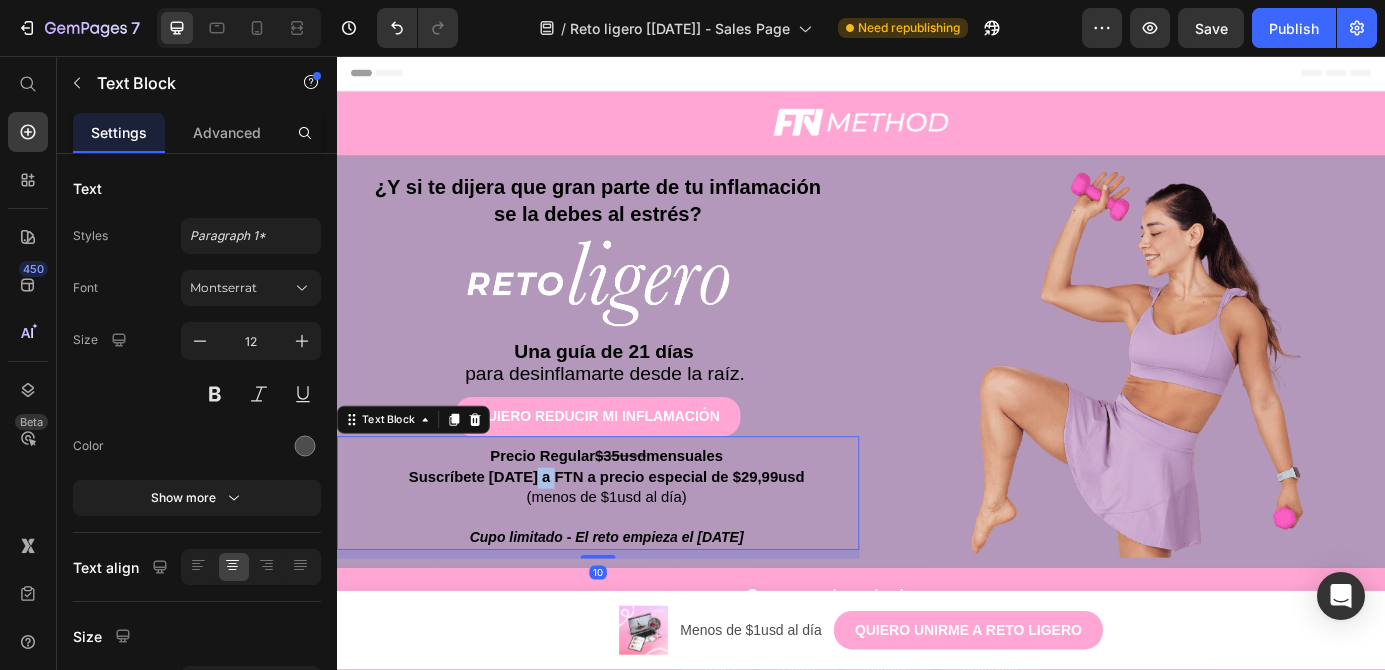 click on "Suscríbete [DATE] a FTN a precio especial de $29,99usd" at bounding box center (645, 538) 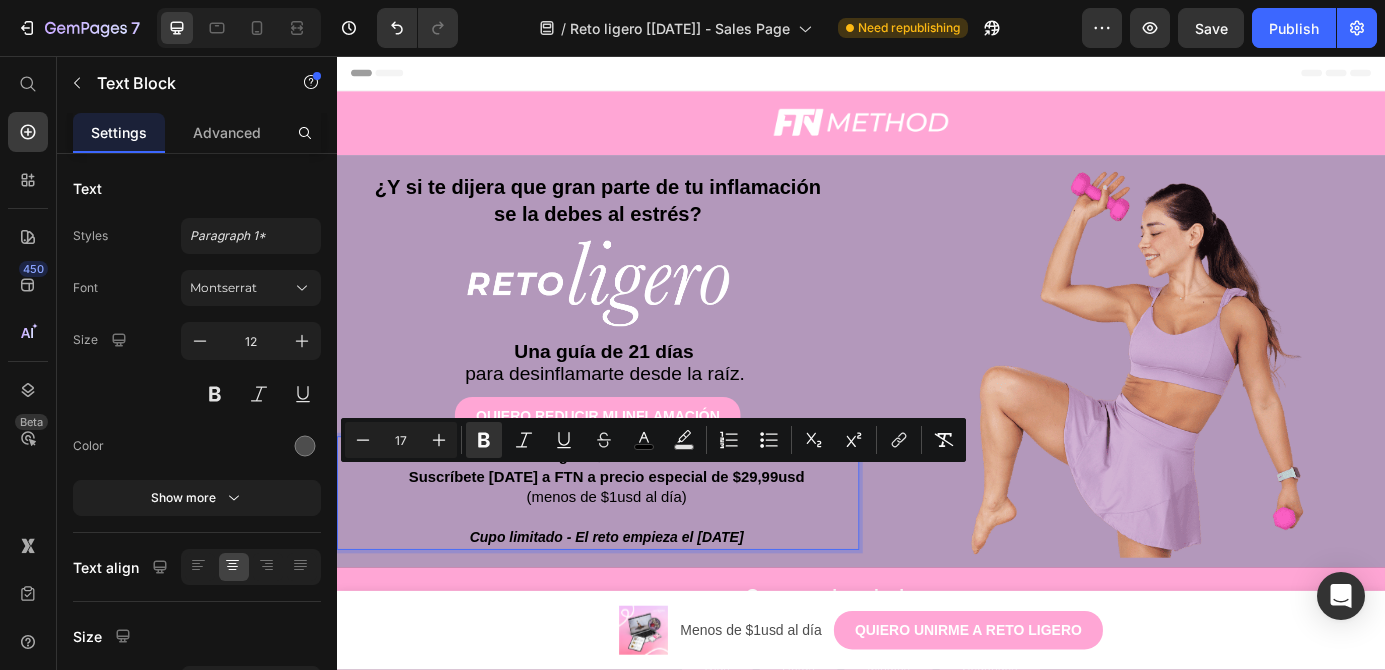 click on "Suscríbete [DATE] a FTN a precio especial de $29,99usd" at bounding box center [645, 538] 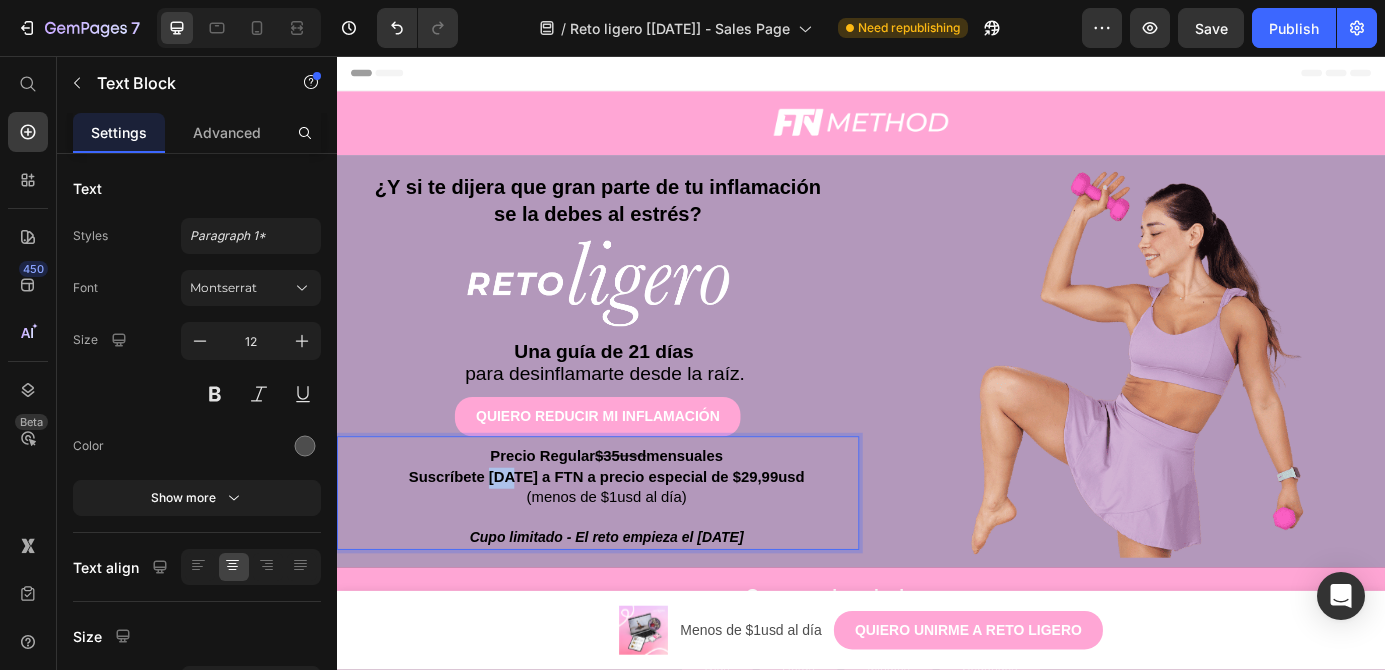 click on "Suscríbete [DATE] a FTN a precio especial de $29,99usd" at bounding box center (645, 538) 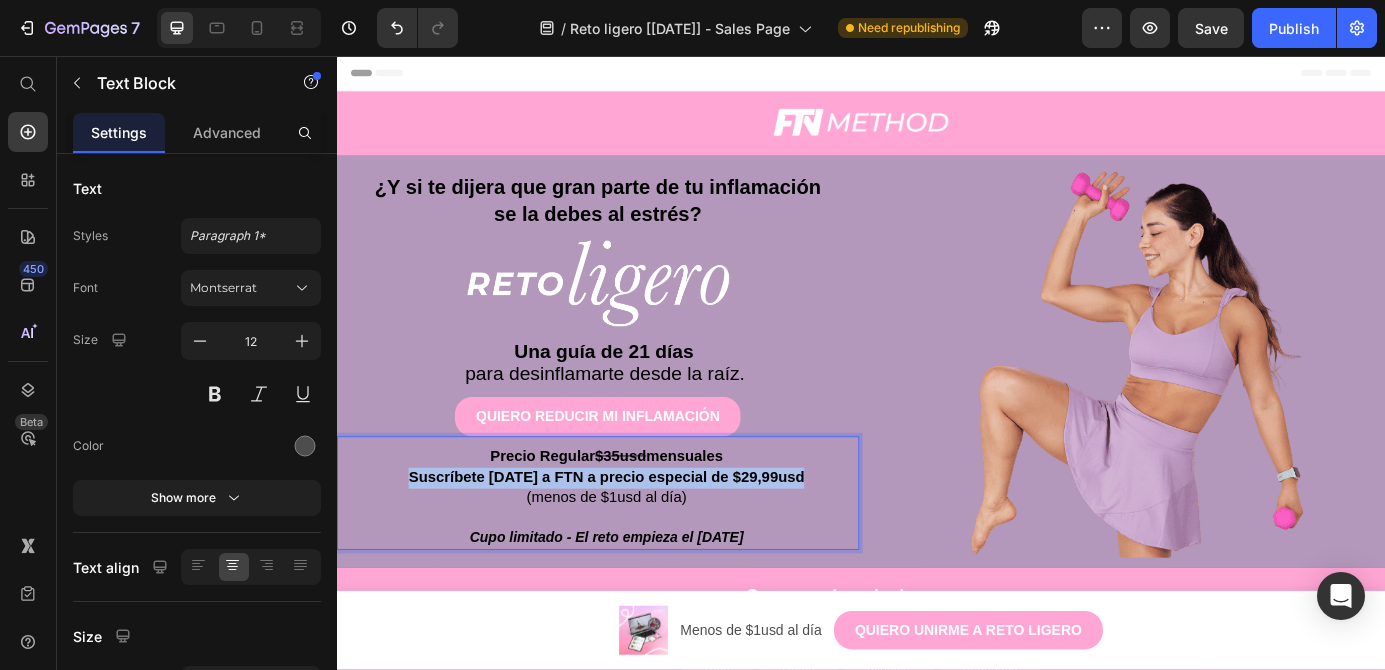 click on "Suscríbete [DATE] a FTN a precio especial de $29,99usd" at bounding box center (645, 538) 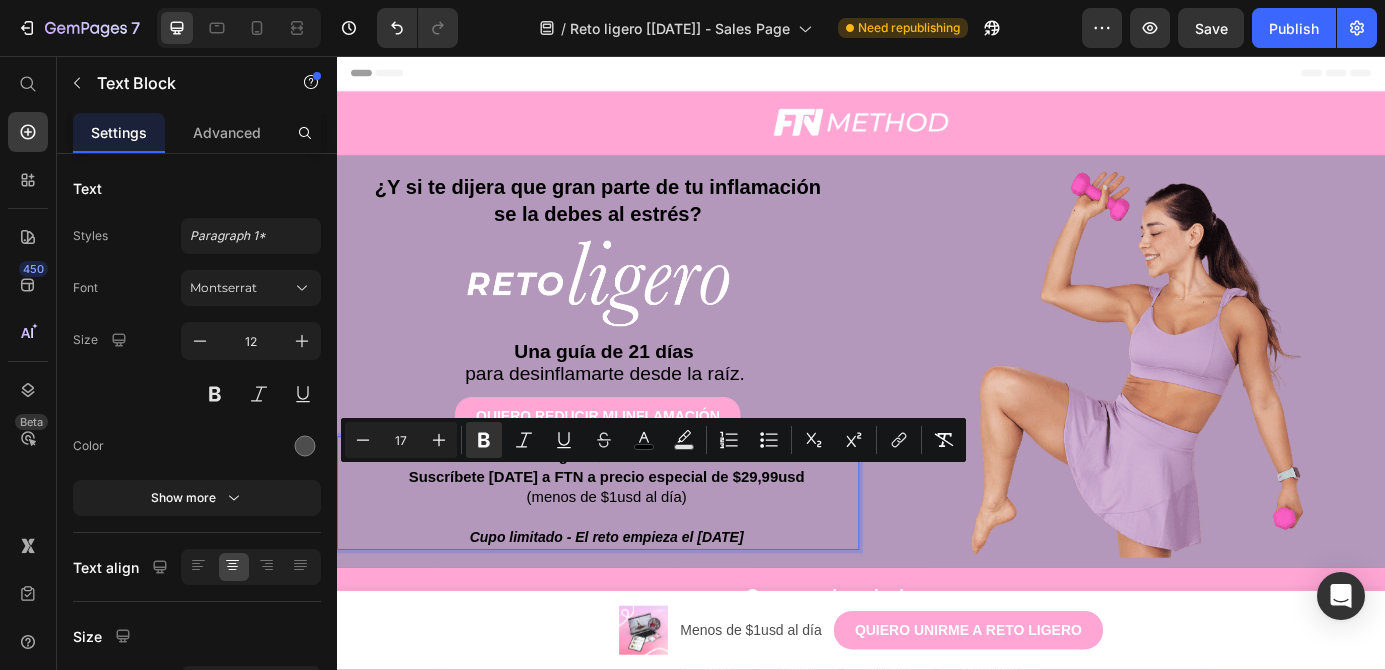 click on "(menos de $1usd al día)" at bounding box center [645, 561] 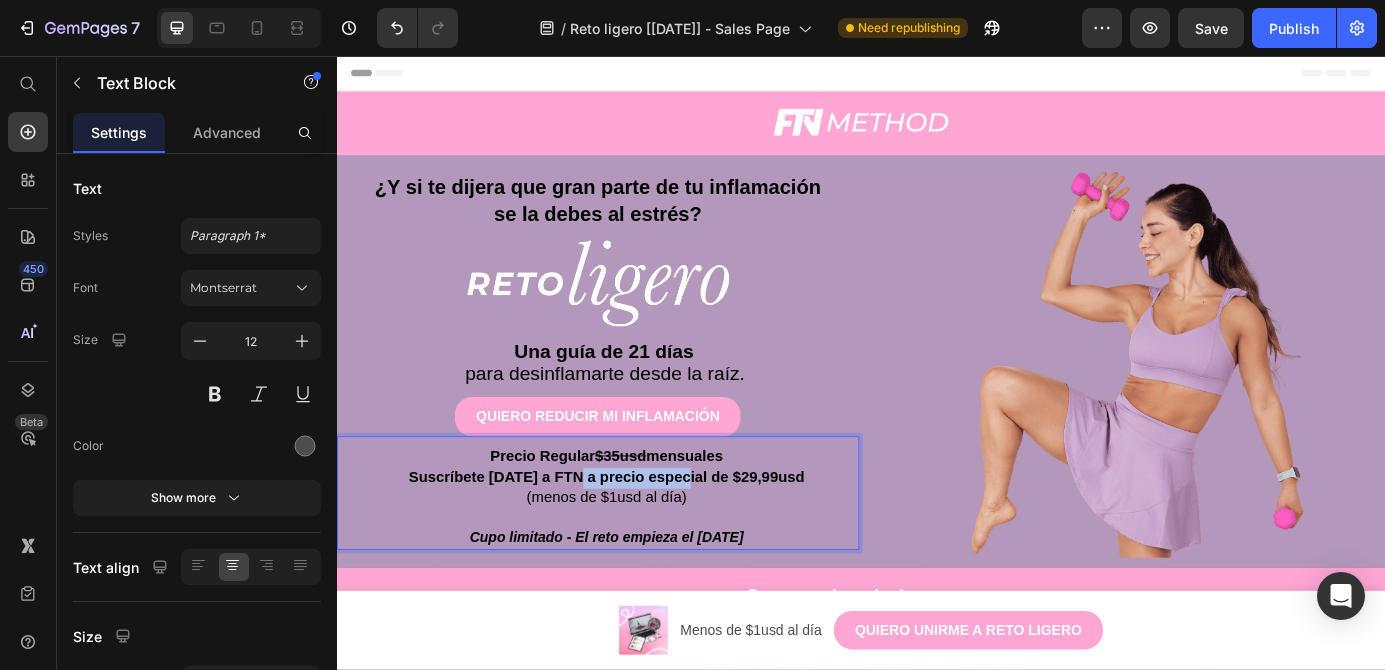 drag, startPoint x: 754, startPoint y: 546, endPoint x: 627, endPoint y: 546, distance: 127 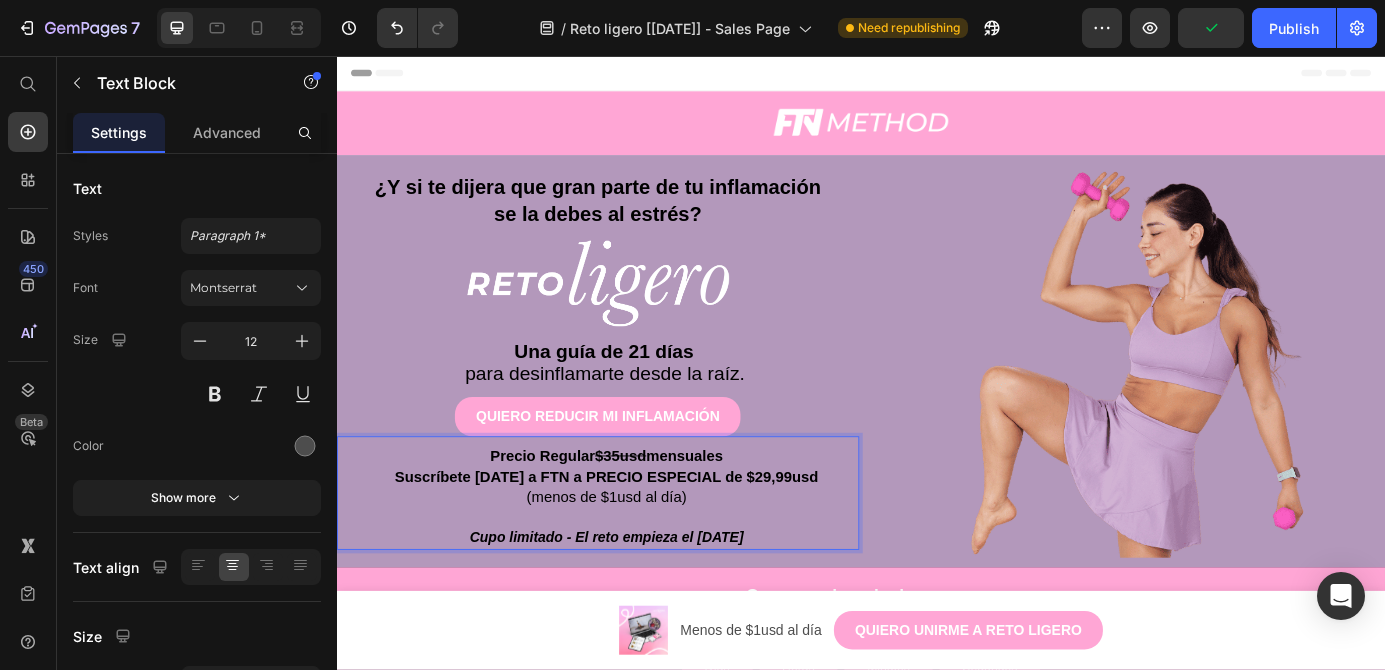 click on "(menos de $1usd al día) Cupo limitado - El reto empieza el [DATE]" at bounding box center [646, 585] 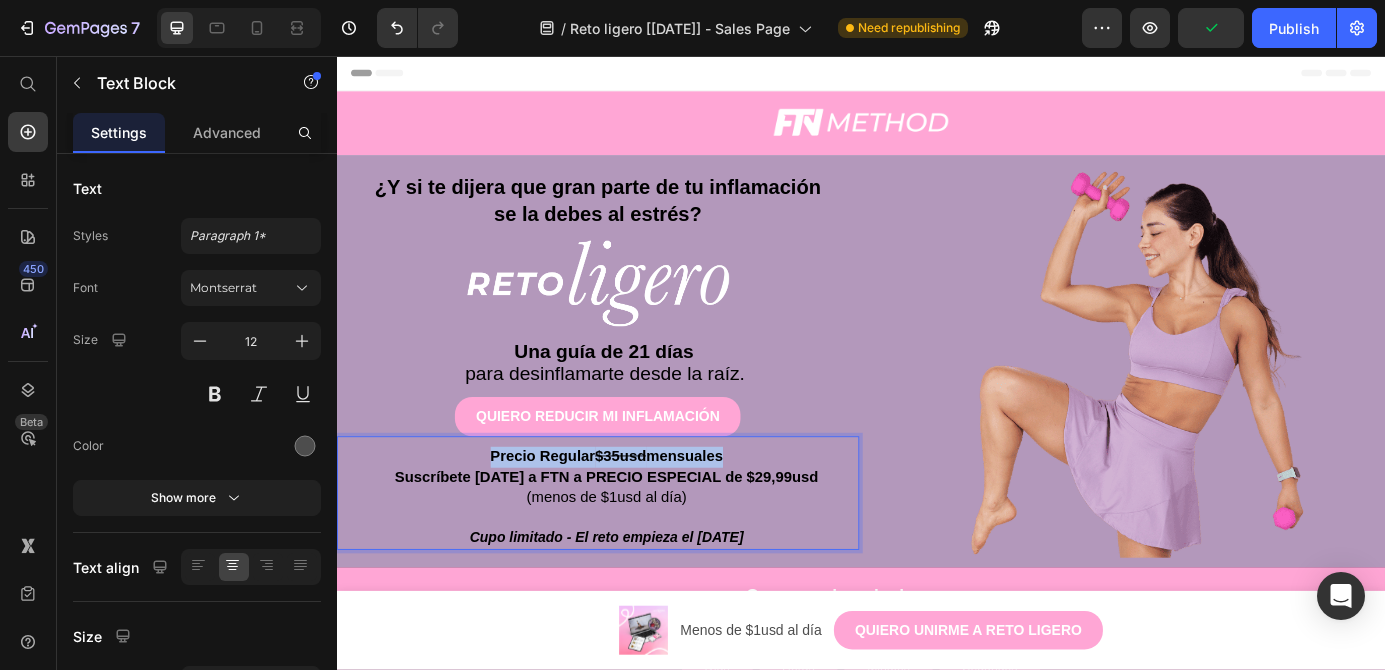 click on "mensuales" at bounding box center (735, 514) 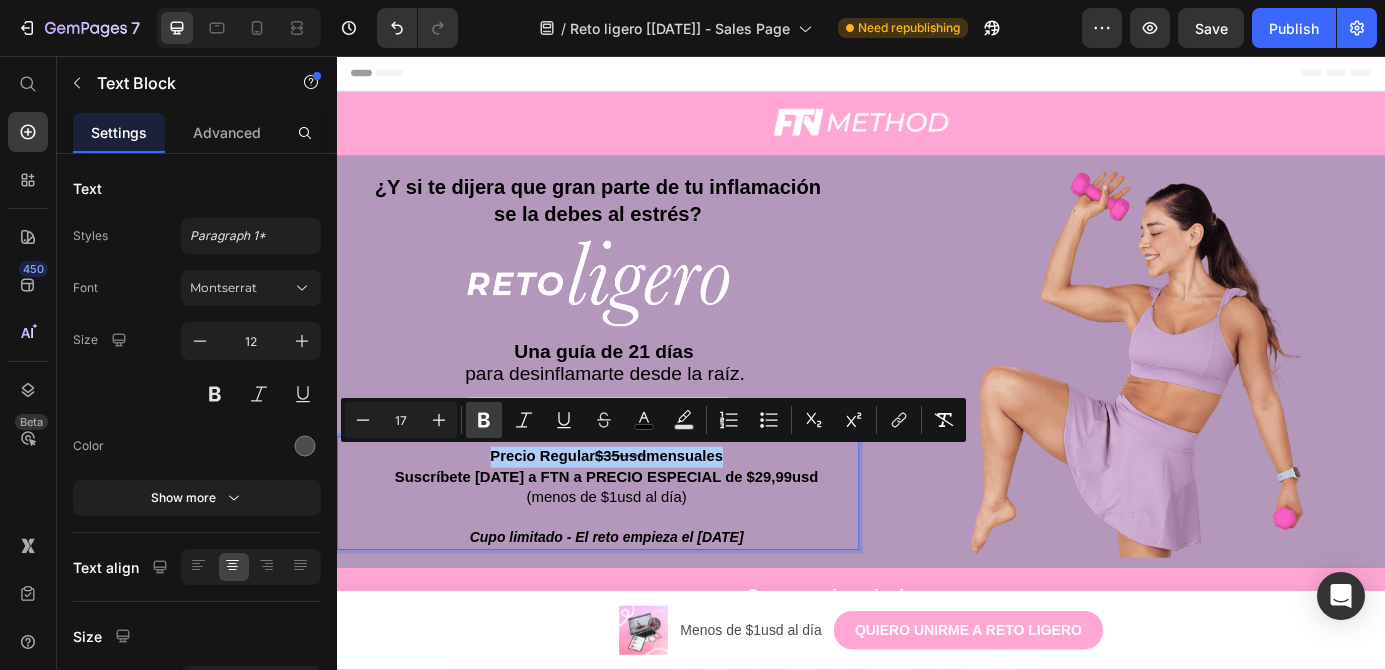 click 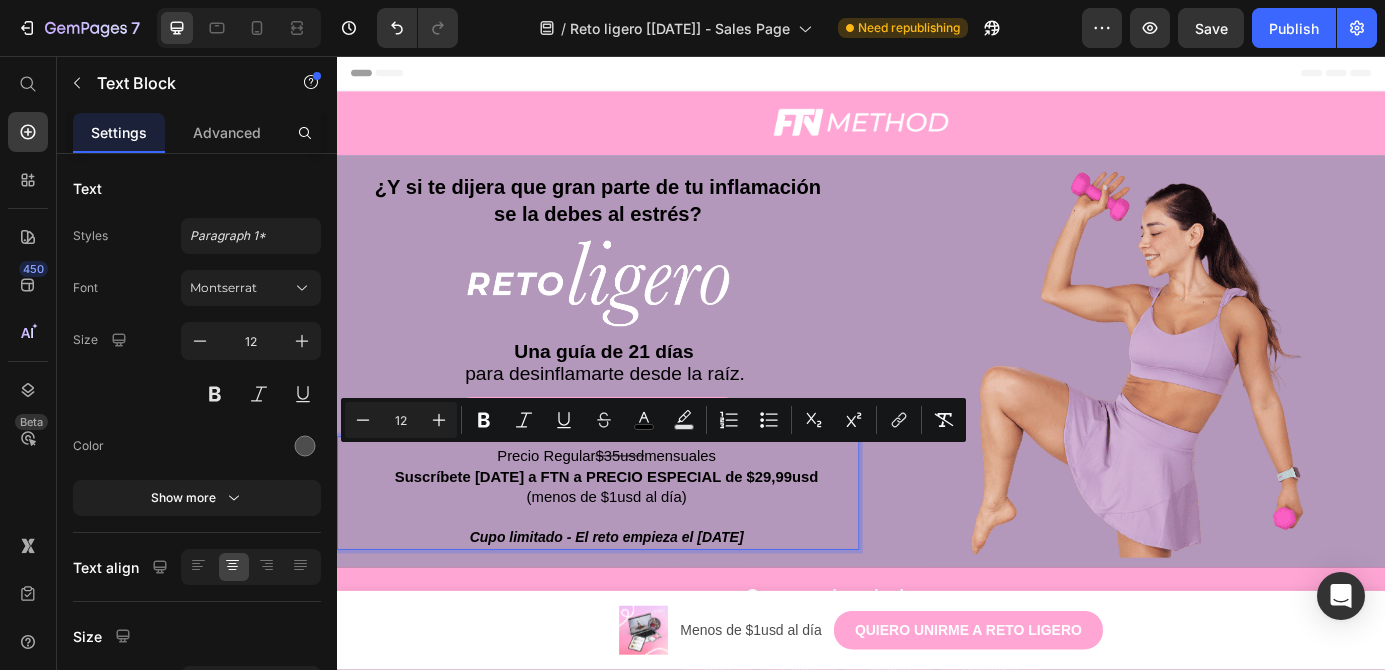 click on "(menos de $1usd al día) Cupo limitado - El reto empieza el [DATE]" at bounding box center [646, 585] 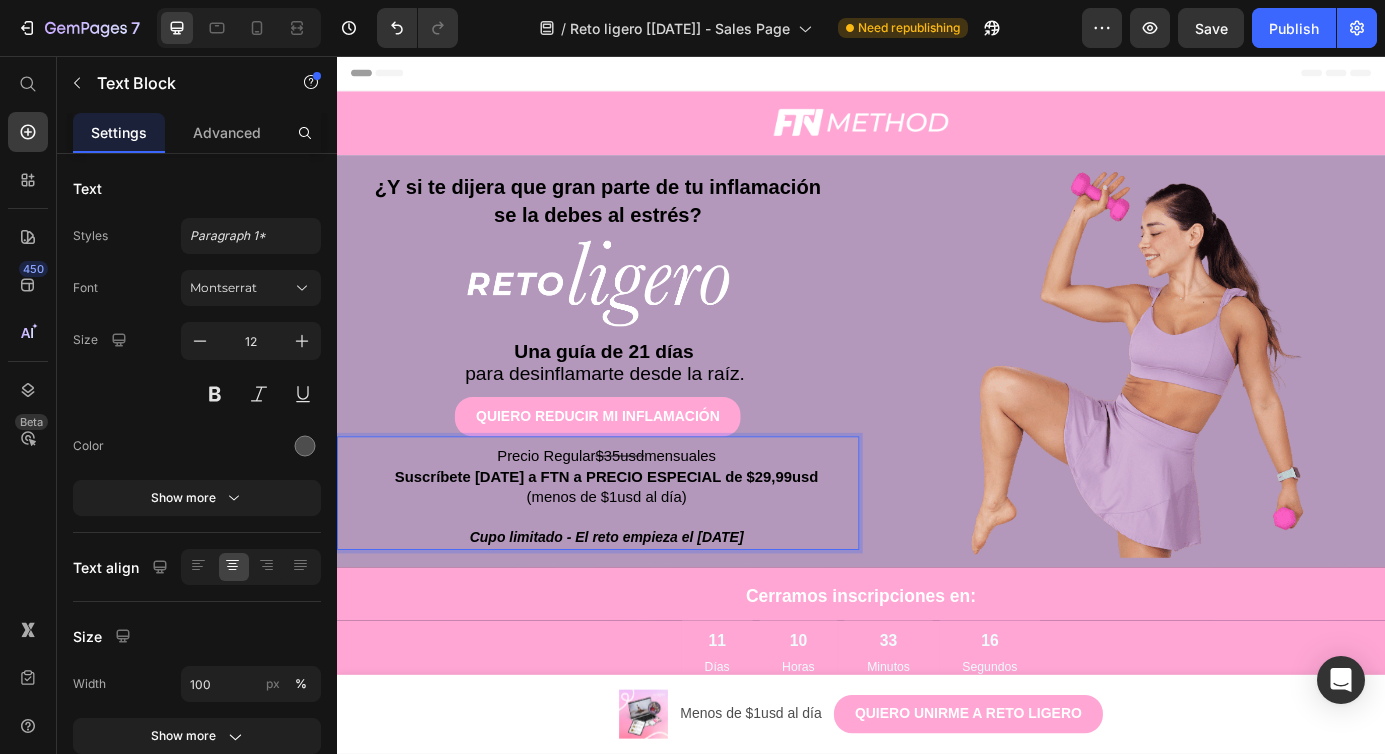 click on "(menos de $1usd al día)" at bounding box center (645, 561) 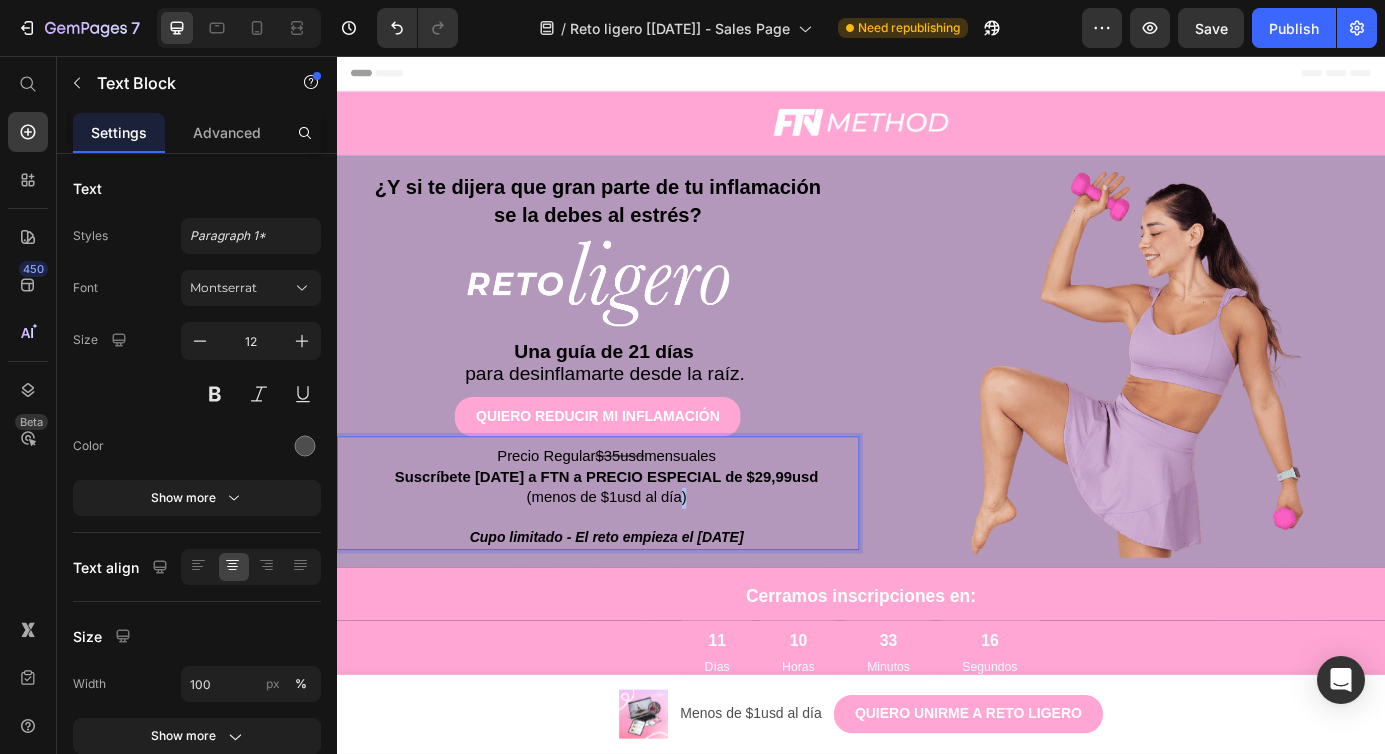 click on "(menos de $1usd al día)" at bounding box center (645, 561) 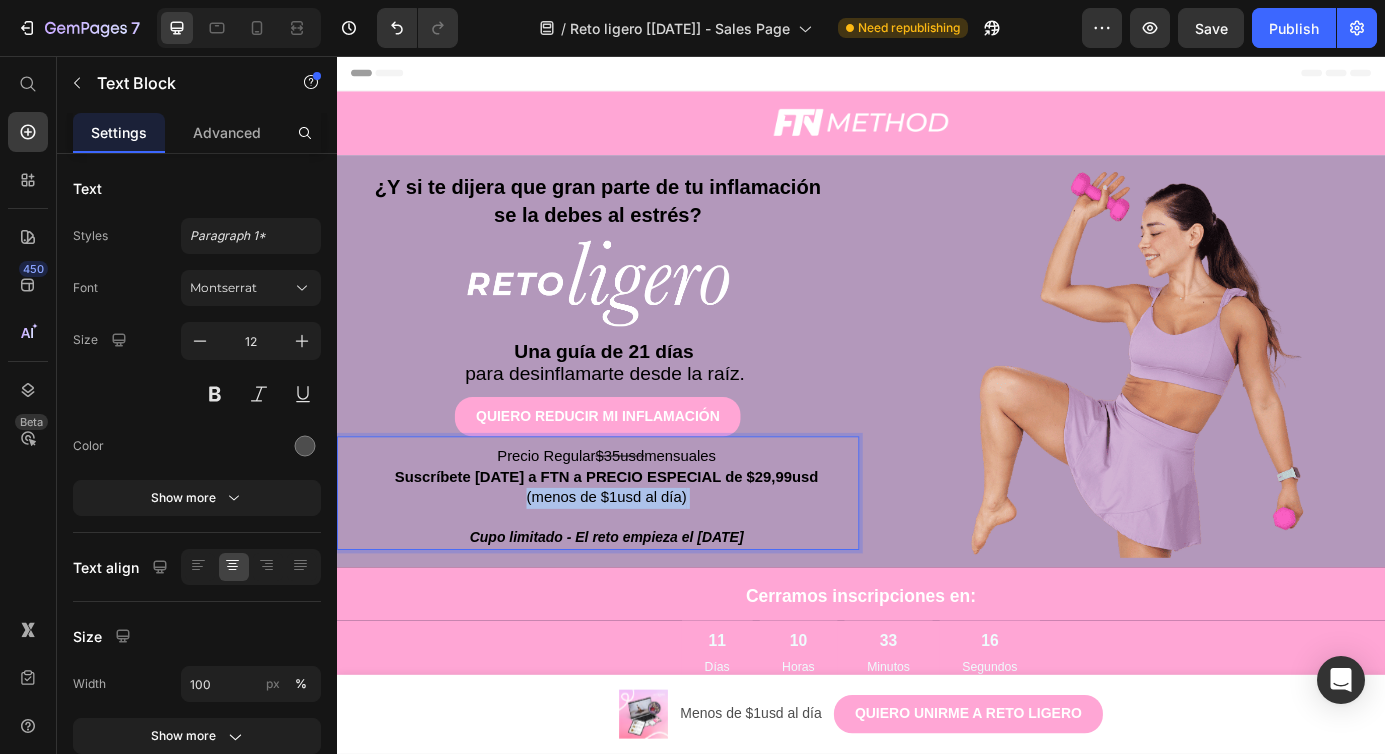 click on "(menos de $1usd al día)" at bounding box center (645, 561) 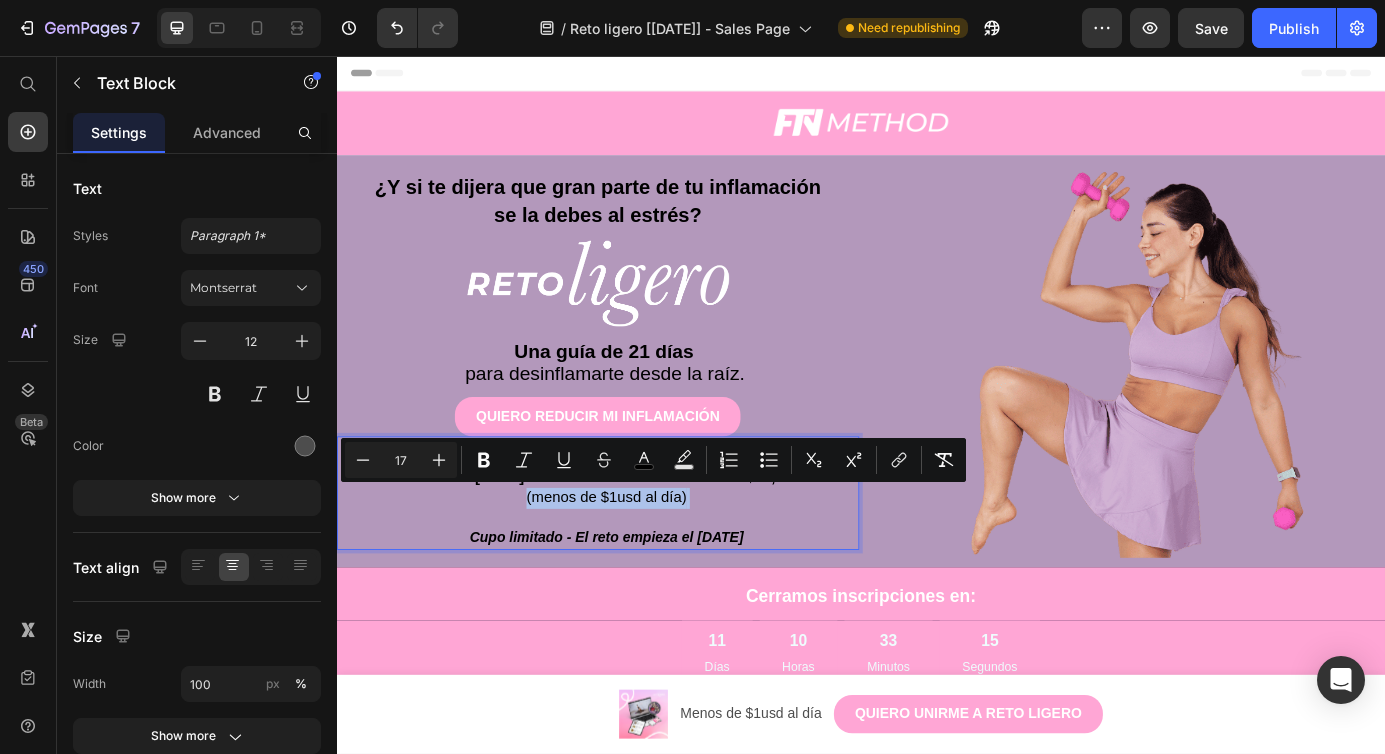 click on "(menos de $1usd al día) Cupo limitado - El reto empieza el [DATE]" at bounding box center (646, 585) 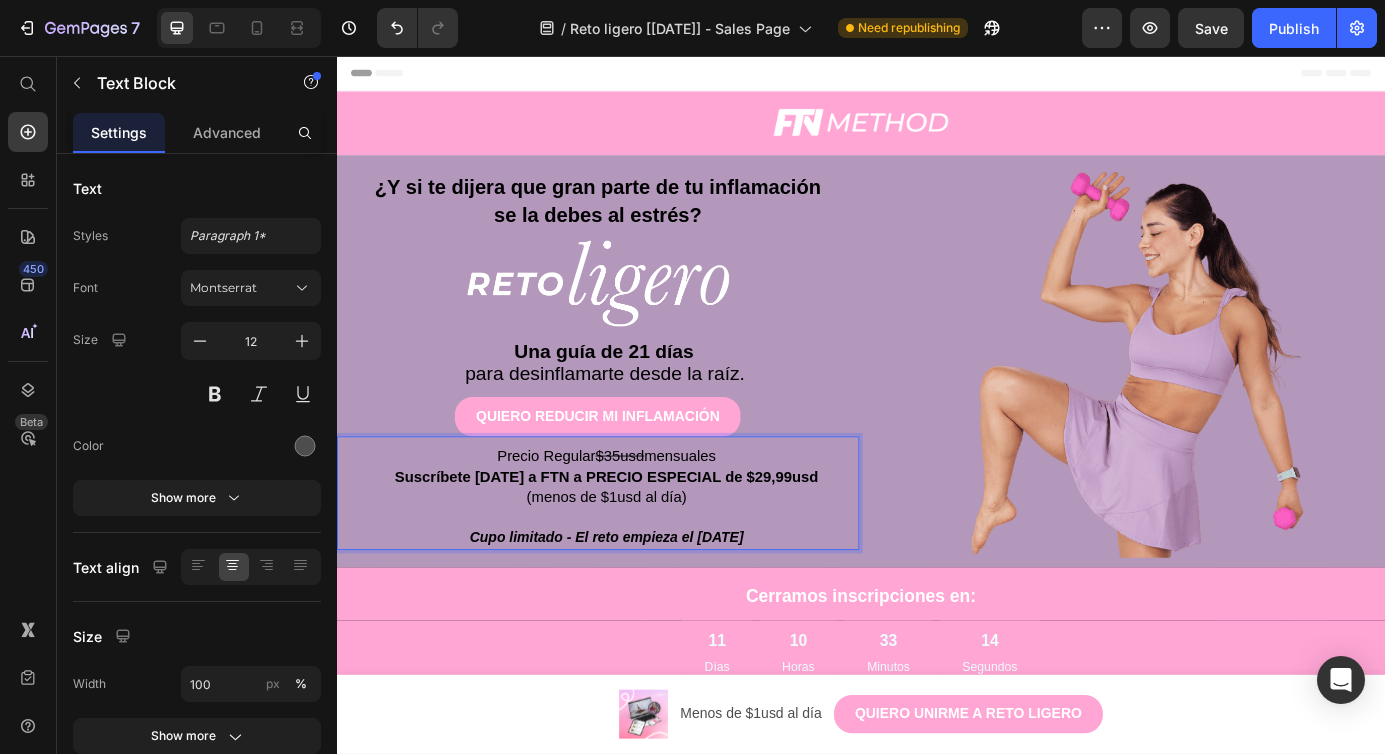 click on "Suscríbete [DATE] a FTN a PRECIO ESPECIAL de $29,99usd" at bounding box center [645, 538] 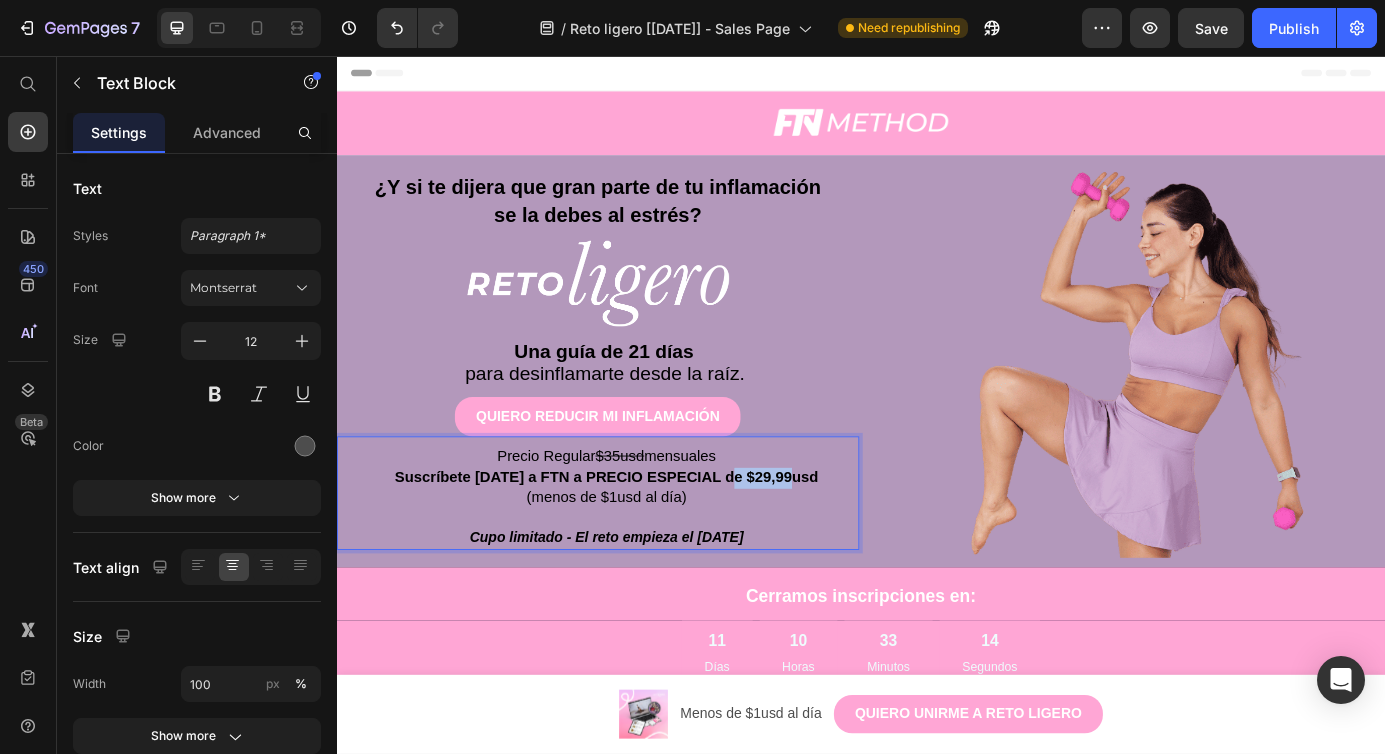 click on "Suscríbete [DATE] a FTN a PRECIO ESPECIAL de $29,99usd" at bounding box center [645, 538] 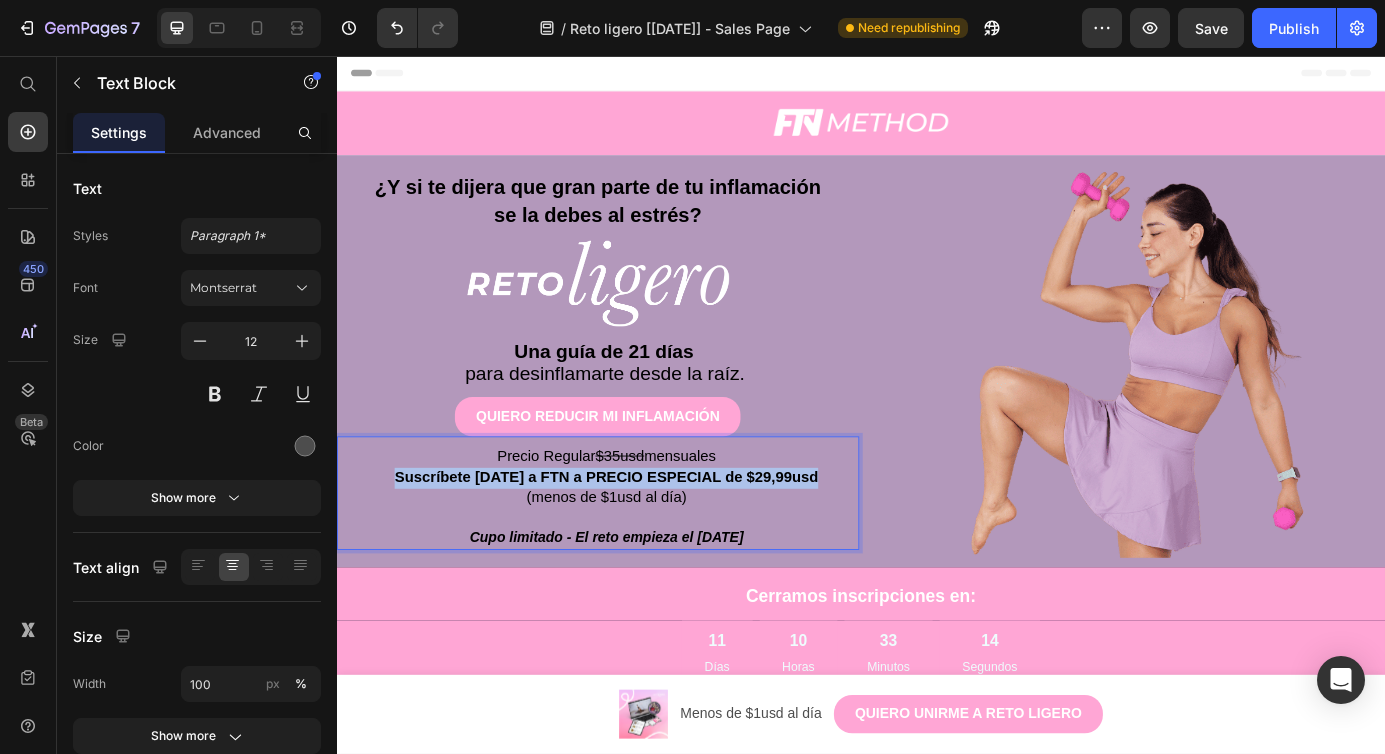 click on "Suscríbete [DATE] a FTN a PRECIO ESPECIAL de $29,99usd" at bounding box center [645, 538] 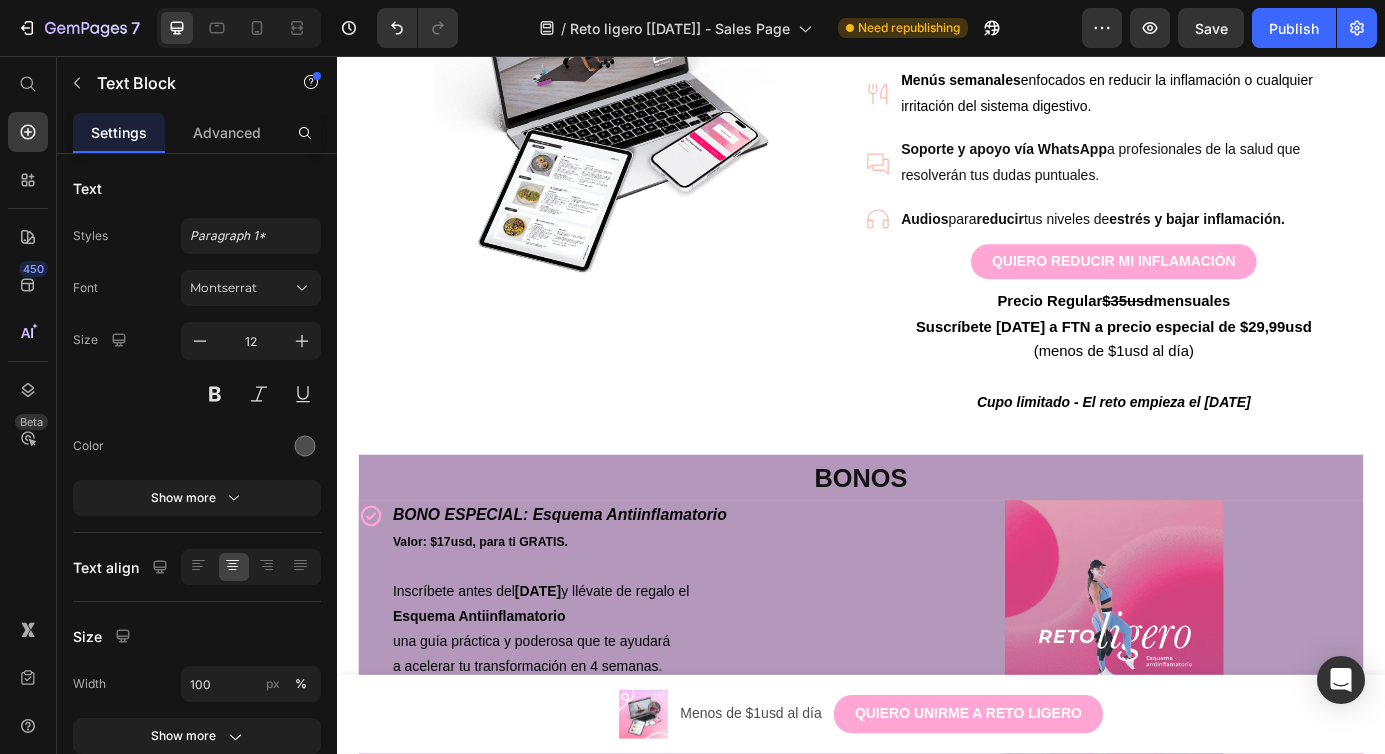 scroll, scrollTop: 1961, scrollLeft: 0, axis: vertical 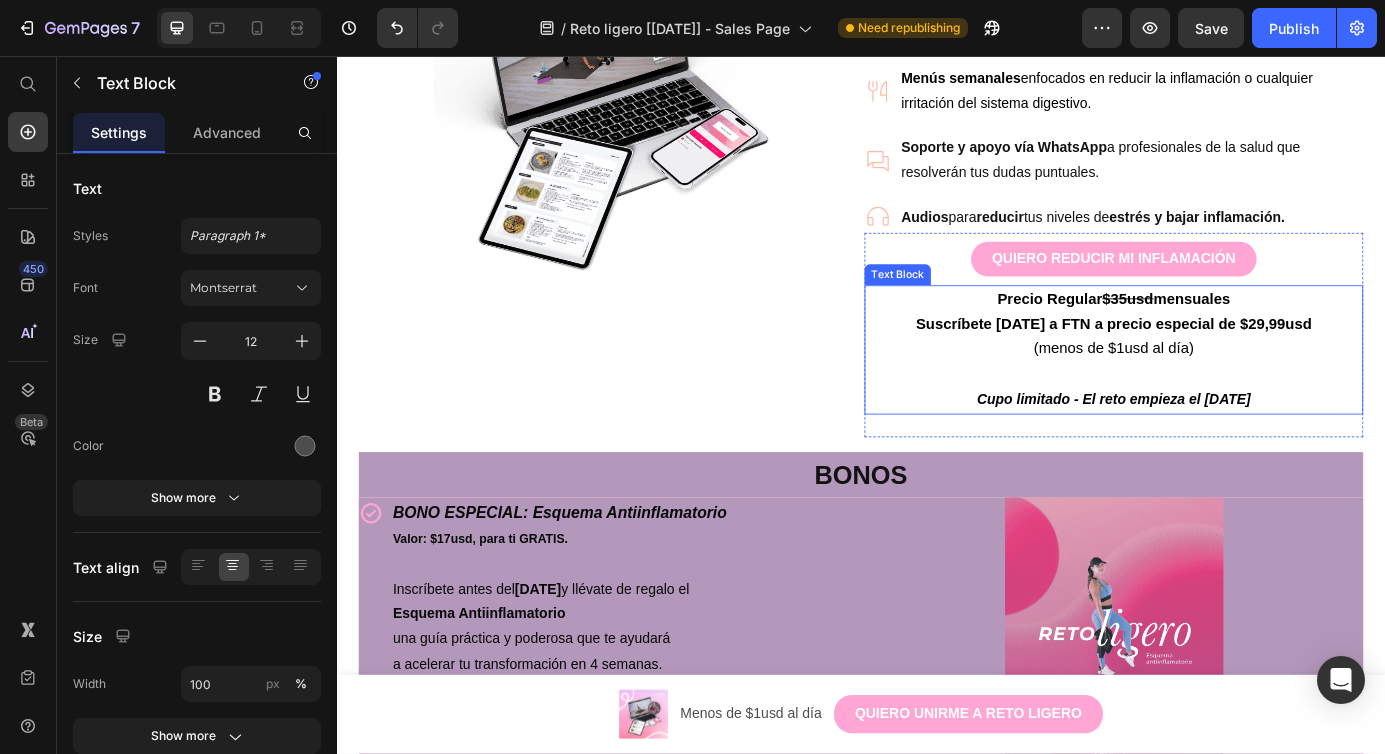 click on "Suscríbete [DATE] a FTN a precio especial de $29,99usd" at bounding box center (1226, 363) 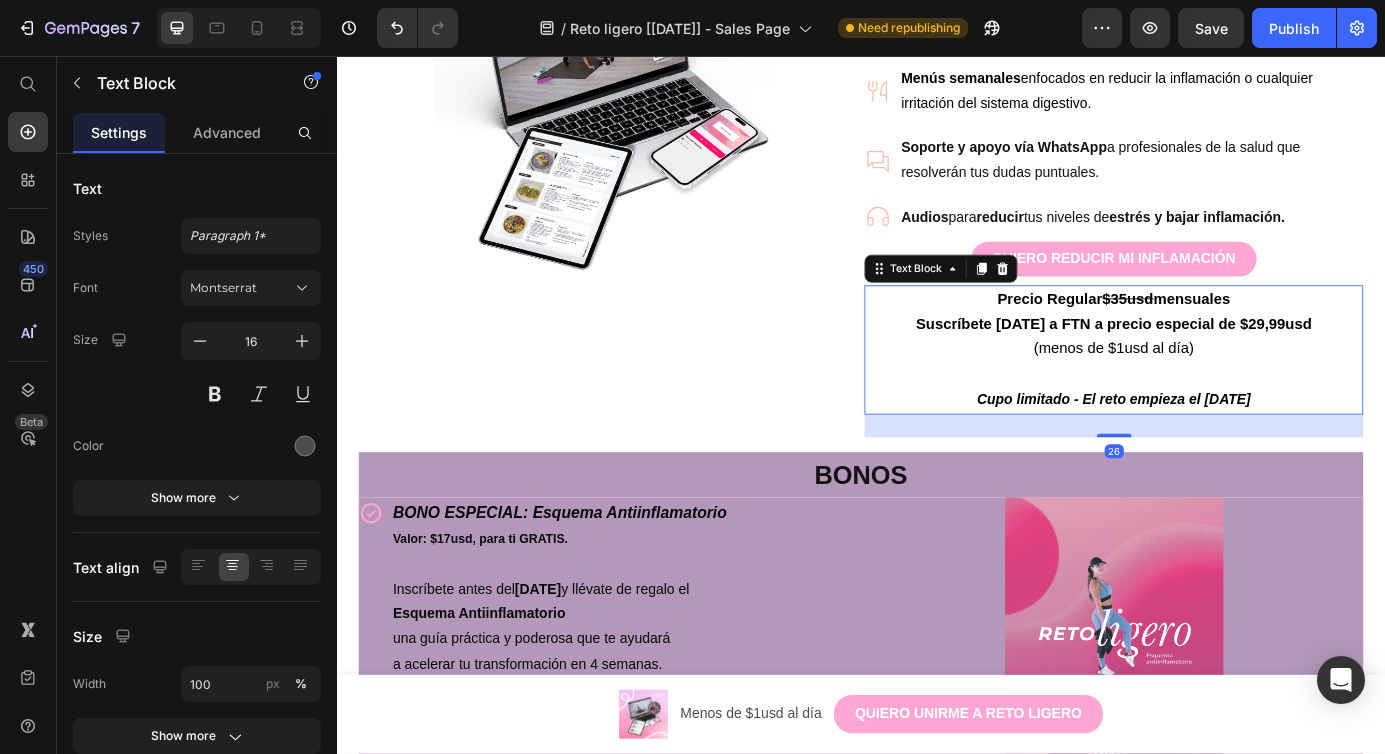 click on "Suscríbete [DATE] a FTN a precio especial de $29,99usd" at bounding box center (1226, 363) 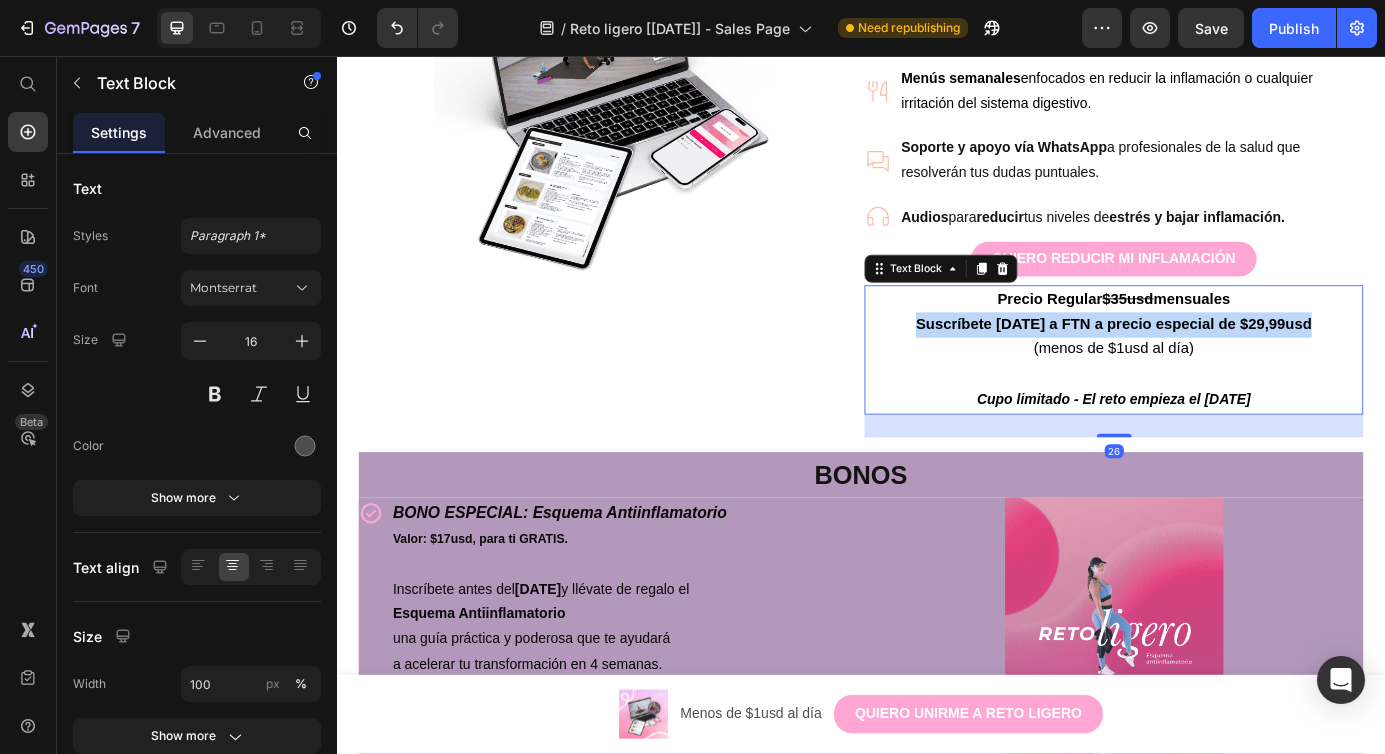 click on "Suscríbete [DATE] a FTN a precio especial de $29,99usd" at bounding box center (1226, 363) 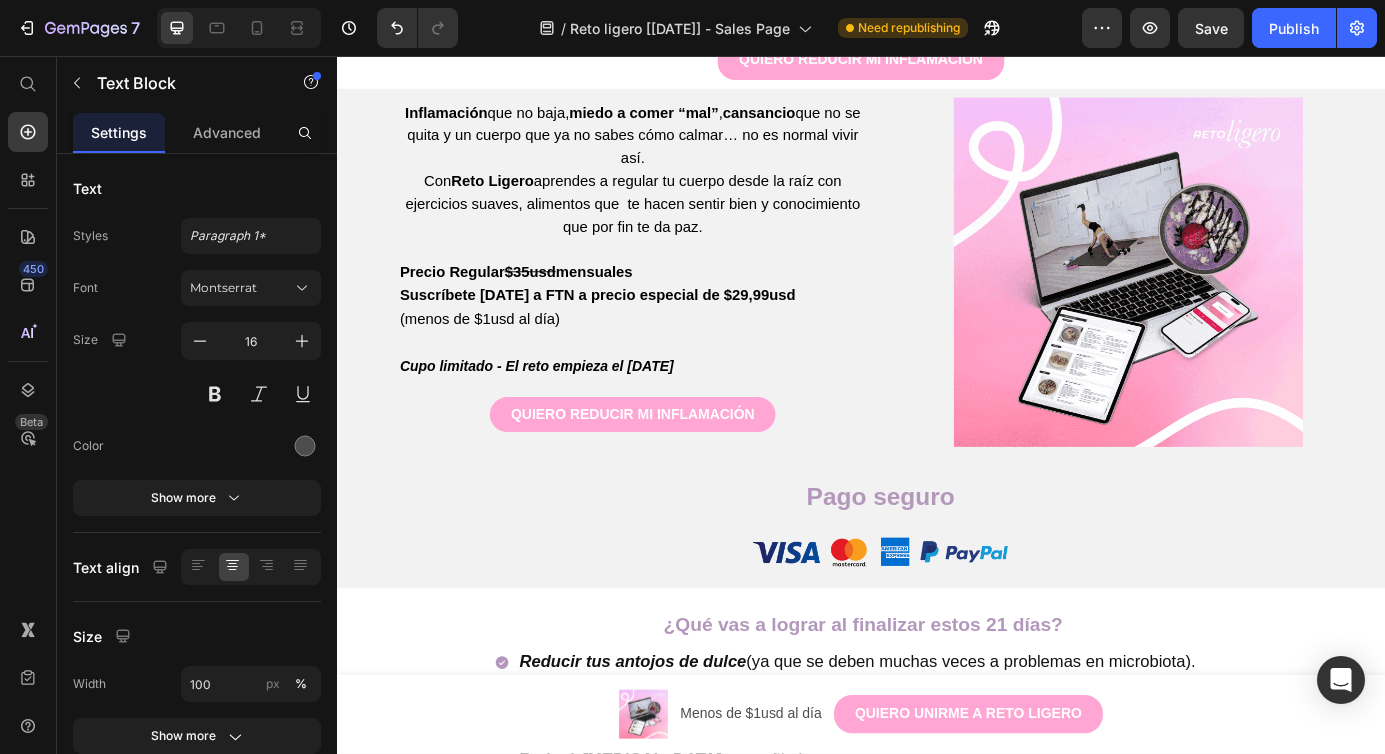 scroll, scrollTop: 3715, scrollLeft: 0, axis: vertical 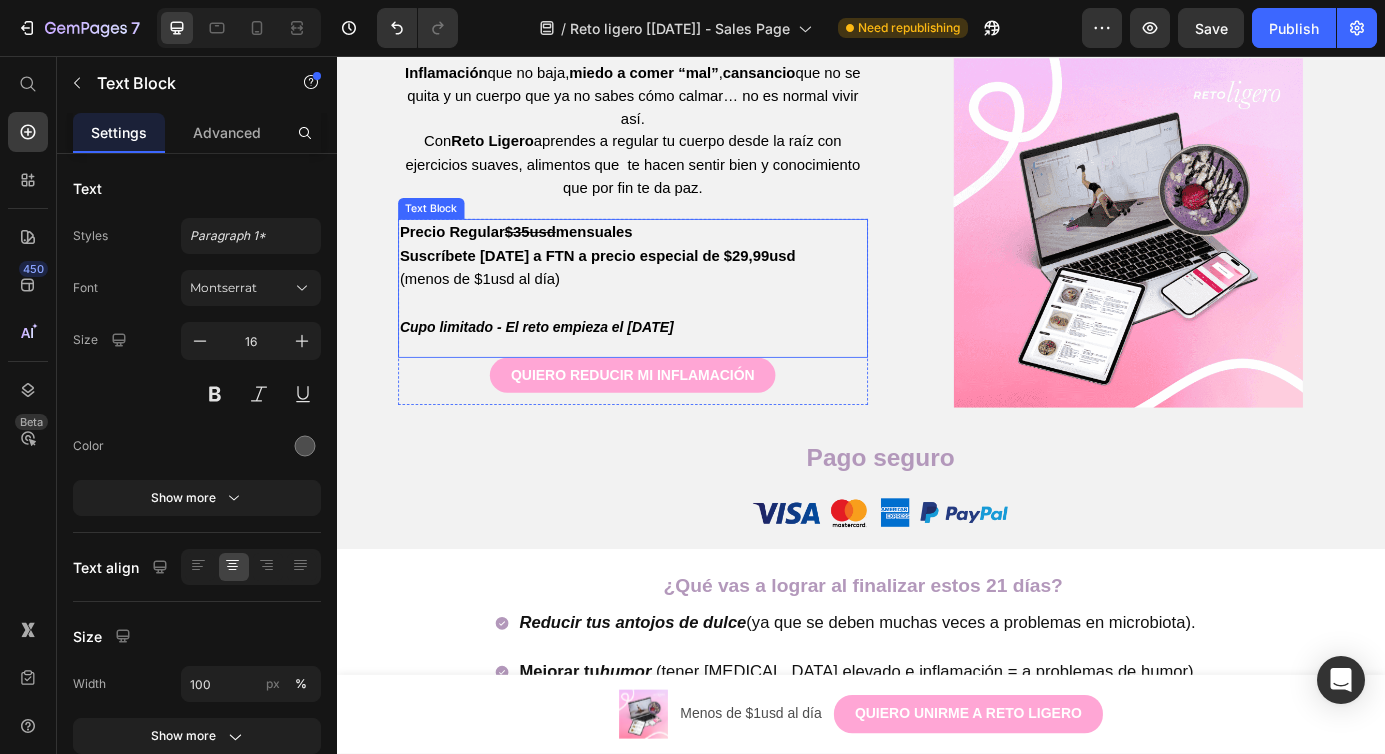 click on "Suscríbete [DATE] a FTN a precio especial de $29,99usd" at bounding box center [676, 285] 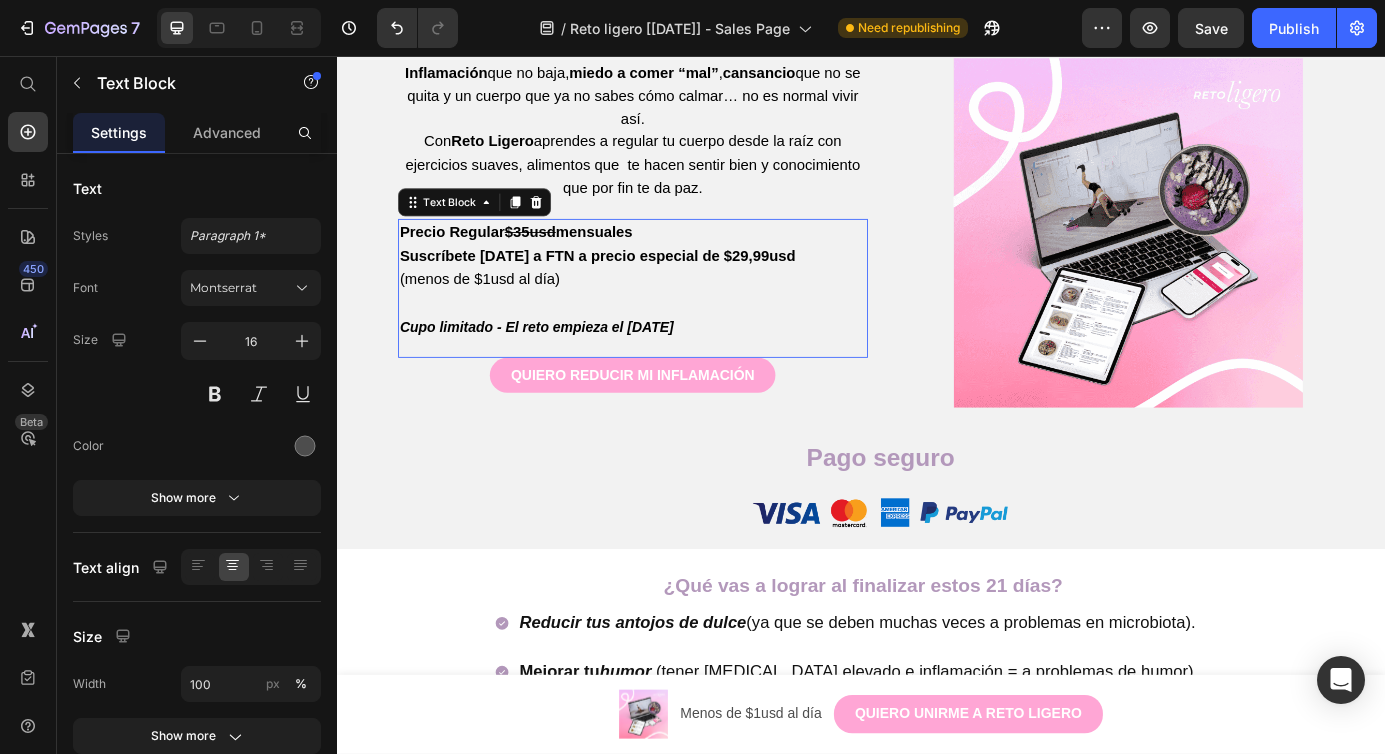 click on "Suscríbete [DATE] a FTN a precio especial de $29,99usd" at bounding box center [676, 285] 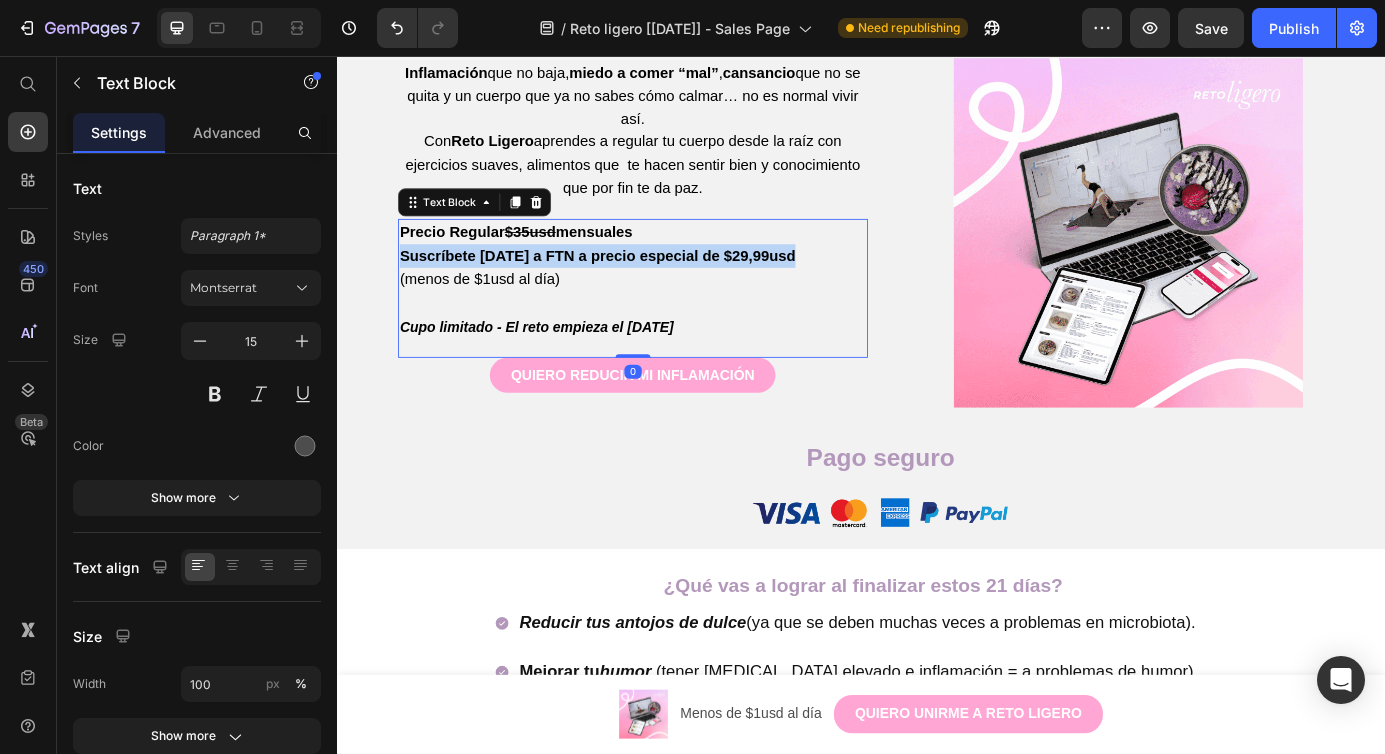 click on "Suscríbete [DATE] a FTN a precio especial de $29,99usd" at bounding box center (676, 285) 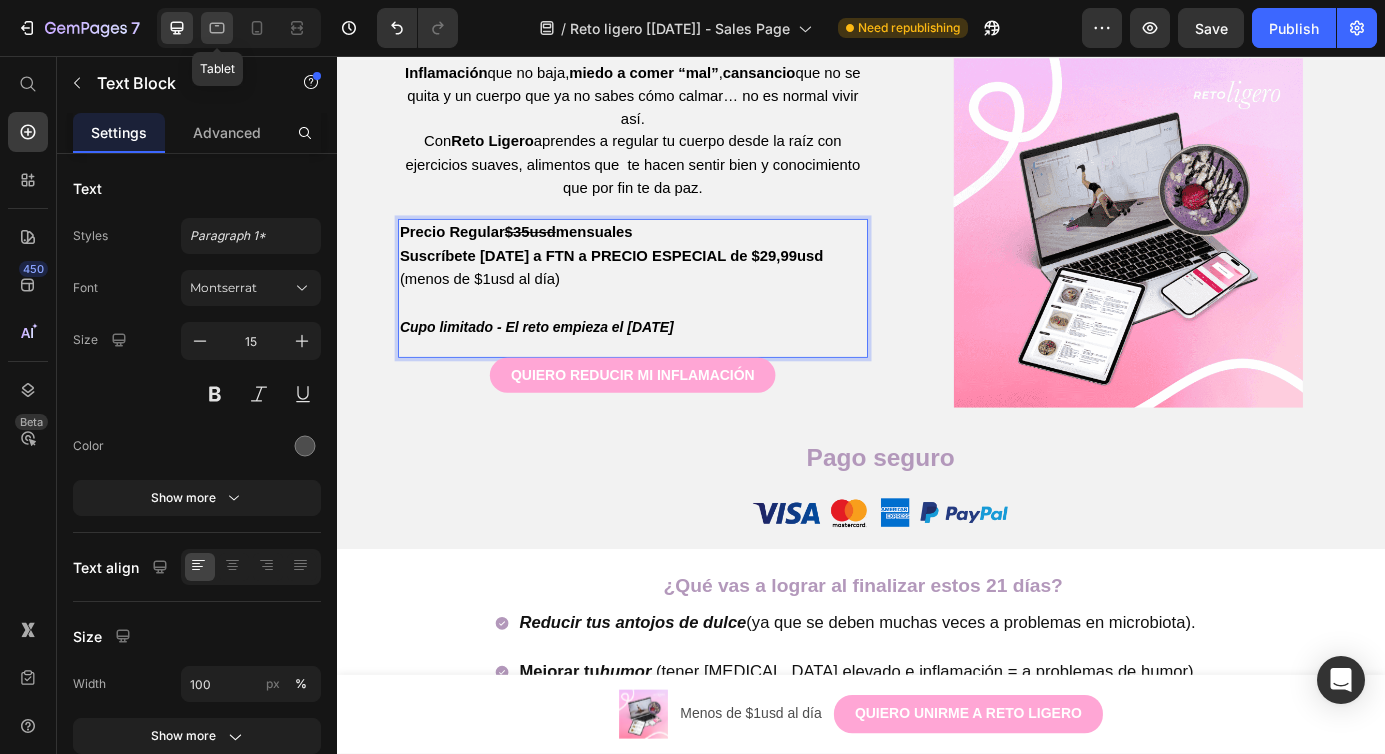 click 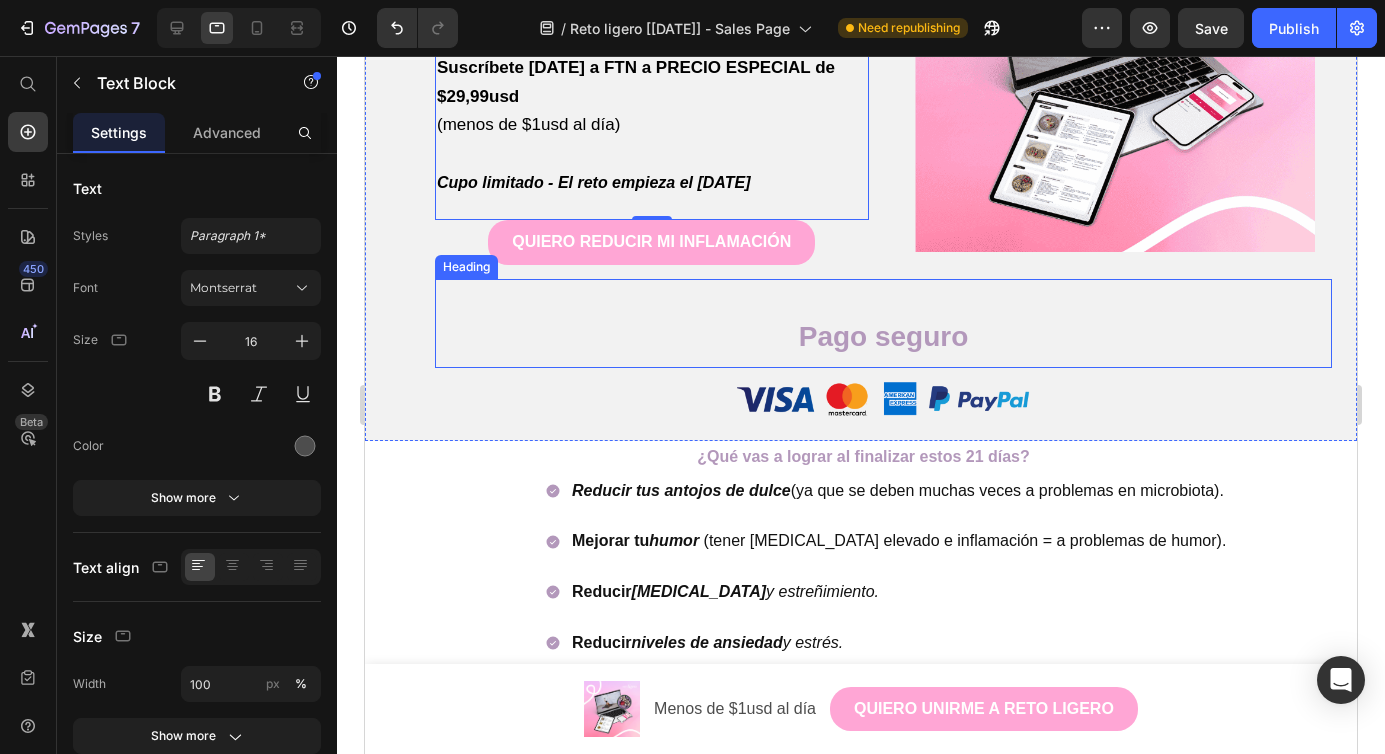 scroll, scrollTop: 0, scrollLeft: 0, axis: both 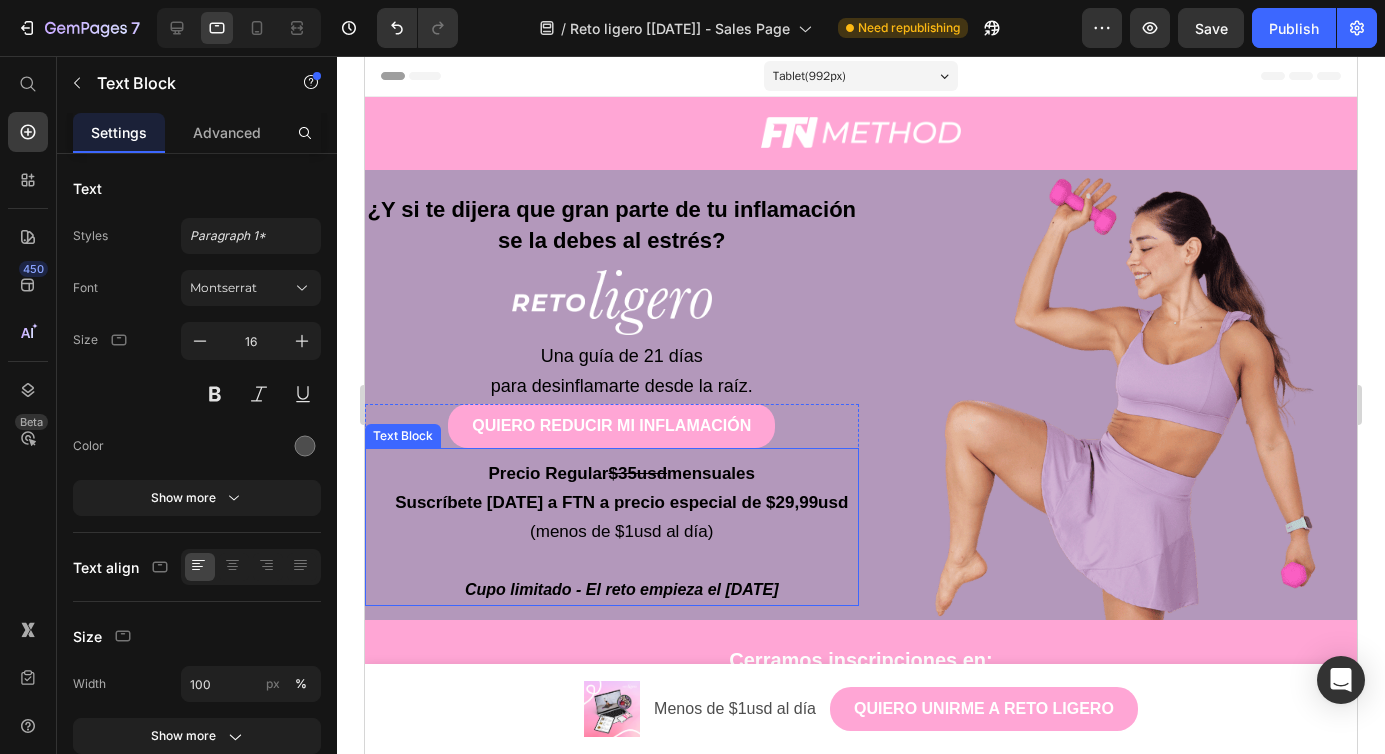 click on "Suscríbete [DATE] a FTN a precio especial de $29,99usd" at bounding box center (621, 502) 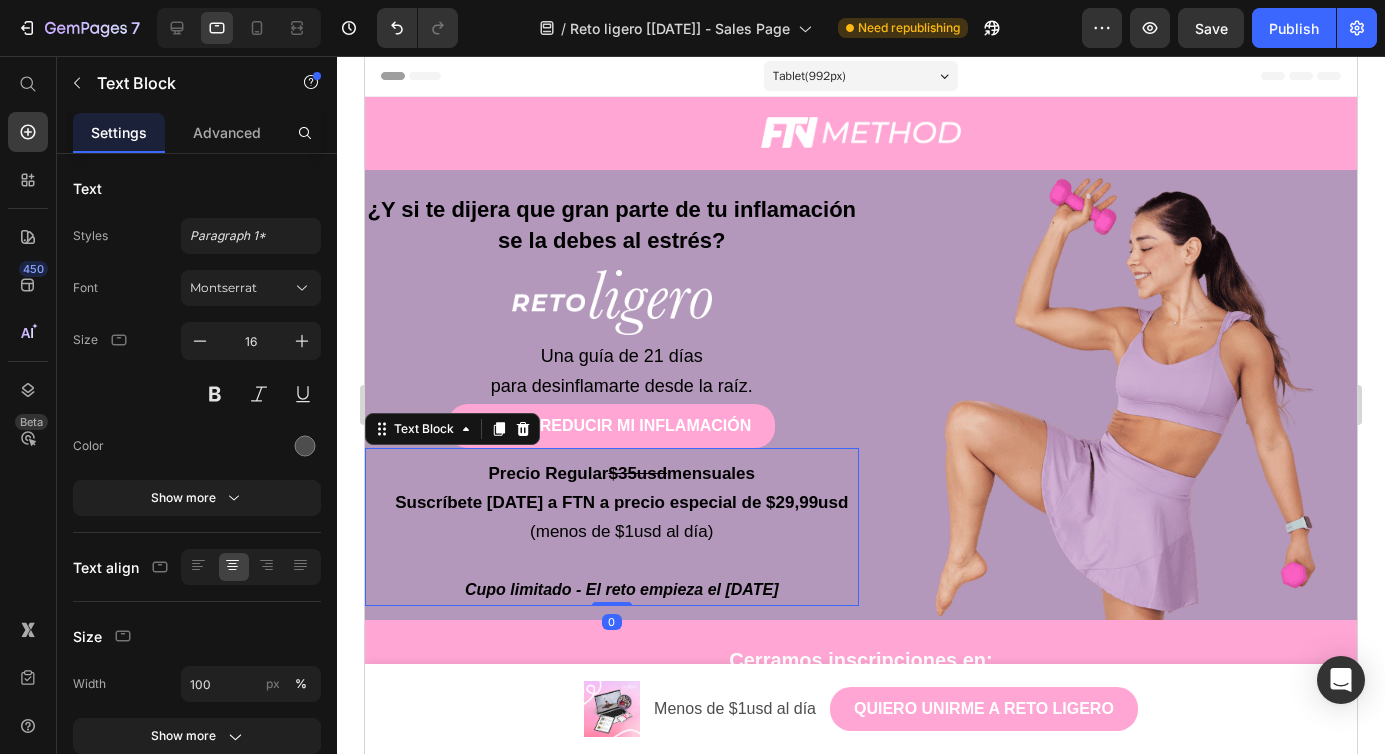 click on "Suscríbete [DATE] a FTN a precio especial de $29,99usd" at bounding box center (621, 502) 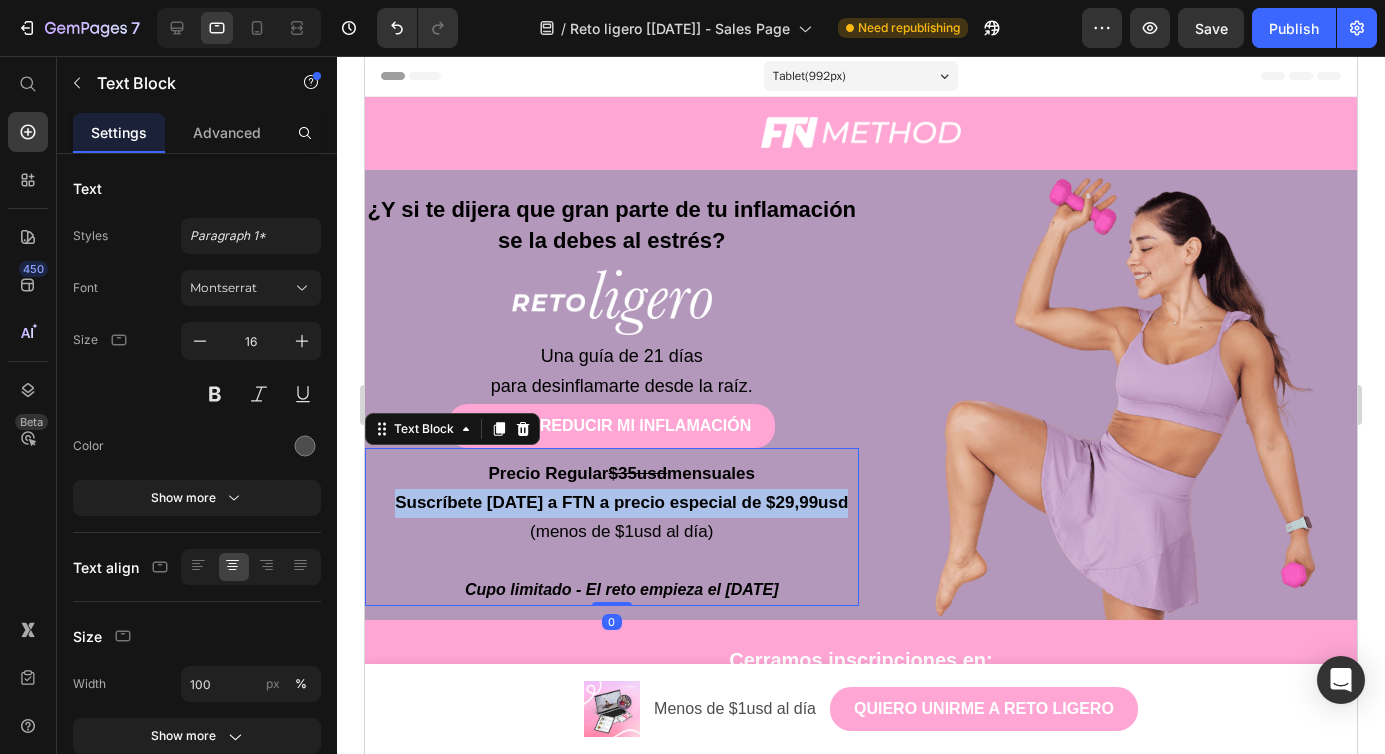 click on "Suscríbete [DATE] a FTN a precio especial de $29,99usd" at bounding box center (621, 502) 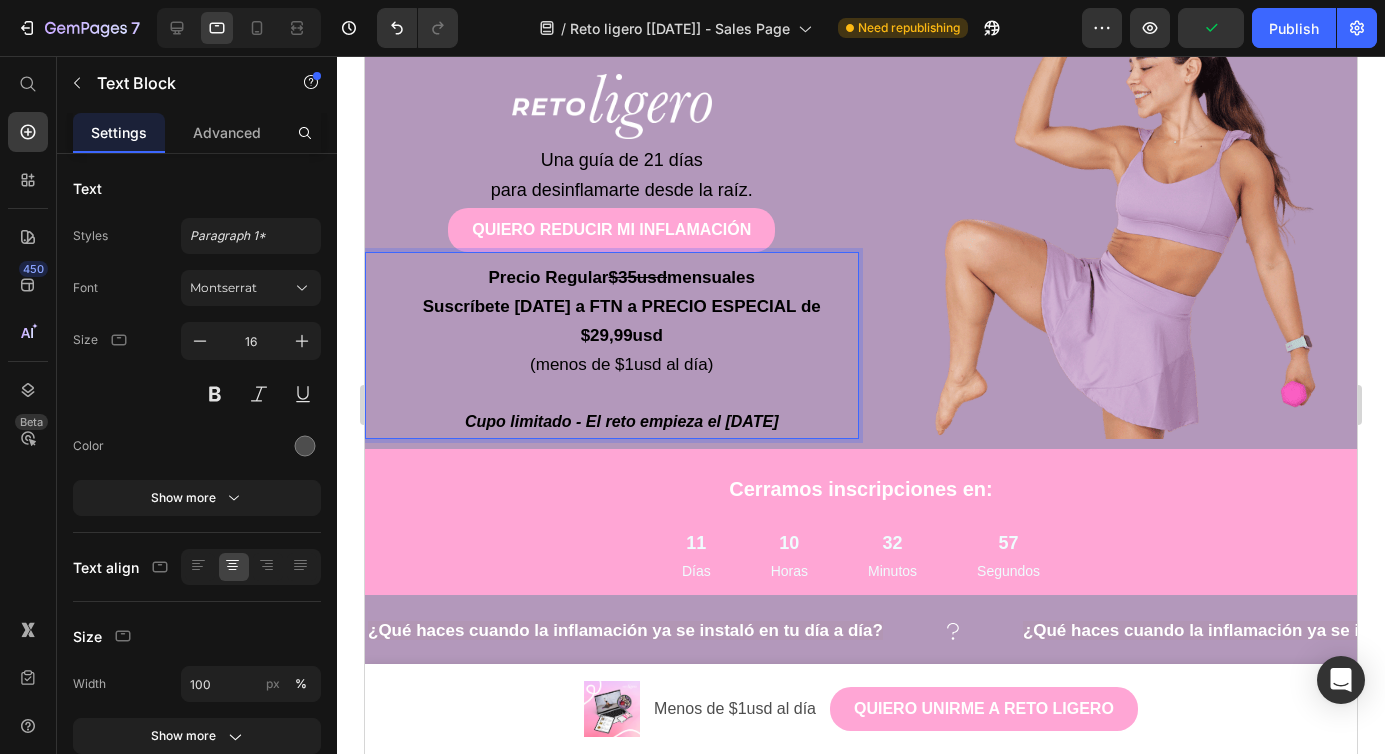 scroll, scrollTop: 197, scrollLeft: 0, axis: vertical 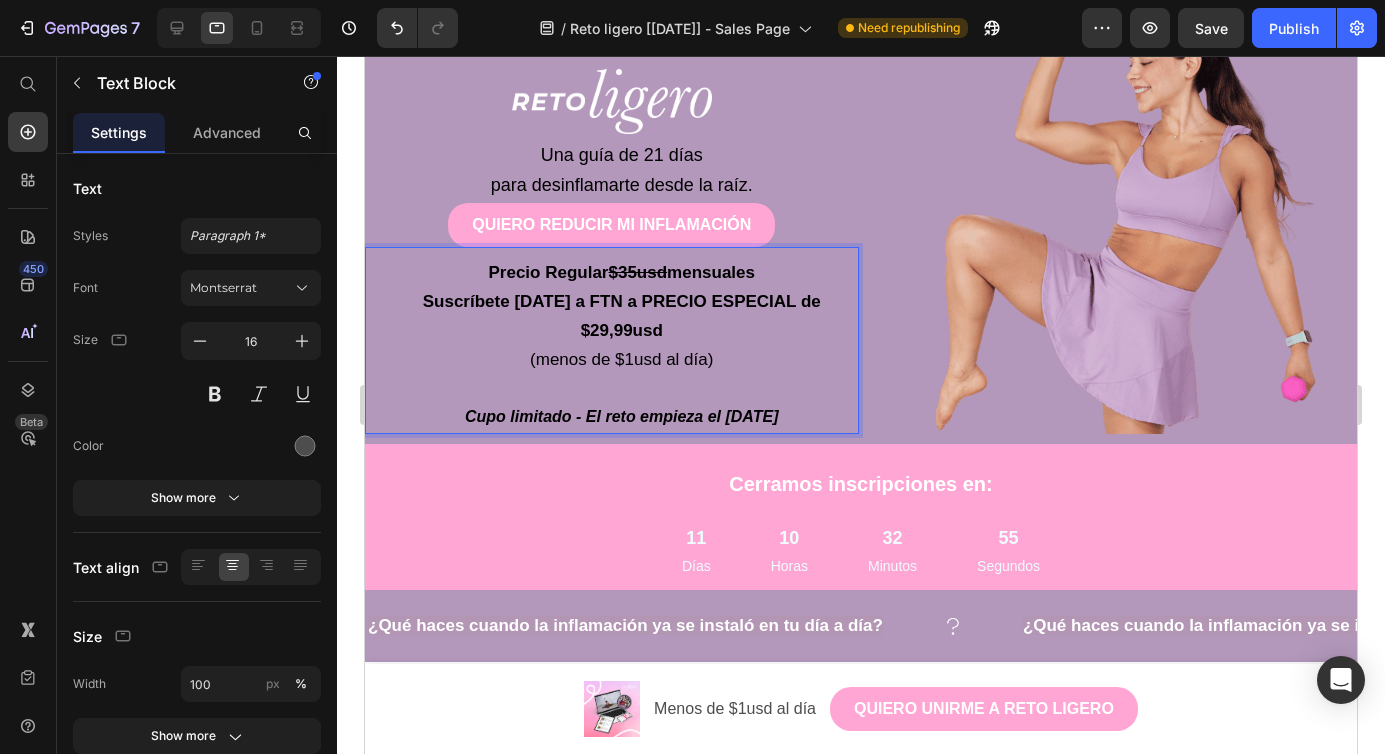 click on "Suscríbete [DATE] a FTN a PRECIO ESPECIAL de $29,99usd" at bounding box center (622, 316) 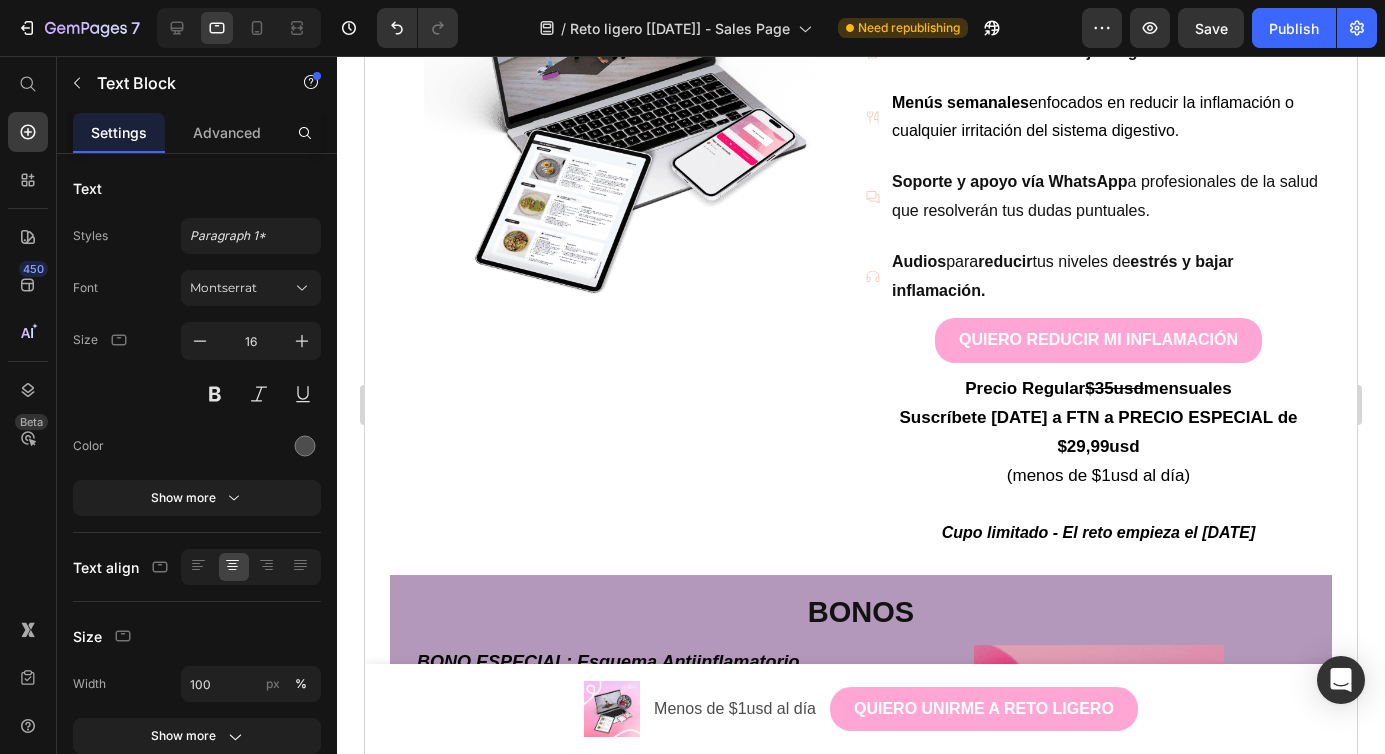 scroll, scrollTop: 2217, scrollLeft: 0, axis: vertical 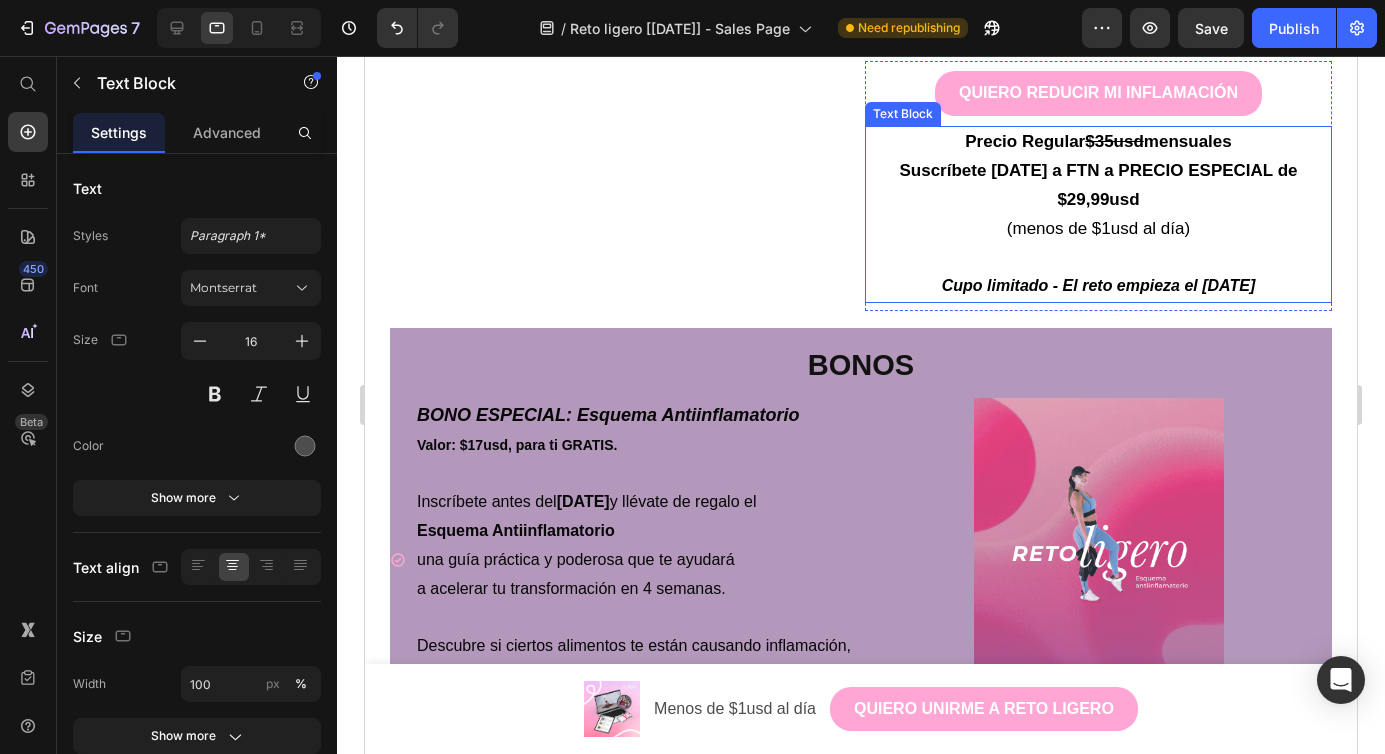 click on "Suscríbete [DATE] a FTN a PRECIO ESPECIAL de $29,99usd" at bounding box center [1098, 185] 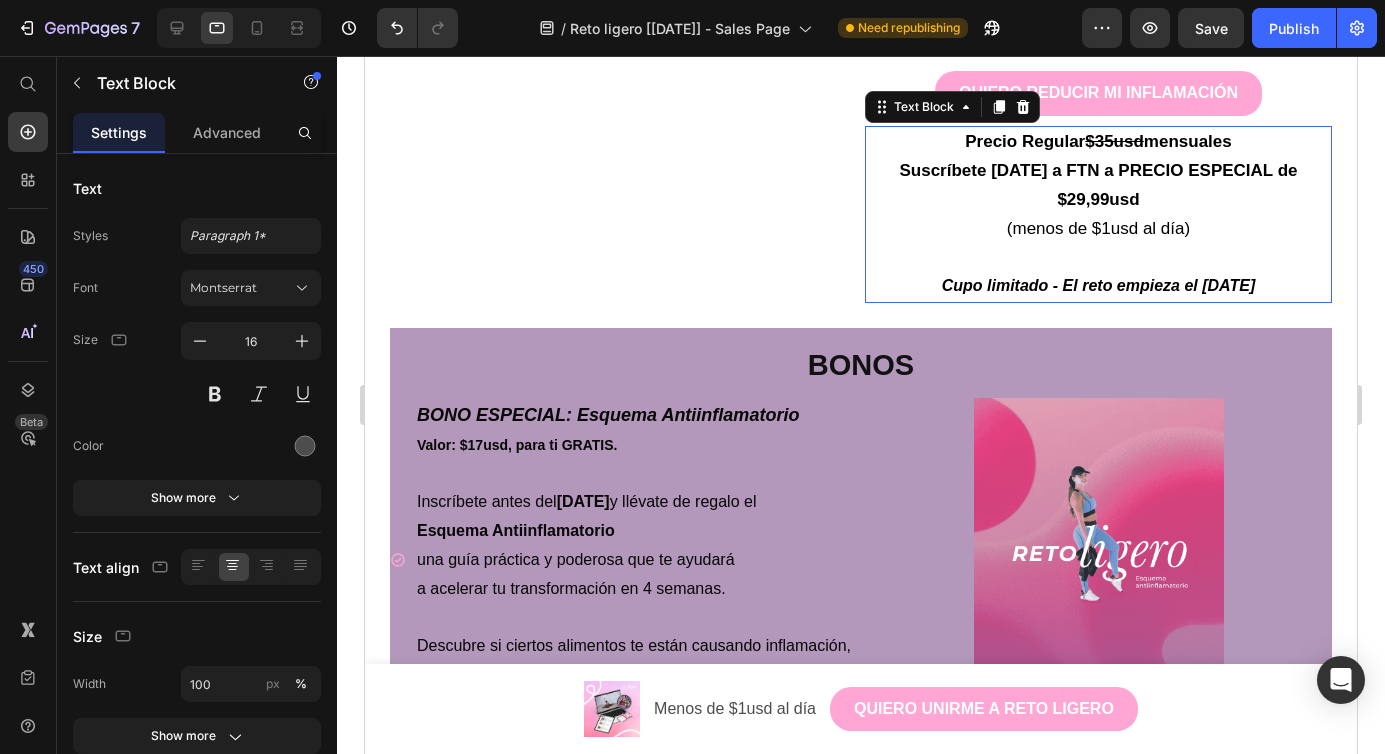click on "Suscríbete [DATE] a FTN a PRECIO ESPECIAL de $29,99usd" at bounding box center [1098, 185] 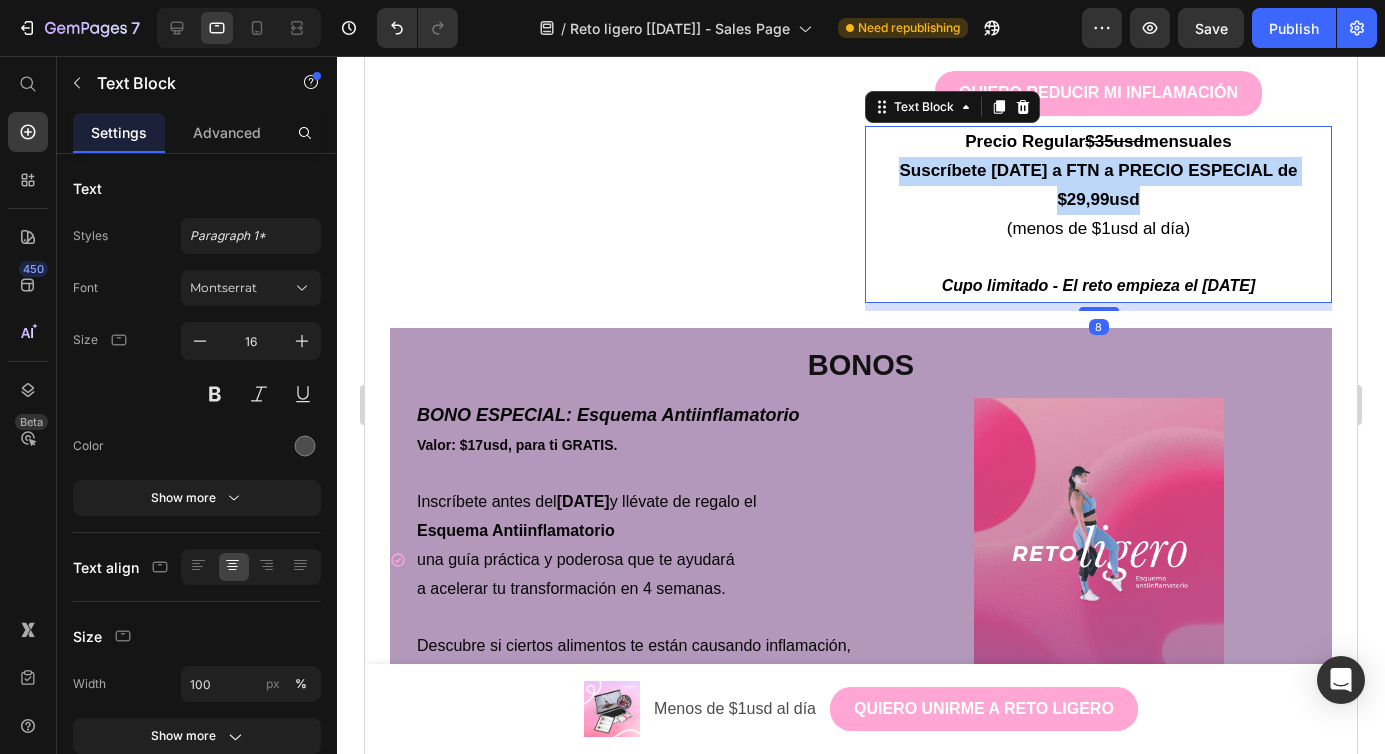 click on "Suscríbete [DATE] a FTN a PRECIO ESPECIAL de $29,99usd" at bounding box center (1098, 185) 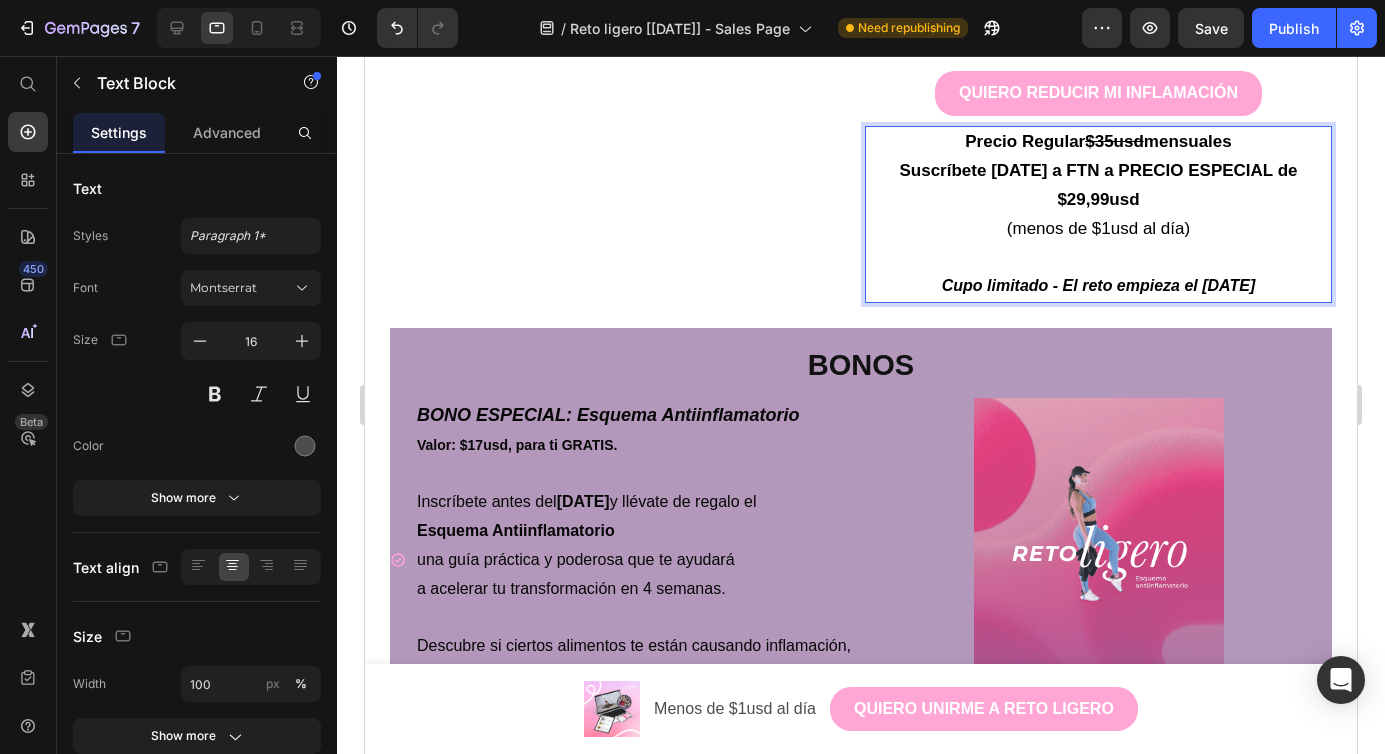 click on "Suscríbete [DATE] a FTN a PRECIO ESPECIAL de $29,99usd" at bounding box center [1098, 185] 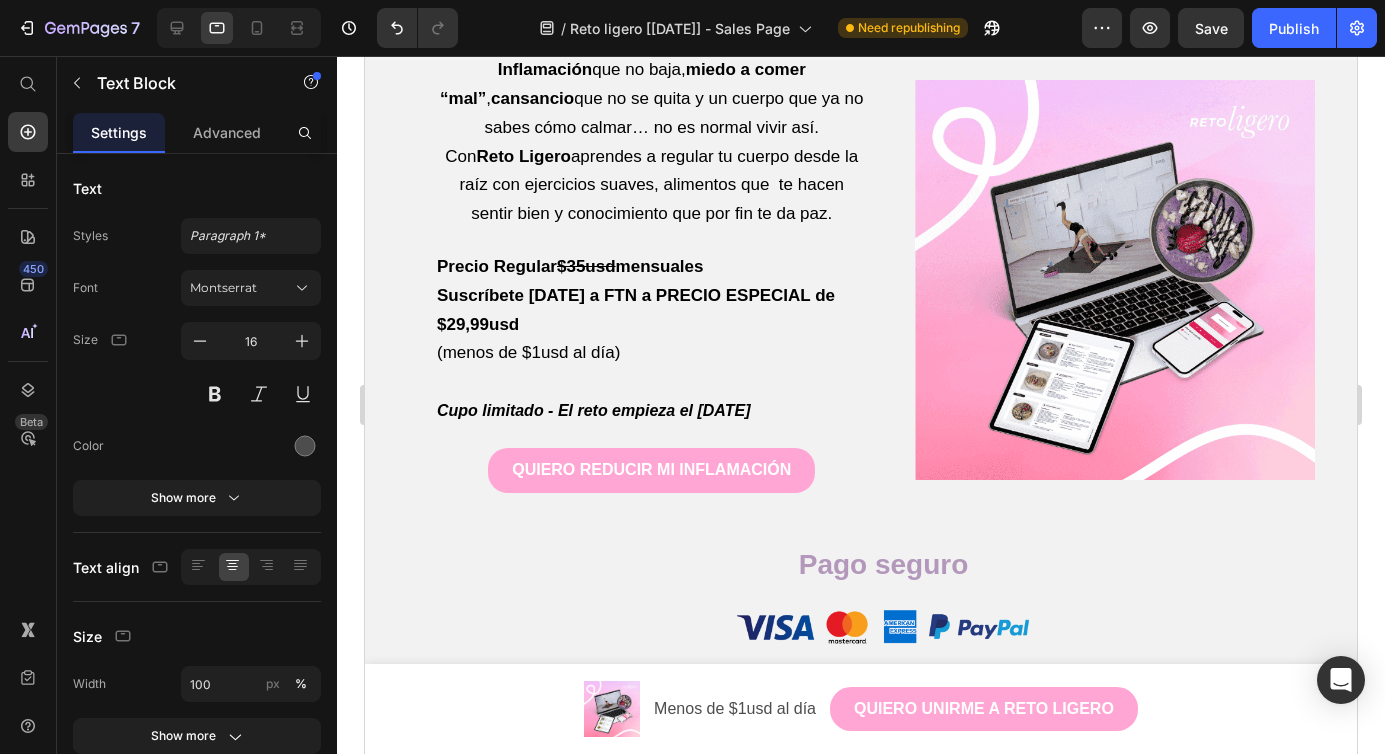 scroll, scrollTop: 3774, scrollLeft: 0, axis: vertical 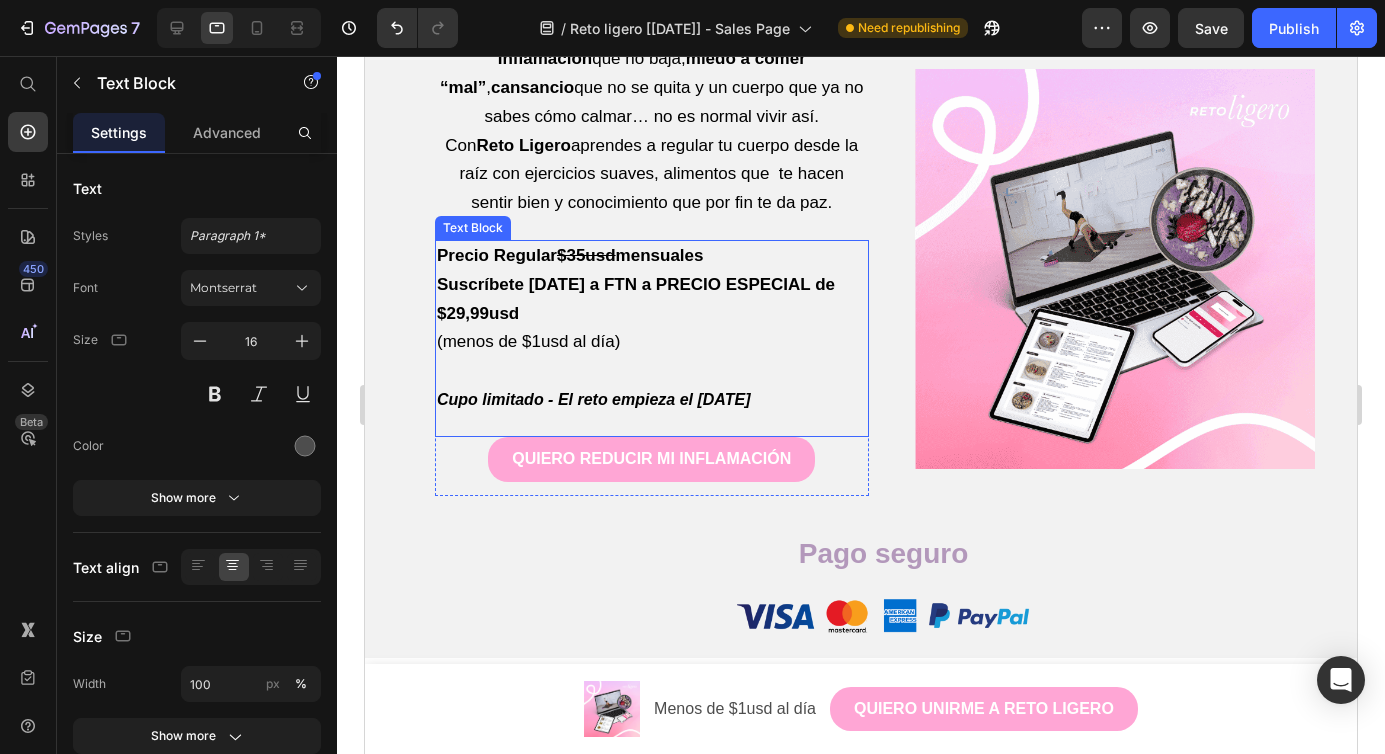 click on "Suscríbete [DATE] a FTN a PRECIO ESPECIAL de $29,99usd" at bounding box center (636, 299) 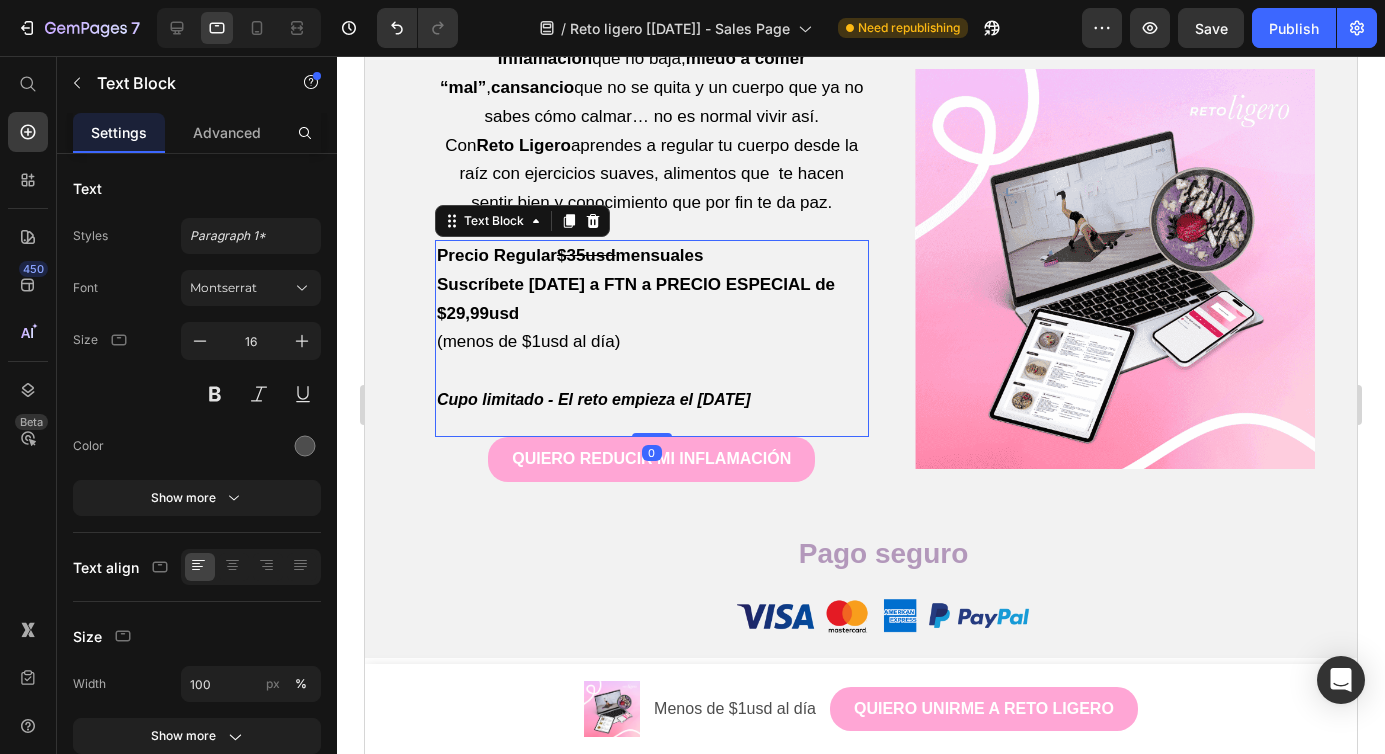 click on "Suscríbete [DATE] a FTN a PRECIO ESPECIAL de $29,99usd" at bounding box center [636, 299] 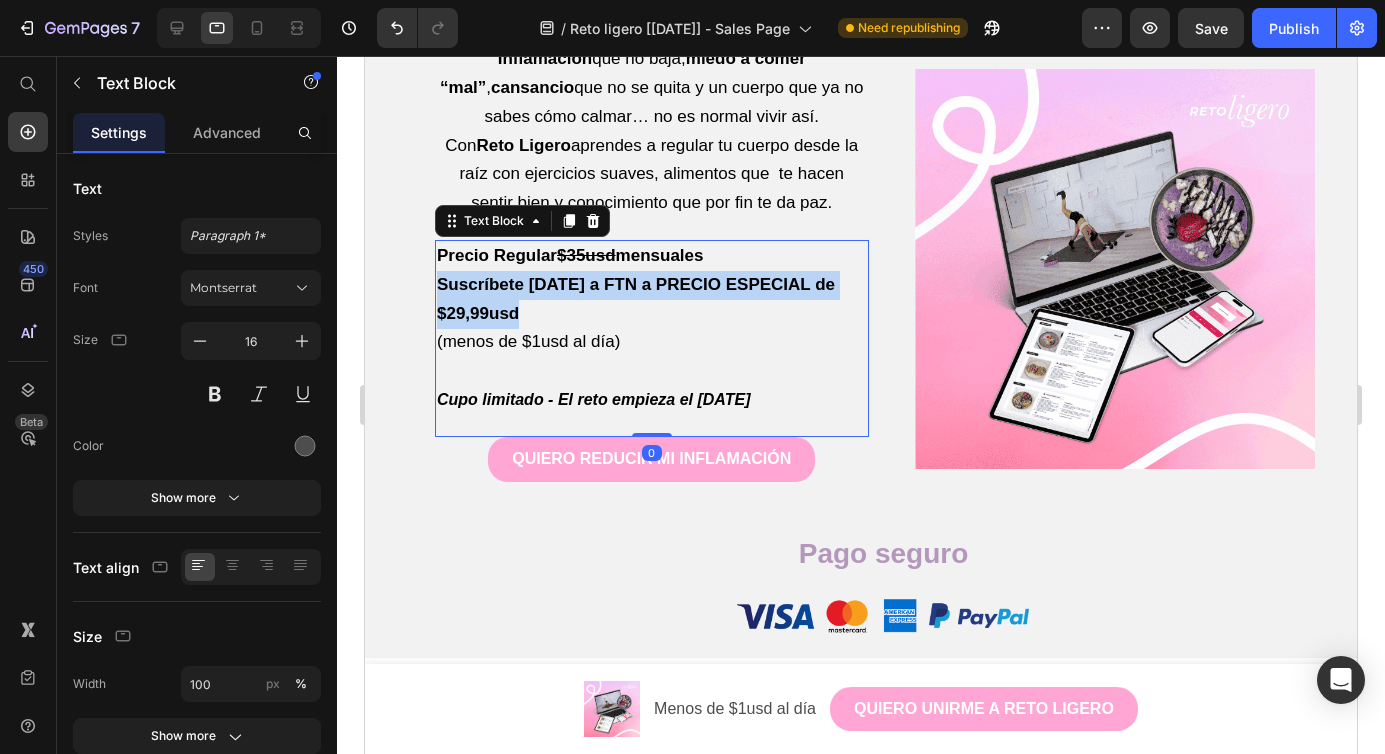 click on "Suscríbete [DATE] a FTN a PRECIO ESPECIAL de $29,99usd" at bounding box center [636, 299] 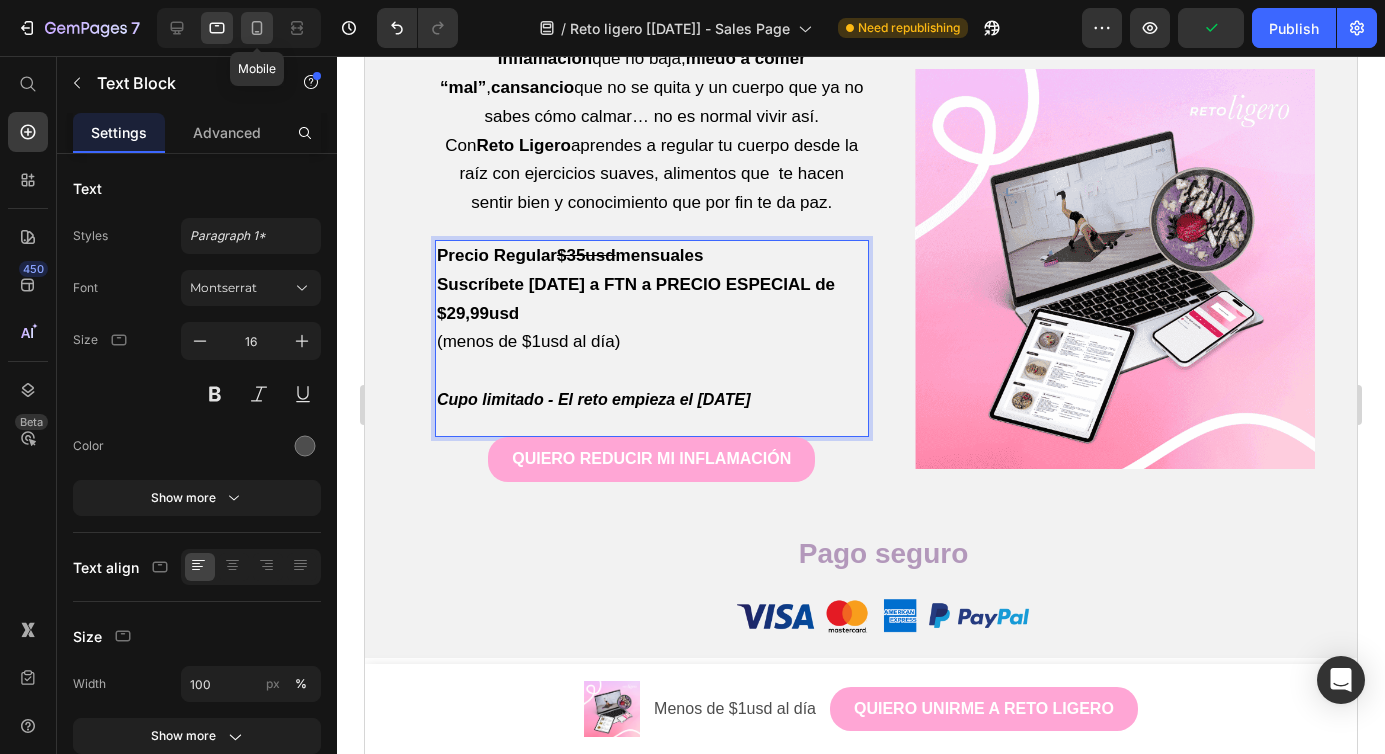 click 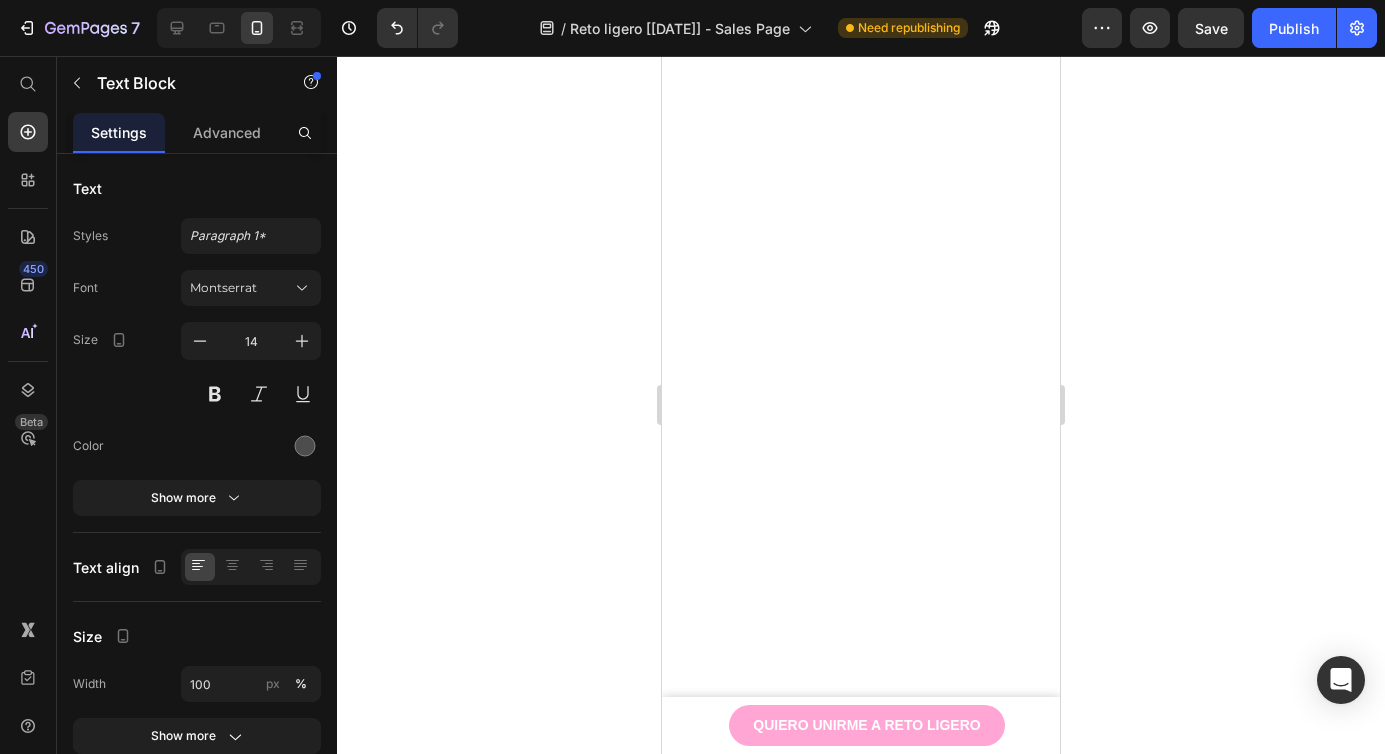 scroll, scrollTop: 0, scrollLeft: 0, axis: both 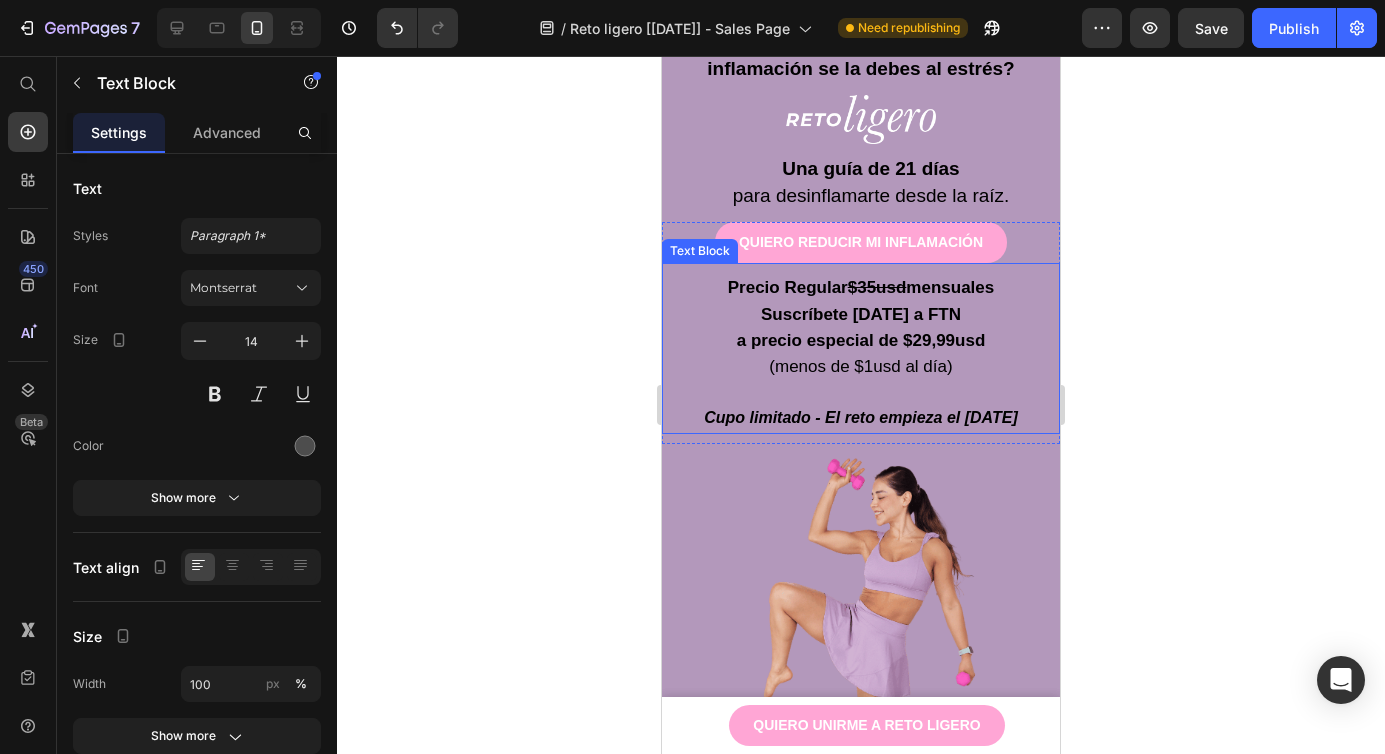 click on "Suscríbete [DATE] a FTN" at bounding box center (861, 314) 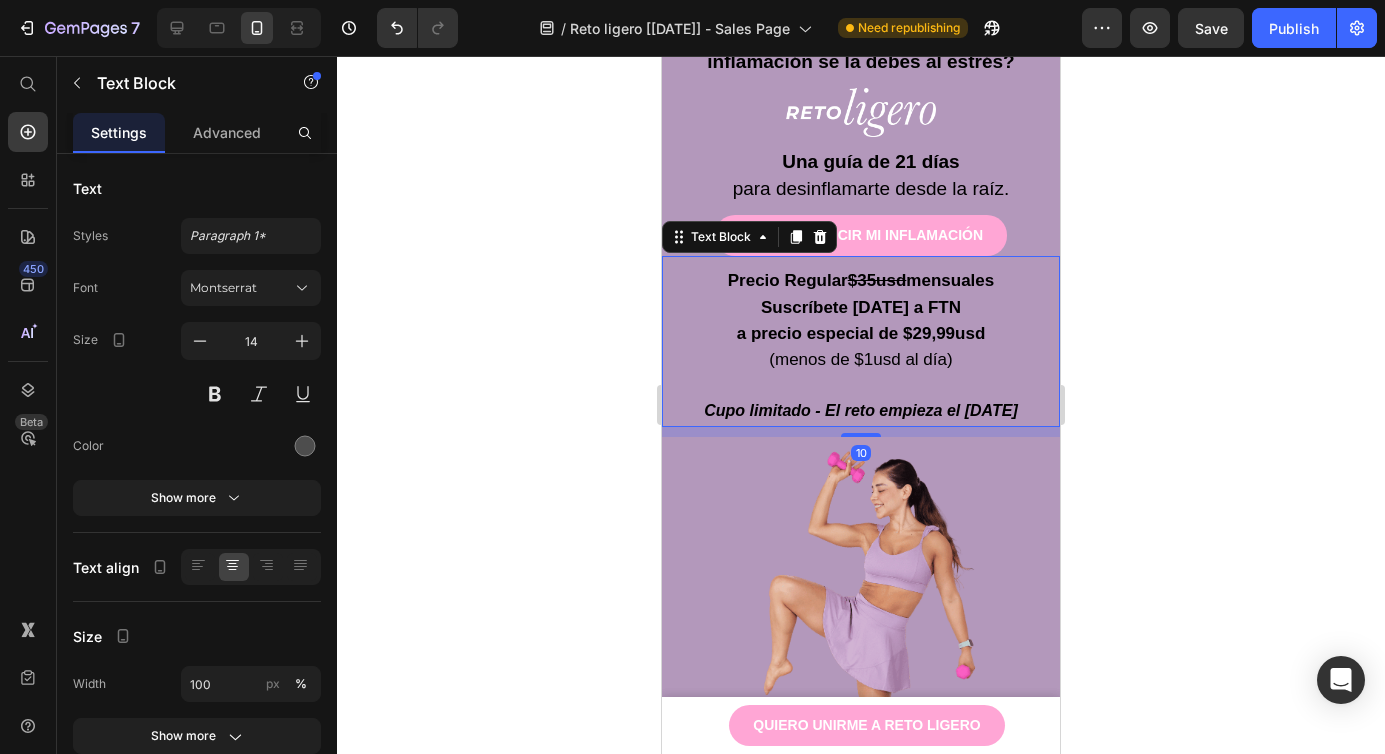 click on "Suscríbete [DATE] a FTN" at bounding box center (861, 307) 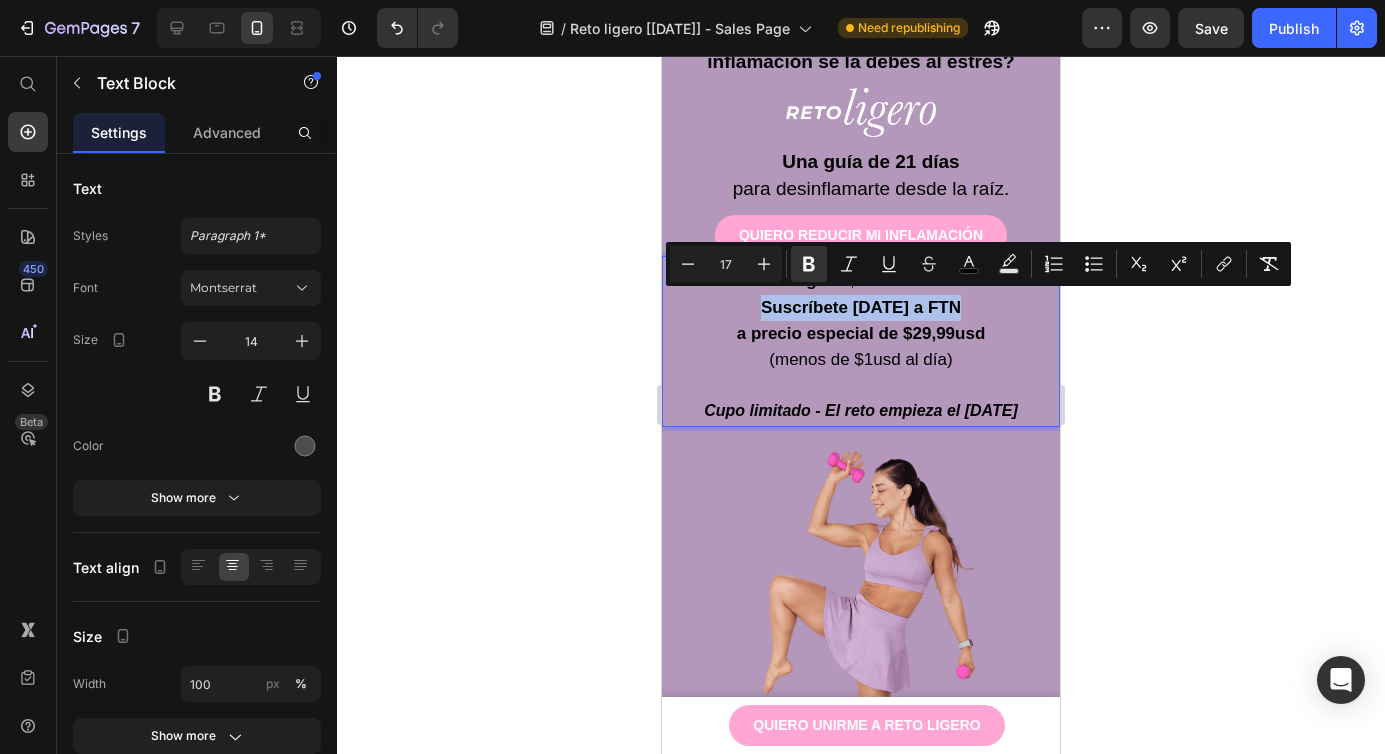click on "Suscríbete [DATE] a FTN" at bounding box center [861, 307] 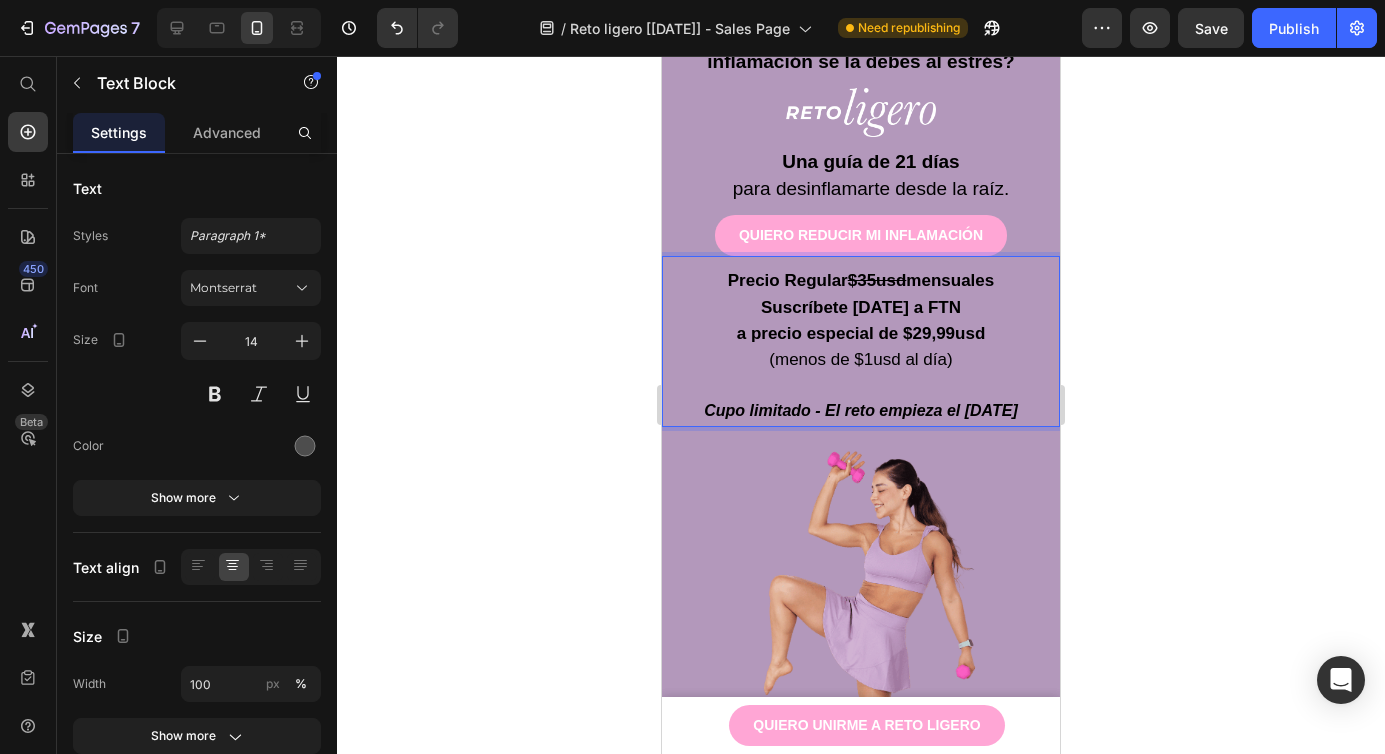 click on "a precio especial de $29,99usd" at bounding box center (861, 333) 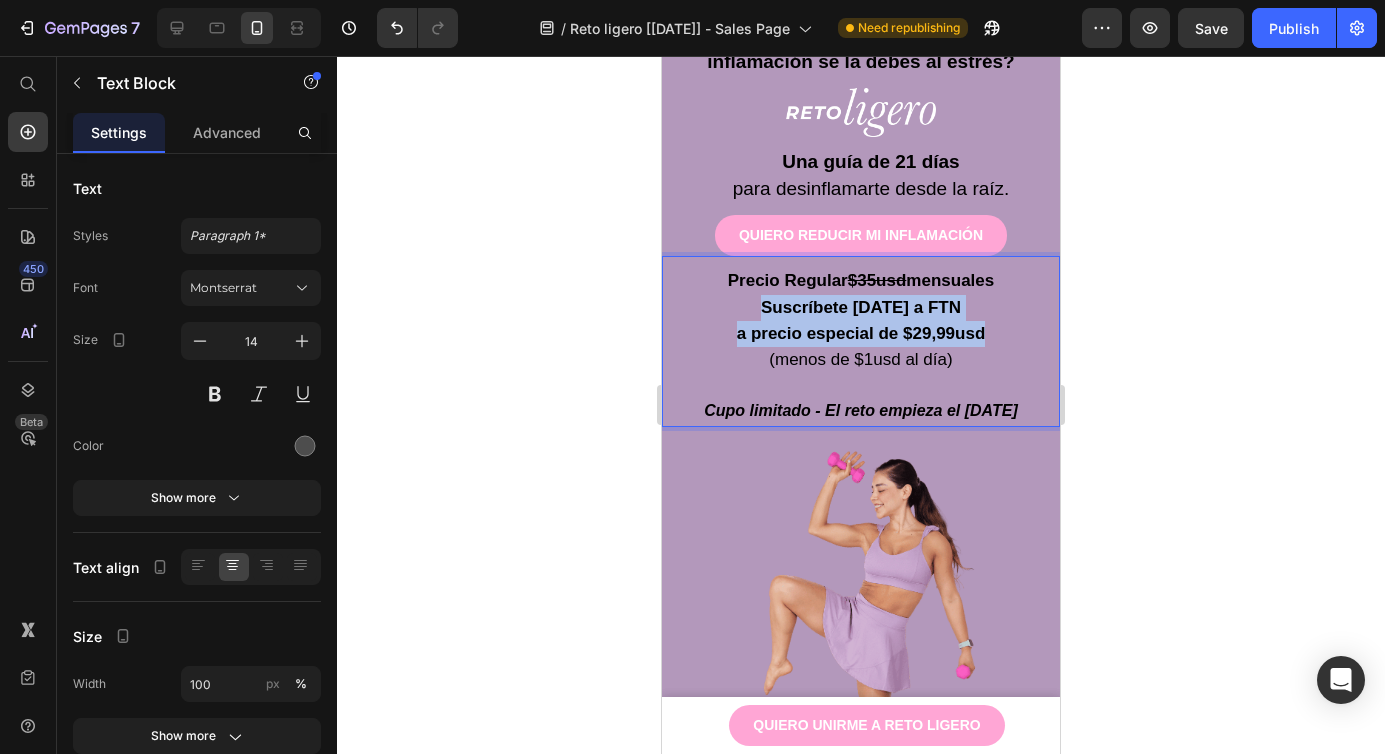 drag, startPoint x: 997, startPoint y: 332, endPoint x: 764, endPoint y: 303, distance: 234.79779 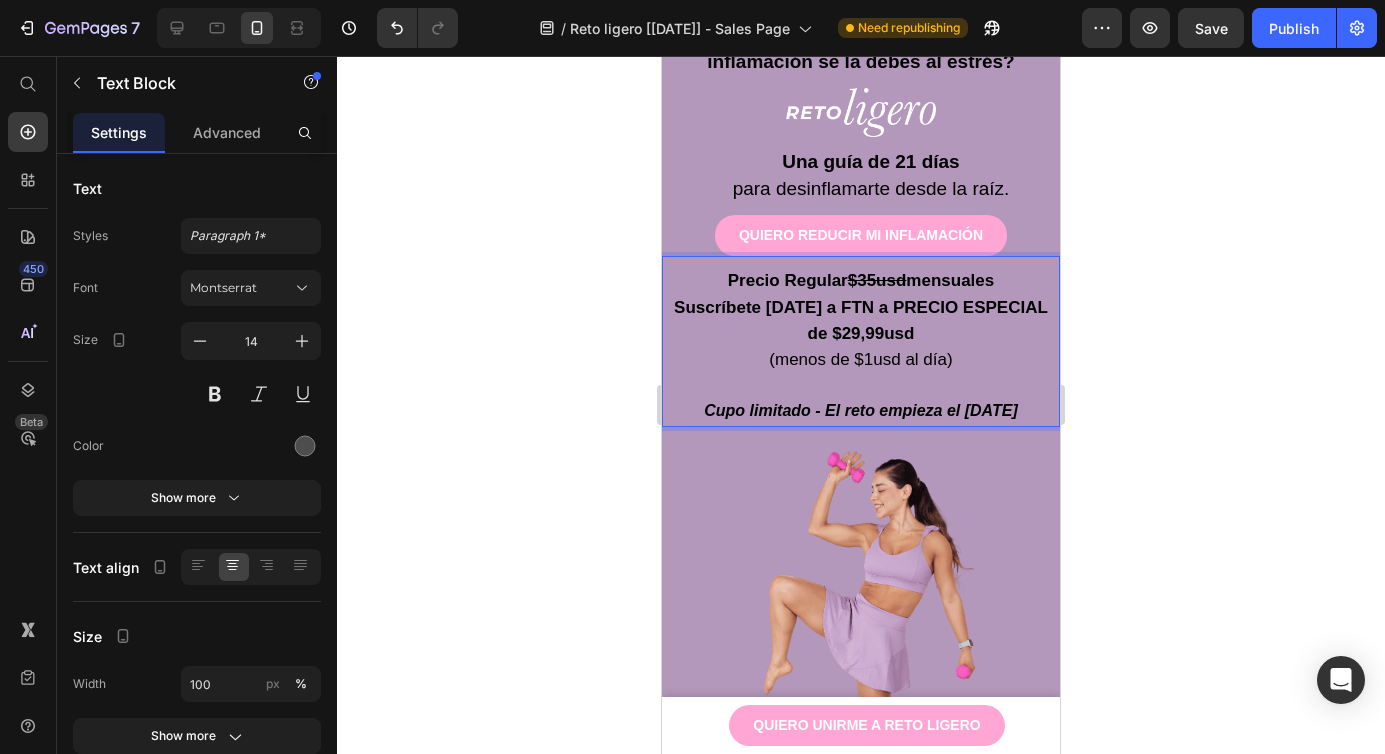 click on "Suscríbete [DATE] a FTN a PRECIO ESPECIAL de $29,99usd" at bounding box center [861, 320] 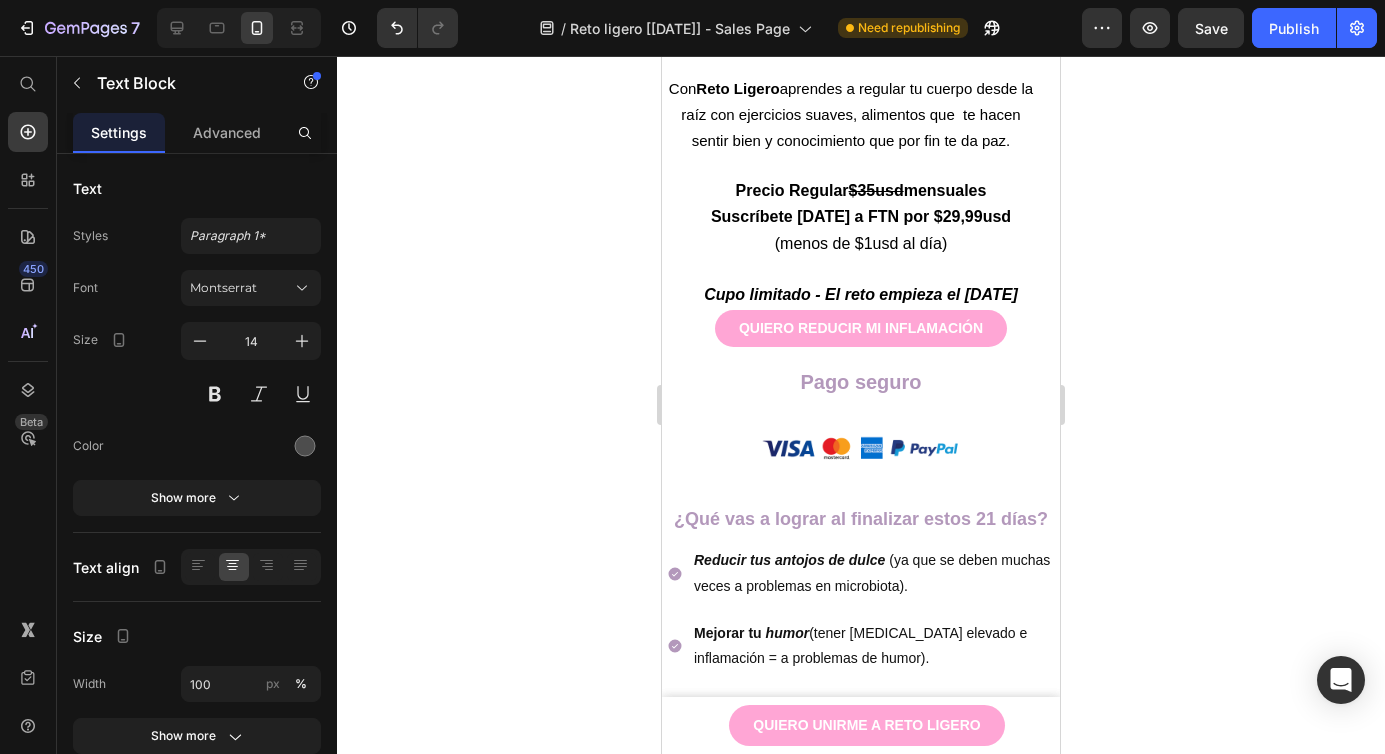 scroll, scrollTop: 6616, scrollLeft: 0, axis: vertical 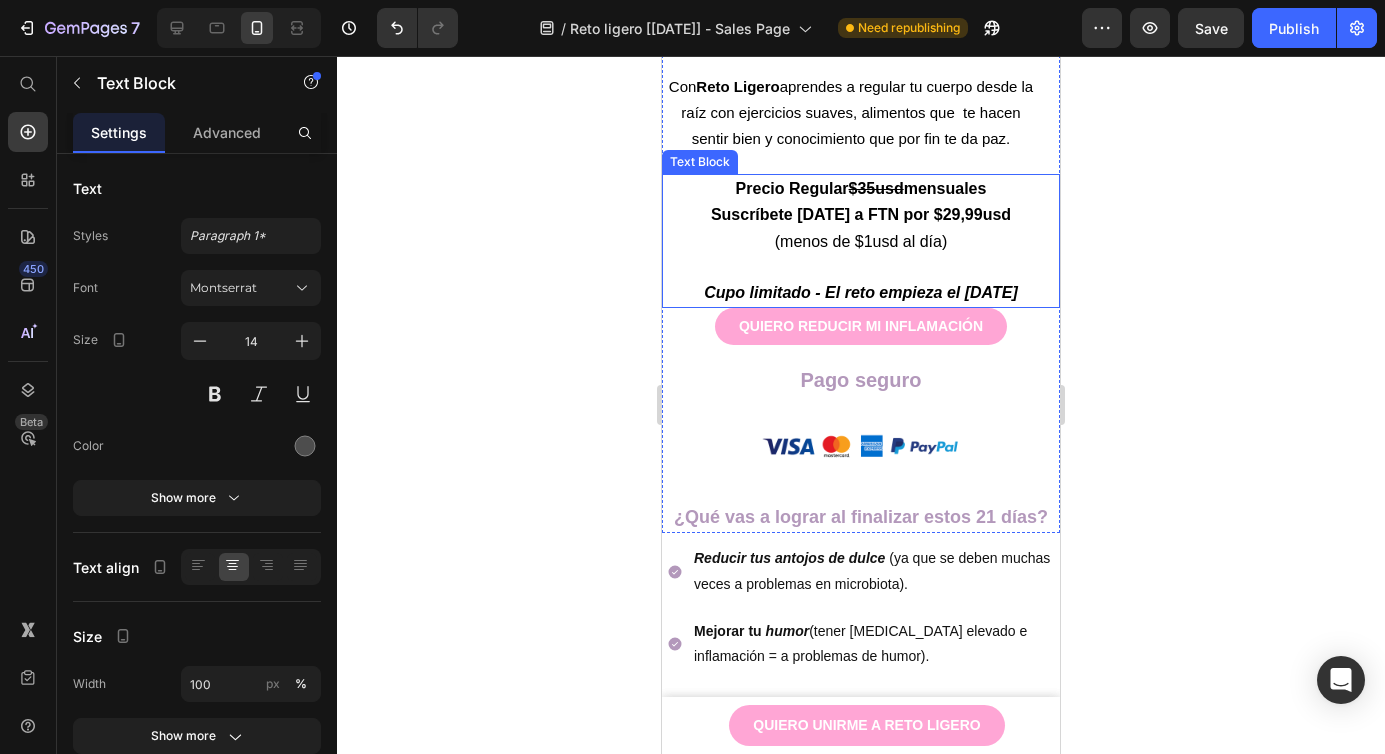 click on "Suscríbete [DATE] a FTN por $29,99usd" at bounding box center [861, 214] 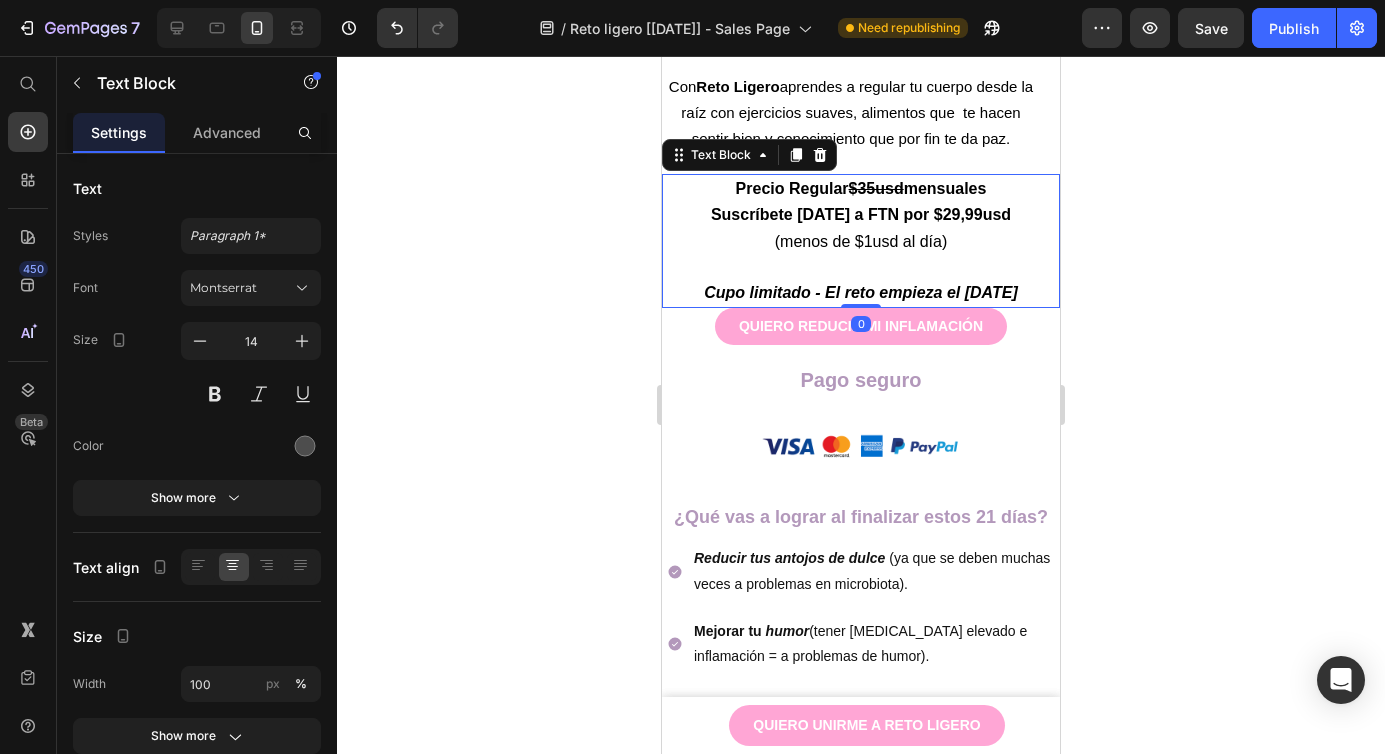 click on "Suscríbete [DATE] a FTN por $29,99usd" at bounding box center [861, 214] 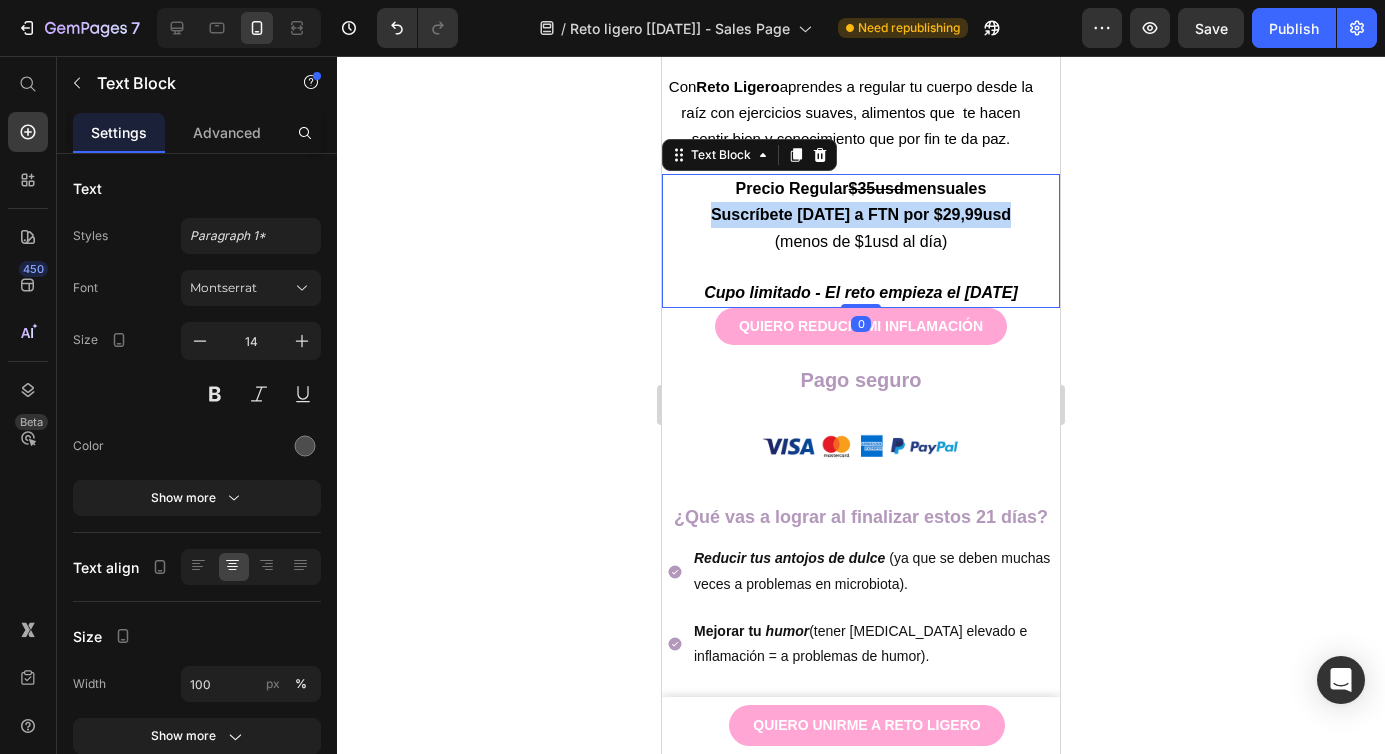 click on "Suscríbete [DATE] a FTN por $29,99usd" at bounding box center (861, 214) 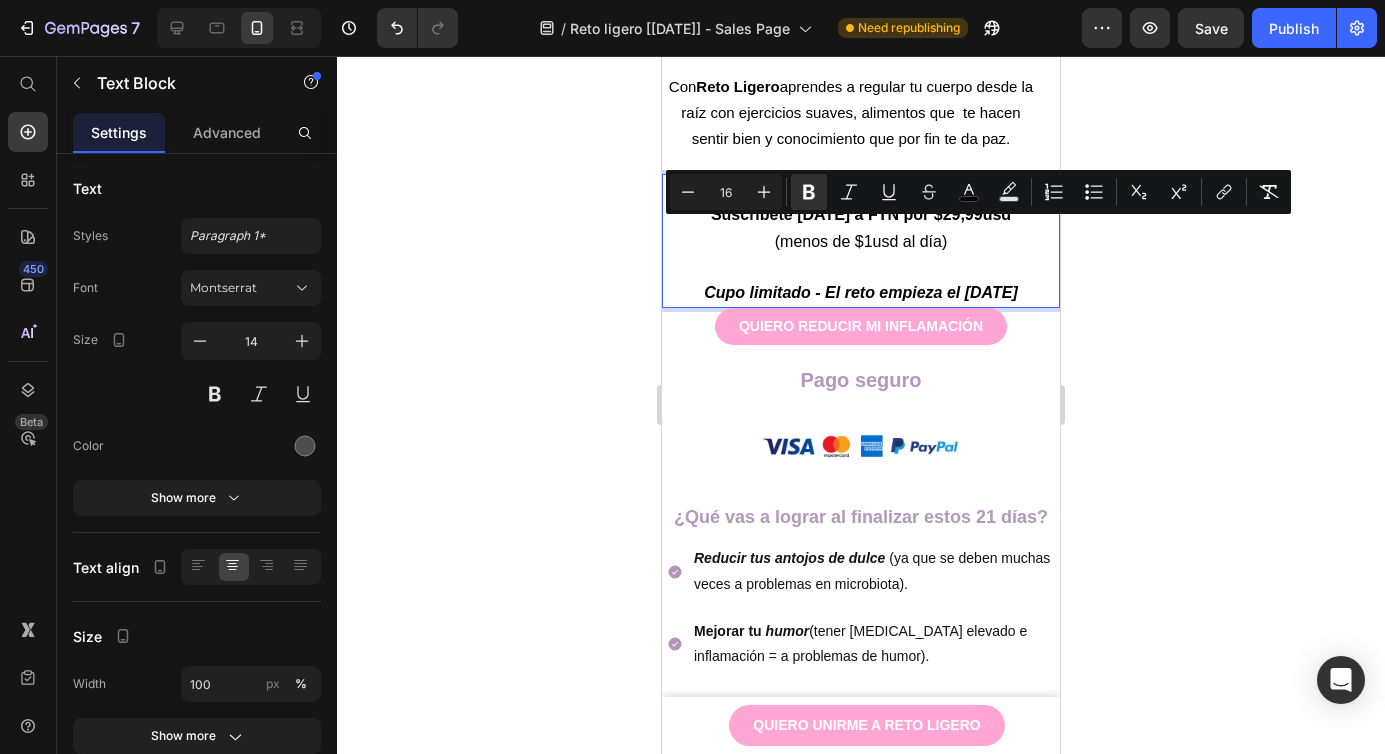 click on "(menos de $1usd al día)" at bounding box center (861, 241) 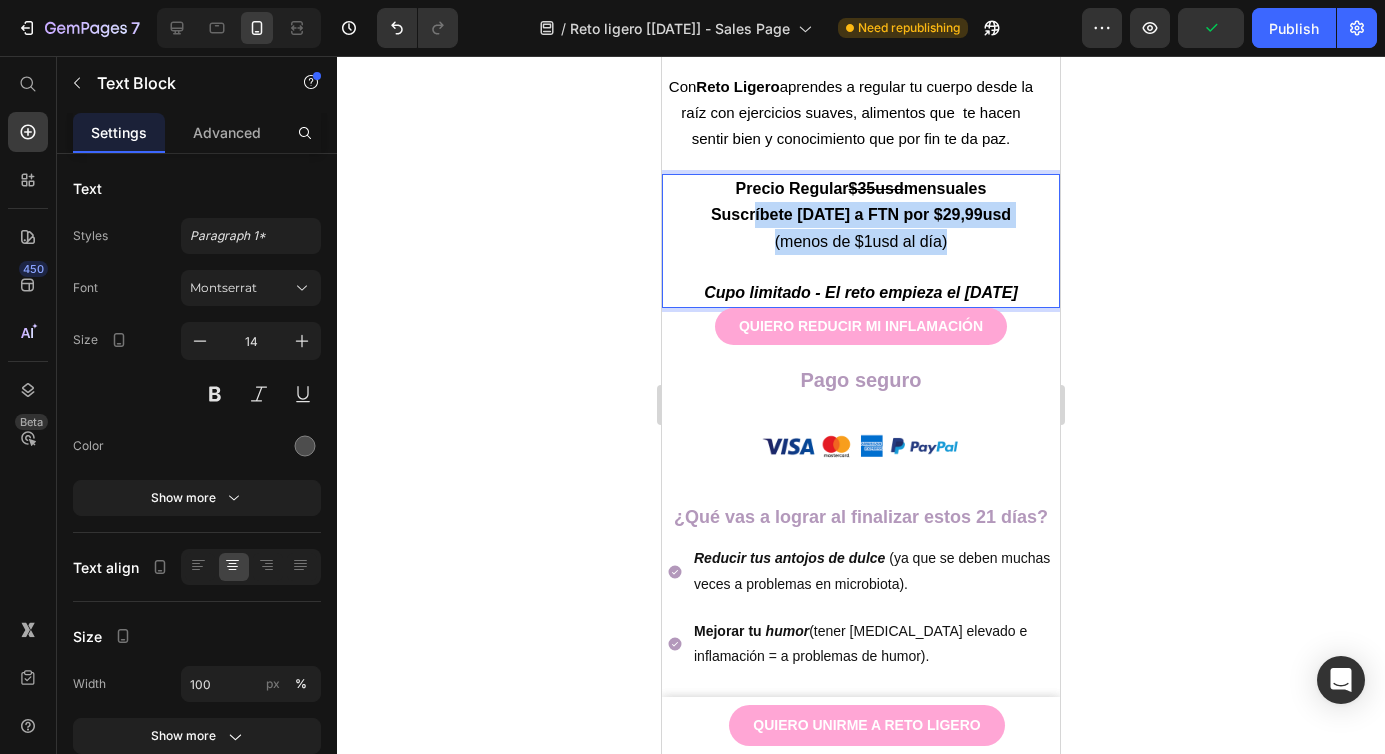 drag, startPoint x: 963, startPoint y: 263, endPoint x: 754, endPoint y: 238, distance: 210.4899 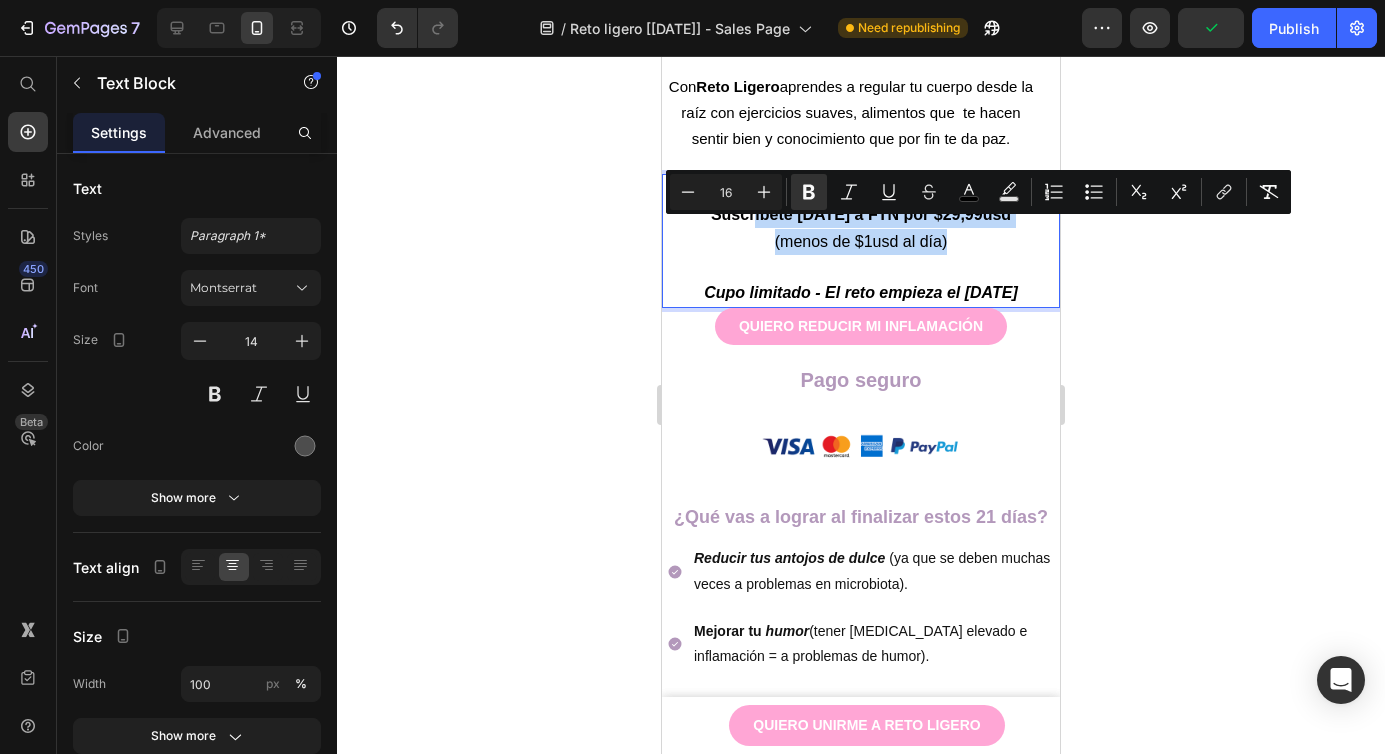 click on "Suscríbete [DATE] a FTN por $29,99usd" at bounding box center [861, 214] 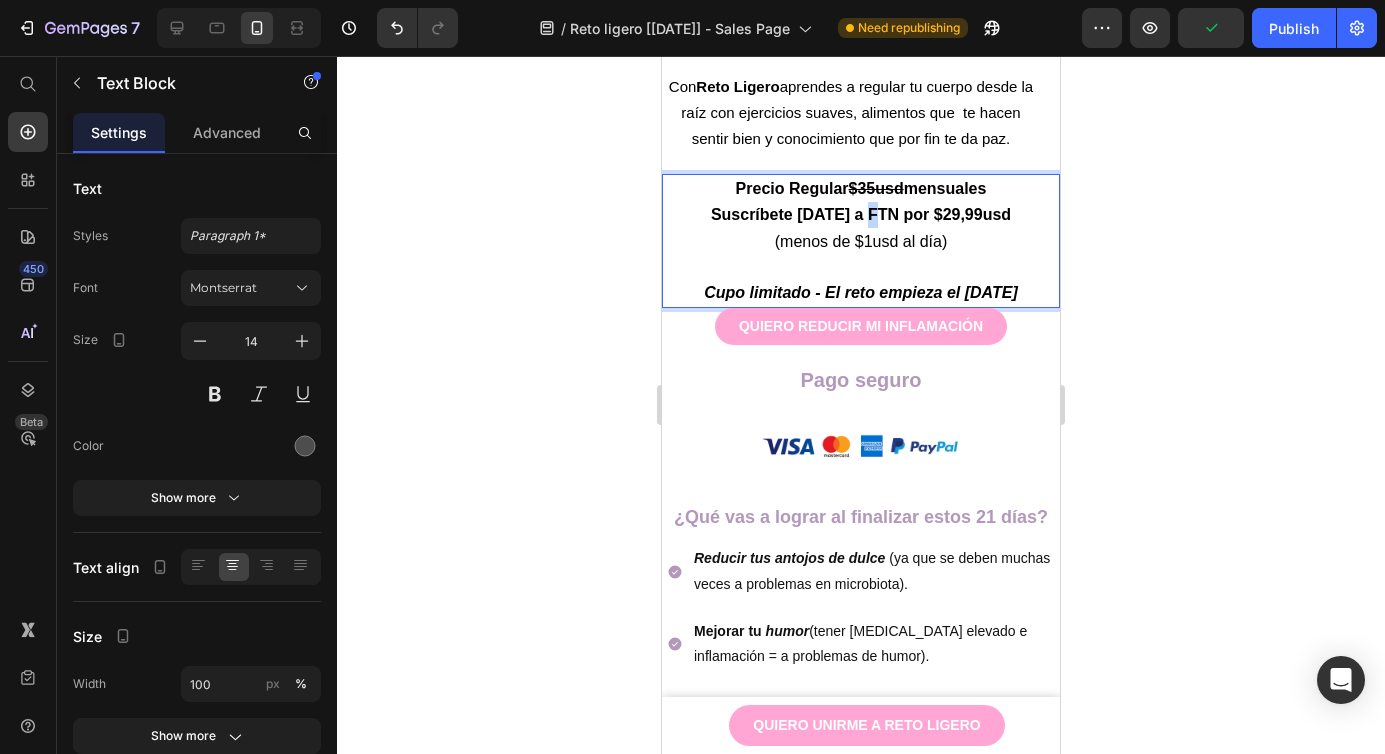 click on "Suscríbete [DATE] a FTN por $29,99usd" at bounding box center (861, 214) 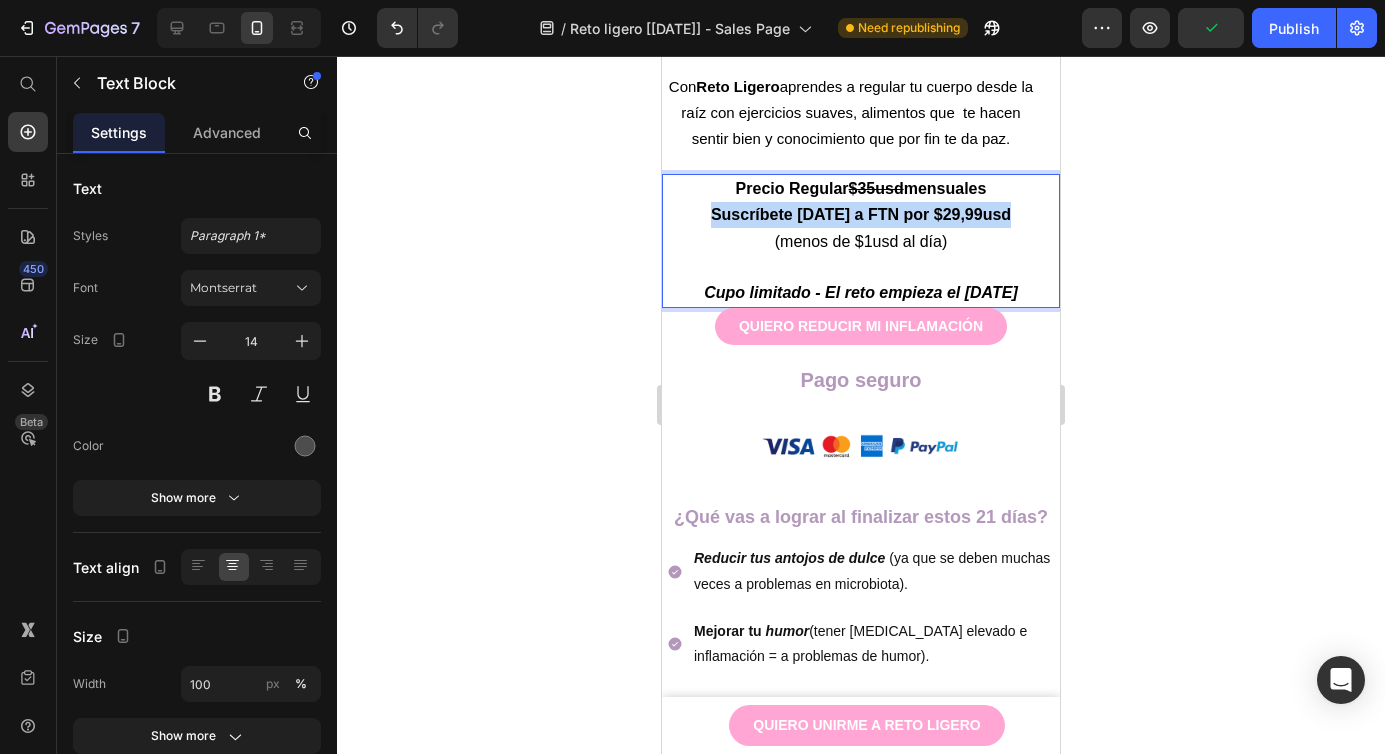 click on "Suscríbete [DATE] a FTN por $29,99usd" at bounding box center [861, 214] 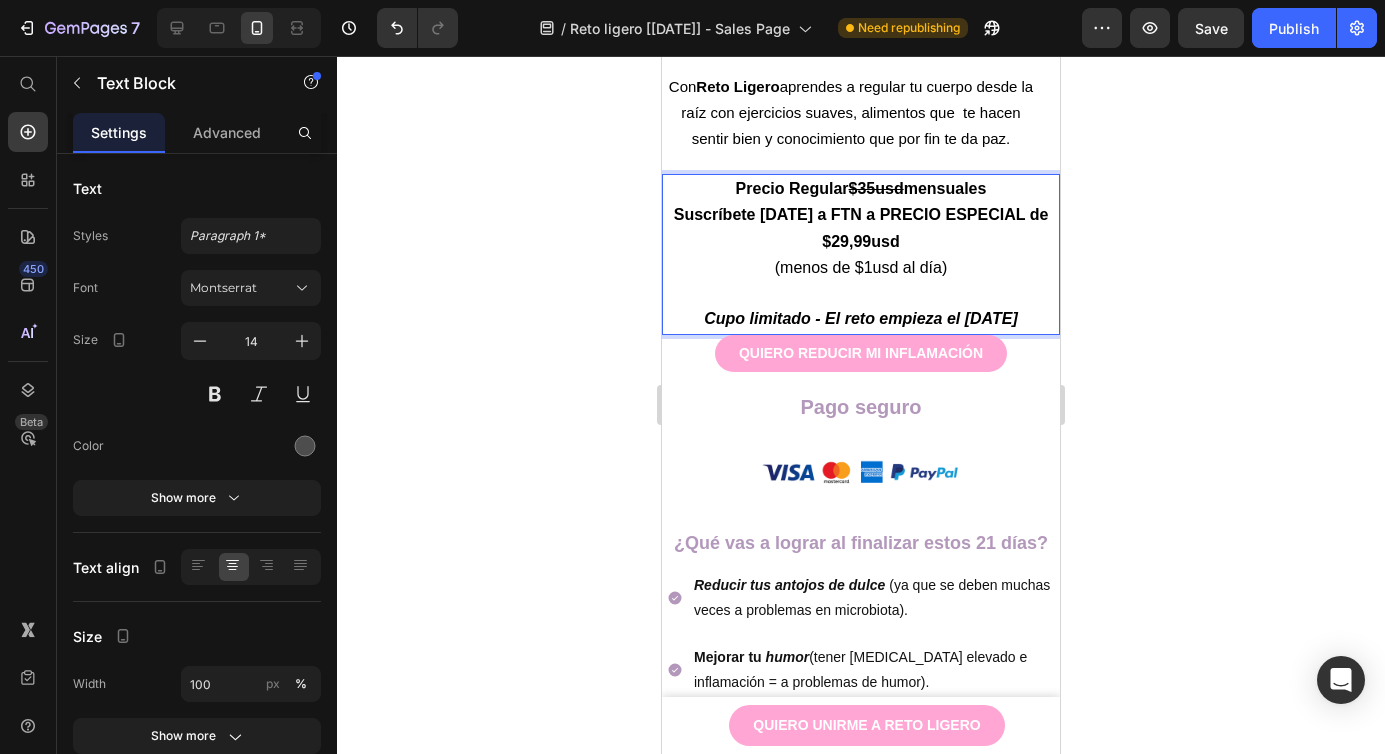 click on "Suscríbete [DATE] a FTN a PRECIO ESPECIAL de $29,99usd" at bounding box center (861, 227) 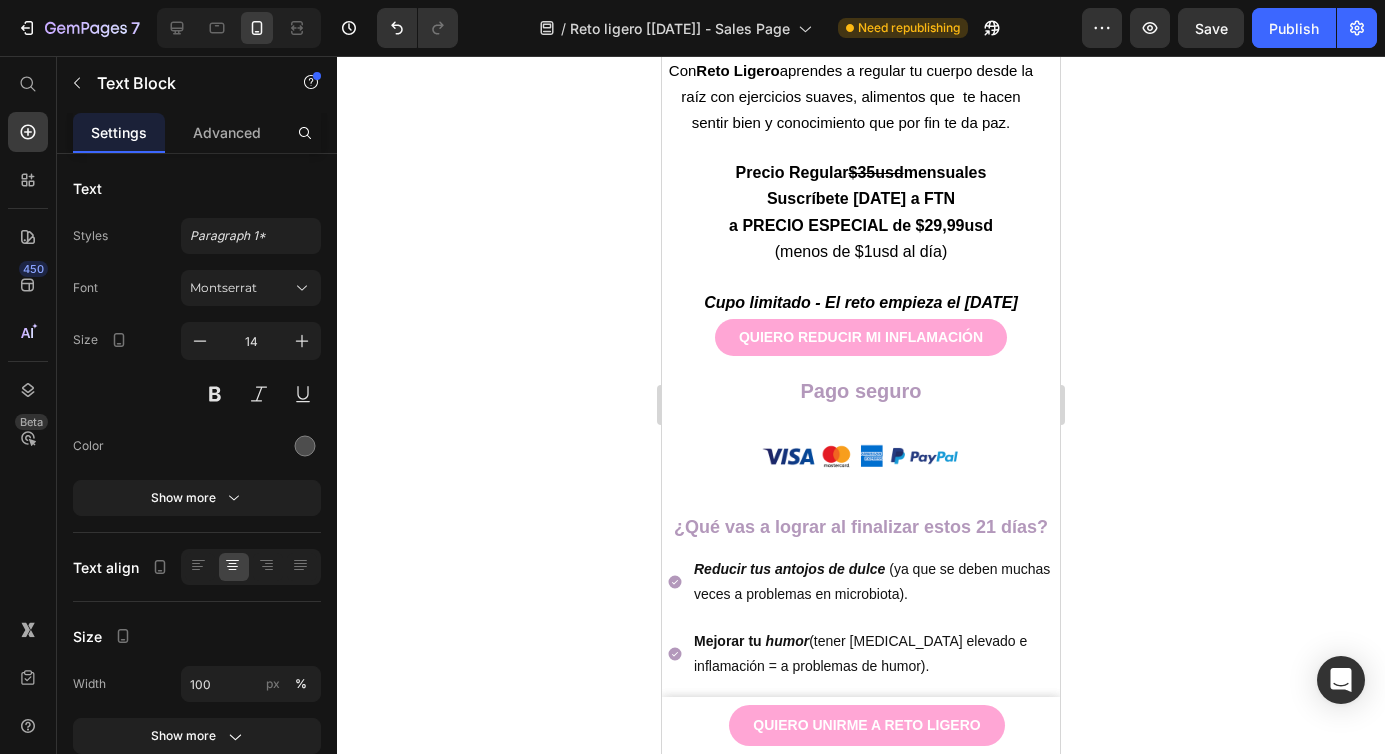 scroll, scrollTop: 6500, scrollLeft: 0, axis: vertical 